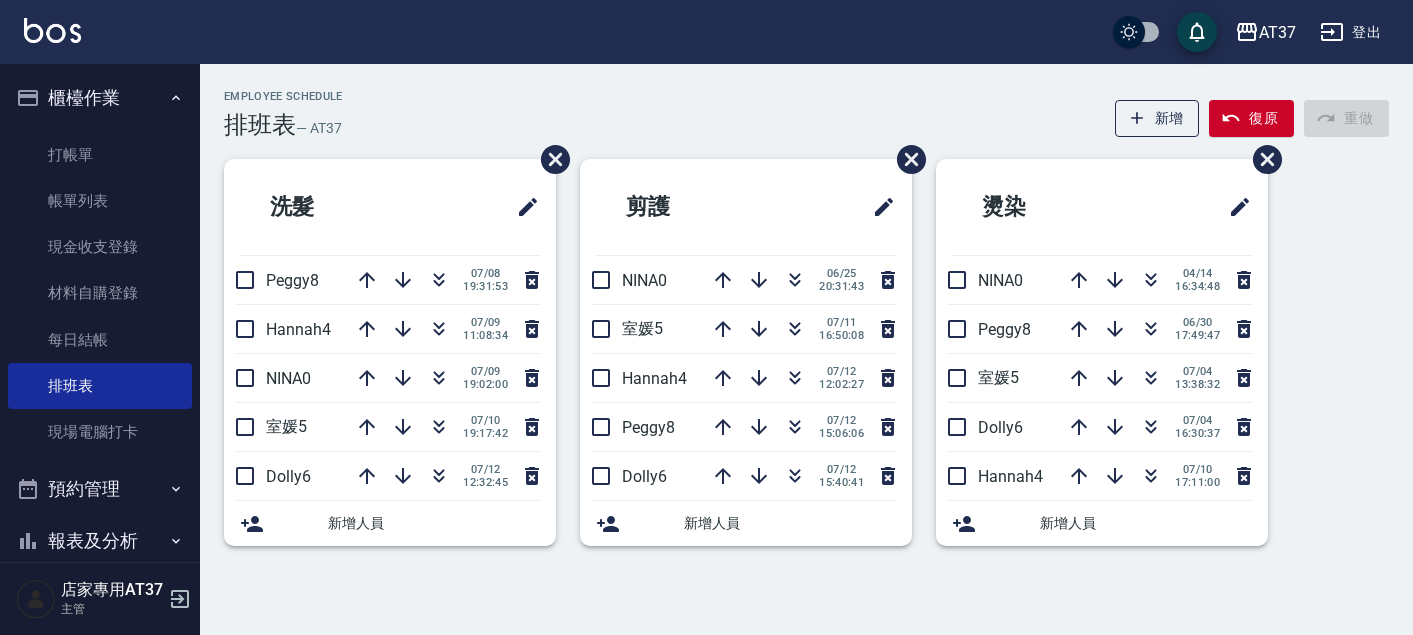 scroll, scrollTop: 0, scrollLeft: 0, axis: both 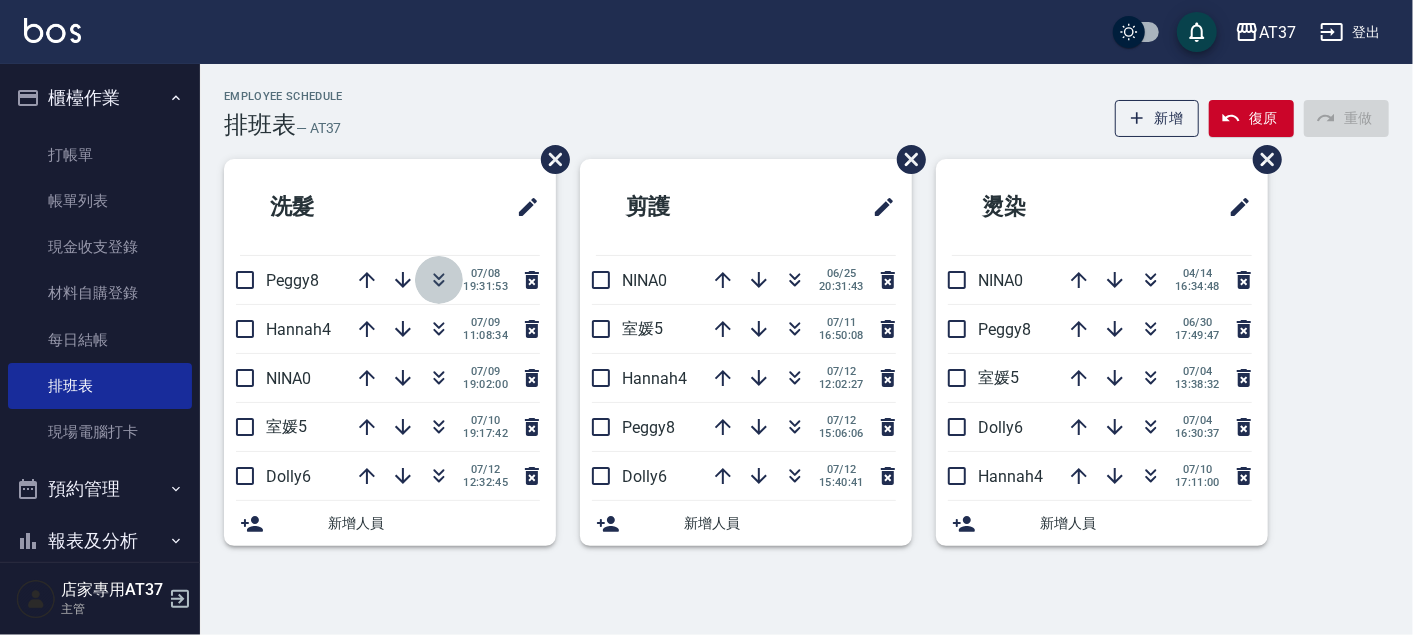 click 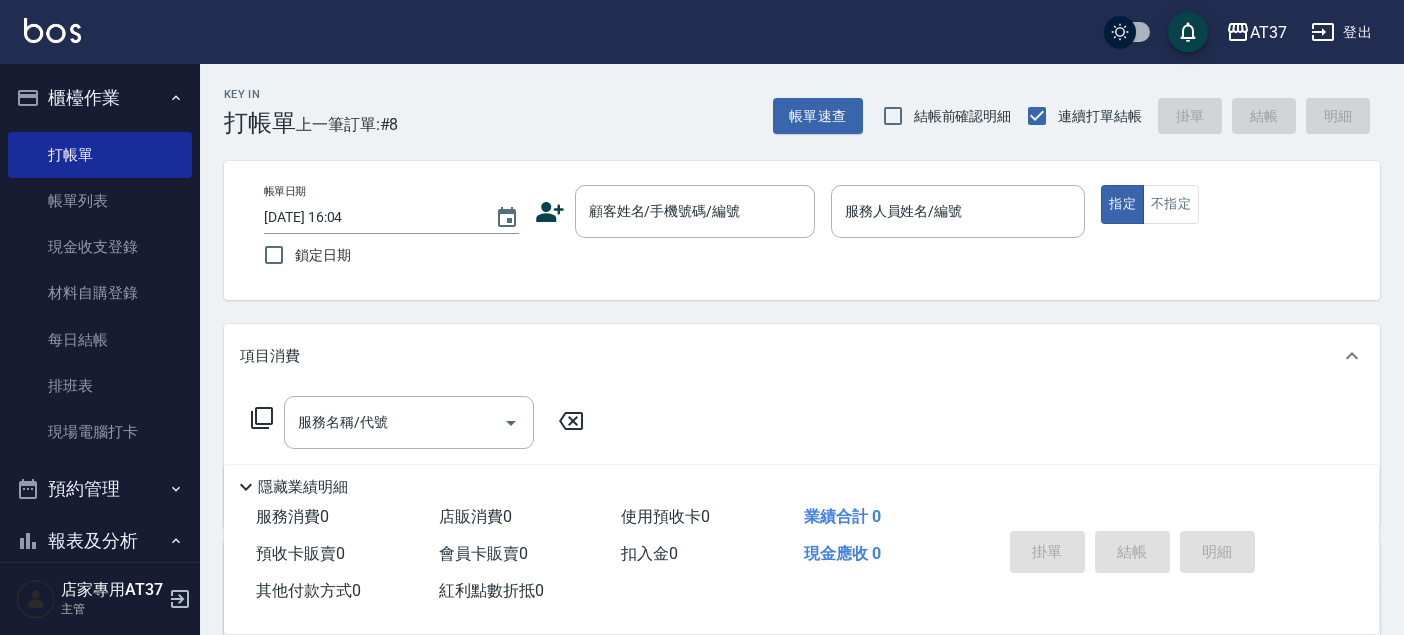 scroll, scrollTop: 0, scrollLeft: 0, axis: both 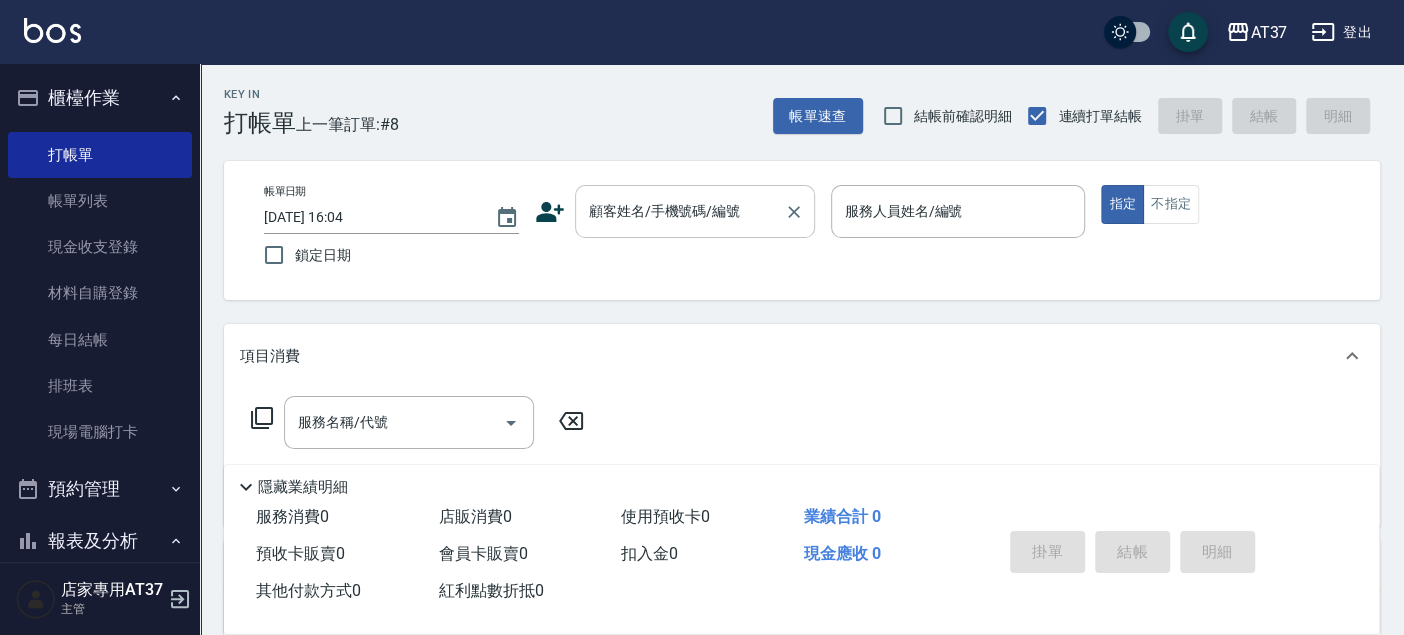 type 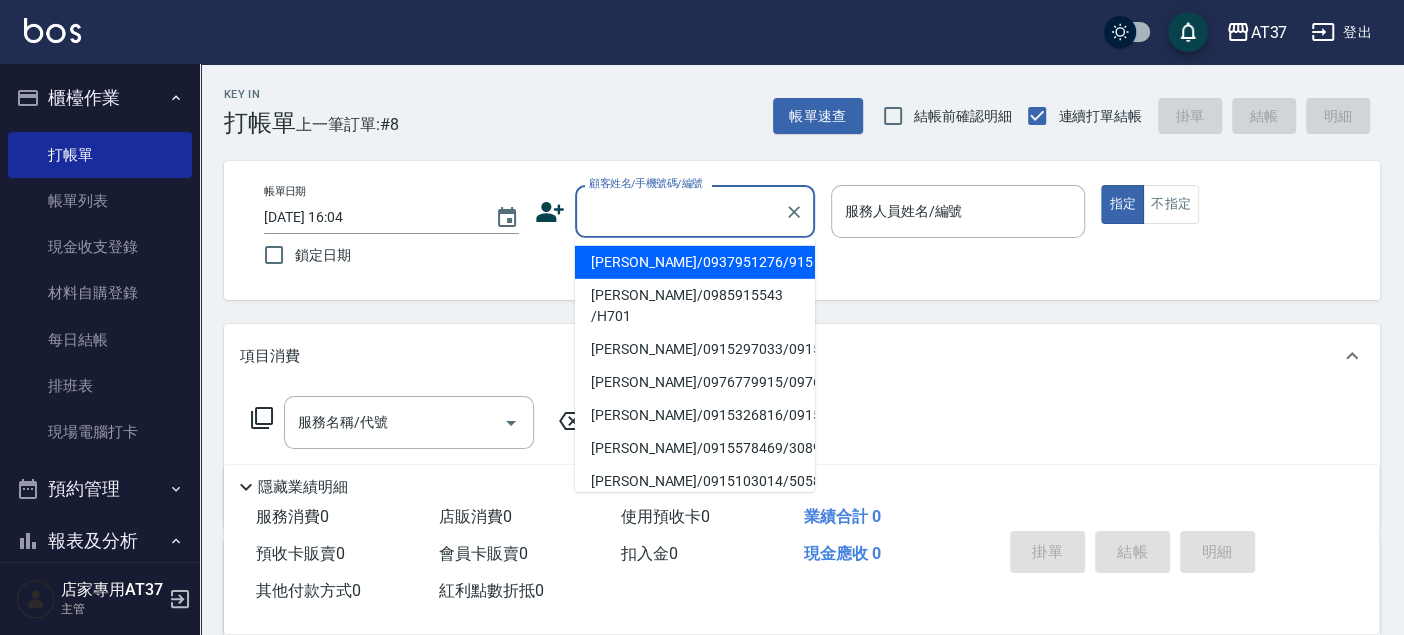click on "顧客姓名/手機號碼/編號" at bounding box center [680, 211] 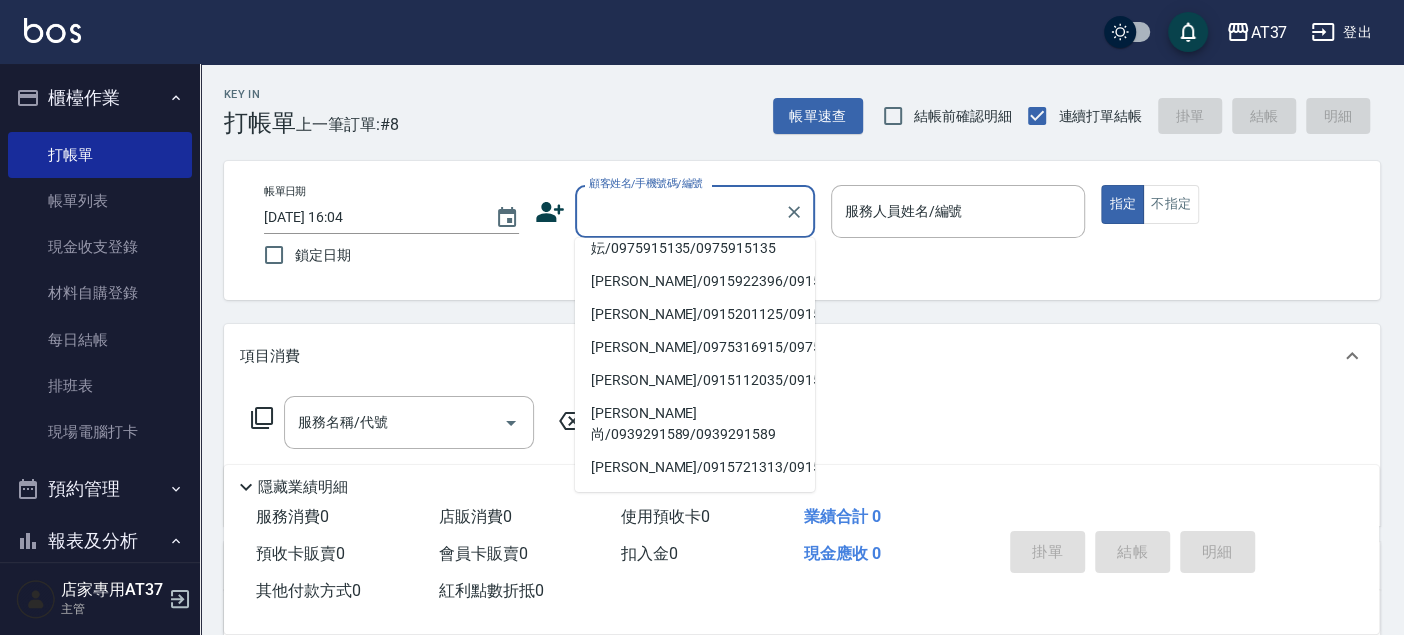 scroll, scrollTop: 715, scrollLeft: 0, axis: vertical 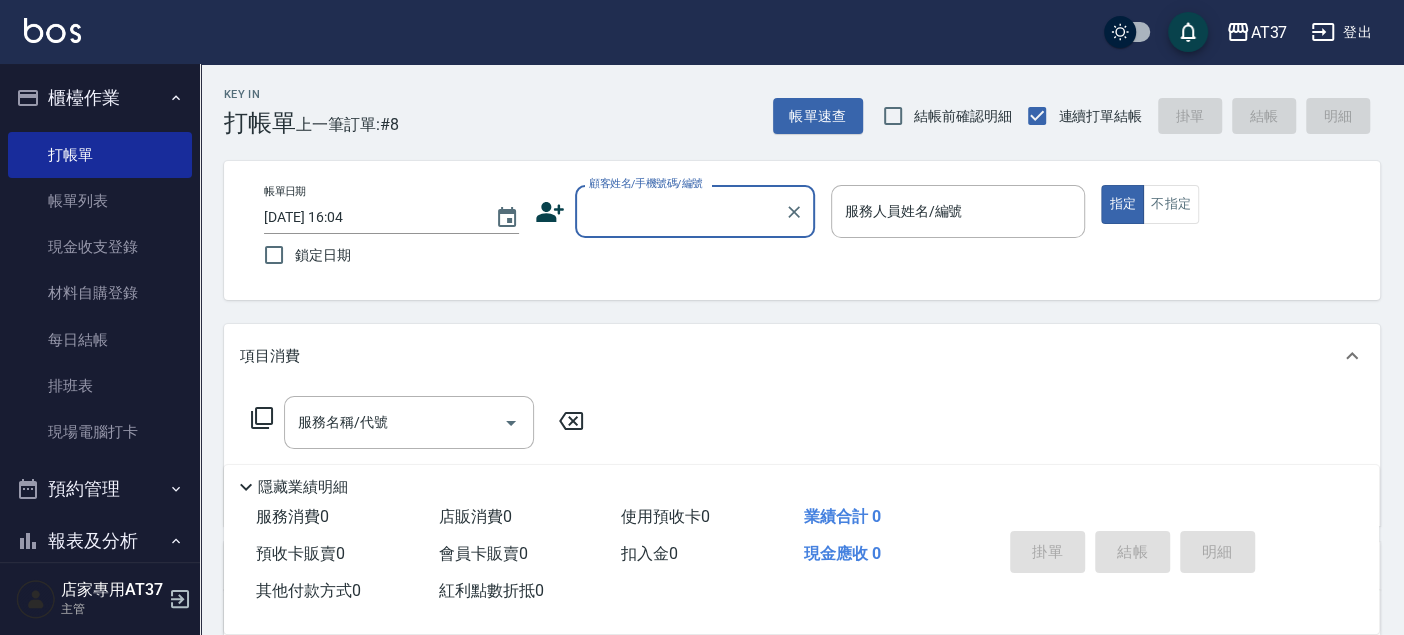 click on "顧客姓名/手機號碼/編號" at bounding box center (680, 211) 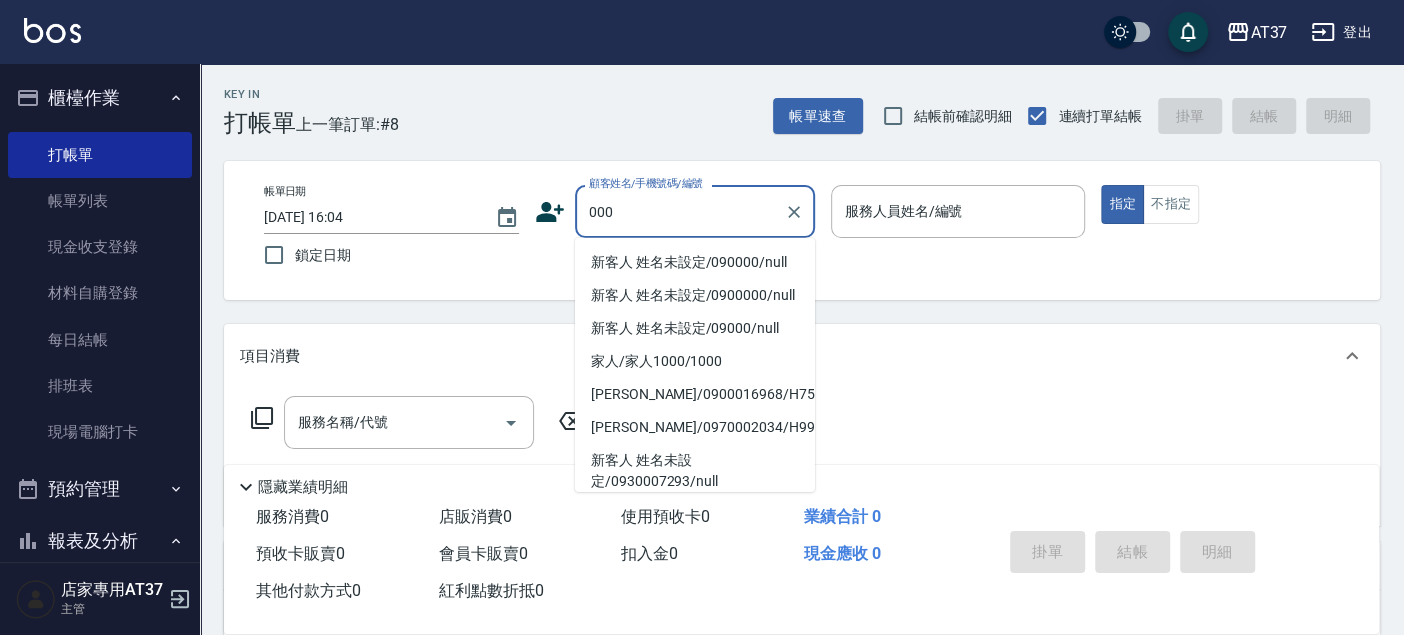 click on "新客人 姓名未設定/090000/null" at bounding box center [695, 262] 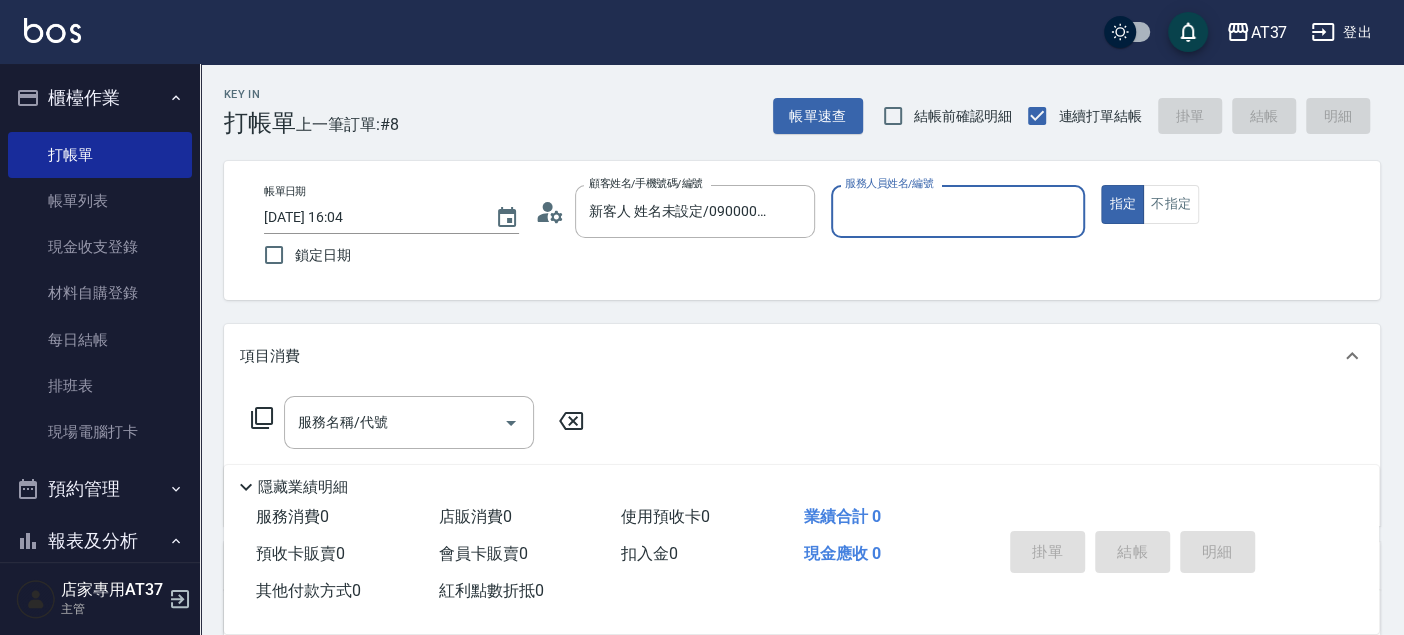 click on "服務人員姓名/編號" at bounding box center [958, 211] 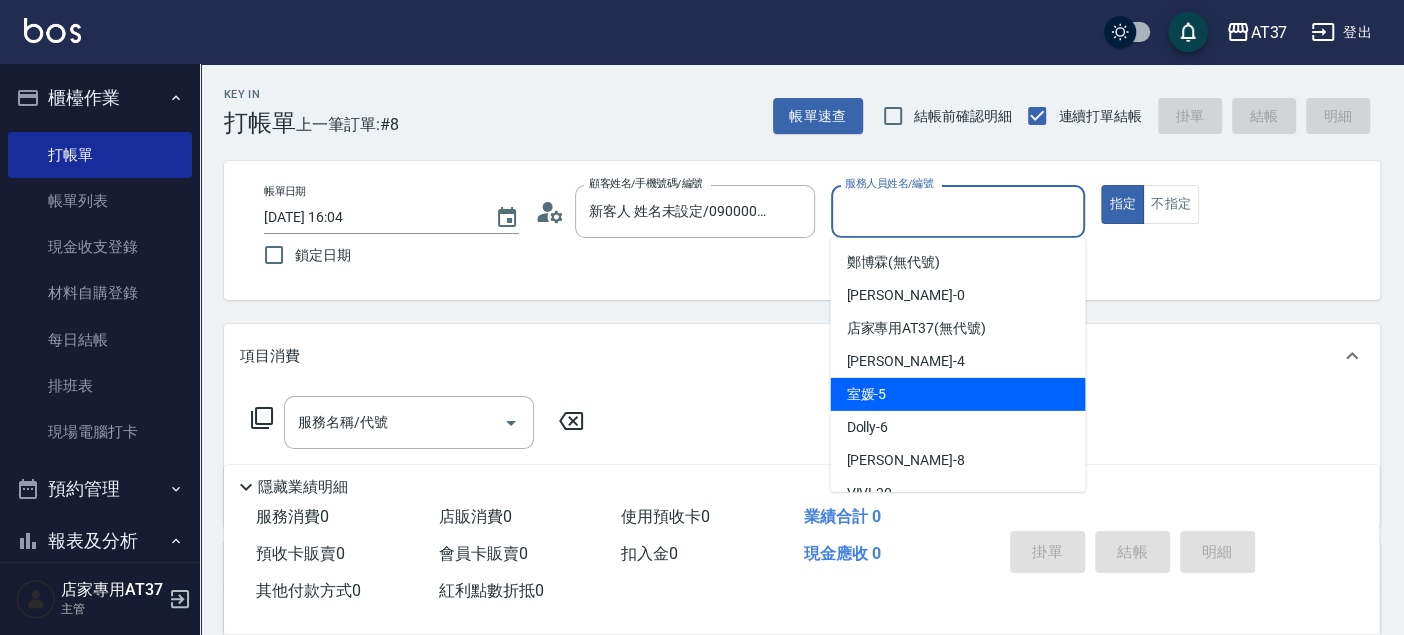 drag, startPoint x: 997, startPoint y: 387, endPoint x: 1051, endPoint y: 319, distance: 86.833176 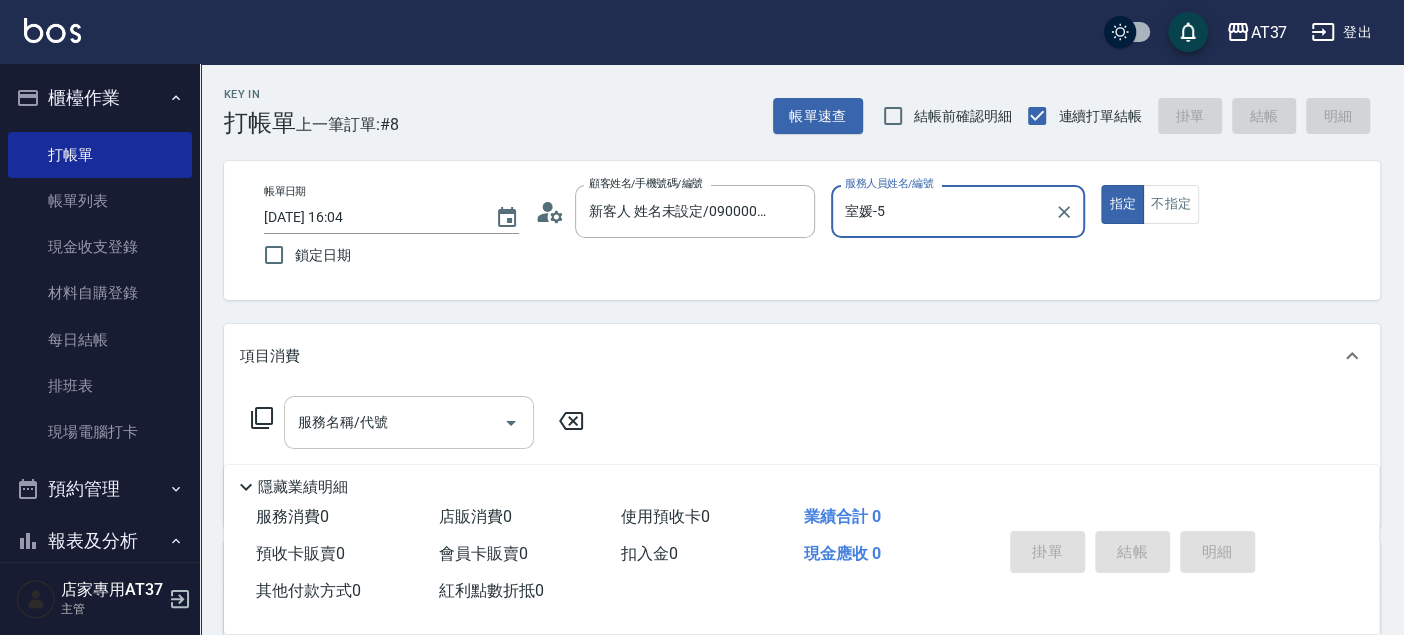 click on "服務名稱/代號" at bounding box center [394, 422] 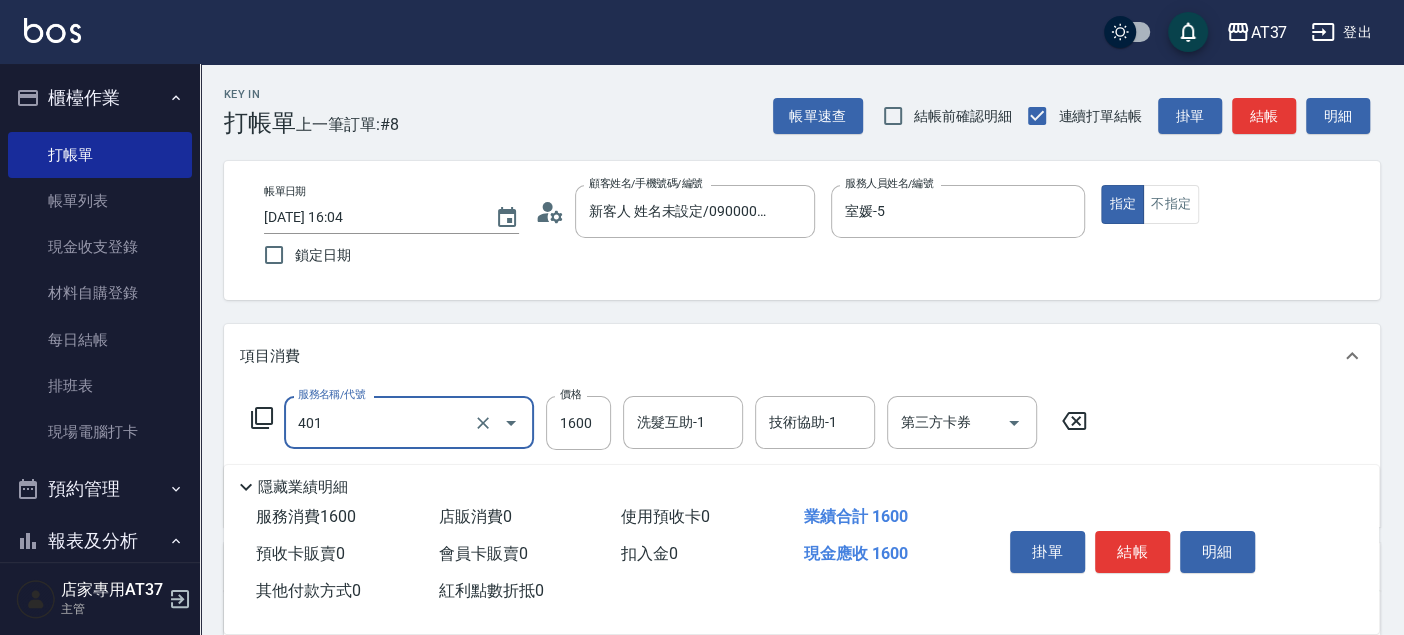 type on "基本染髮(401)" 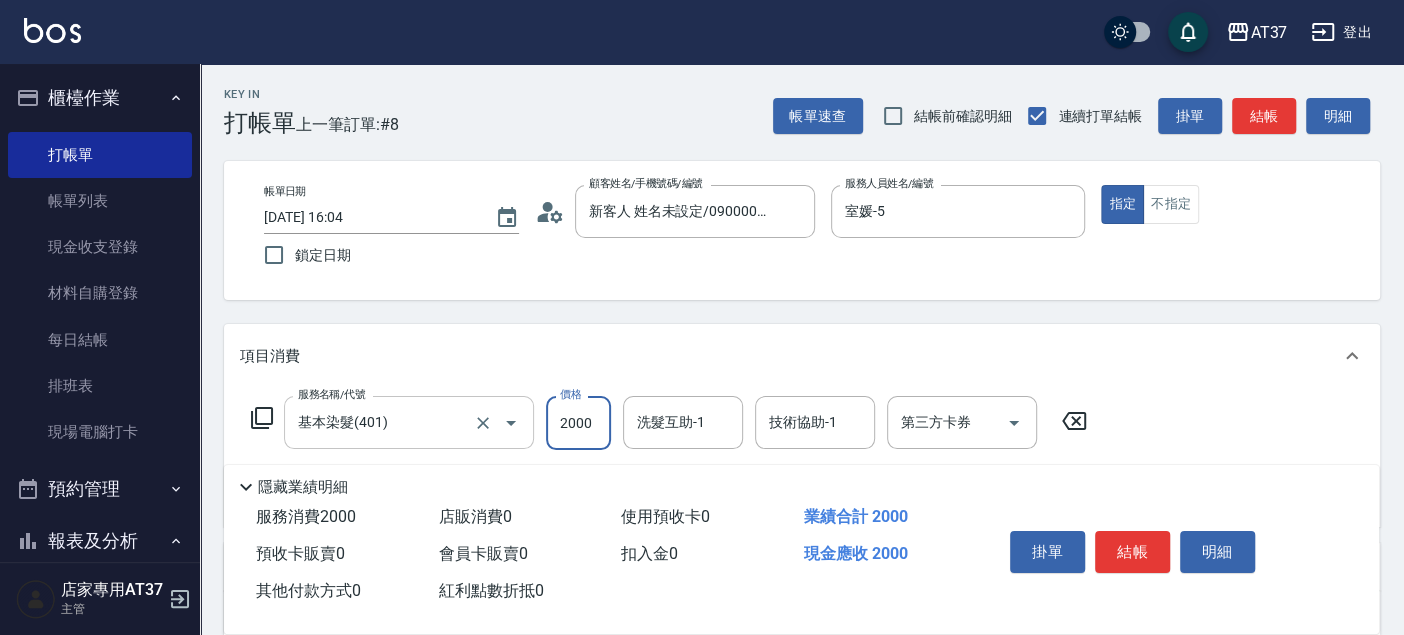type on "2000" 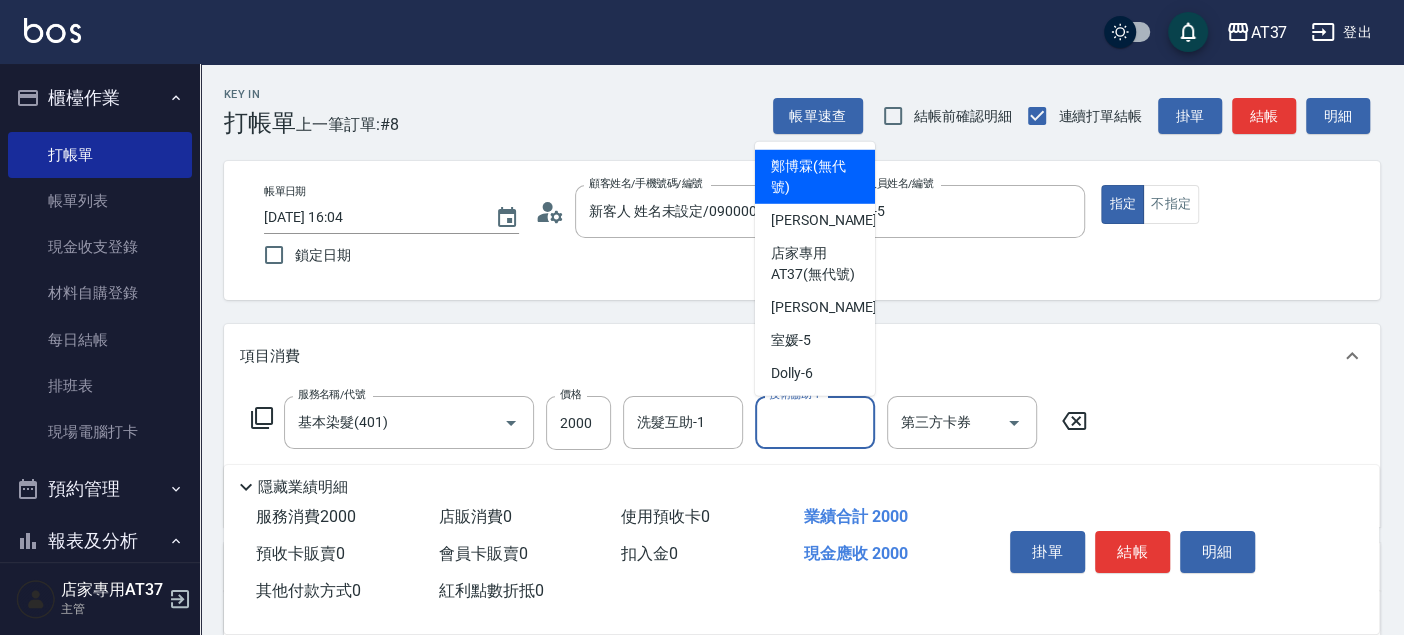 click on "技術協助-1 技術協助-1" at bounding box center (815, 422) 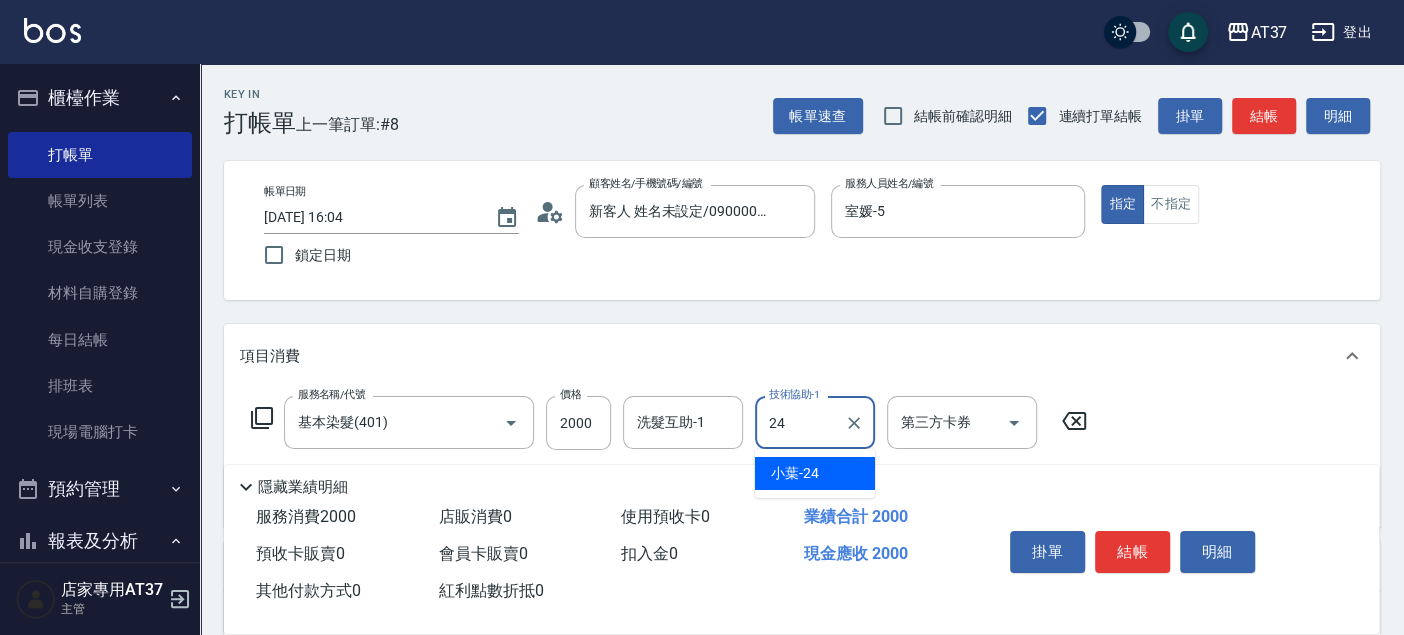 type on "小葉-24" 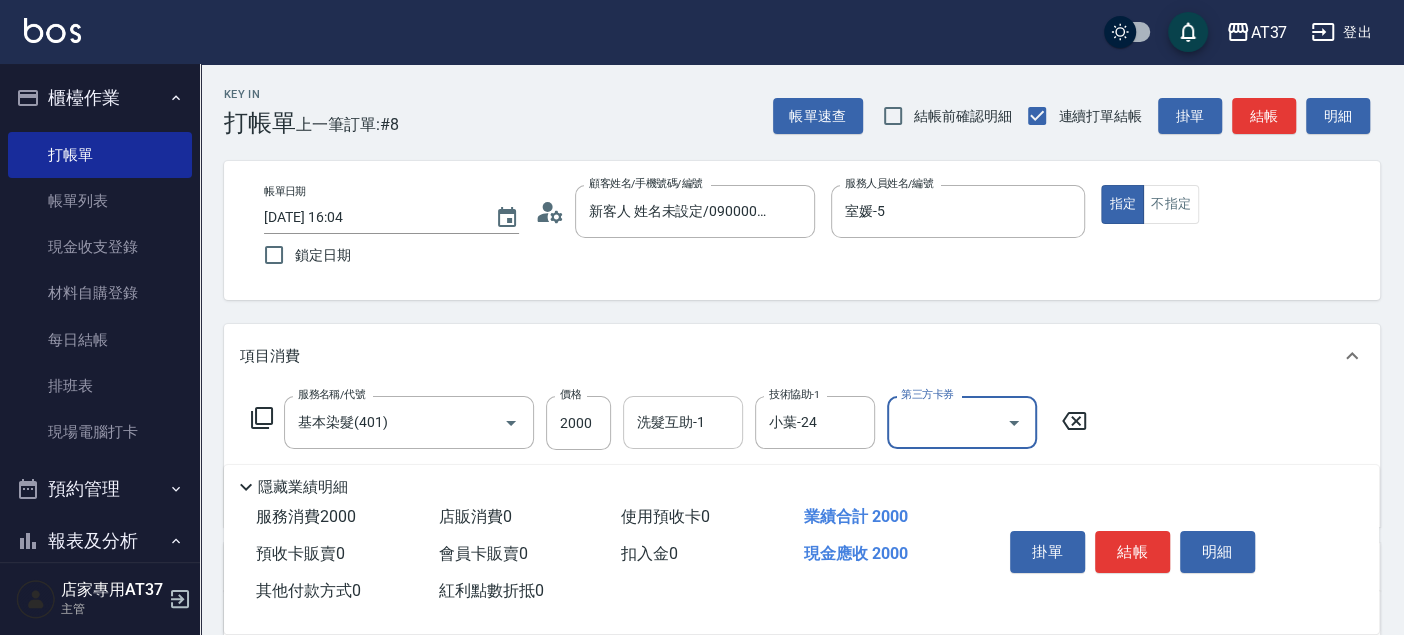 click on "洗髮互助-1" at bounding box center (683, 422) 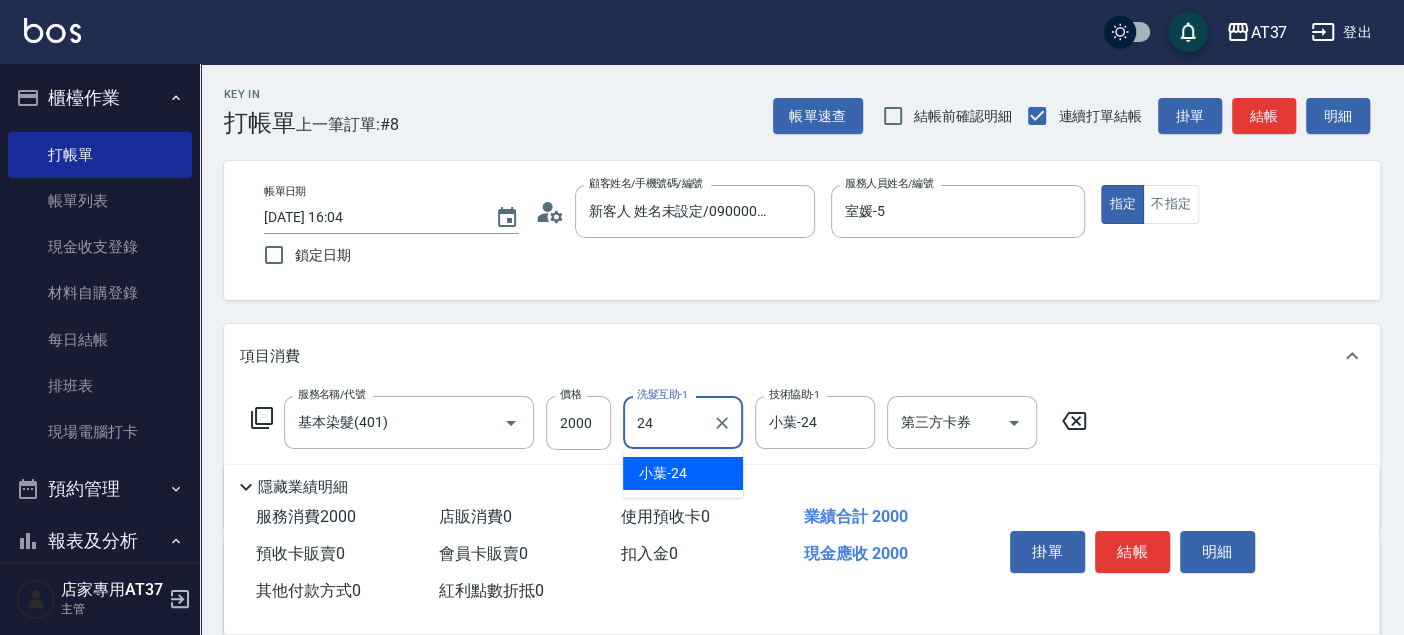 type on "小葉-24" 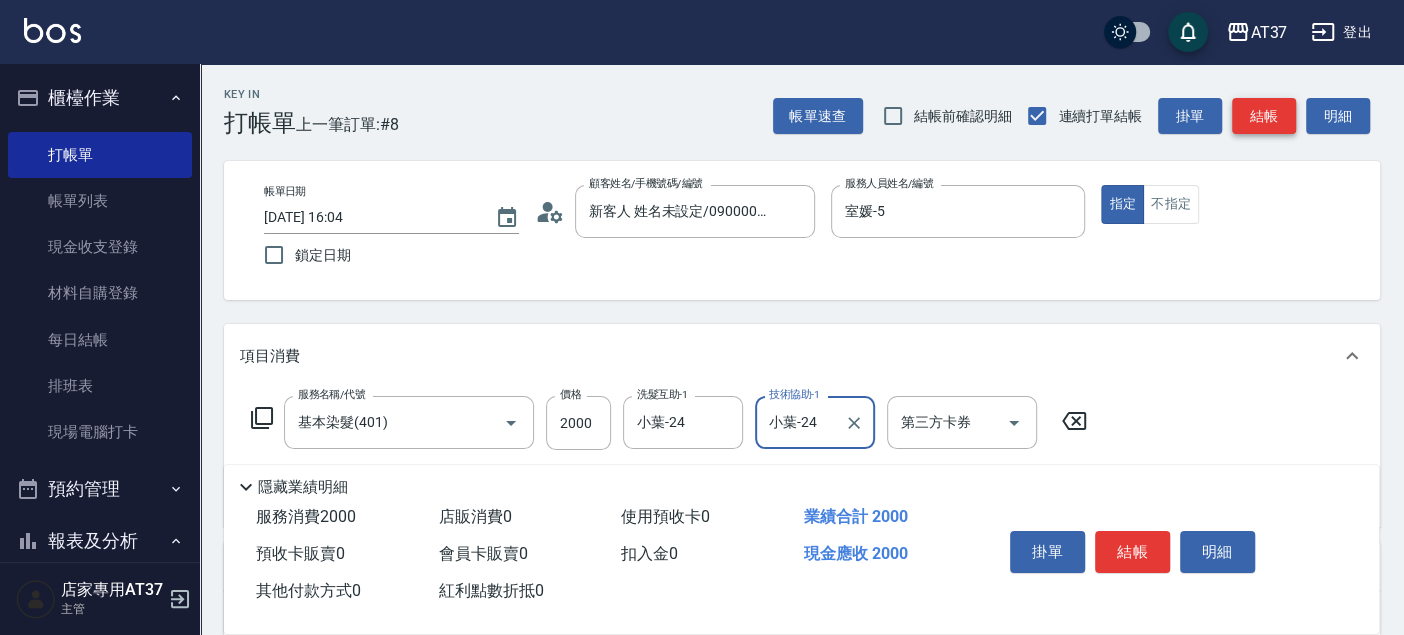 click on "結帳" at bounding box center [1264, 116] 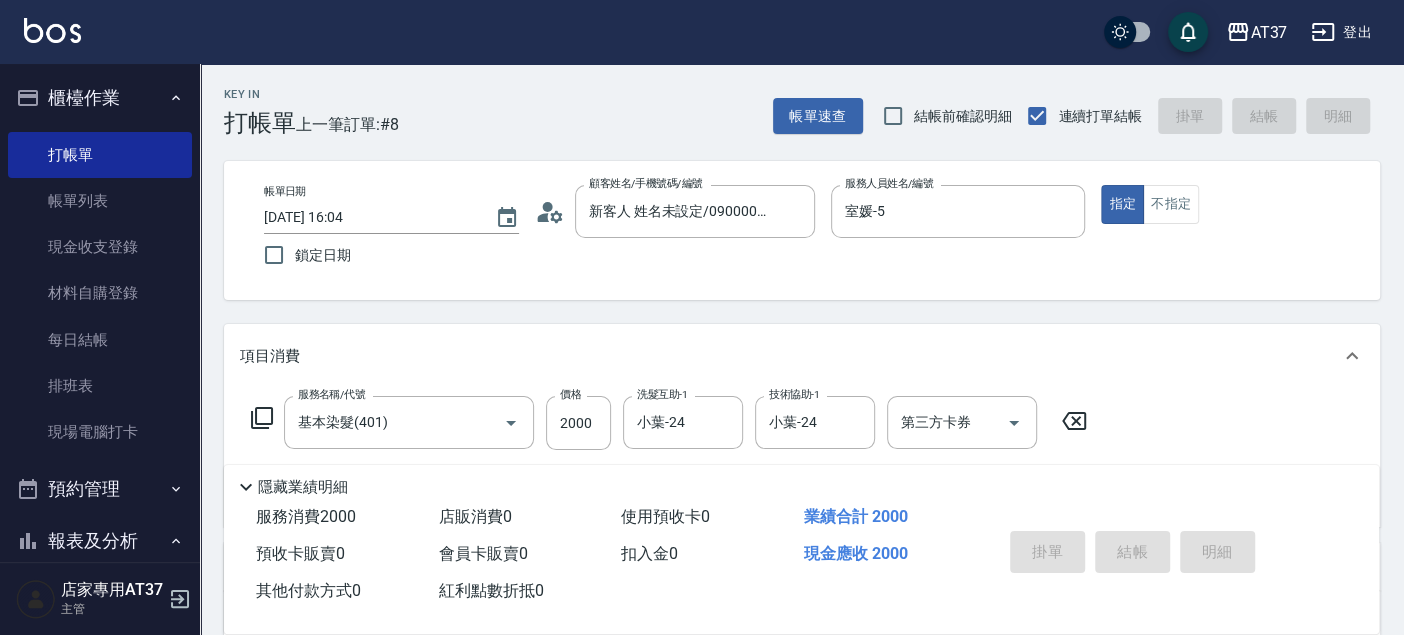 type on "[DATE] 16:43" 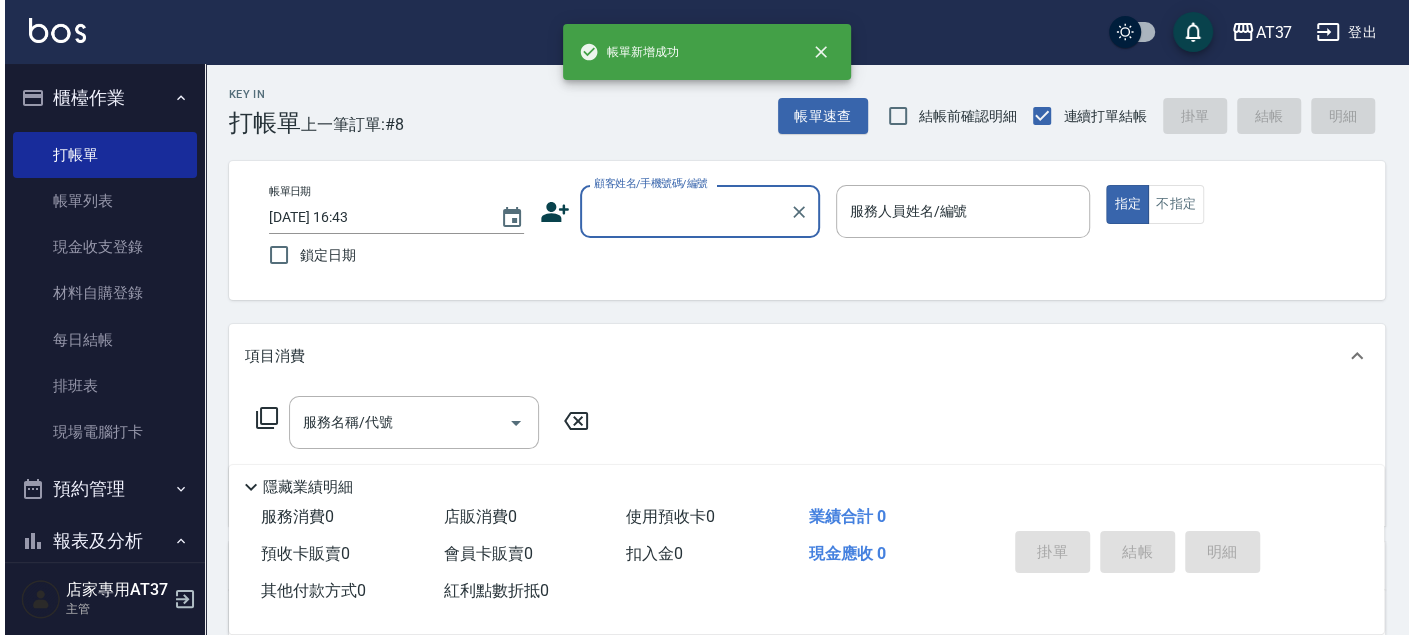 scroll, scrollTop: 0, scrollLeft: 0, axis: both 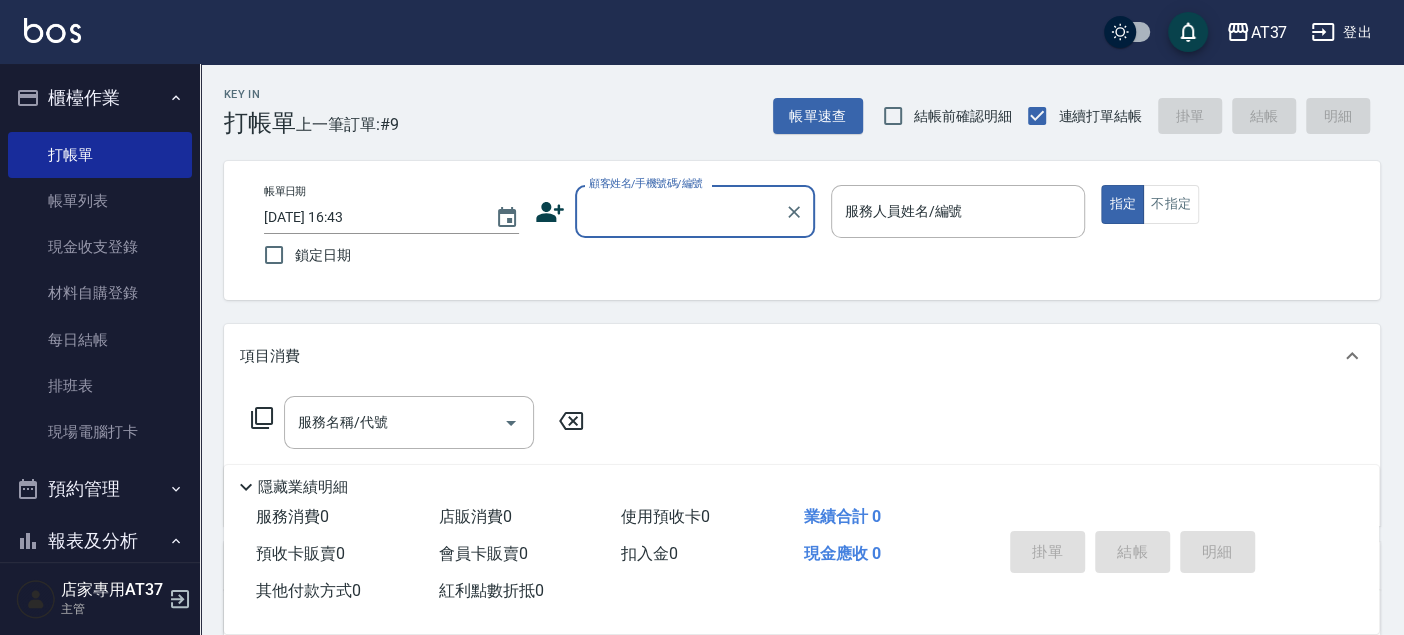 click on "顧客姓名/手機號碼/編號" at bounding box center (680, 211) 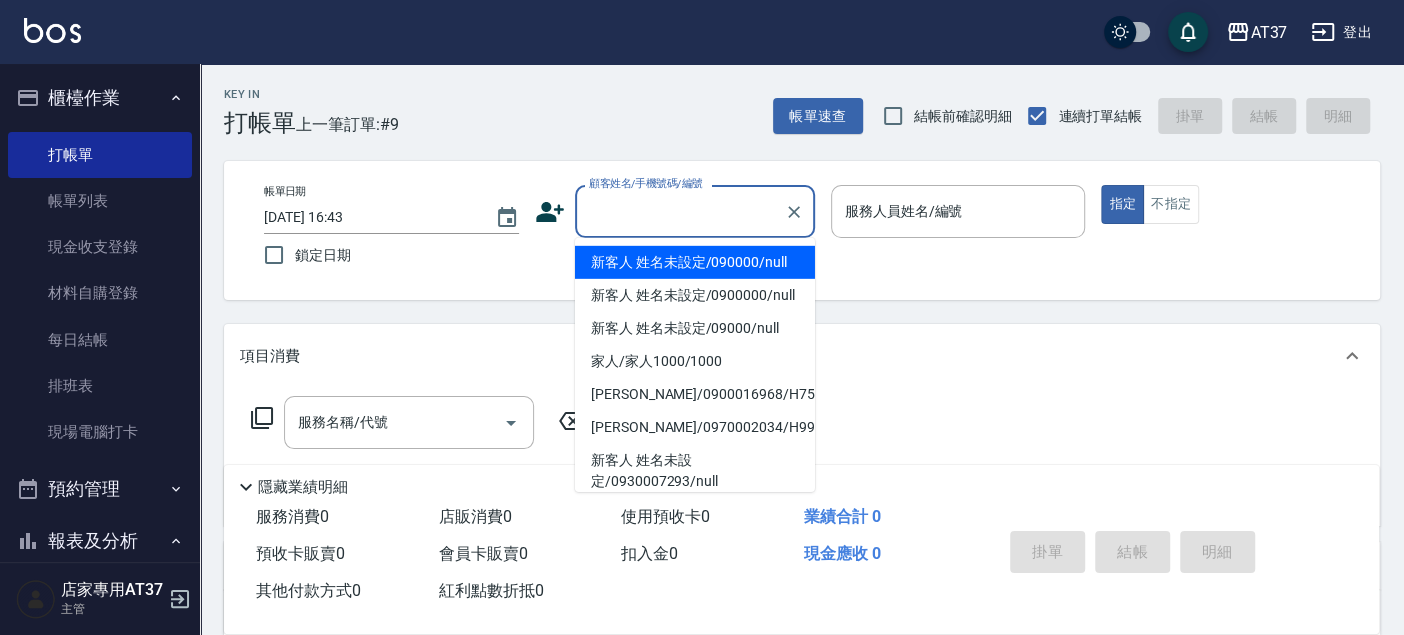 click on "新客人 姓名未設定/090000/null" at bounding box center [695, 262] 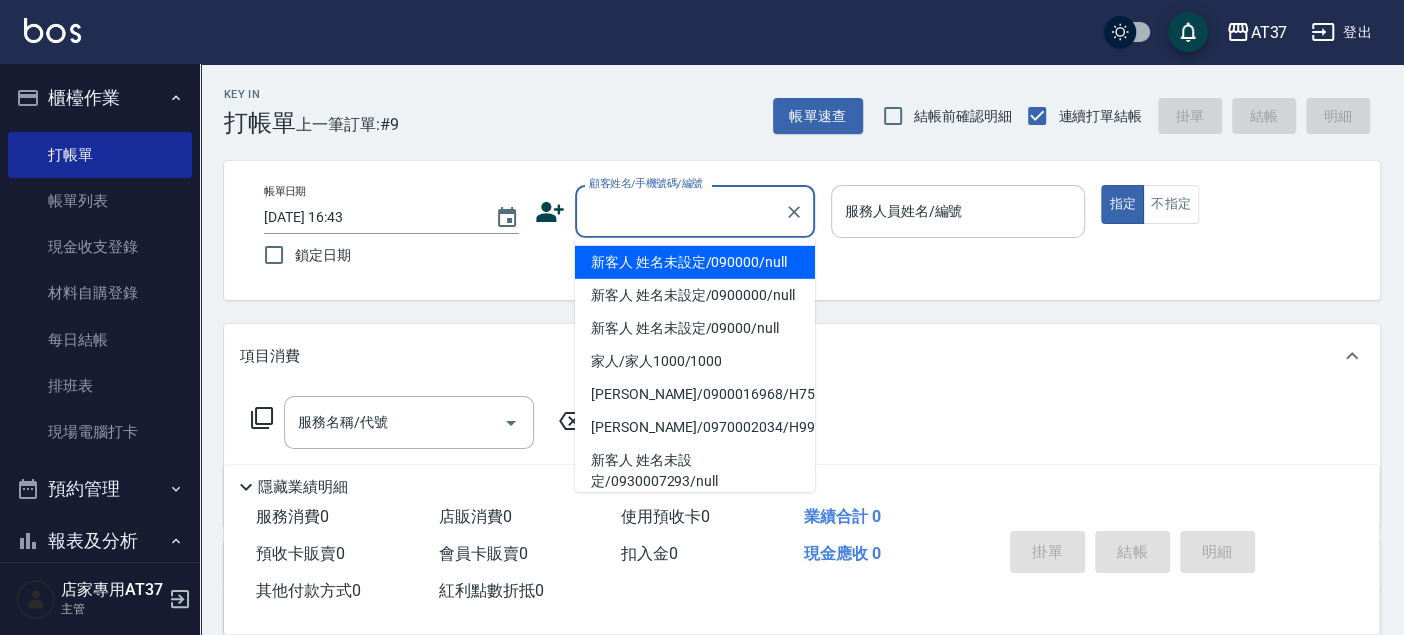 type on "新客人 姓名未設定/090000/null" 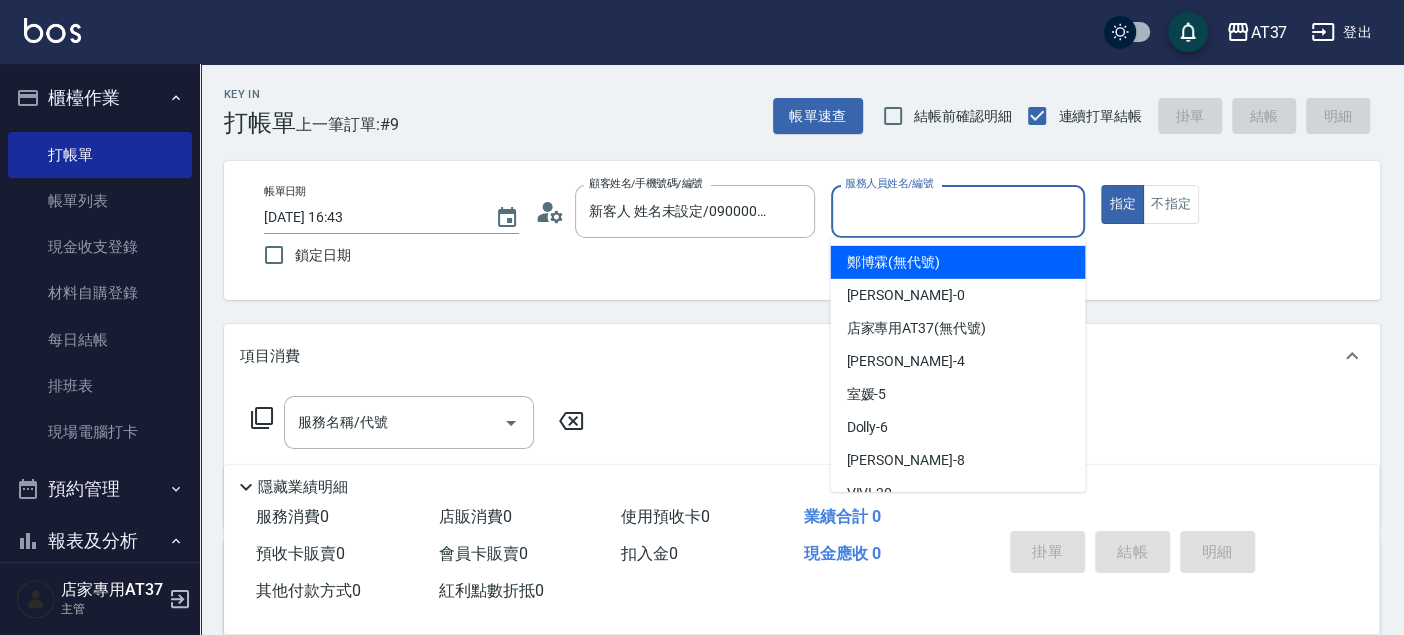 click on "服務人員姓名/編號" at bounding box center [958, 211] 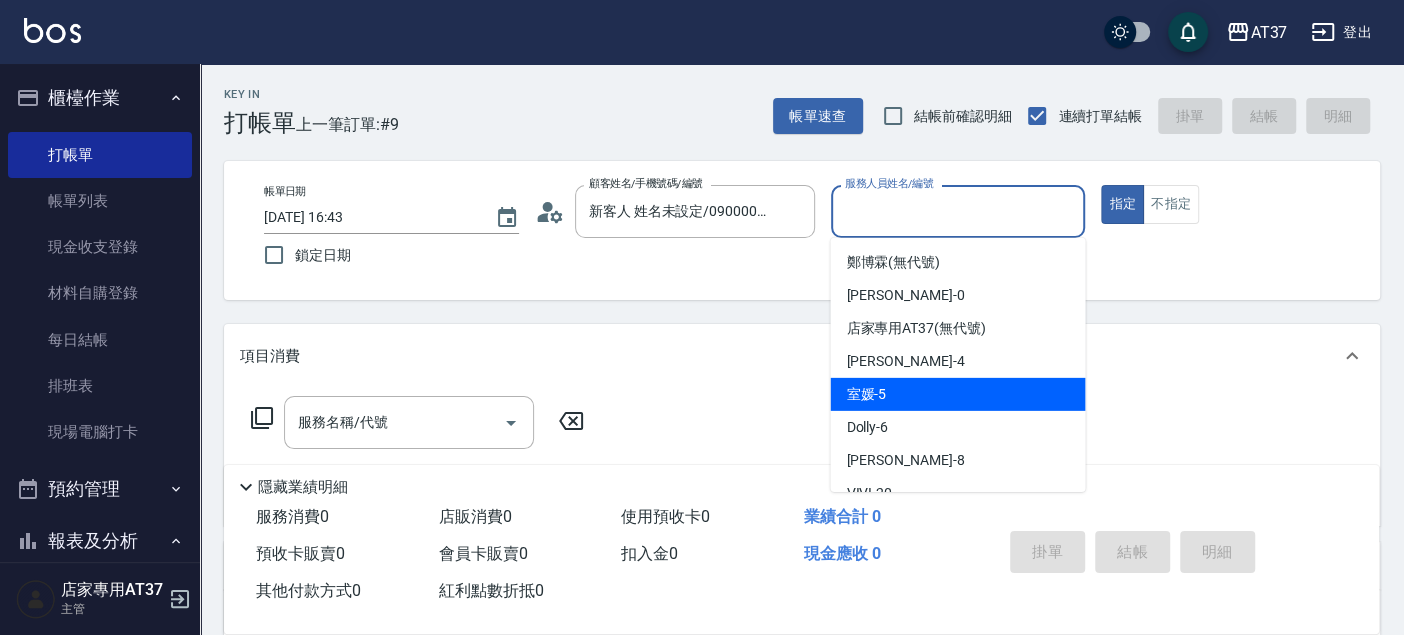 click on "室媛 -5" at bounding box center (957, 394) 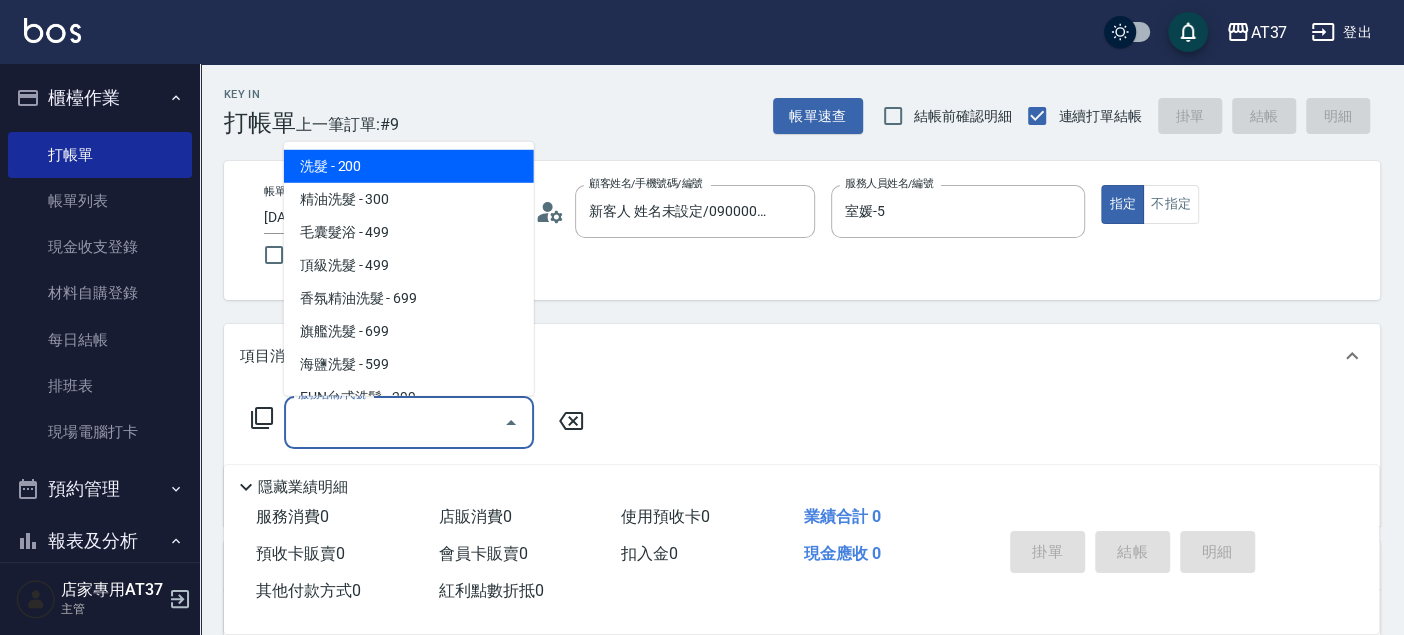 click on "服務名稱/代號" at bounding box center (394, 422) 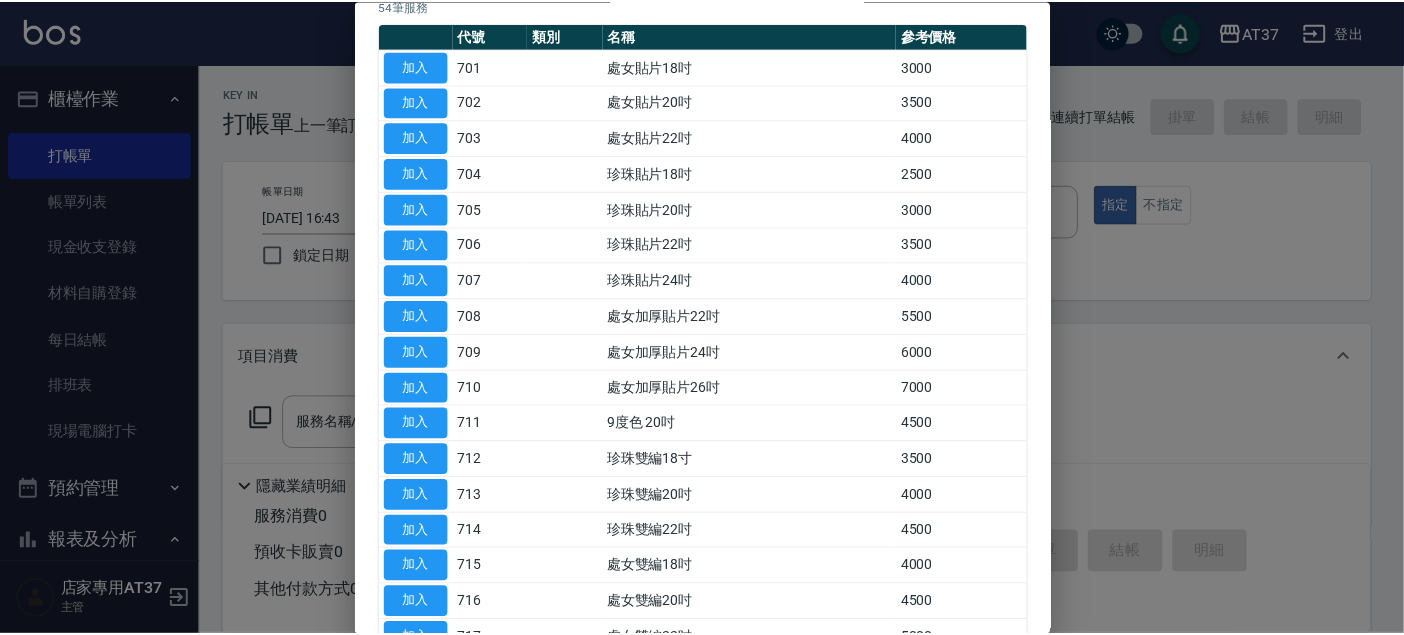 scroll, scrollTop: 0, scrollLeft: 0, axis: both 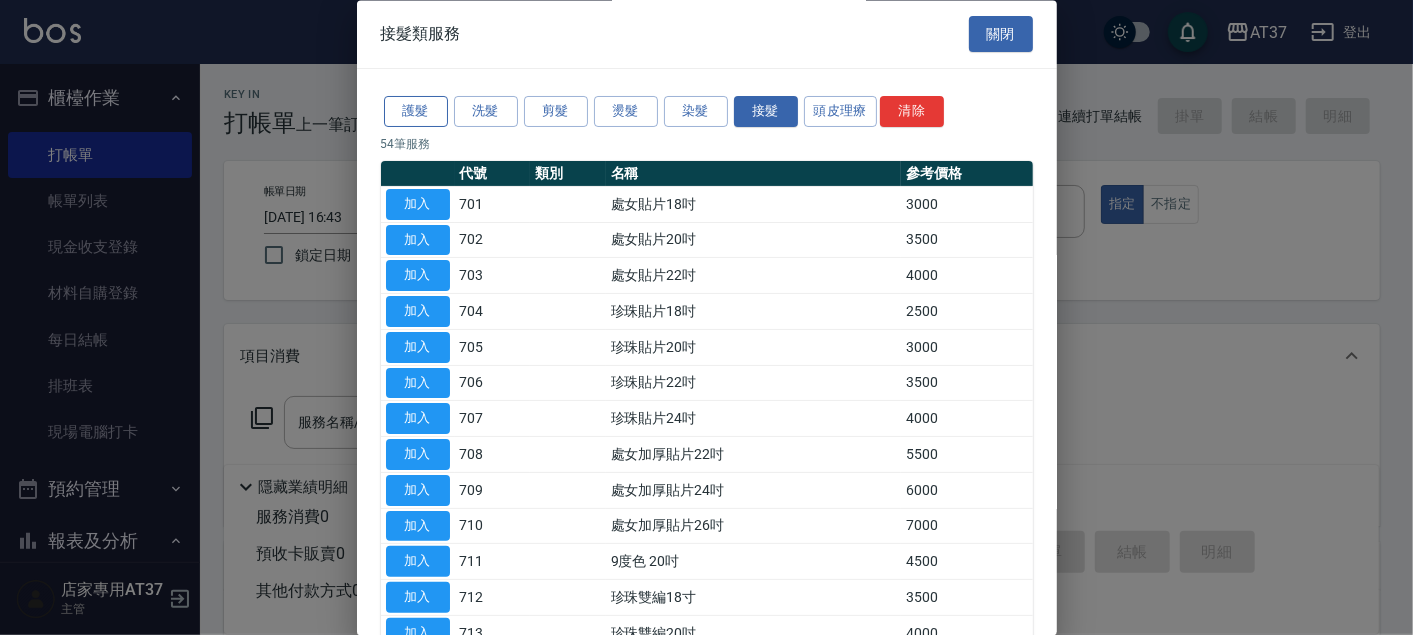 click on "護髮" at bounding box center [416, 112] 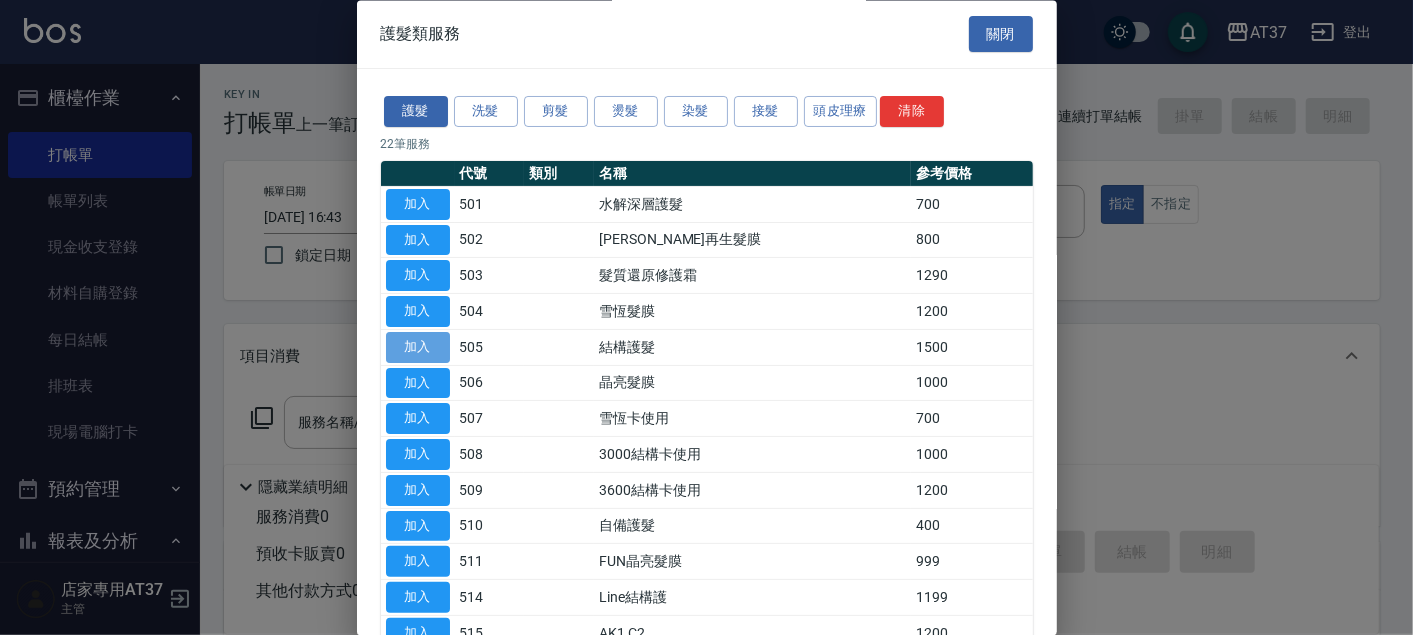 click on "加入" at bounding box center [418, 347] 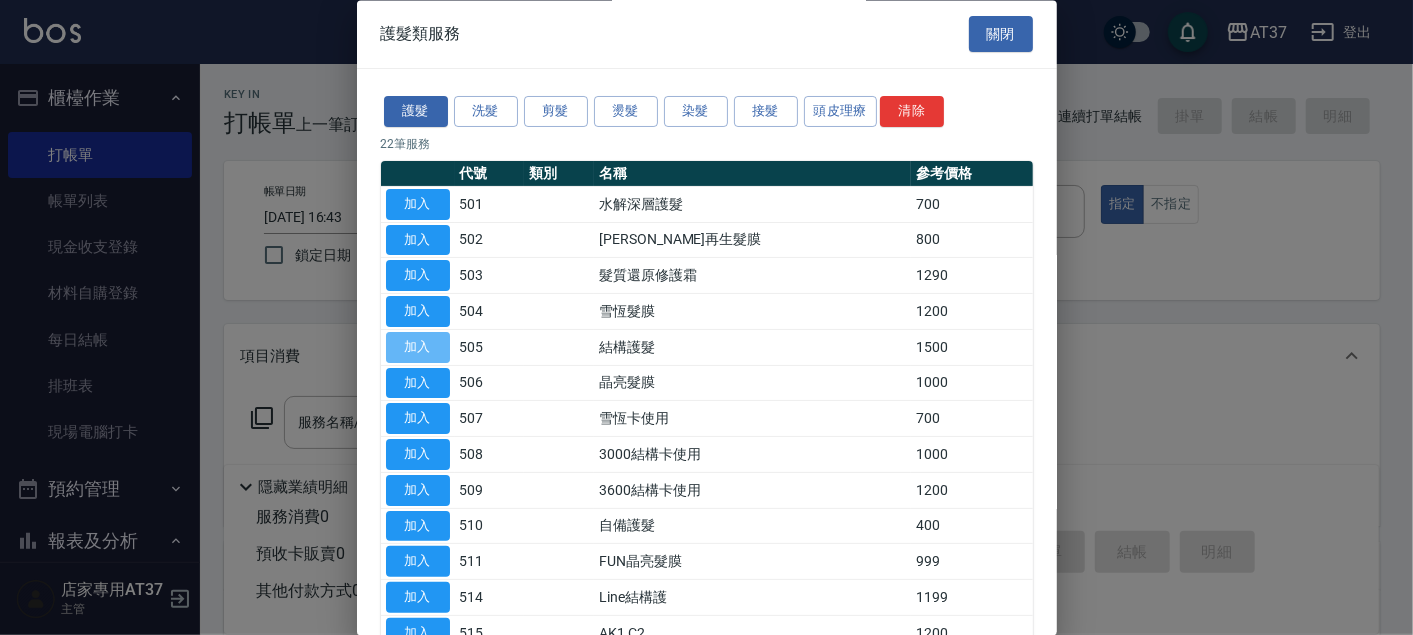 type on "結構護髮(505)" 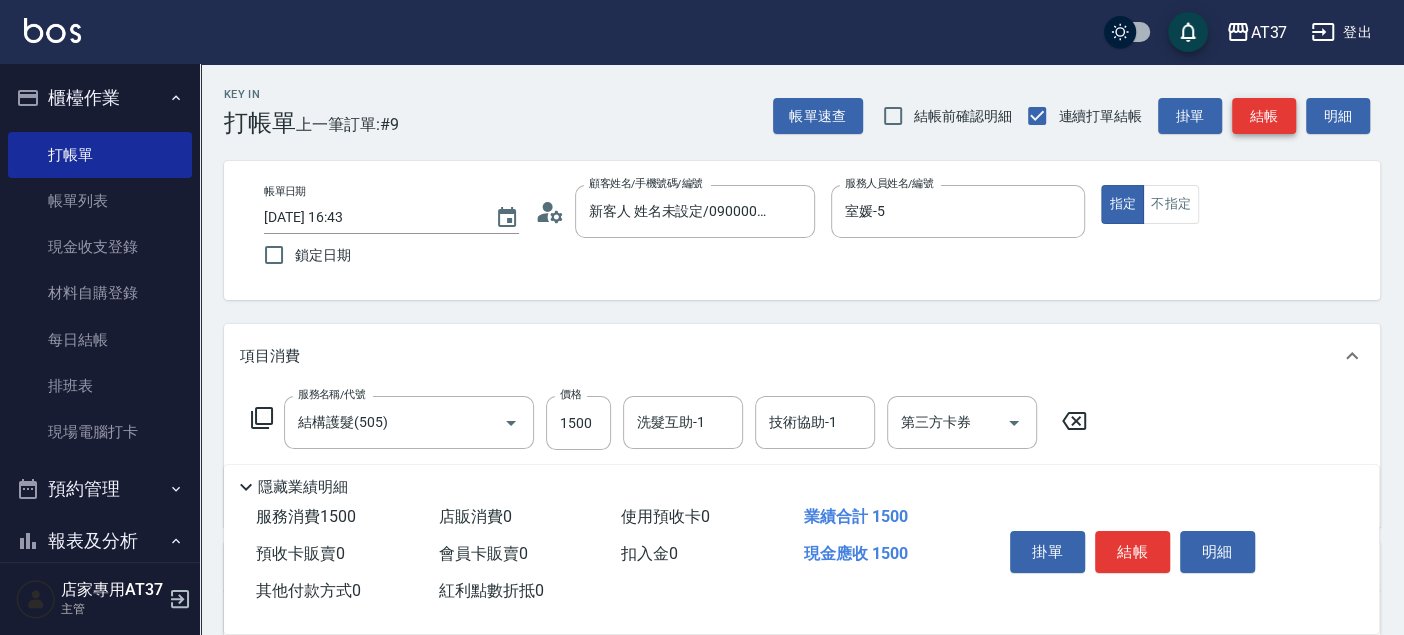 click on "結帳" at bounding box center [1264, 116] 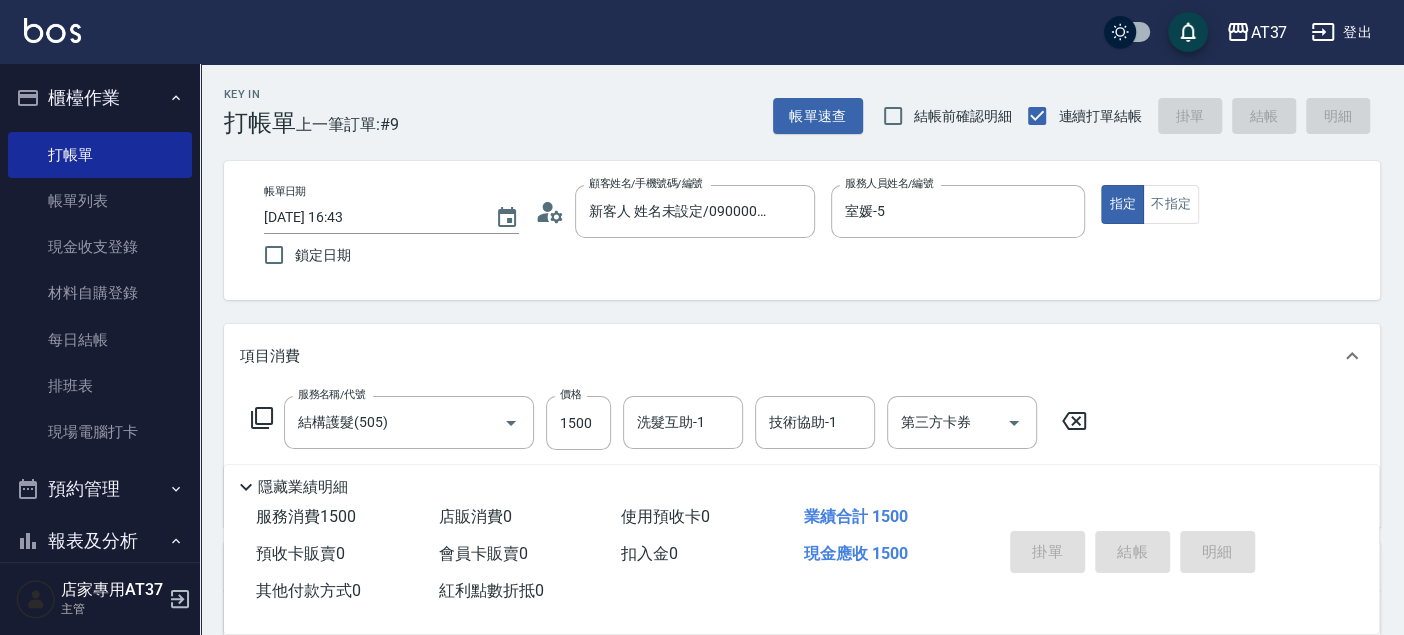 type 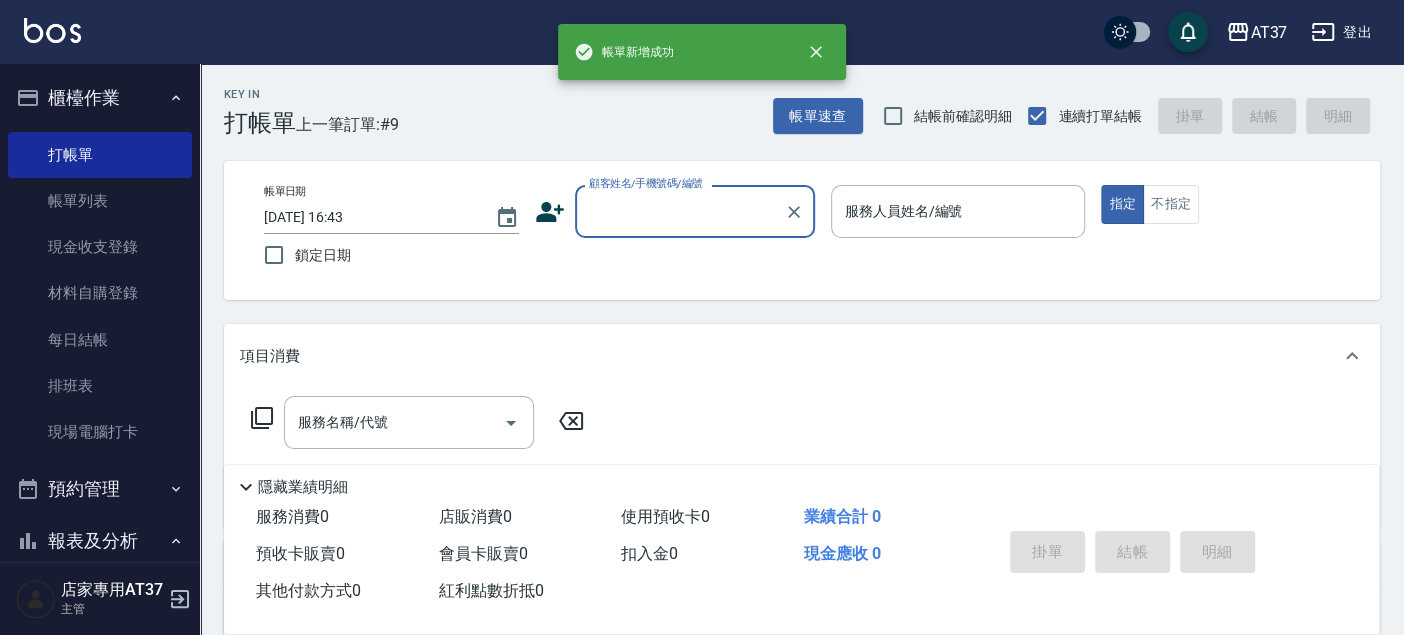 scroll, scrollTop: 0, scrollLeft: 0, axis: both 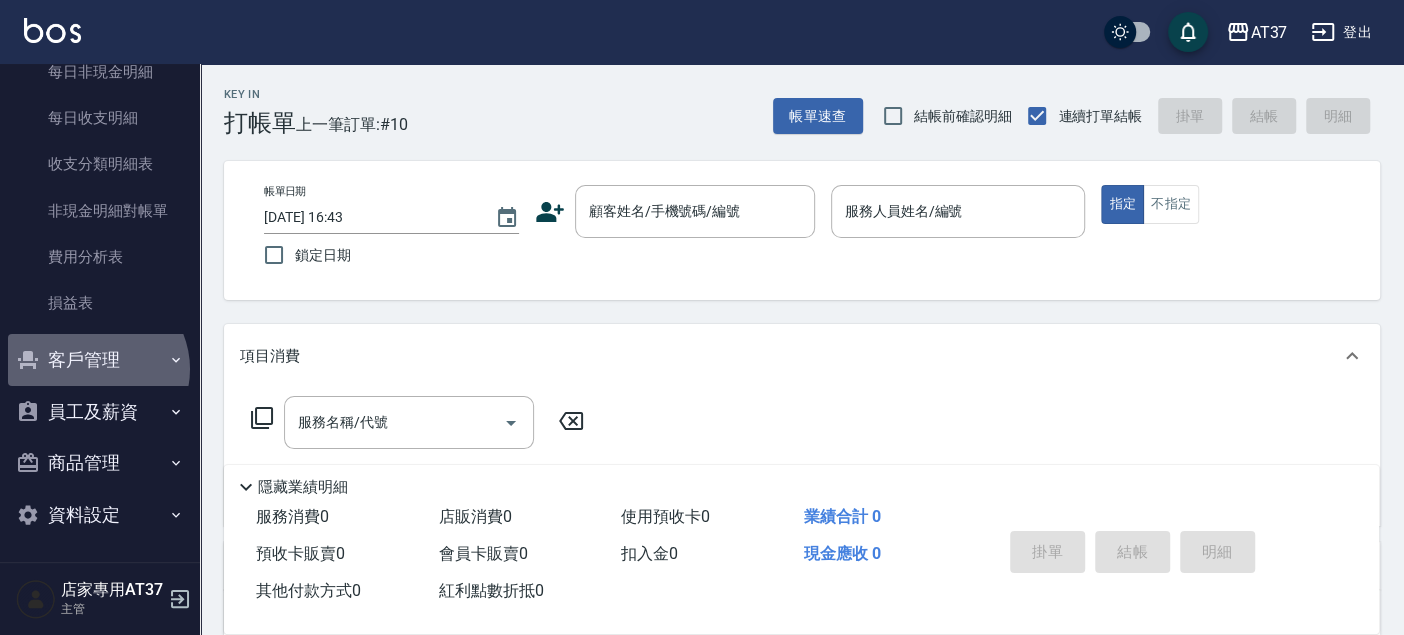 click on "客戶管理" at bounding box center [100, 360] 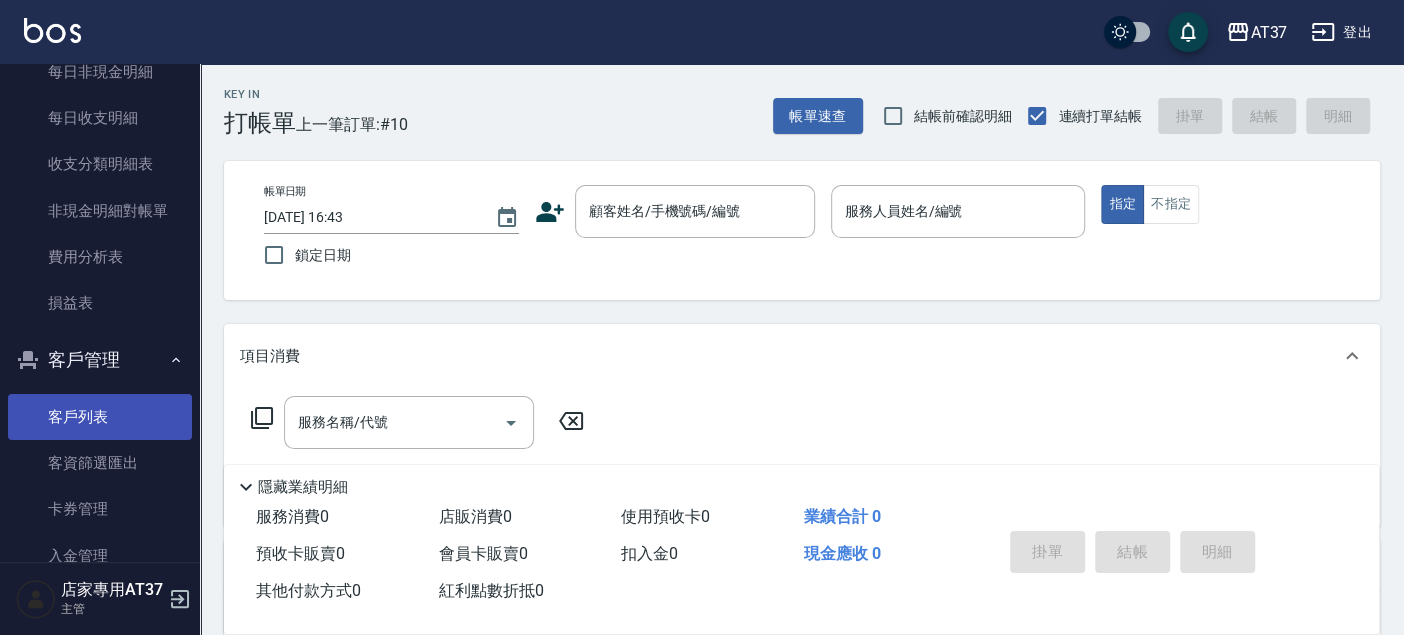 click on "客戶列表" at bounding box center [100, 417] 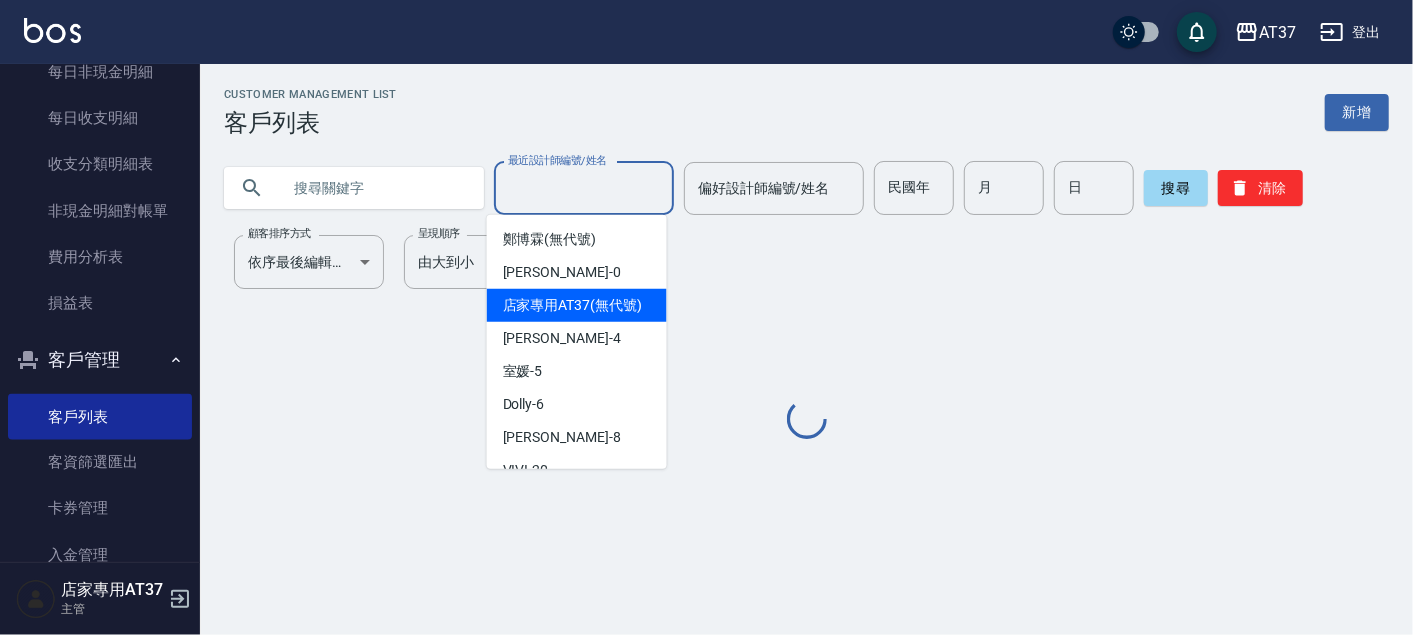 drag, startPoint x: 562, startPoint y: 359, endPoint x: 548, endPoint y: 357, distance: 14.142136 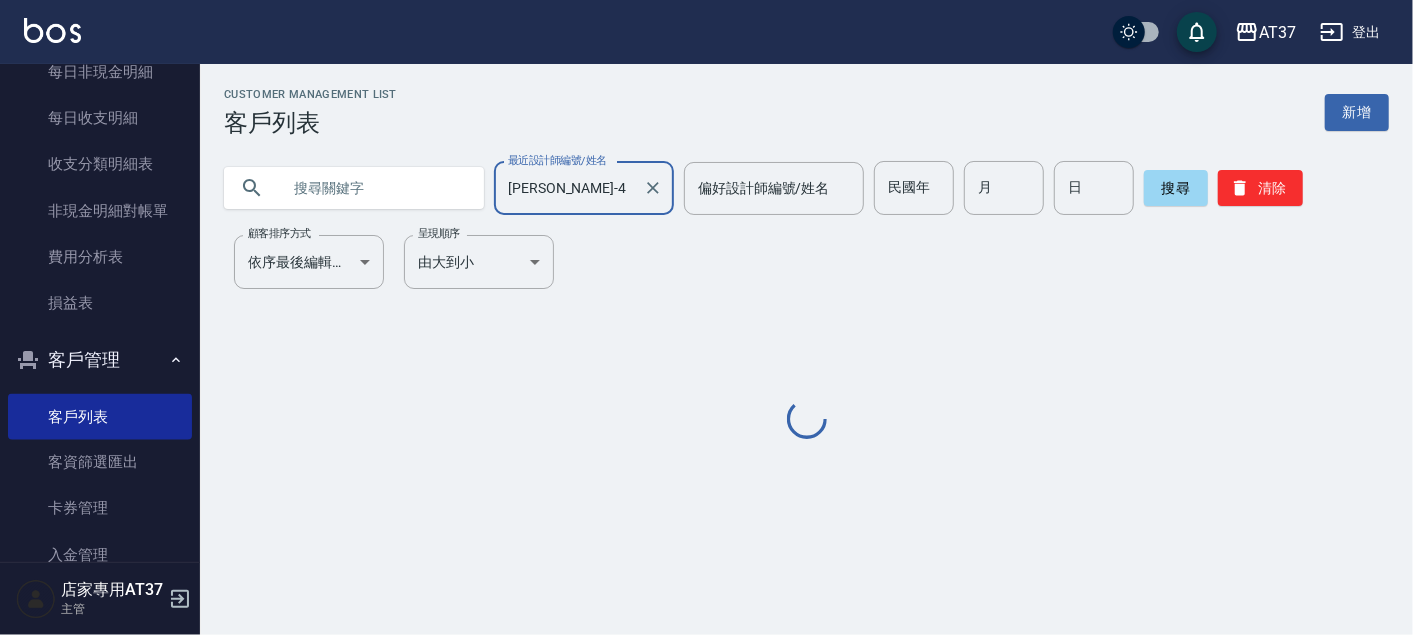 type on "[PERSON_NAME]-4" 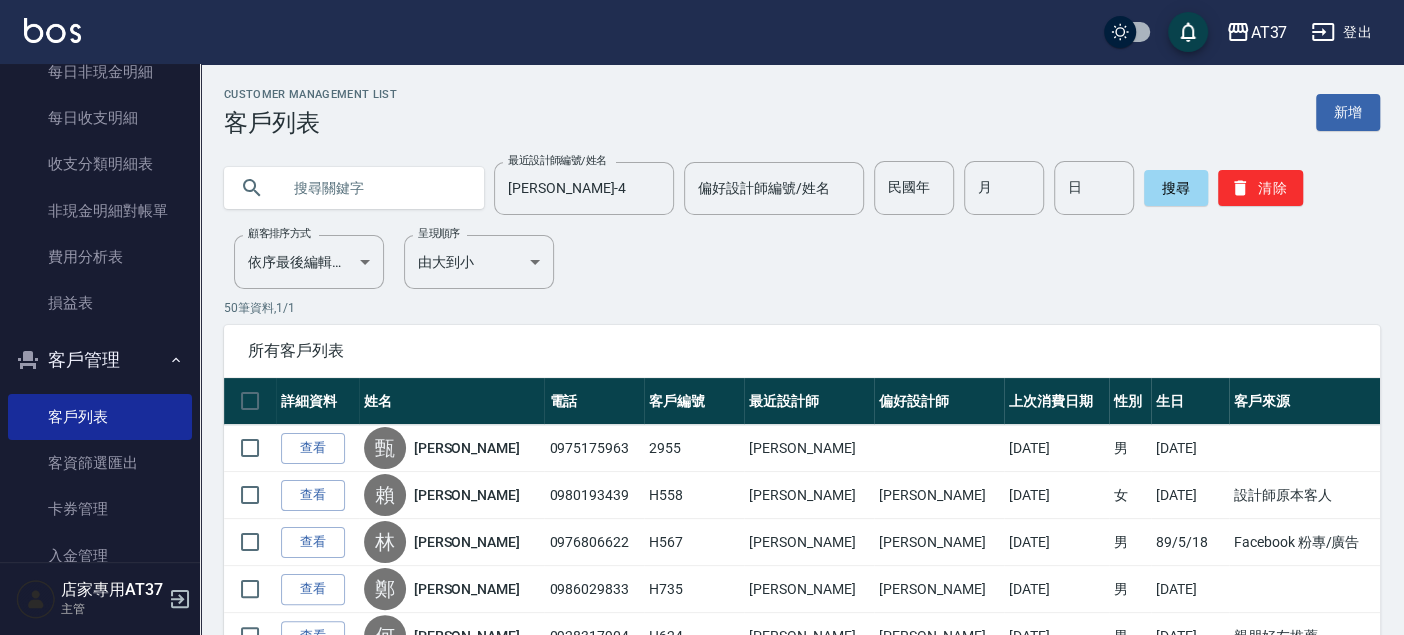 click at bounding box center [374, 188] 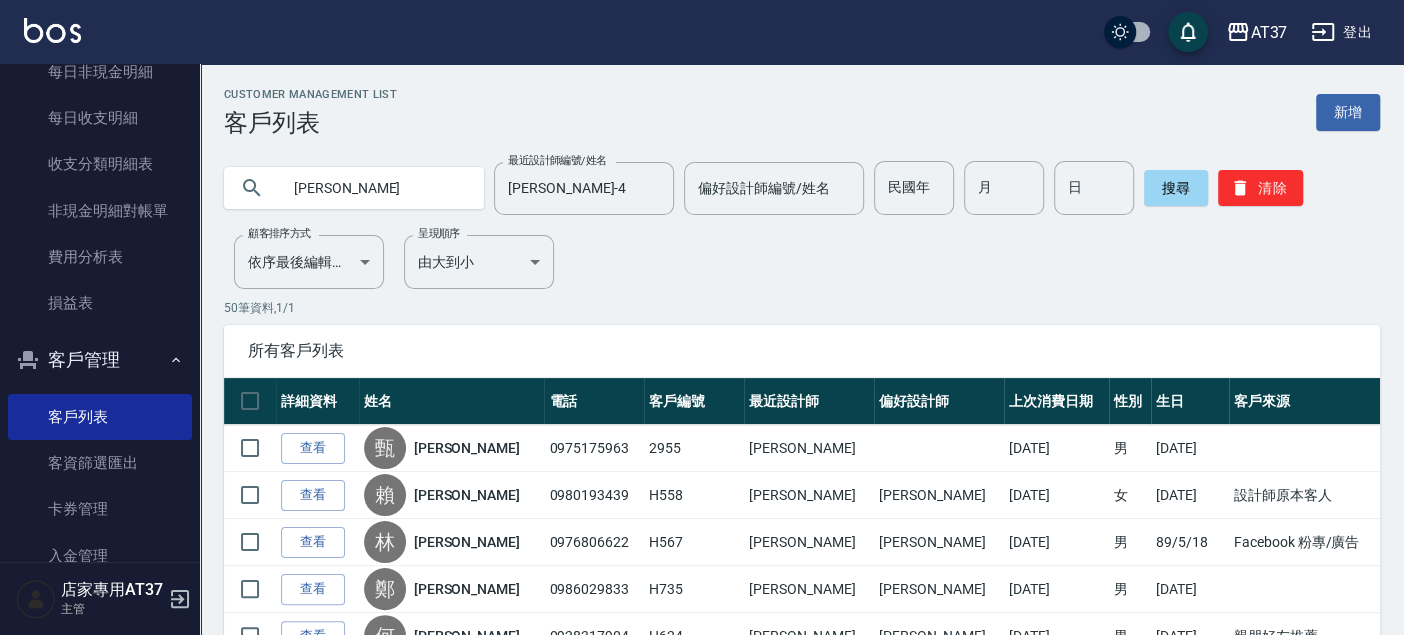 type on "[PERSON_NAME]" 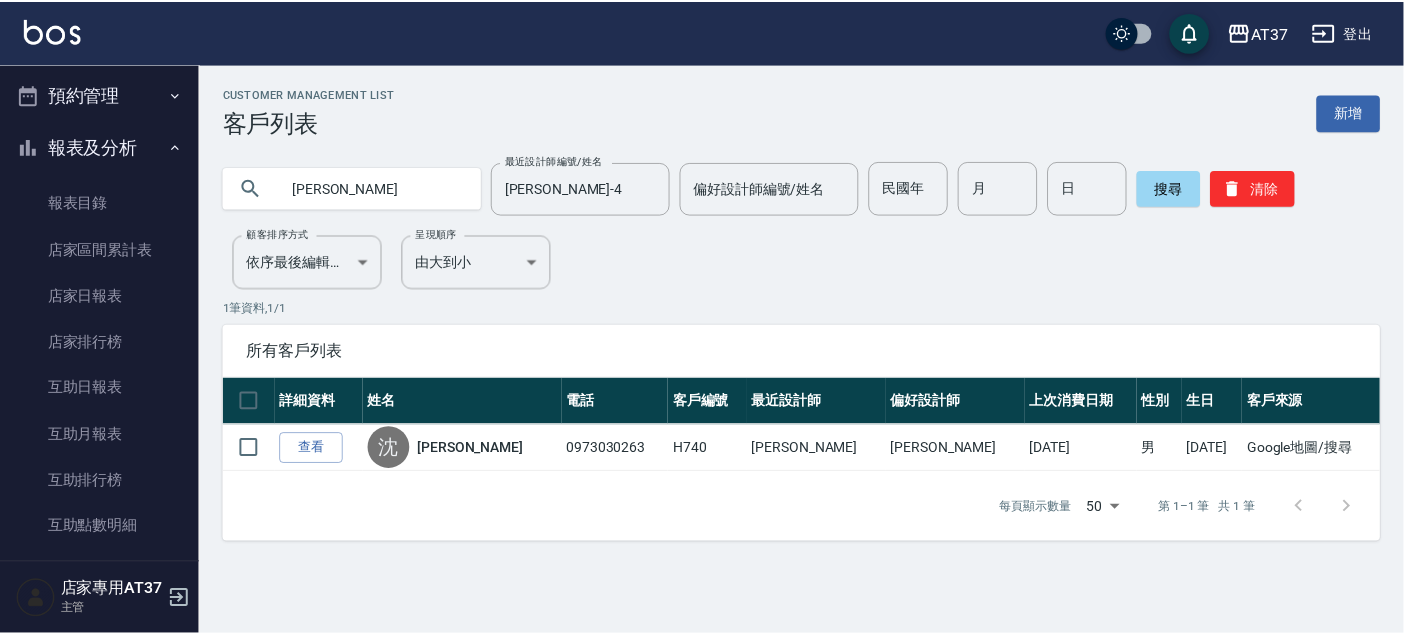 scroll, scrollTop: 0, scrollLeft: 0, axis: both 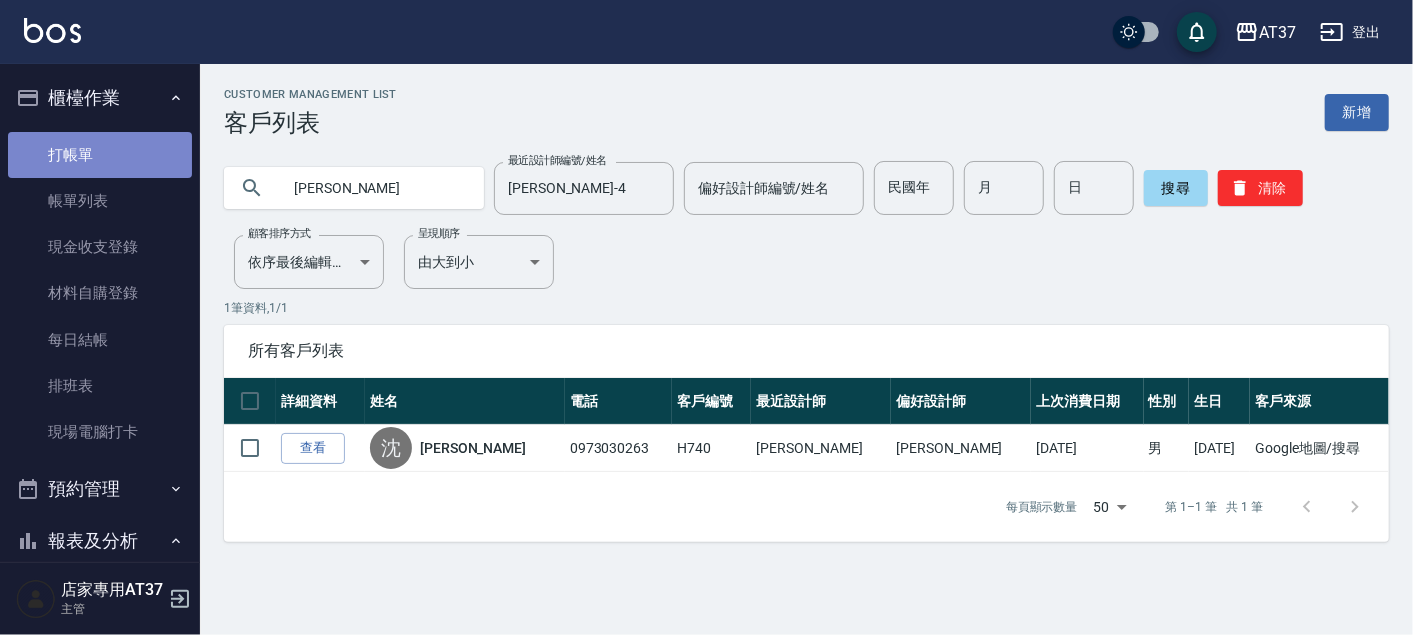 click on "打帳單" at bounding box center [100, 155] 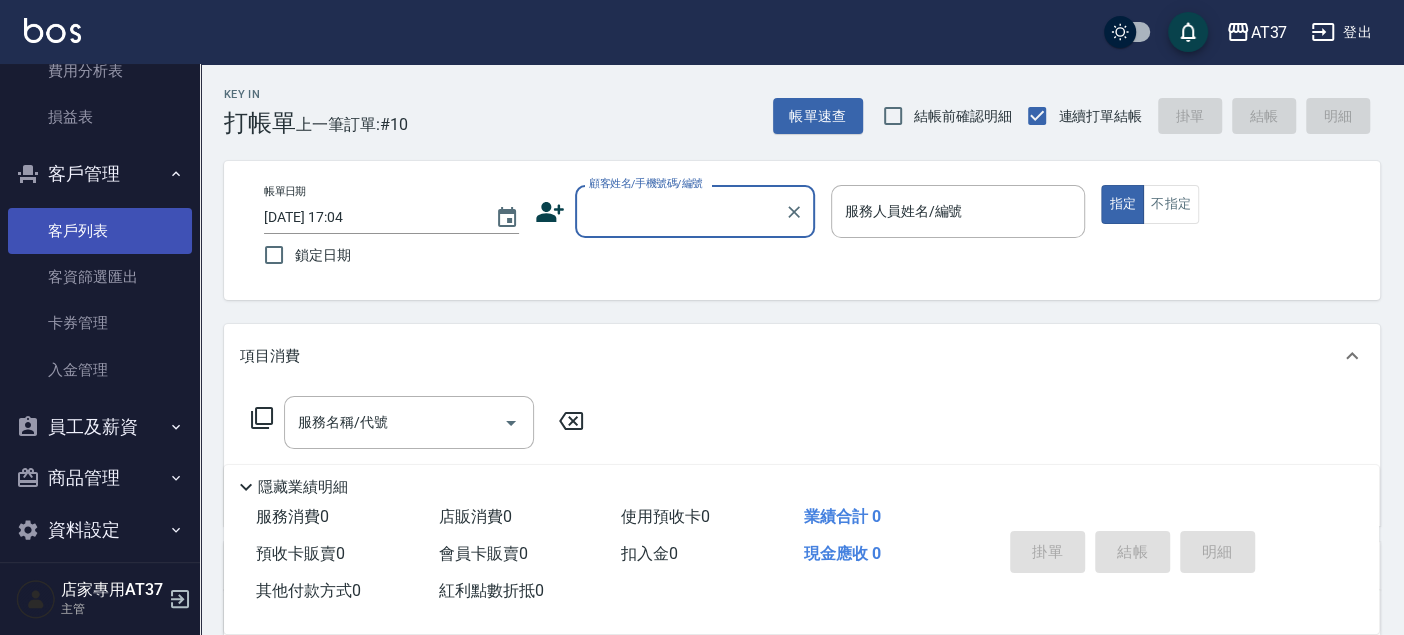 scroll, scrollTop: 1928, scrollLeft: 0, axis: vertical 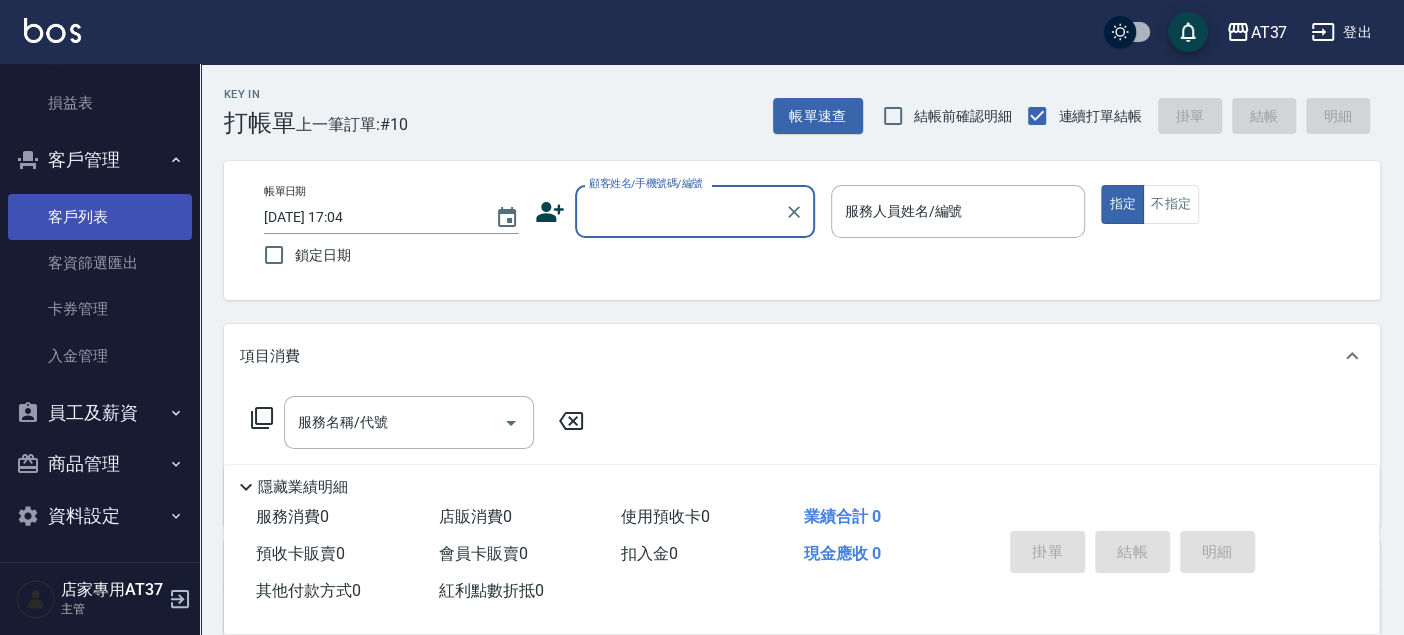 click on "客戶列表" at bounding box center [100, 217] 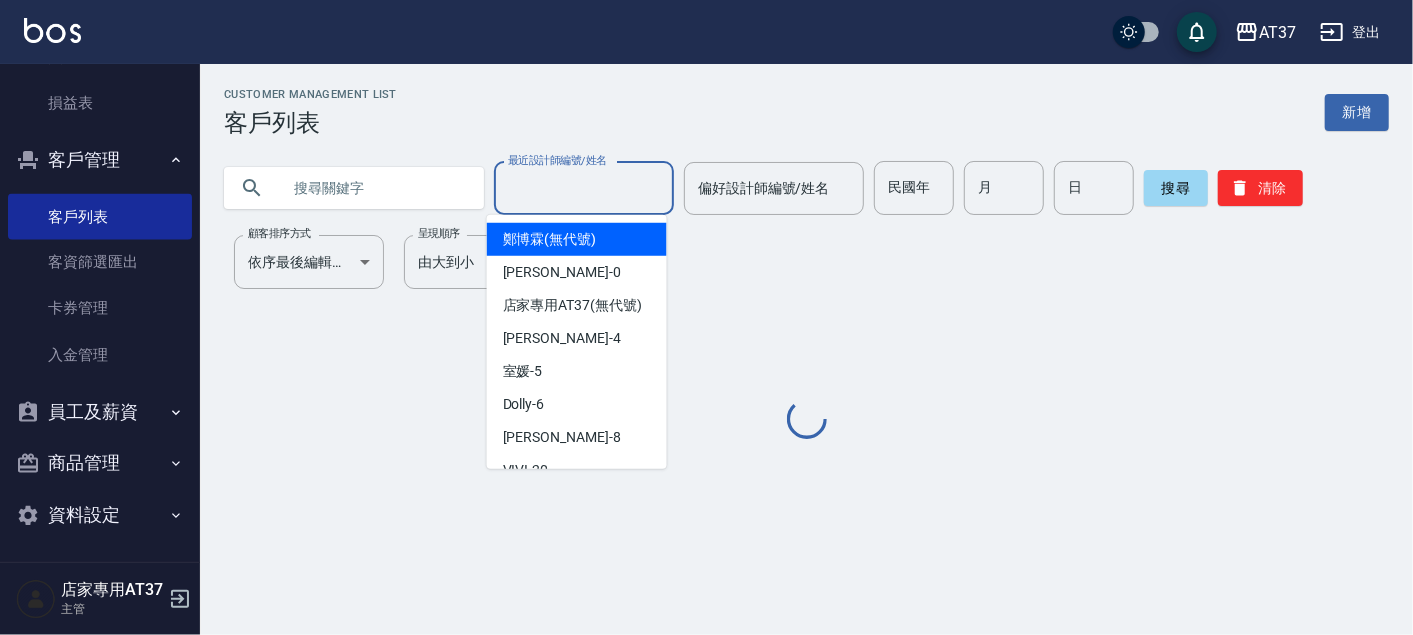 click on "最近設計師編號/姓名" at bounding box center (584, 188) 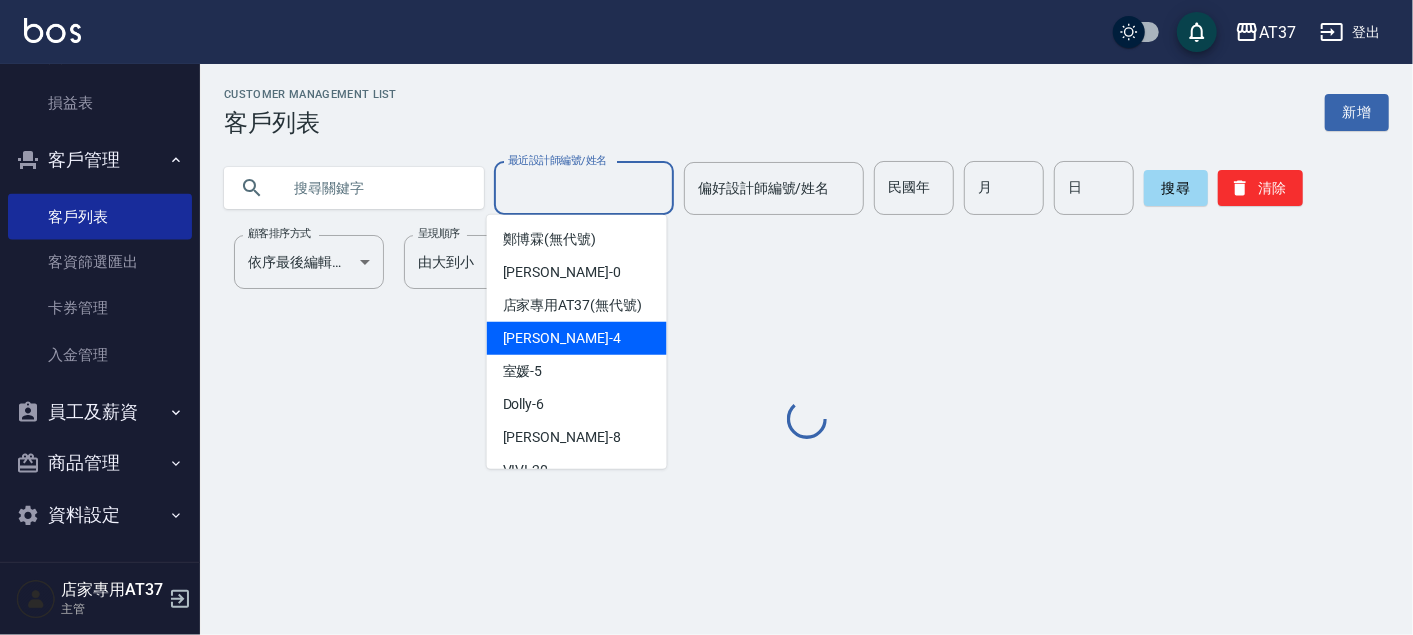 click on "[PERSON_NAME] -4" at bounding box center (562, 338) 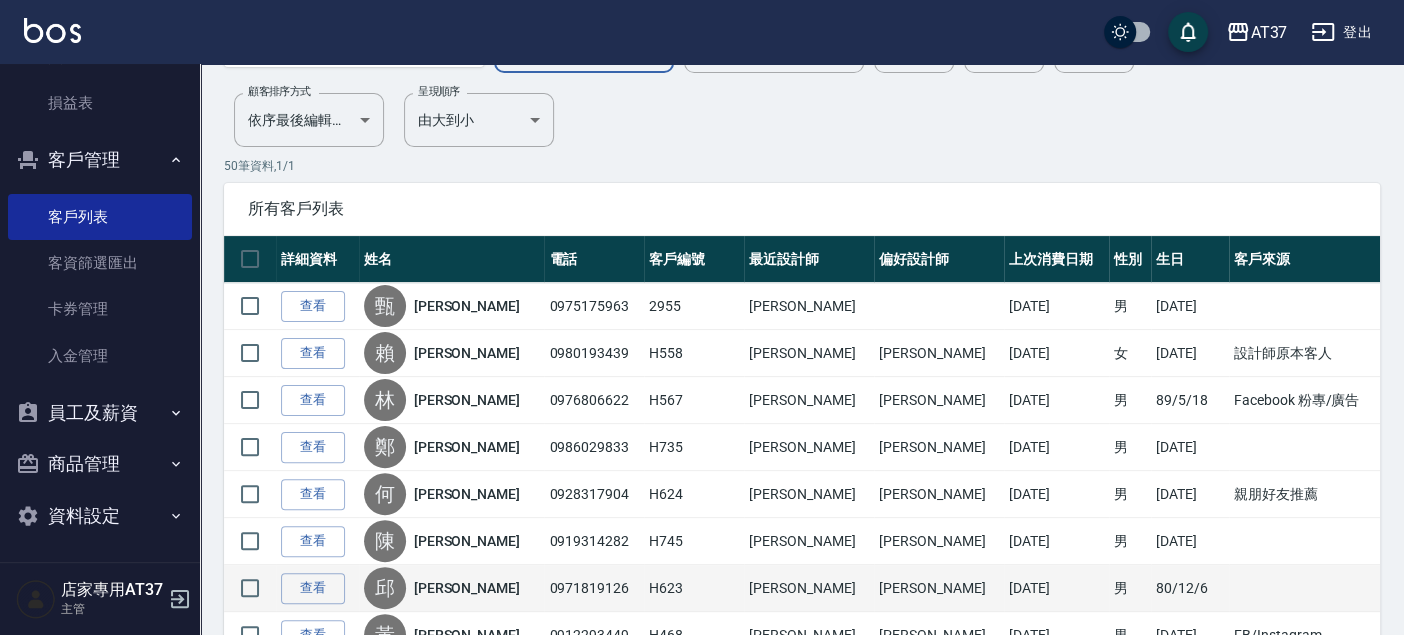 scroll, scrollTop: 222, scrollLeft: 0, axis: vertical 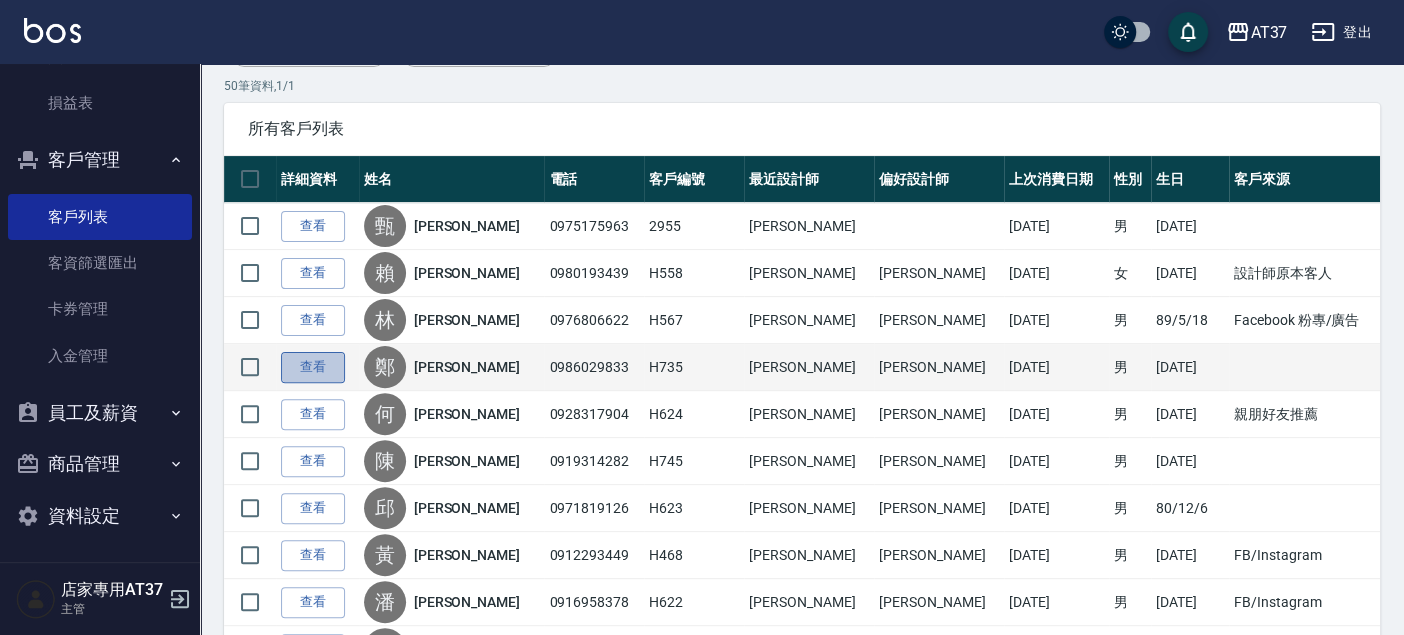 click on "查看" at bounding box center (313, 367) 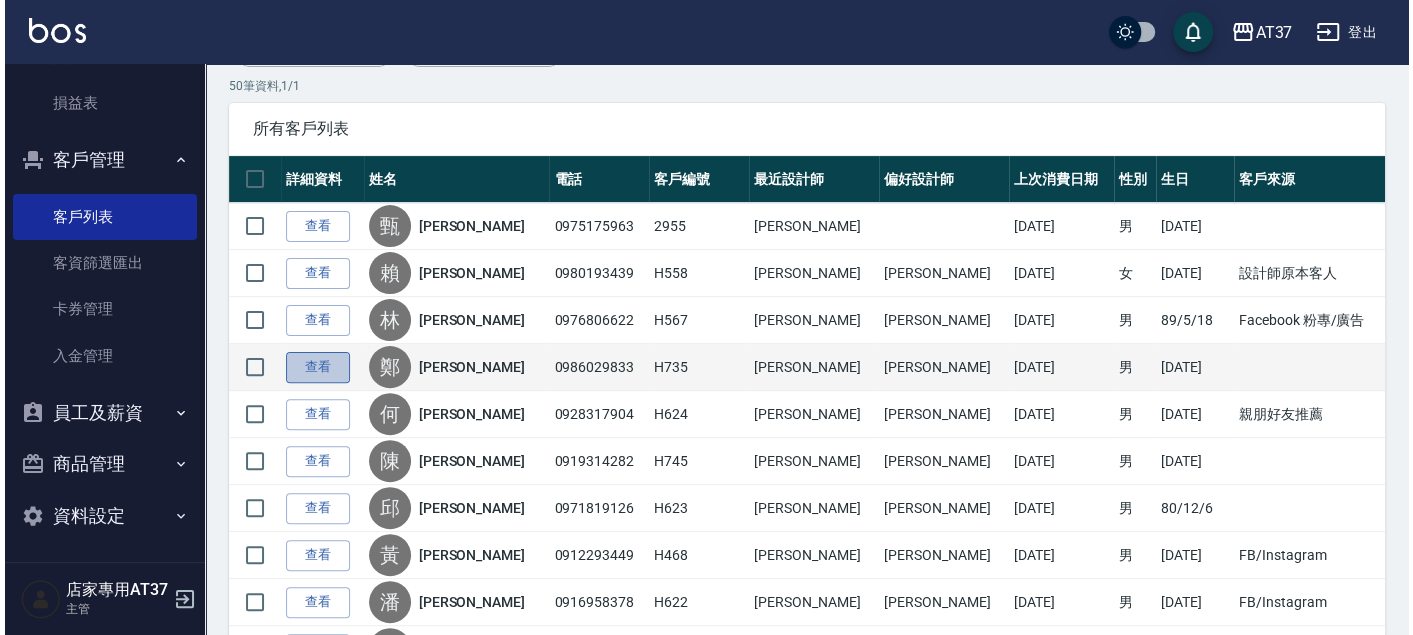 scroll, scrollTop: 0, scrollLeft: 0, axis: both 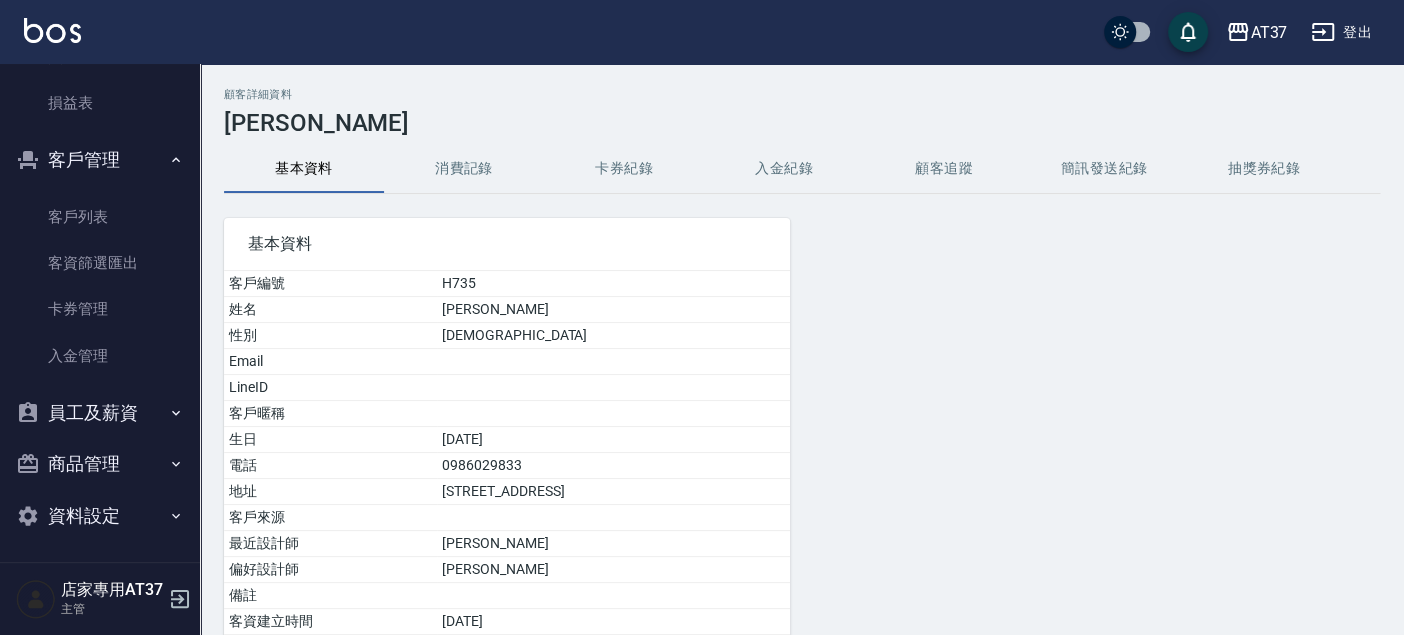 click on "消費記錄" at bounding box center [464, 169] 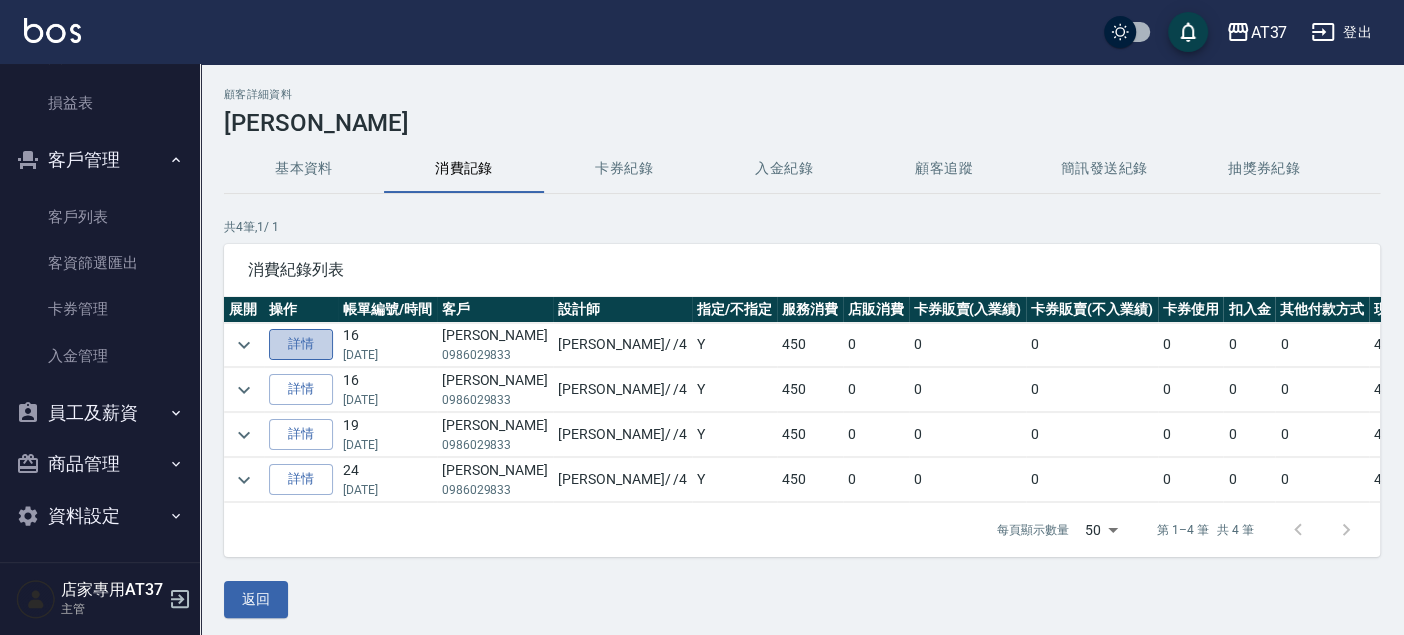 click on "詳情" at bounding box center [301, 344] 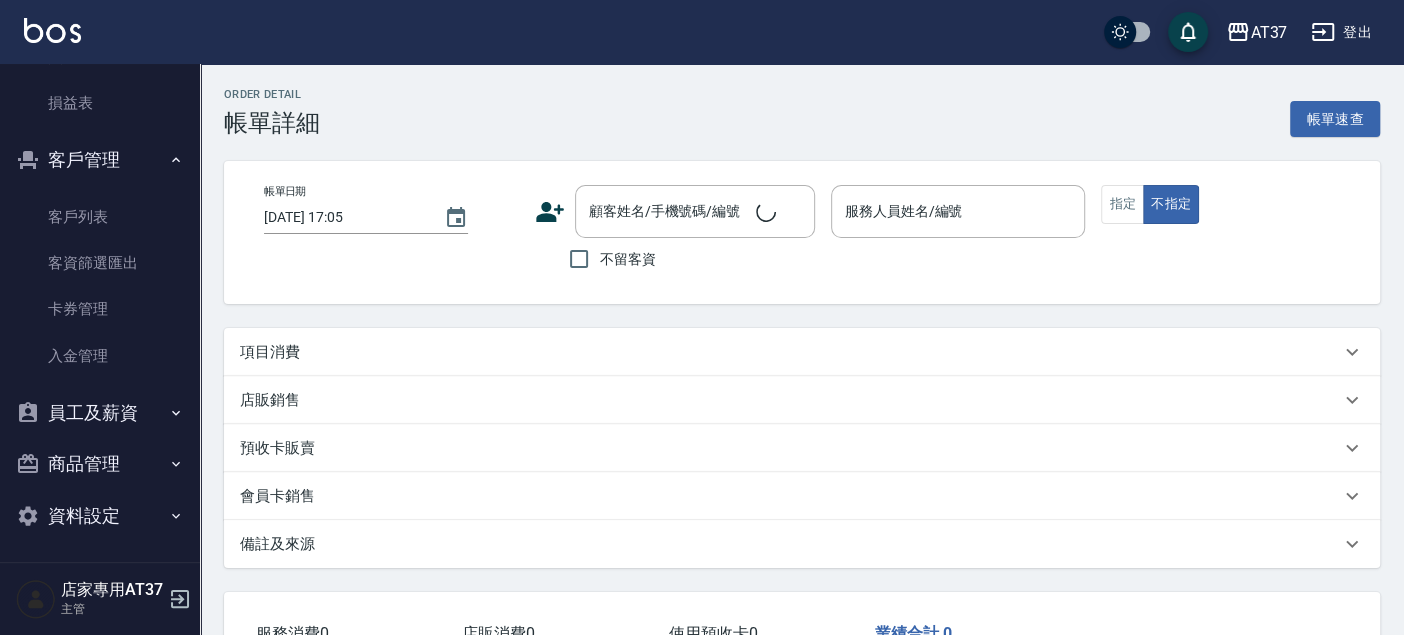 type on "[DATE] 19:59" 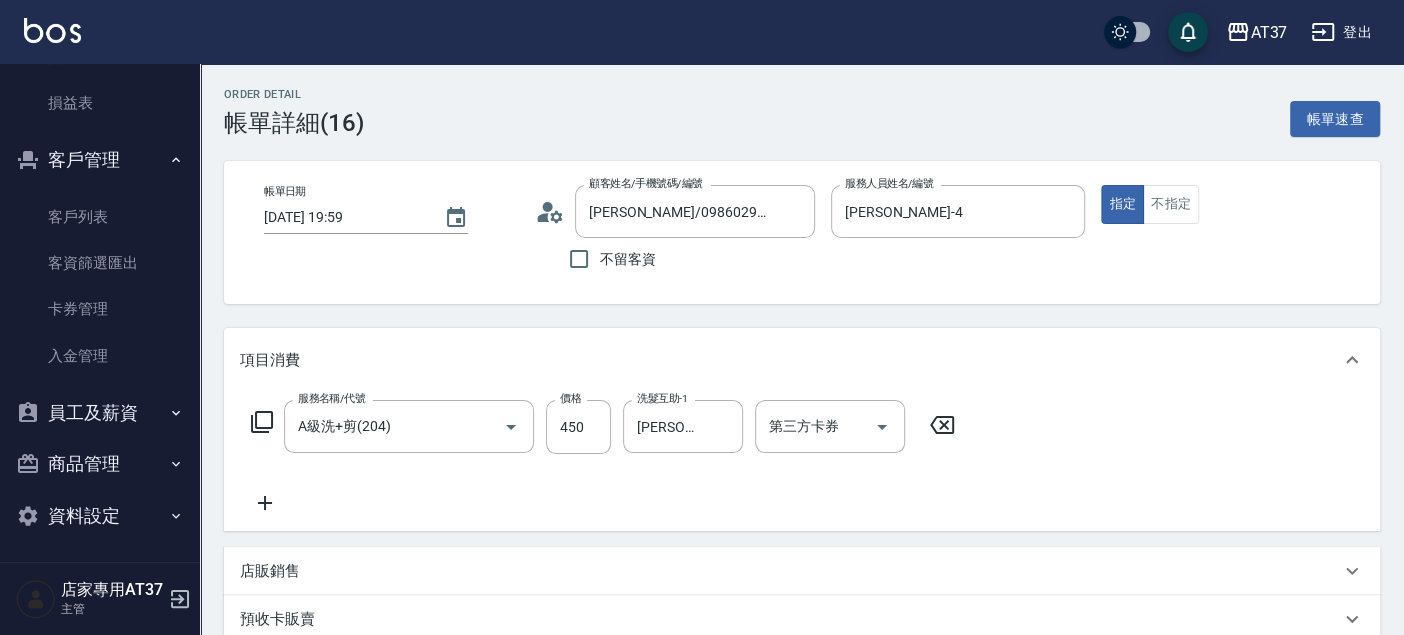 type on "[PERSON_NAME]/0986029833/H735" 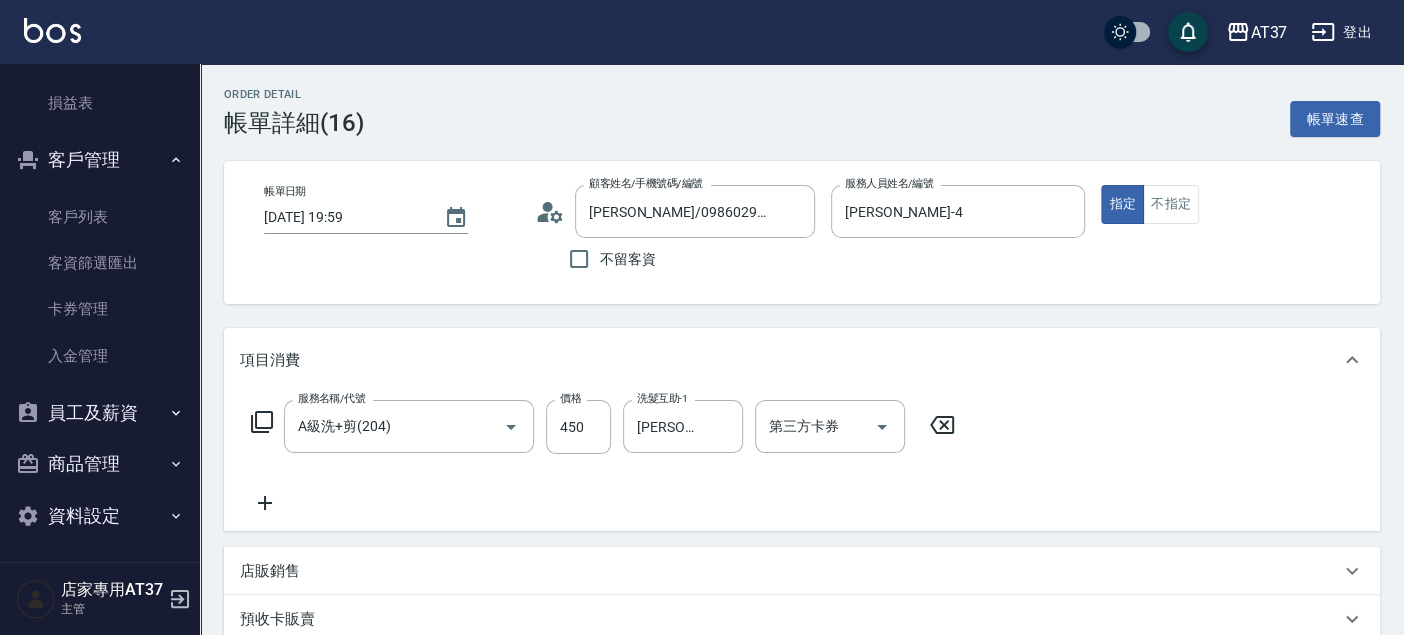 type on "A級洗+剪(204)" 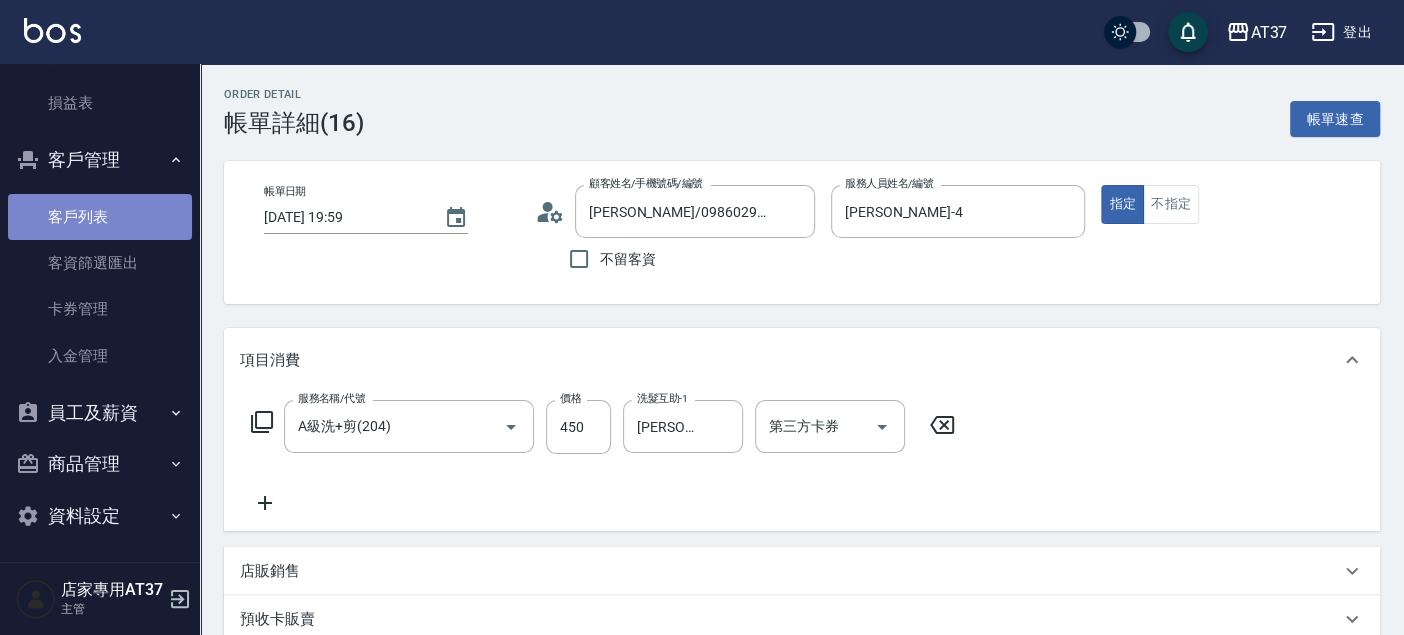 click on "客戶列表" at bounding box center (100, 217) 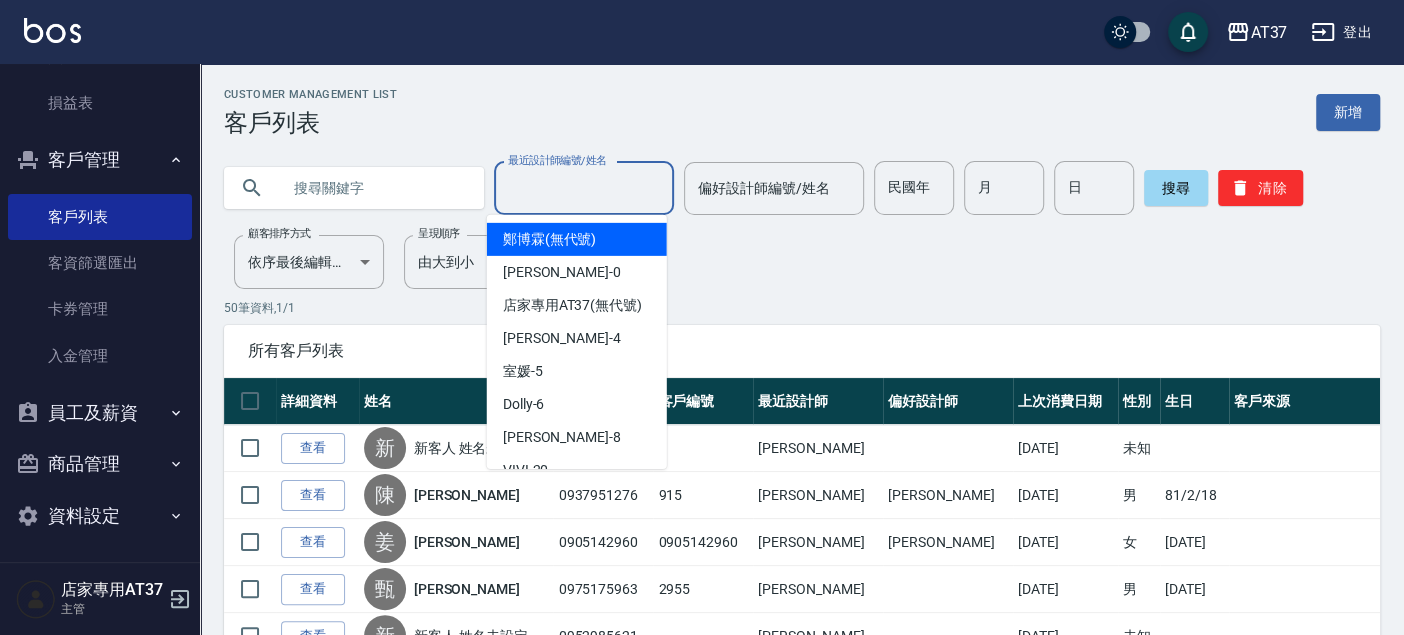 click on "最近設計師編號/姓名 最近設計師編號/姓名" at bounding box center (584, 188) 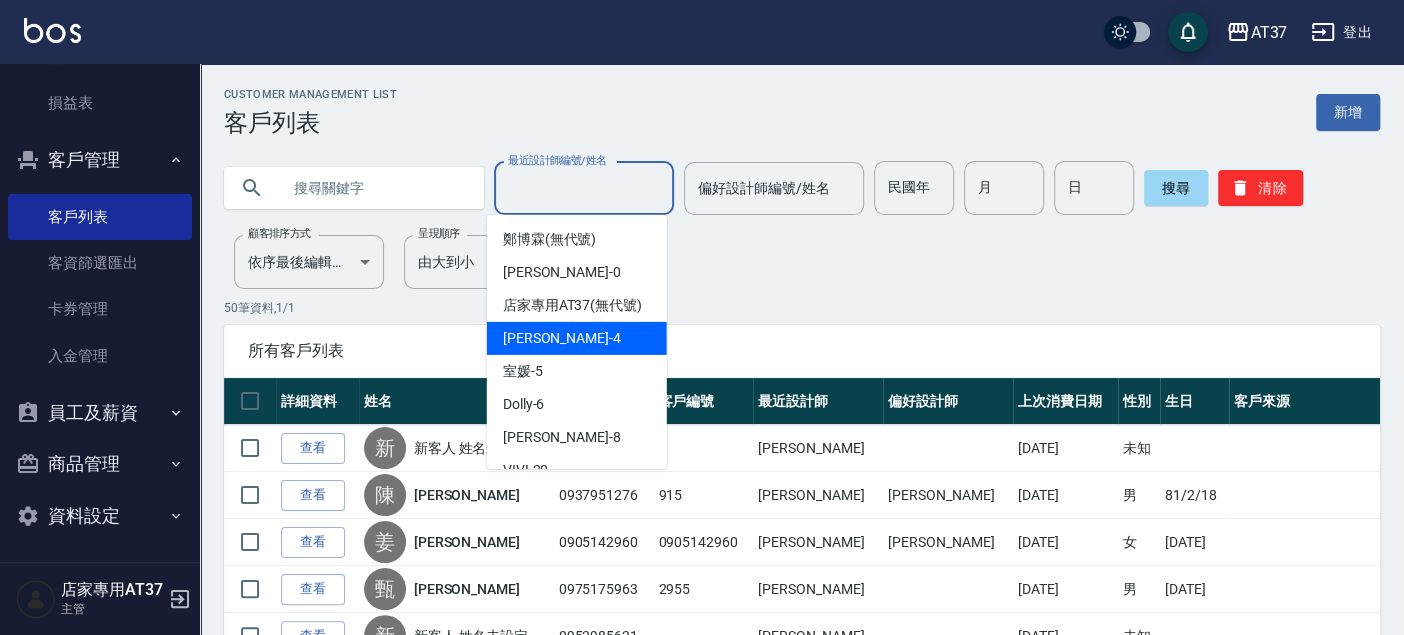 click on "[PERSON_NAME] -4" at bounding box center (577, 338) 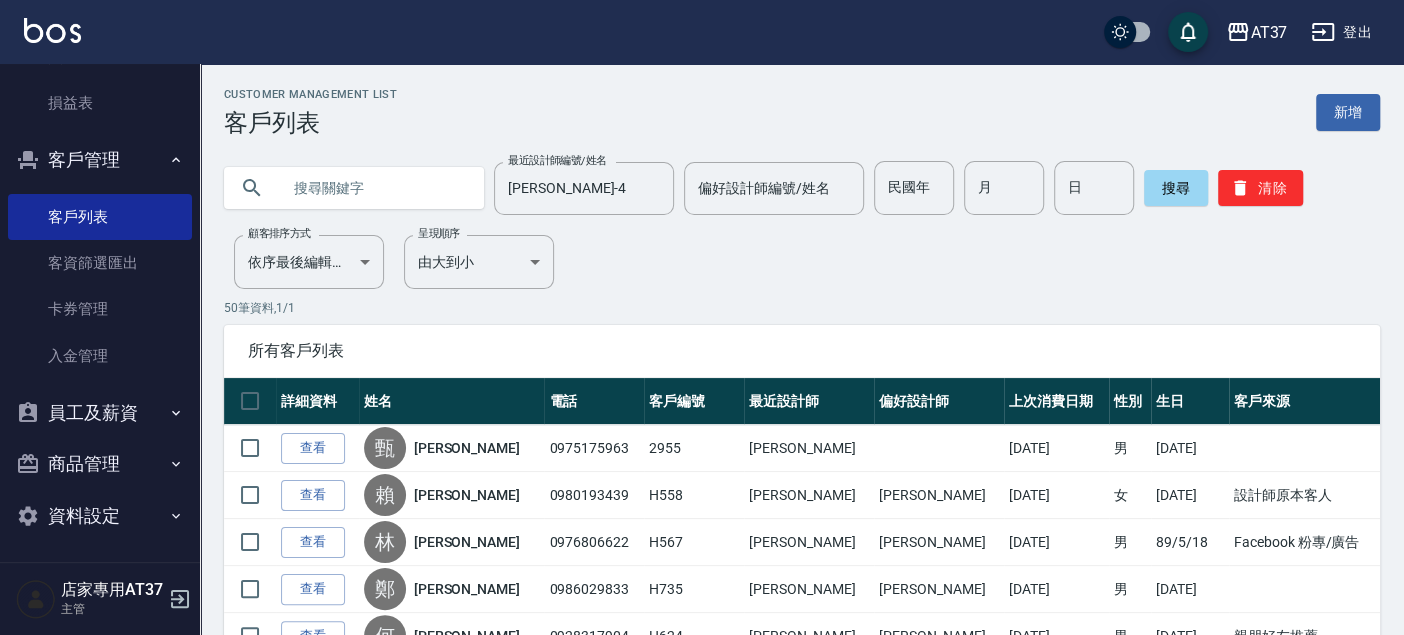 click at bounding box center [374, 188] 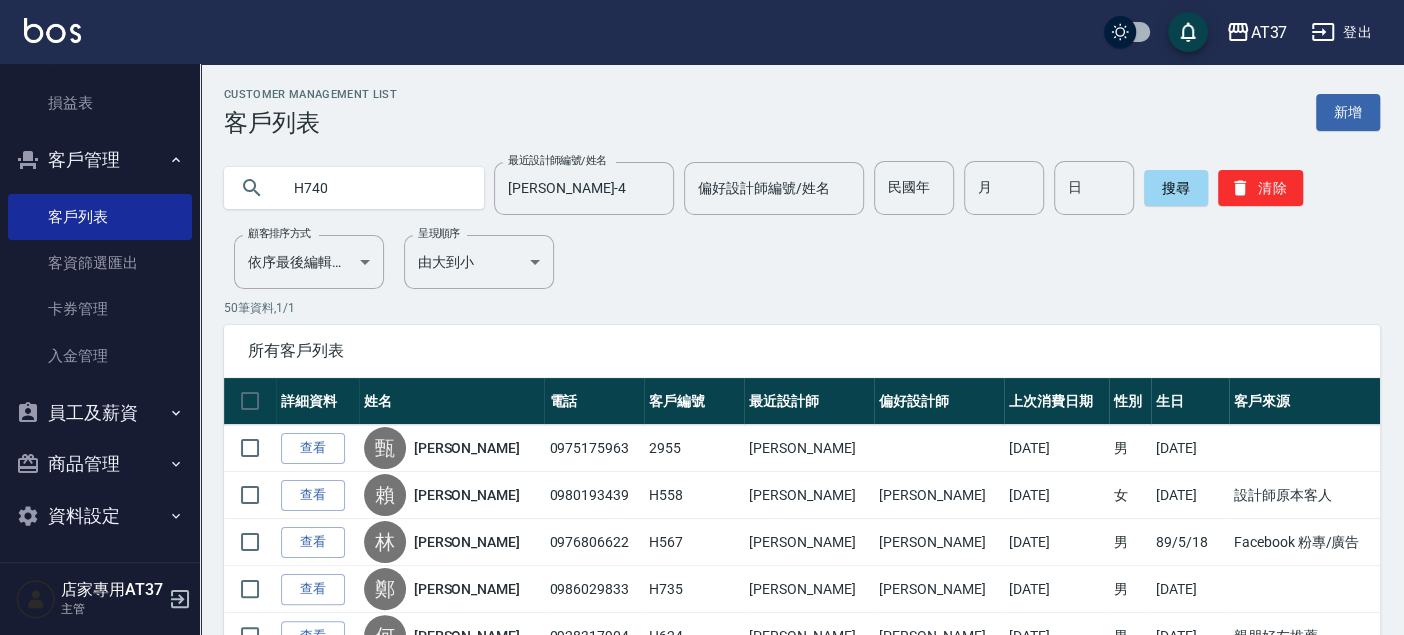 type on "H740" 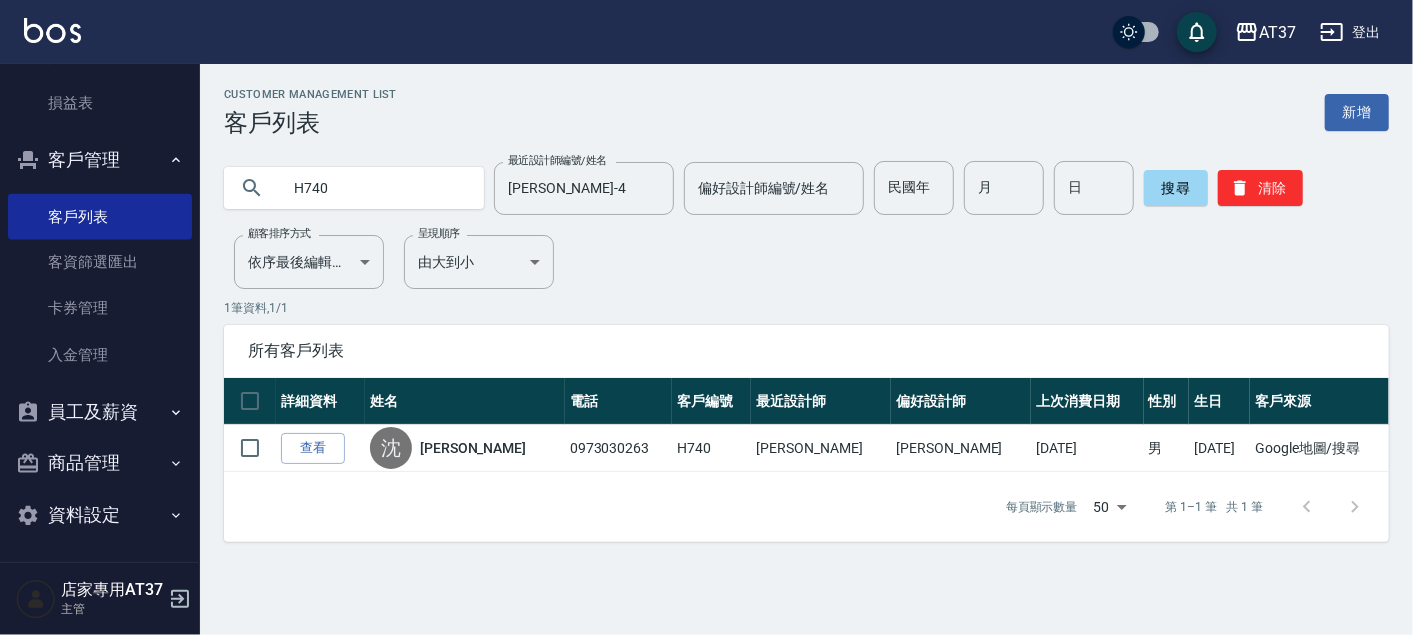 drag, startPoint x: 317, startPoint y: 445, endPoint x: 337, endPoint y: 425, distance: 28.284271 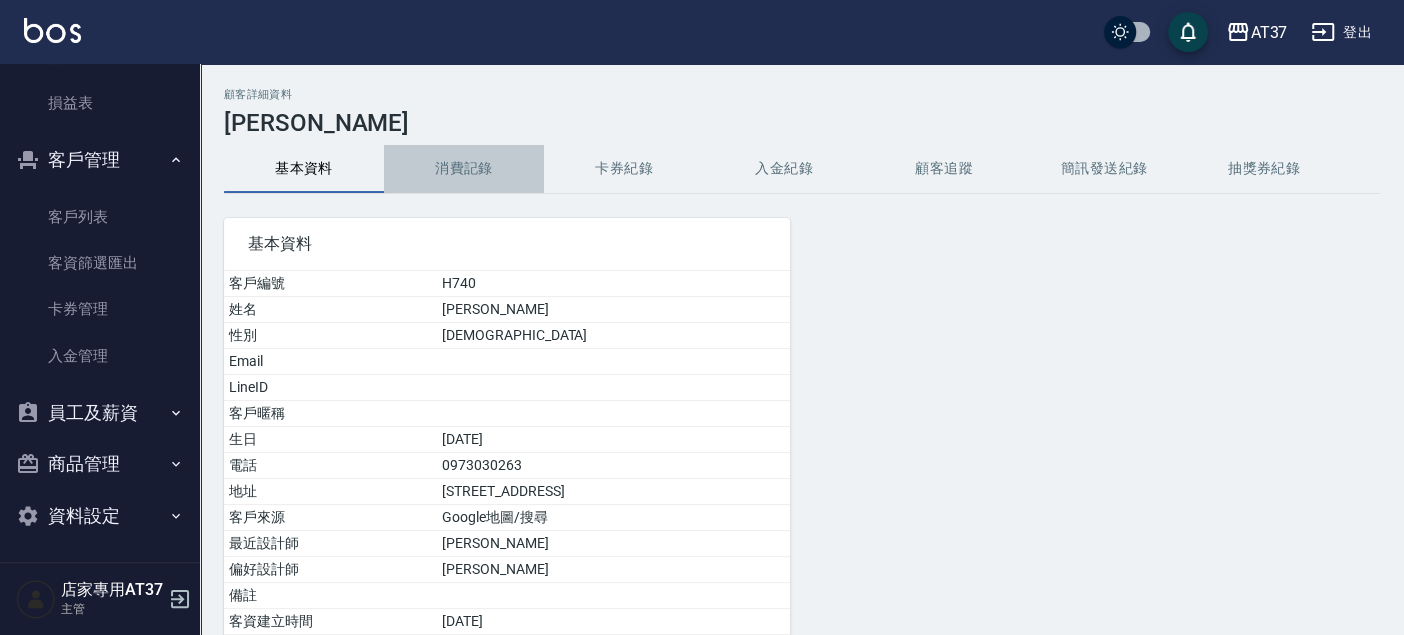 click on "消費記錄" at bounding box center [464, 169] 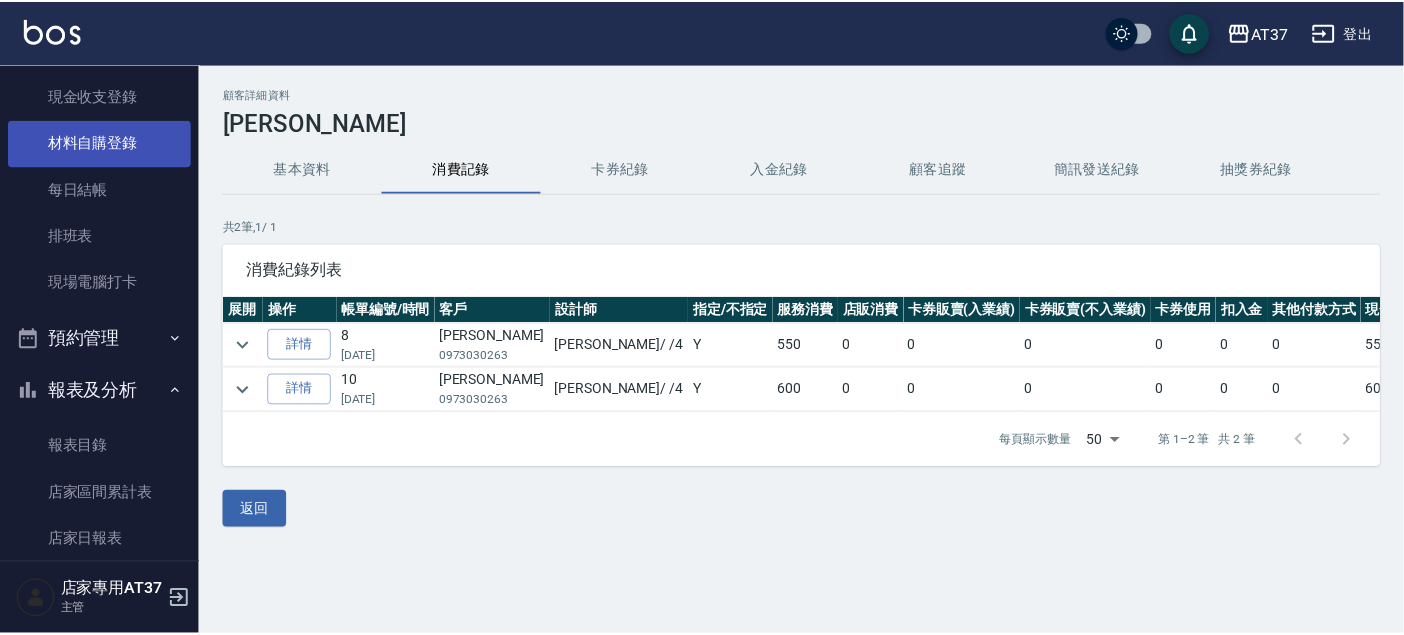 scroll, scrollTop: 0, scrollLeft: 0, axis: both 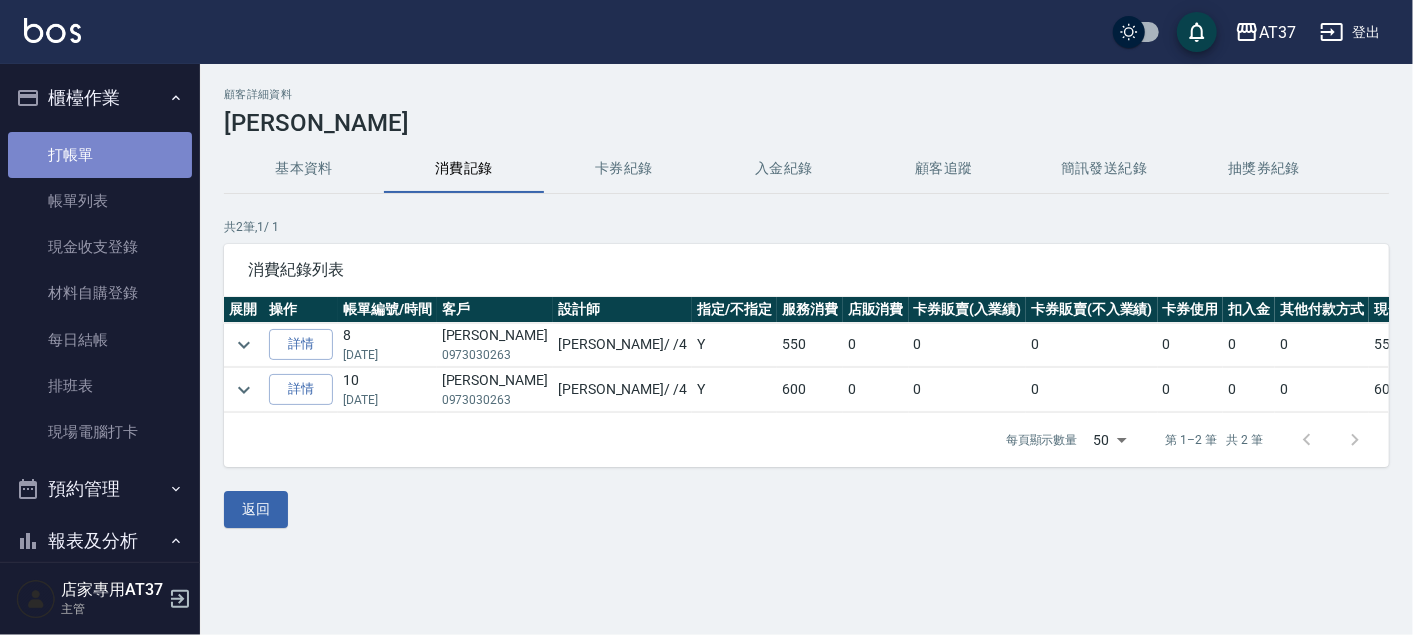click on "打帳單" at bounding box center [100, 155] 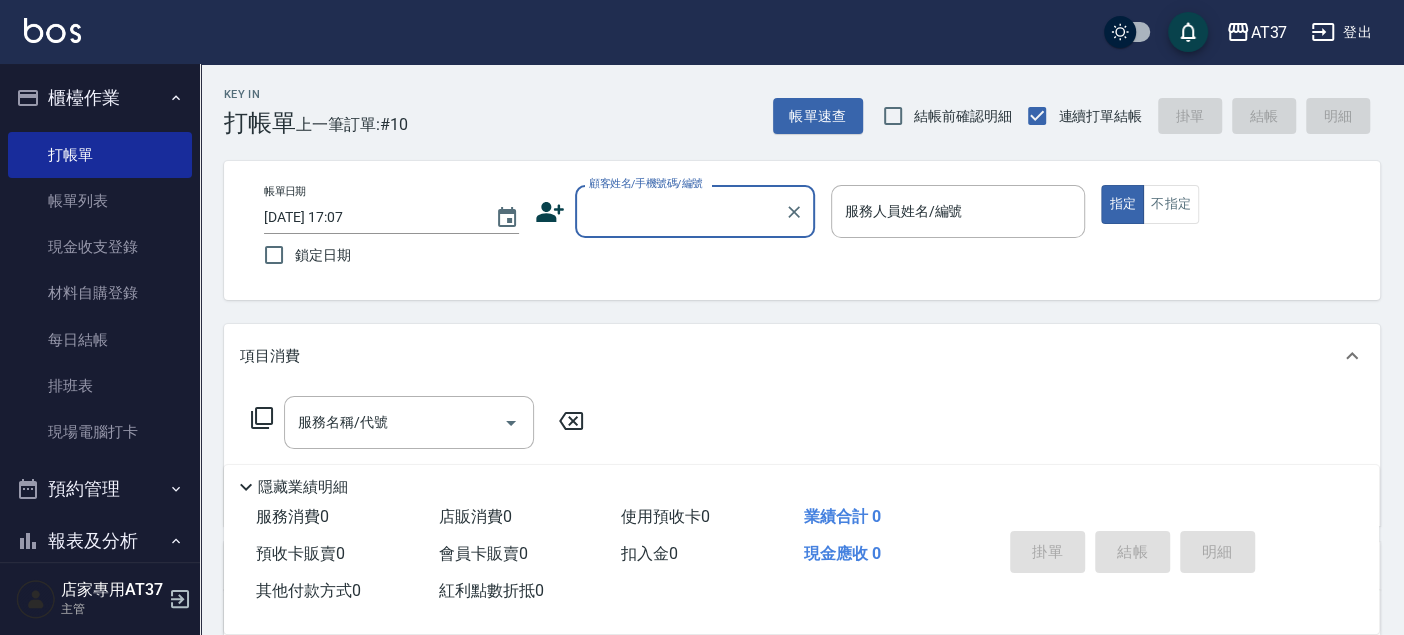 click on "顧客姓名/手機號碼/編號" at bounding box center [680, 211] 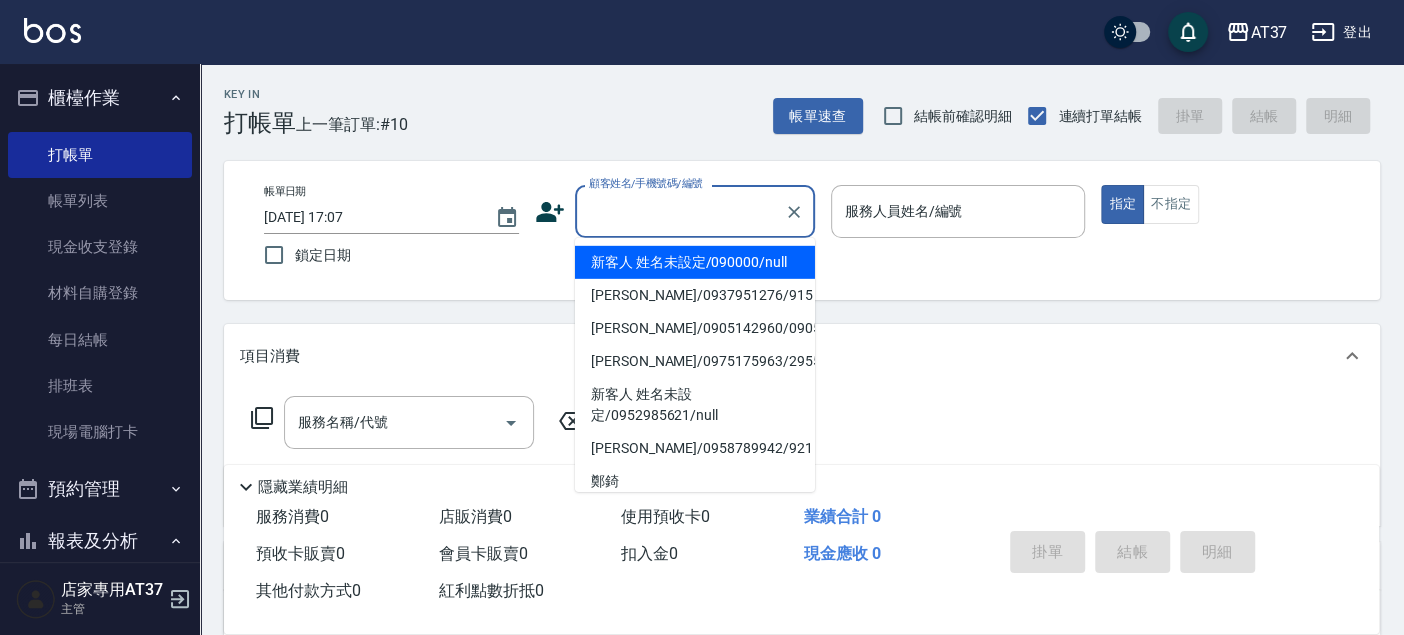 click on "新客人 姓名未設定/090000/null" at bounding box center (695, 262) 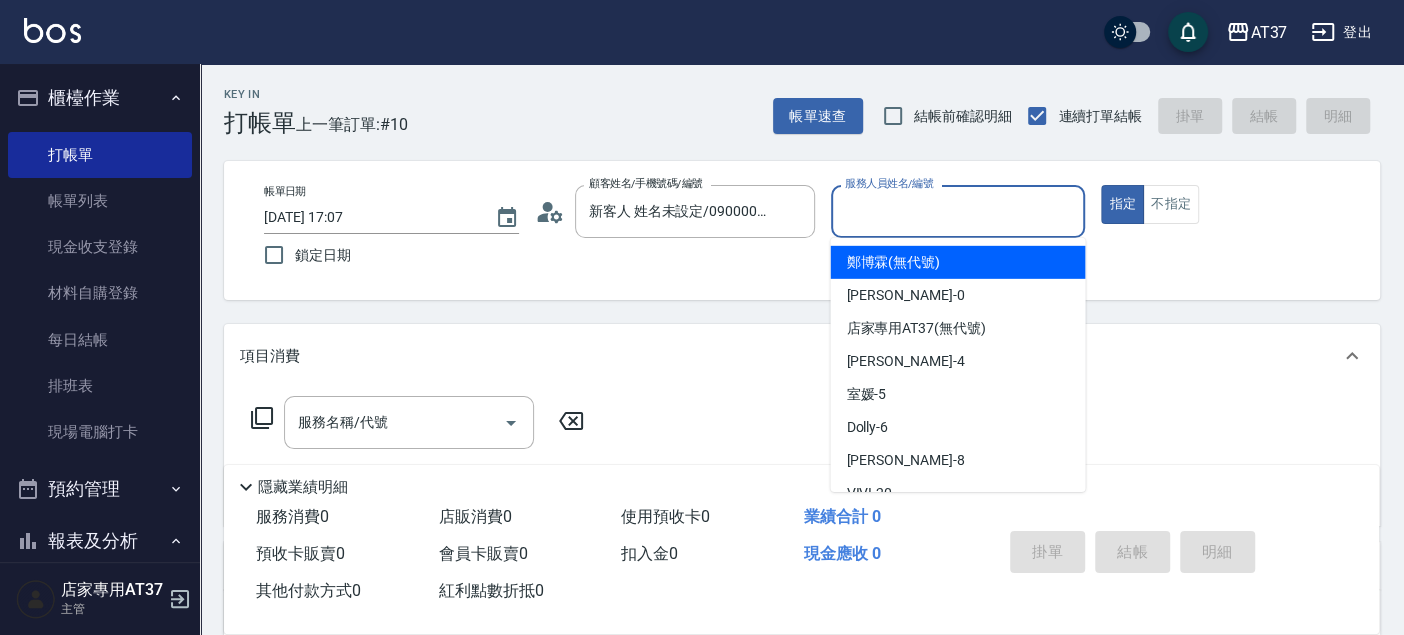 click on "服務人員姓名/編號" at bounding box center (958, 211) 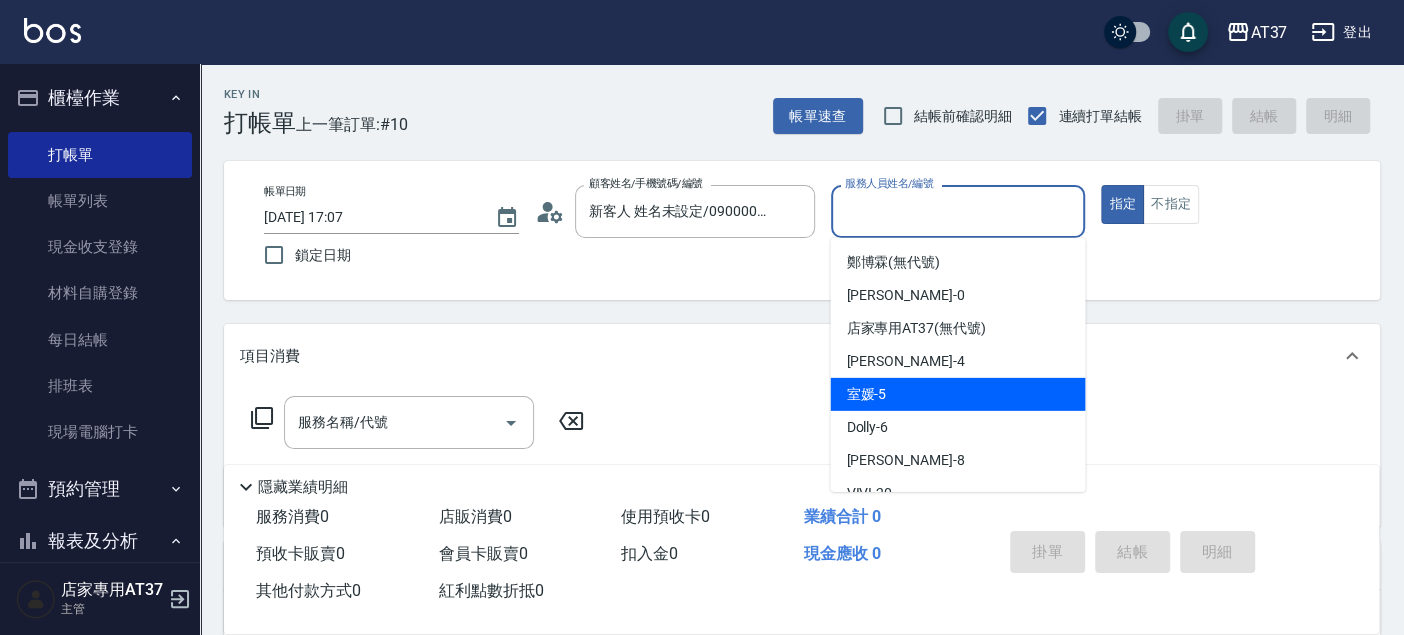 click on "室媛 -5" at bounding box center (957, 394) 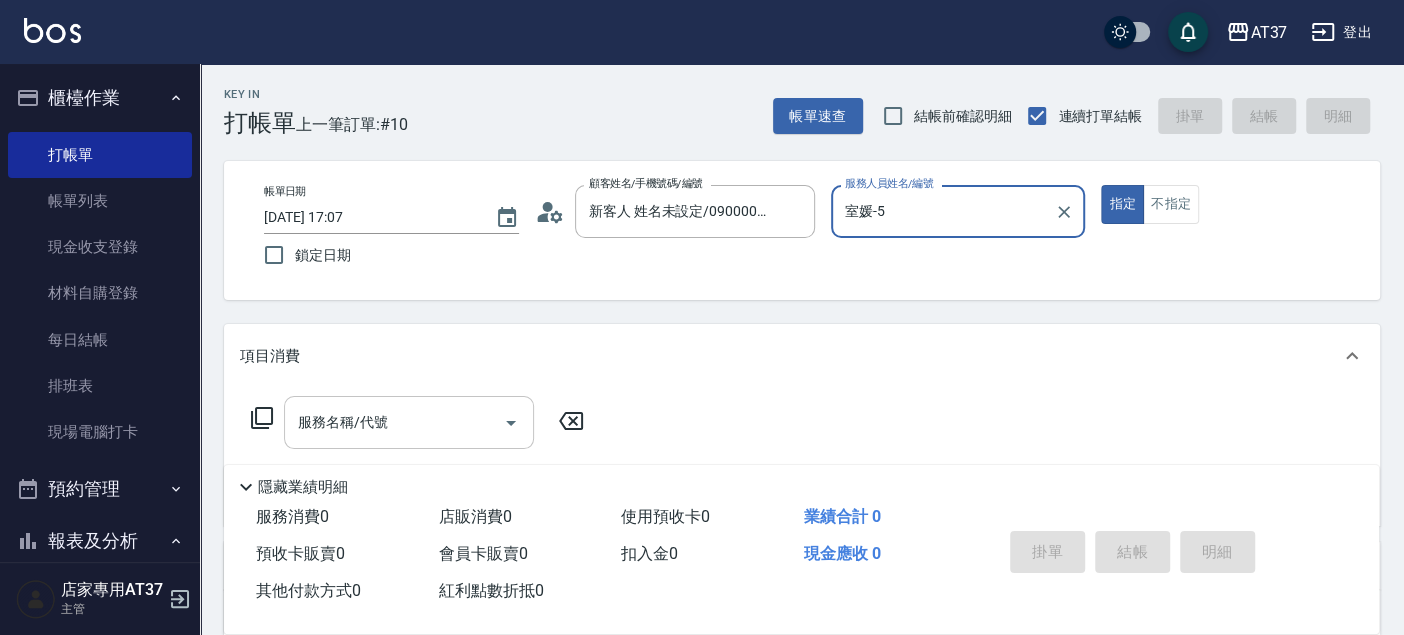 click on "服務名稱/代號" at bounding box center [394, 422] 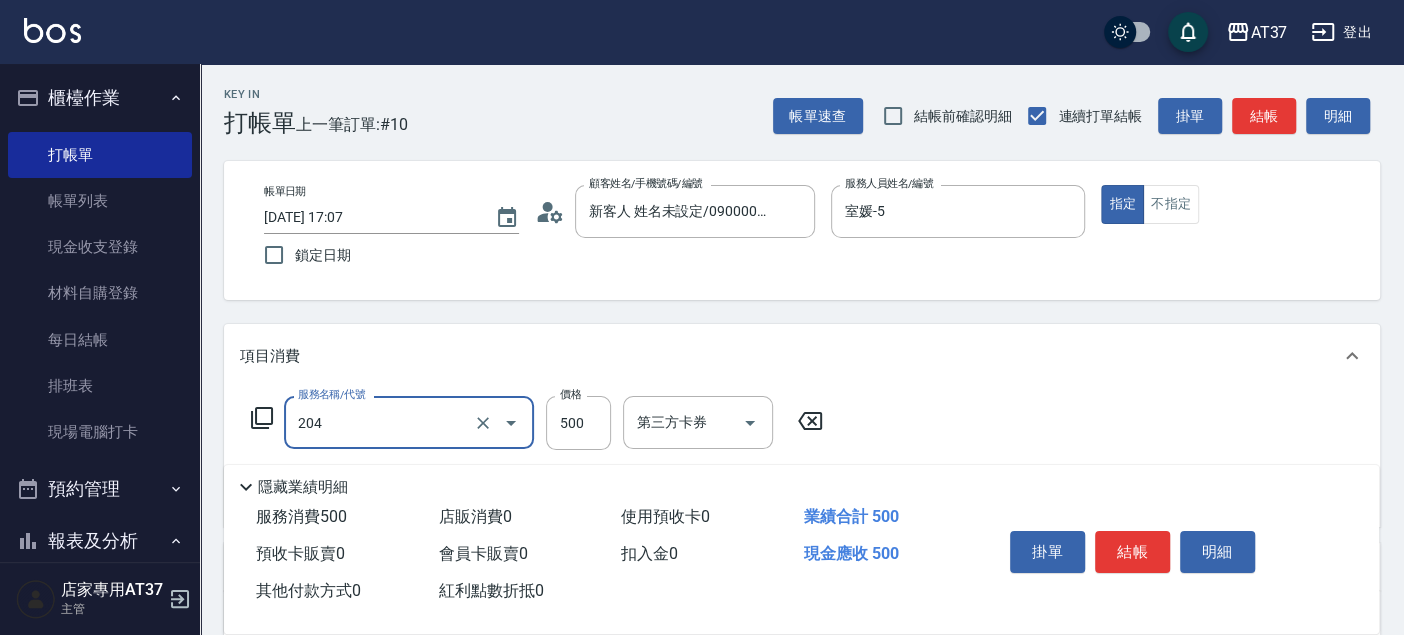 type on "A級洗+剪(204)" 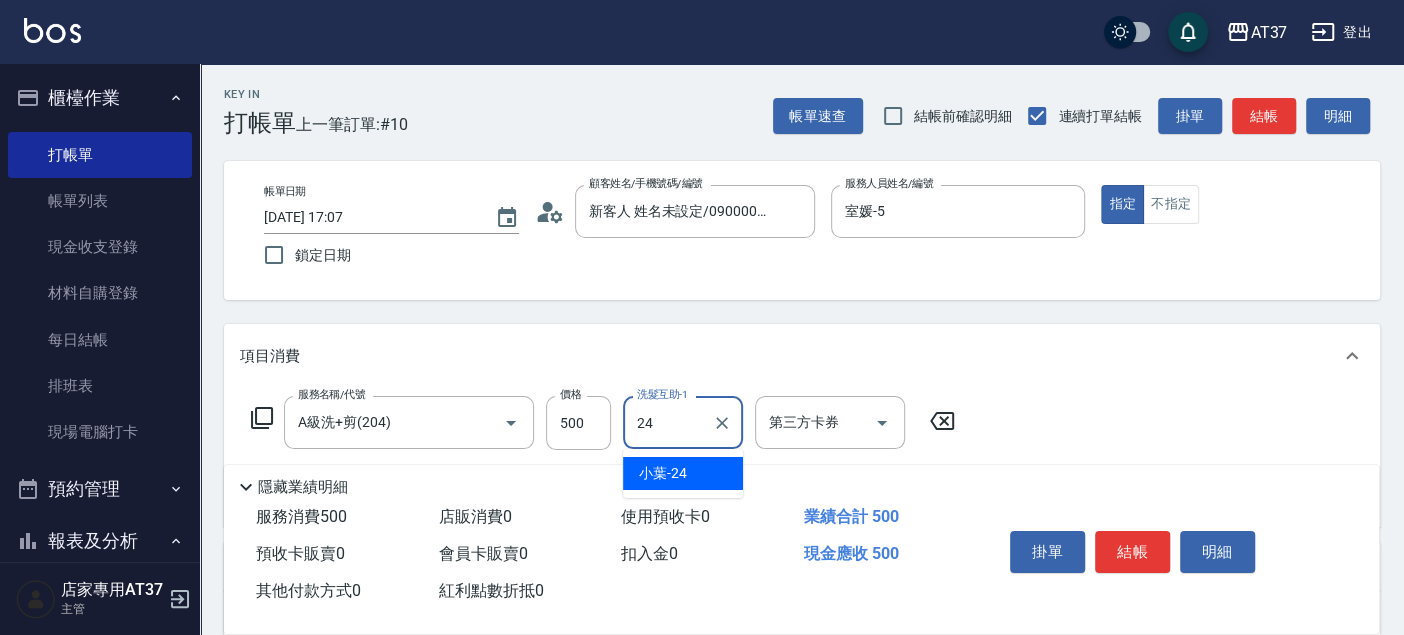 type on "小葉-24" 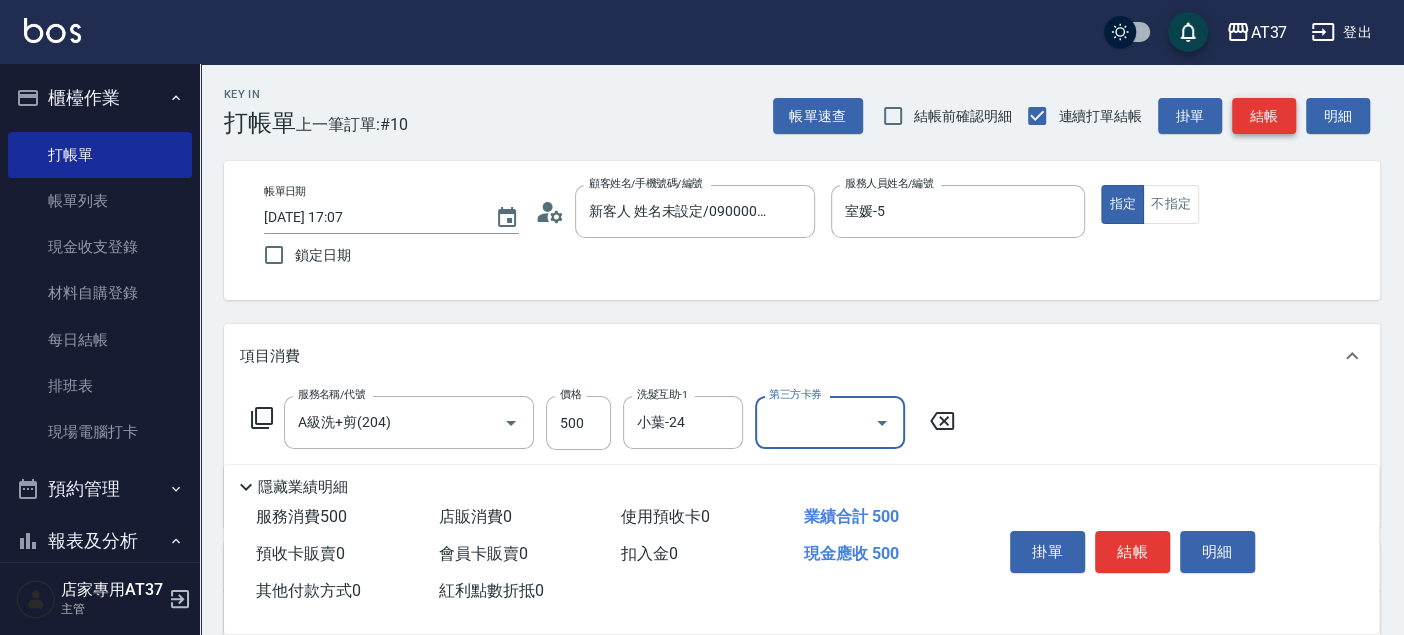 click on "結帳" at bounding box center (1264, 116) 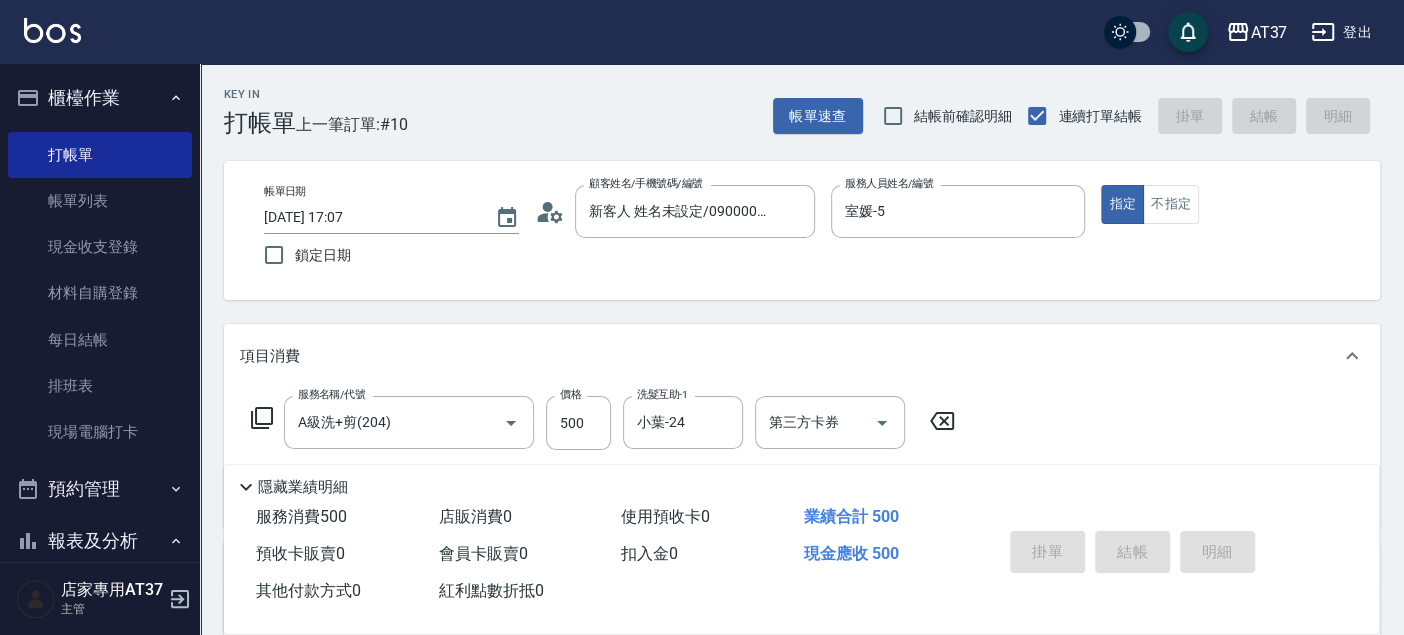 type on "[DATE] 17:08" 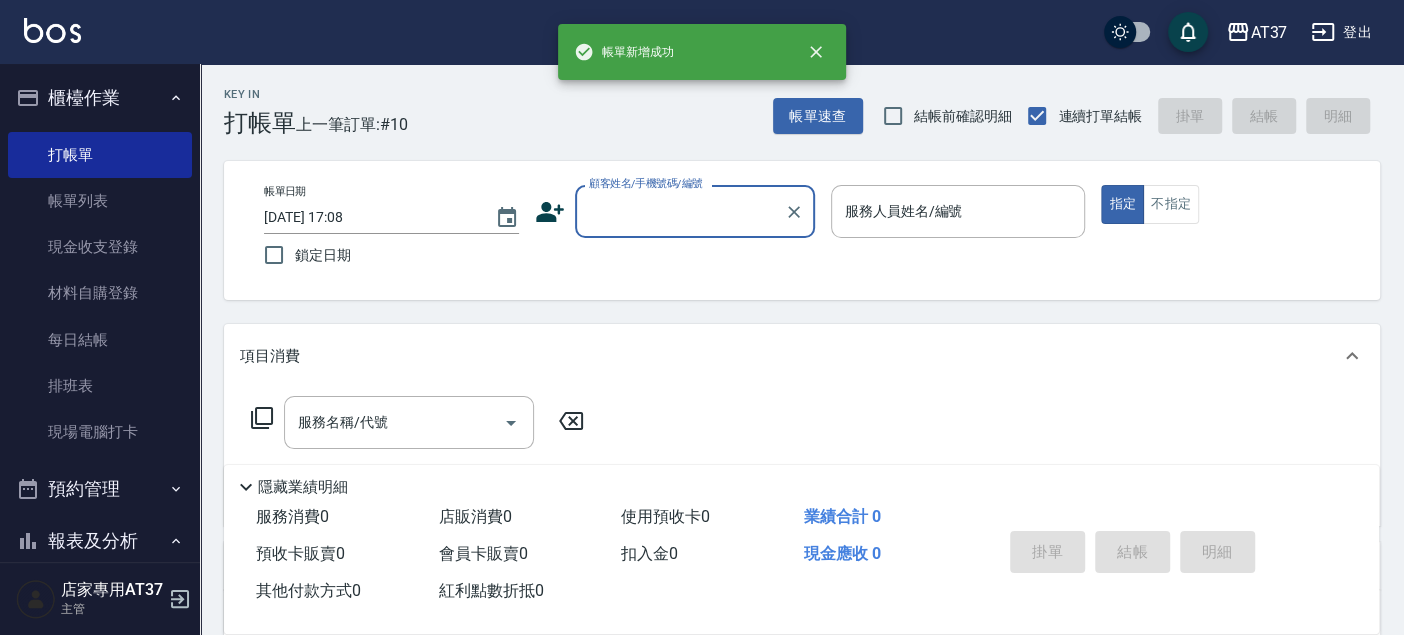 scroll, scrollTop: 0, scrollLeft: 0, axis: both 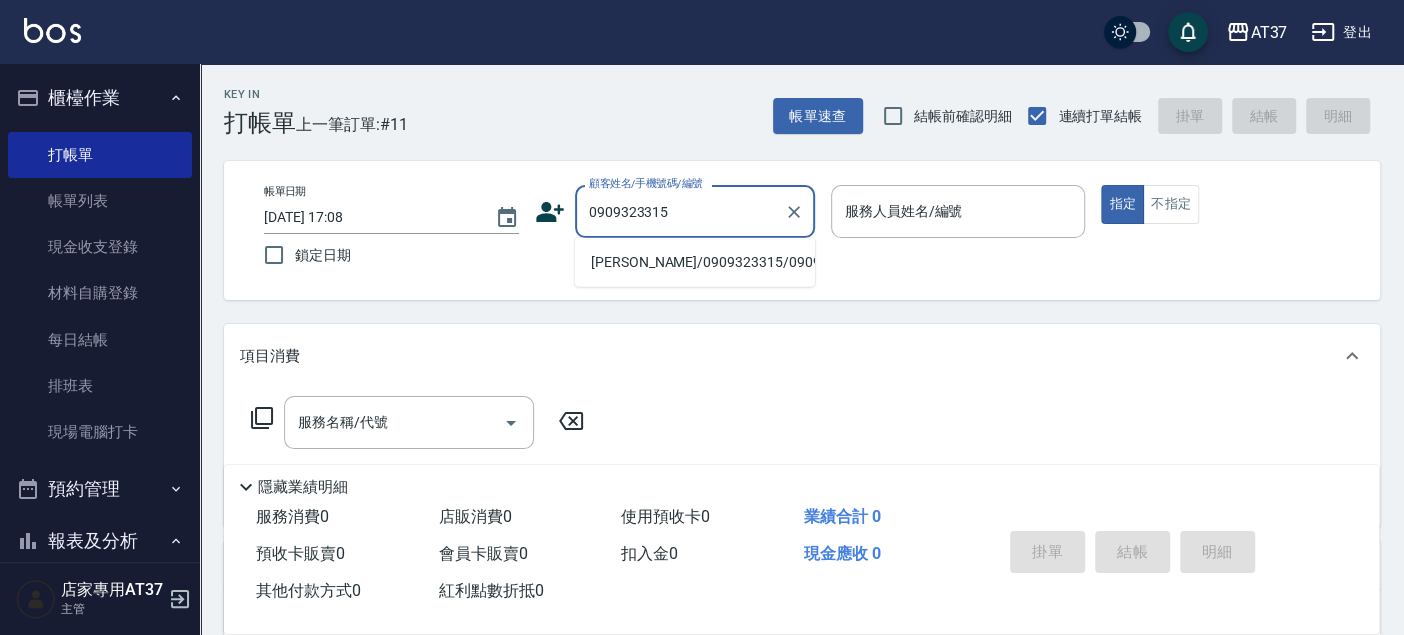click on "[PERSON_NAME]/0909323315/0909323315" at bounding box center [695, 262] 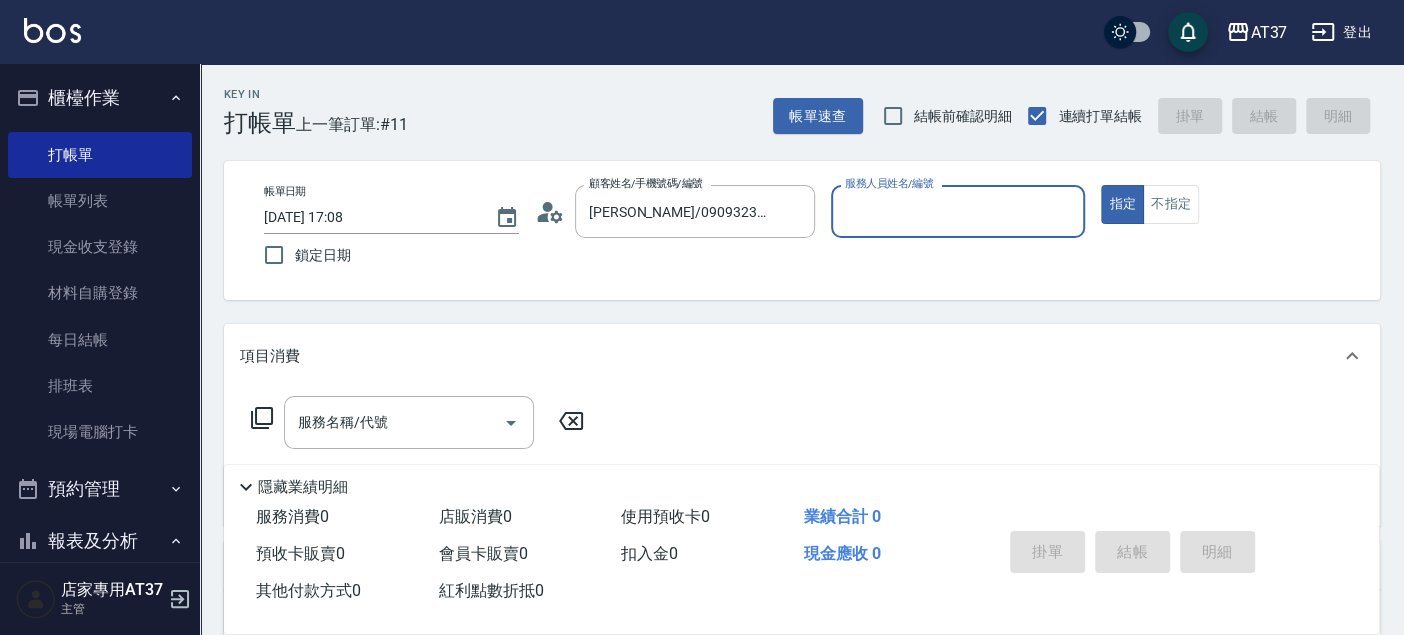 type on "Dolly-6" 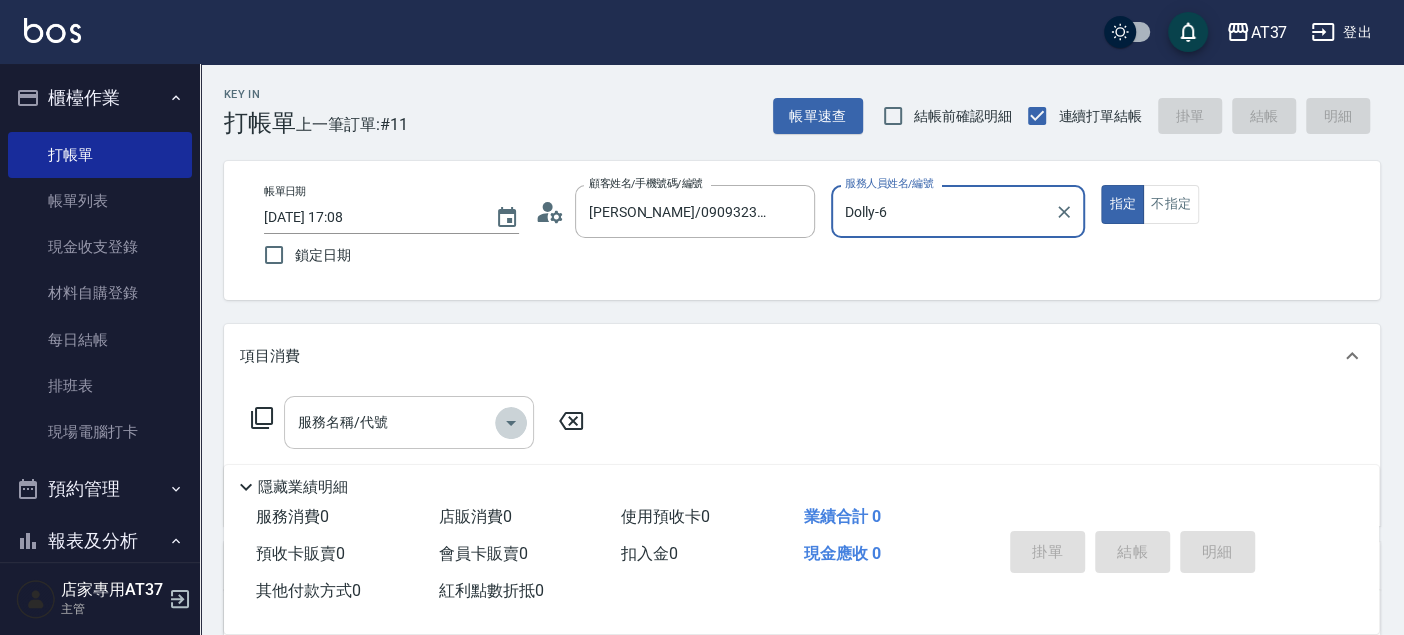 click at bounding box center (511, 423) 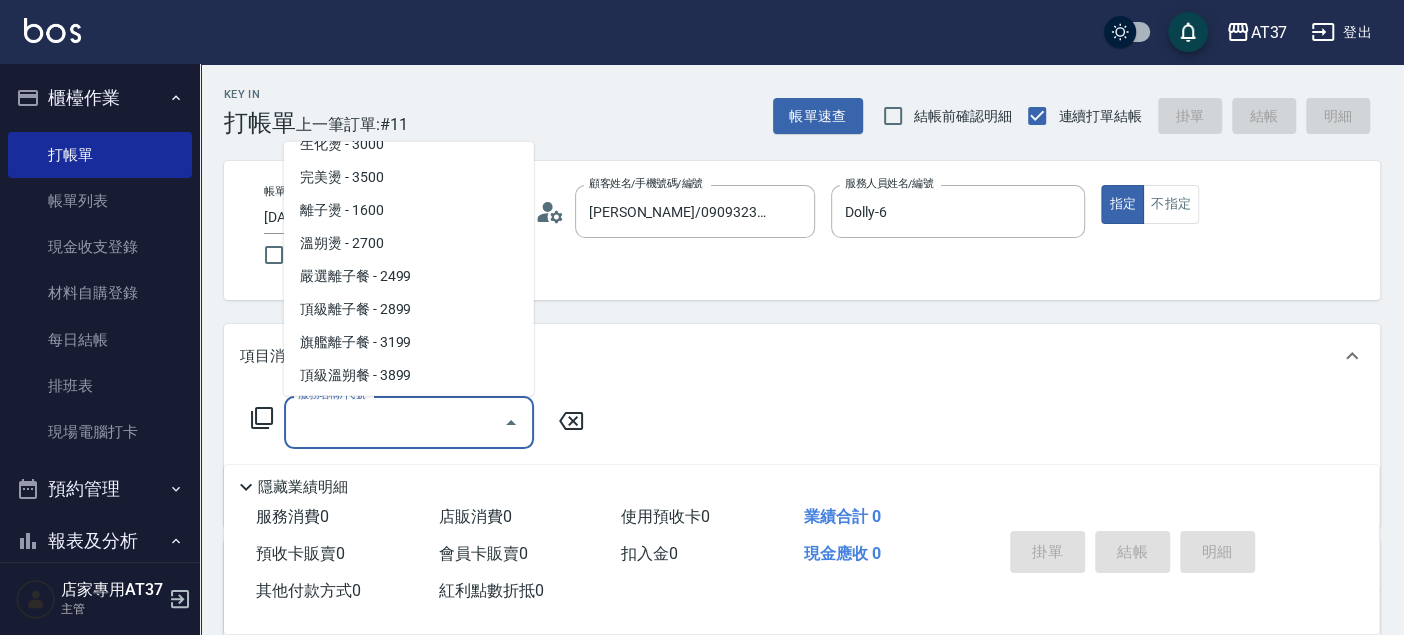scroll, scrollTop: 1000, scrollLeft: 0, axis: vertical 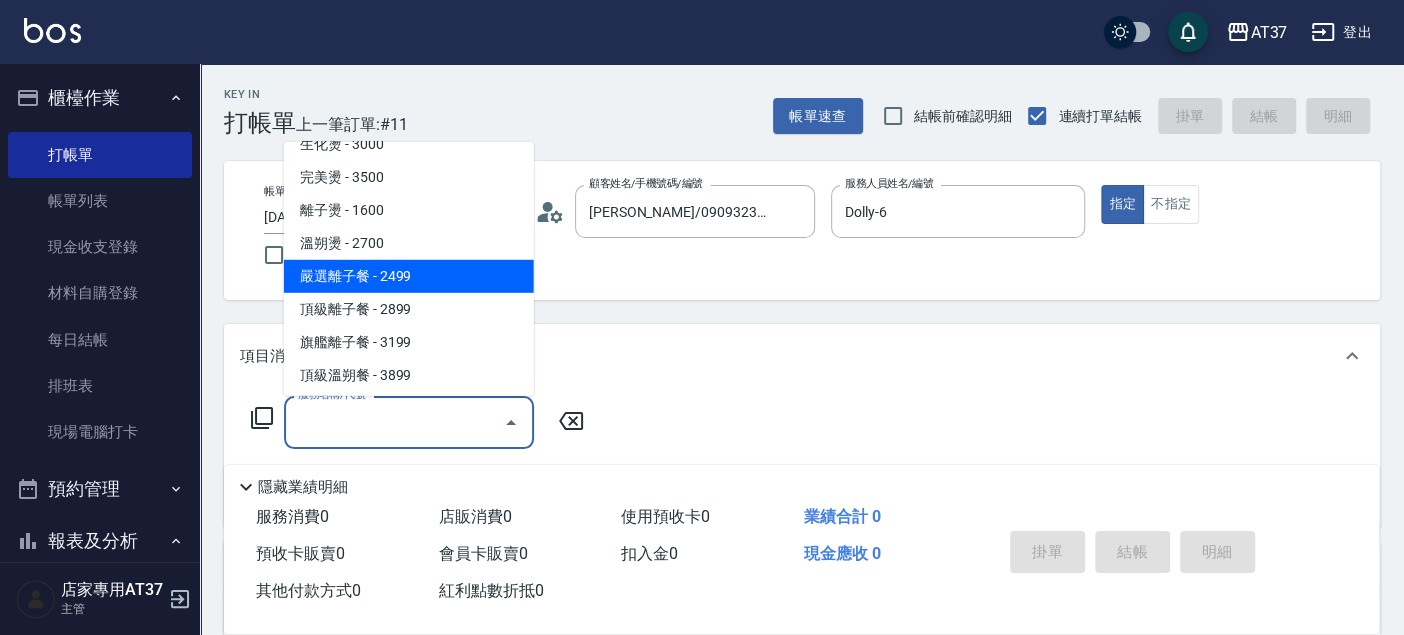 click on "嚴選離子餐 - 2499" at bounding box center (409, 276) 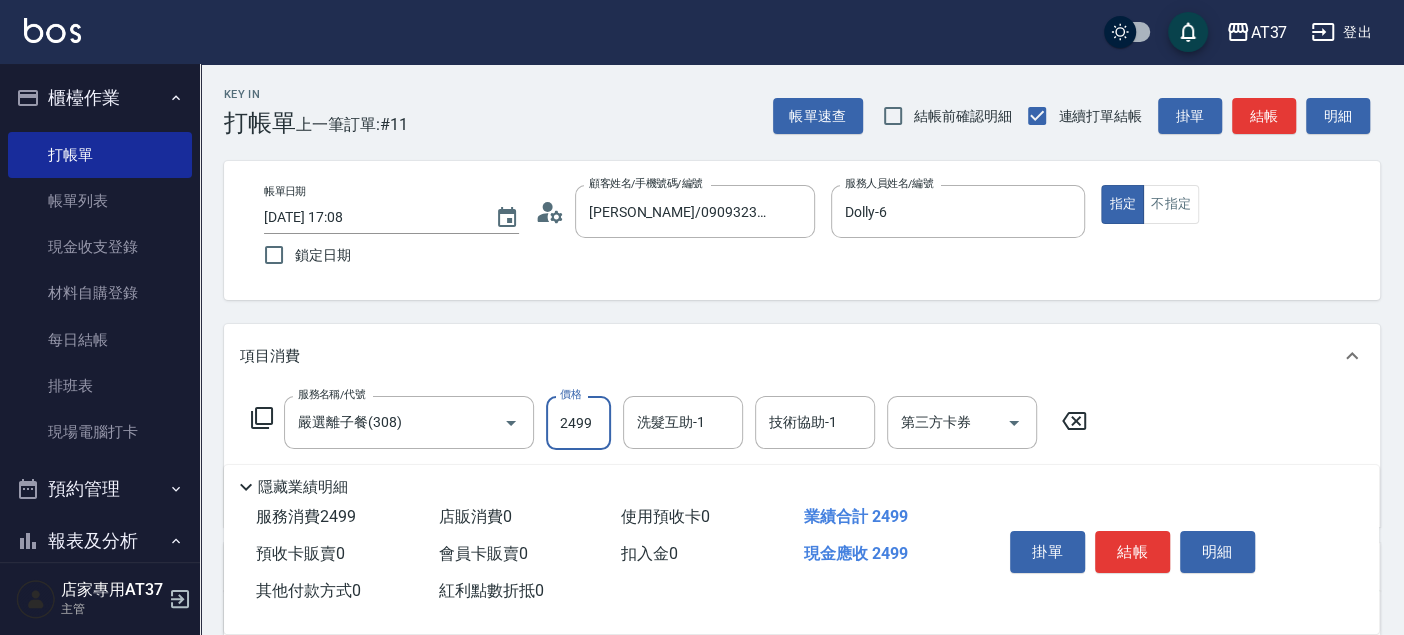 click on "2499" at bounding box center (578, 423) 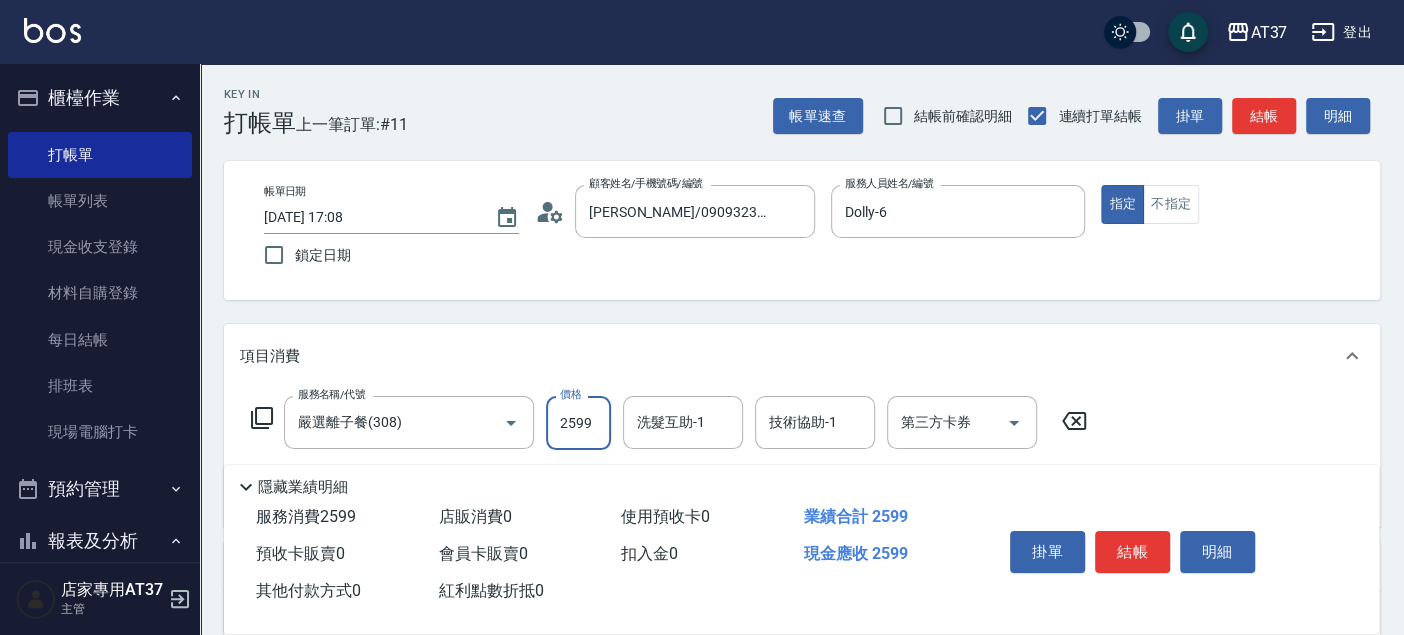 type on "2599" 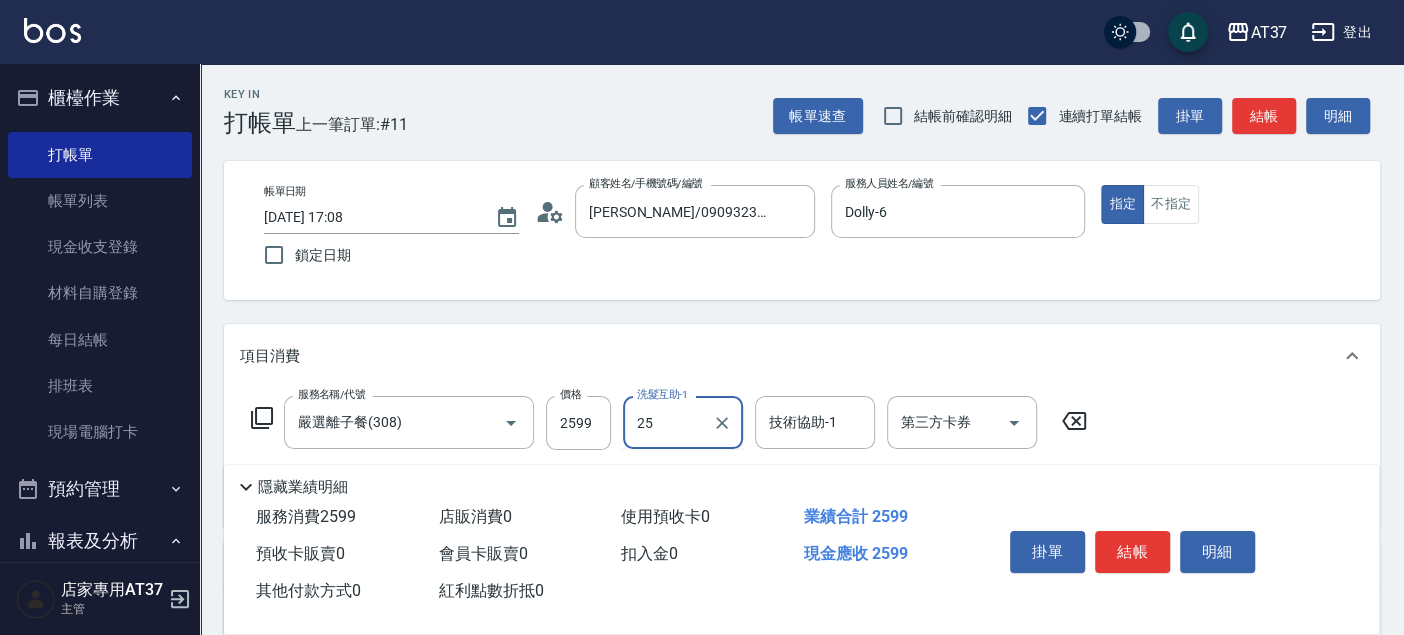 type on "[PERSON_NAME]-25" 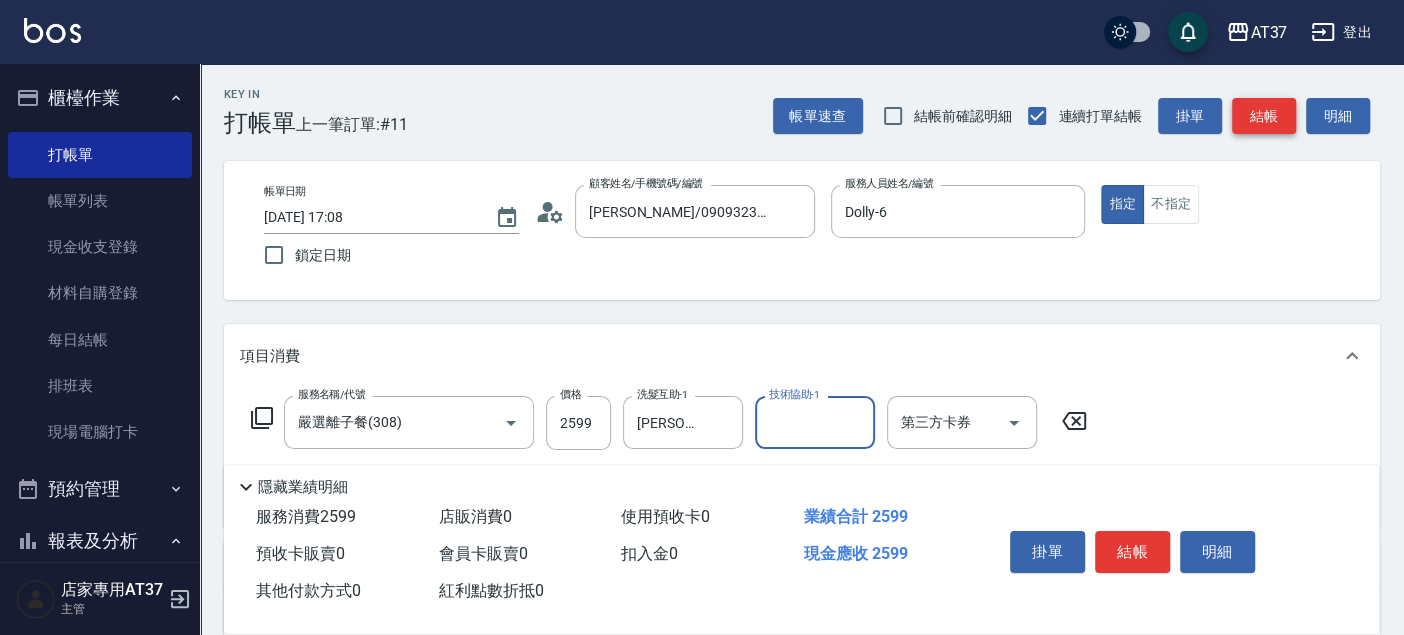 click on "結帳" at bounding box center (1264, 116) 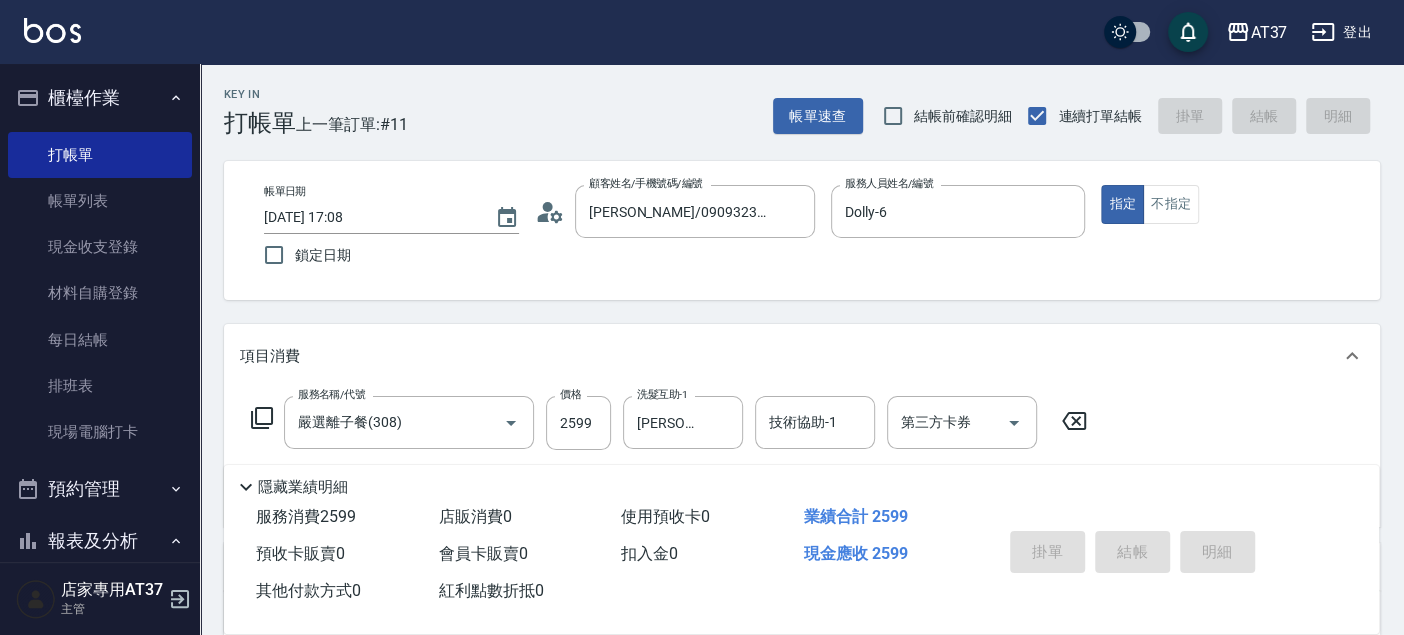 type on "[DATE] 17:12" 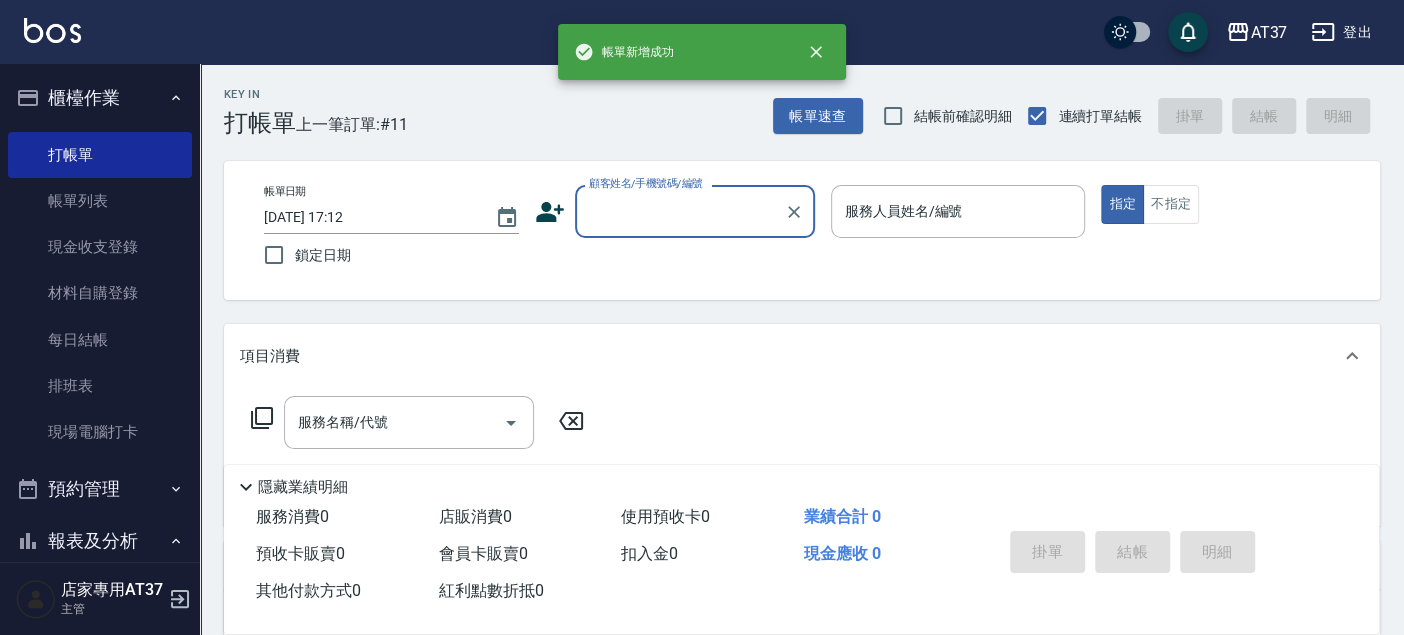 scroll, scrollTop: 0, scrollLeft: 0, axis: both 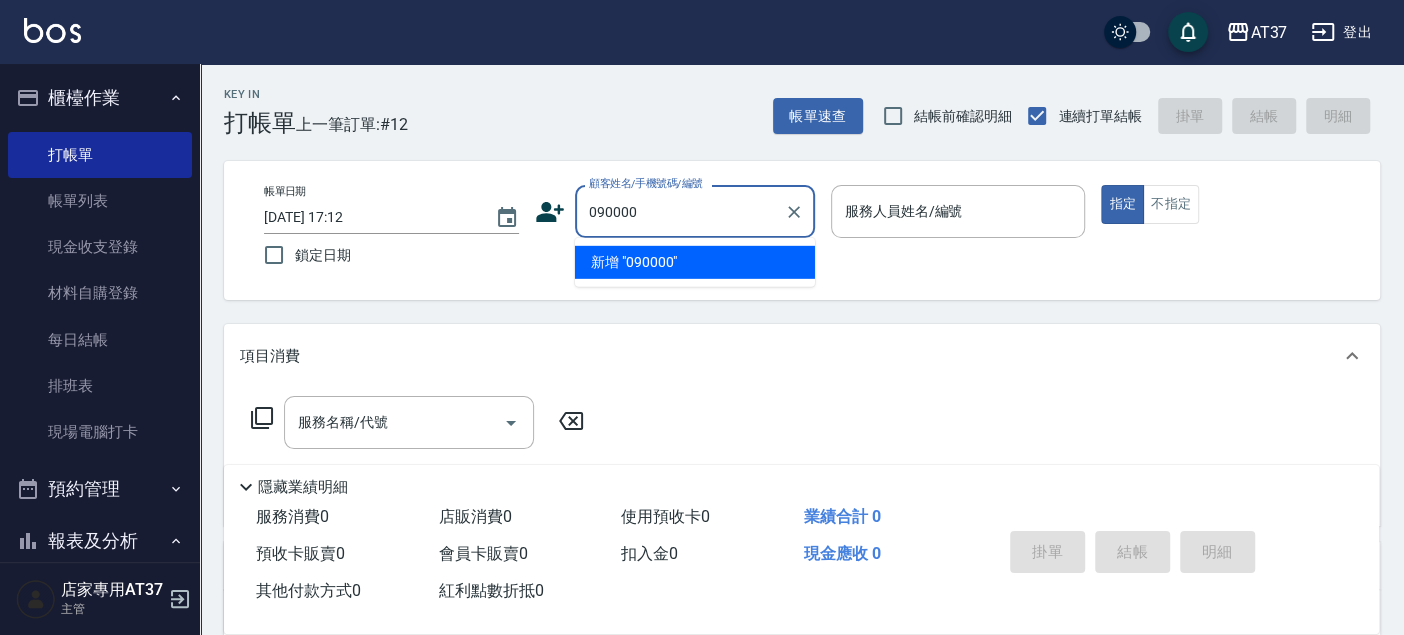 type on "090000" 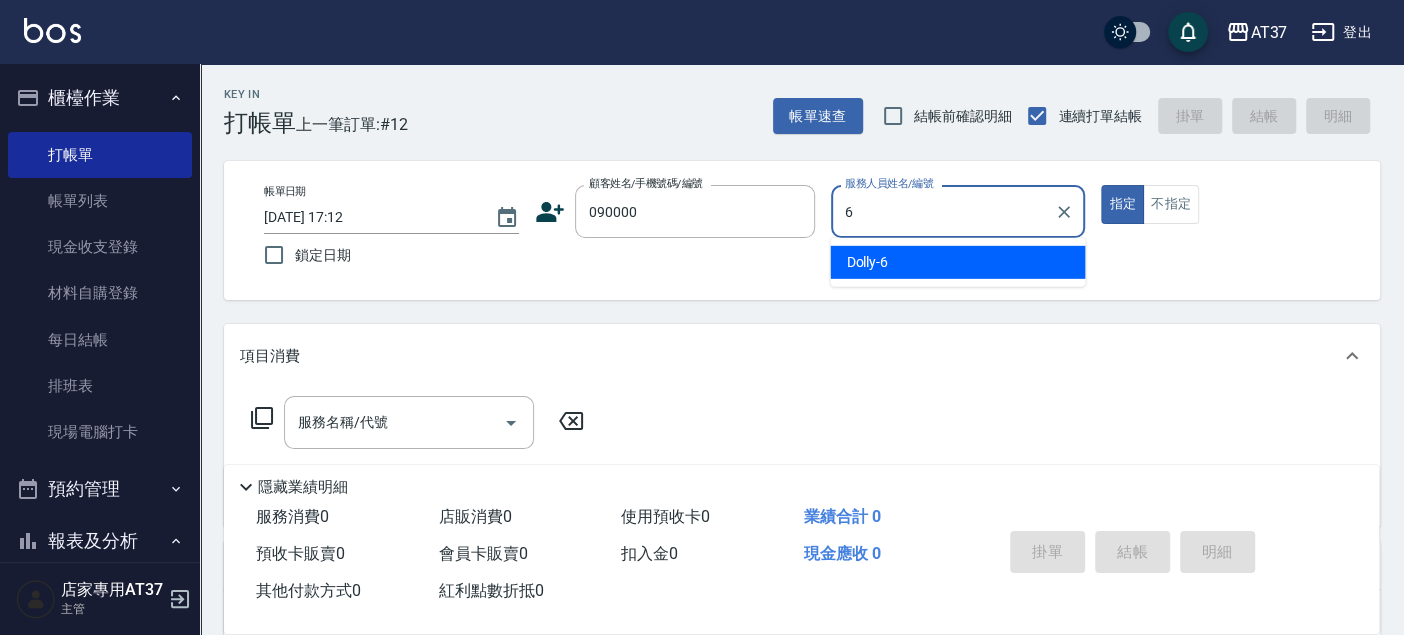 type on "Dolly-6" 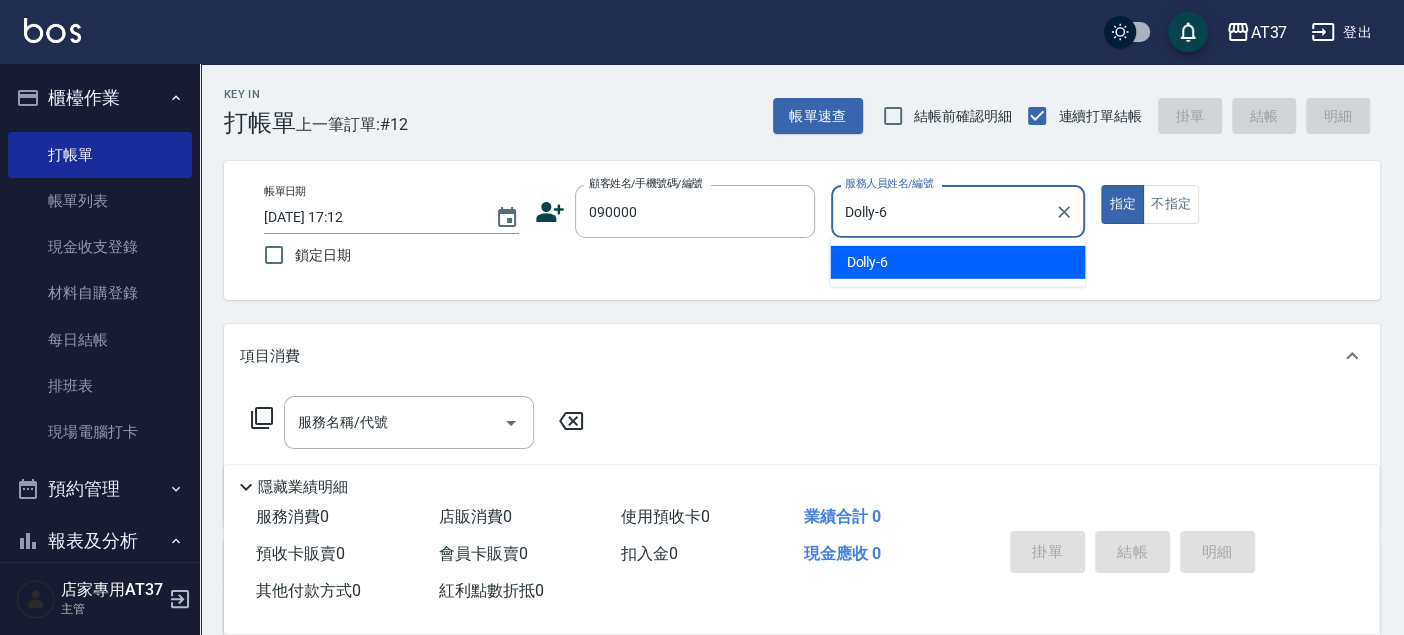 type on "true" 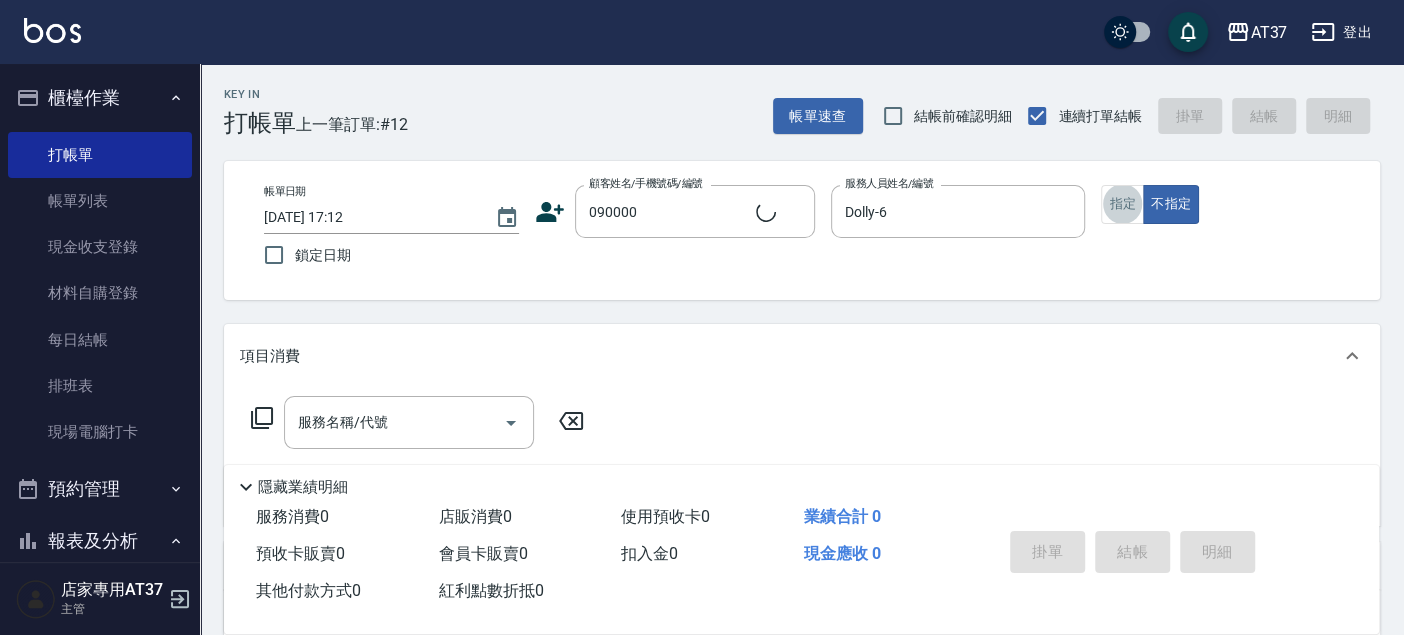 type on "新客人 姓名未設定/090000/null" 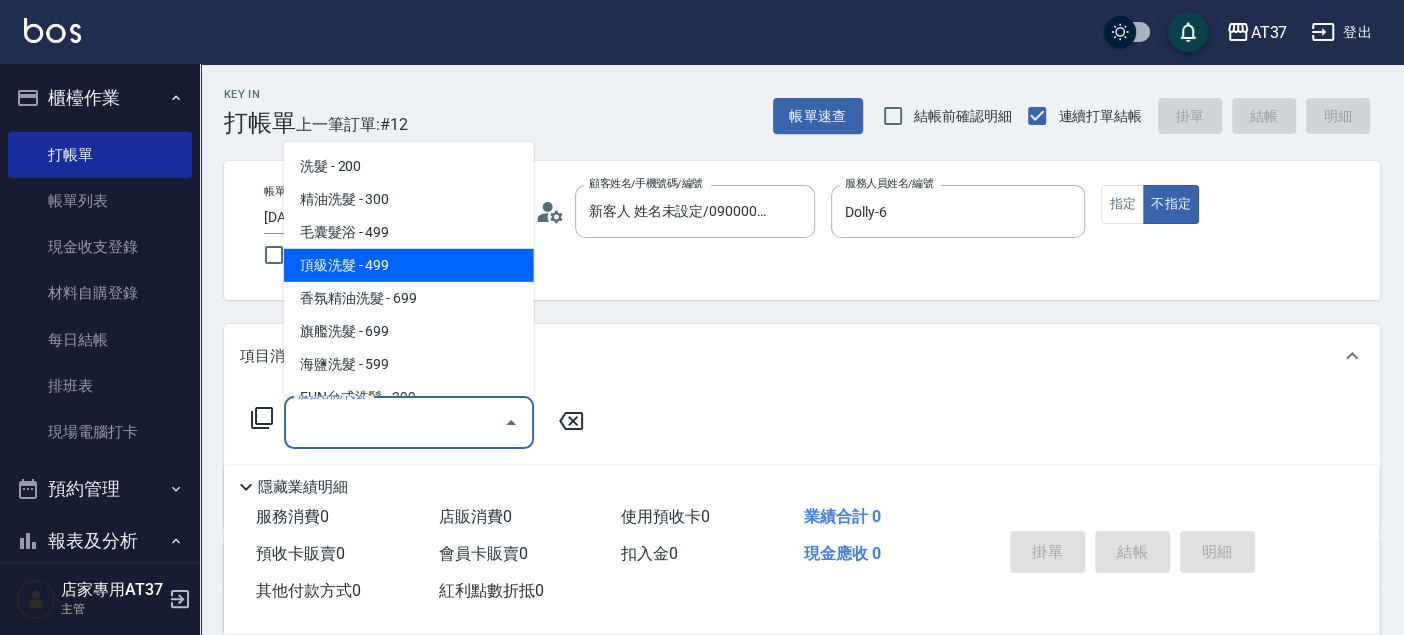 type on "頂級洗髮(104)" 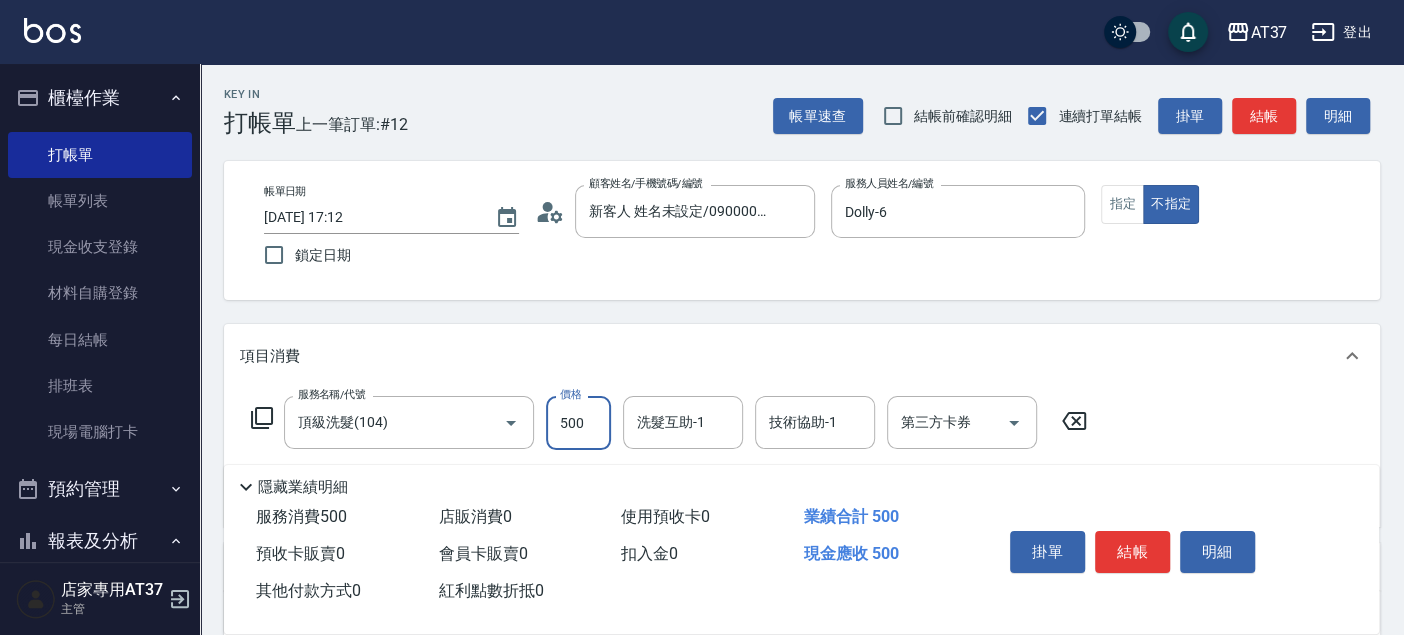 type on "500" 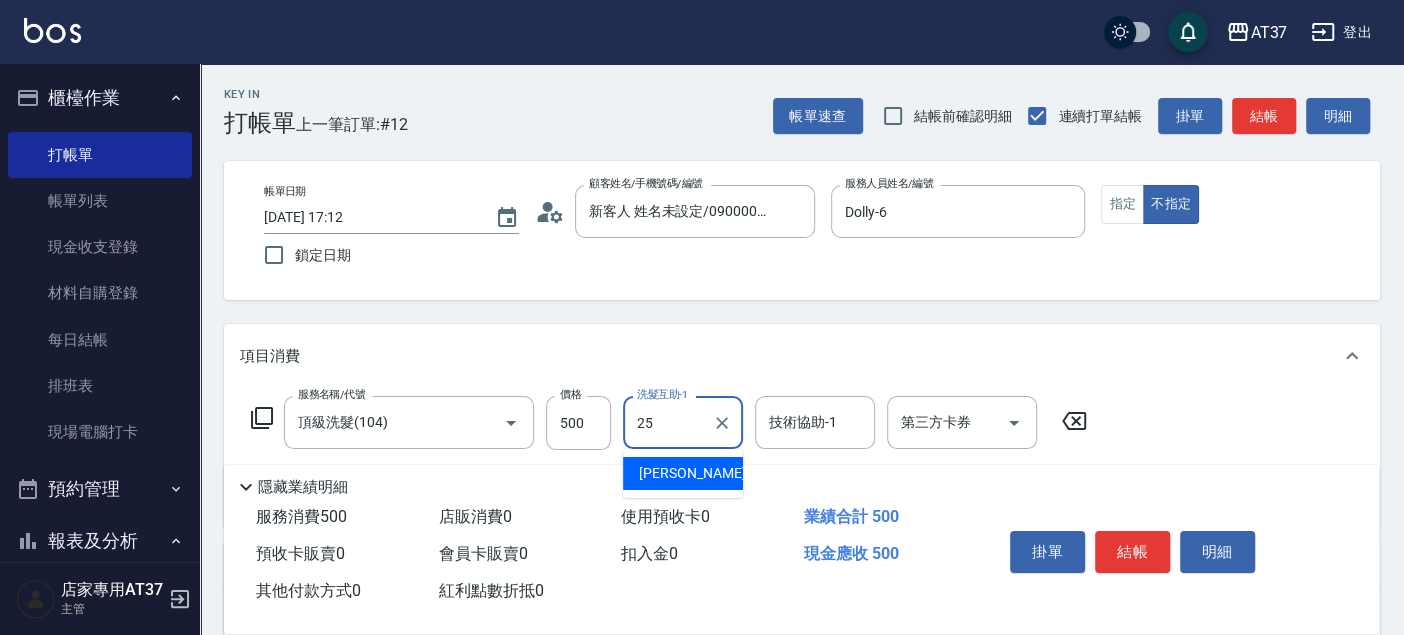 type on "[PERSON_NAME]-25" 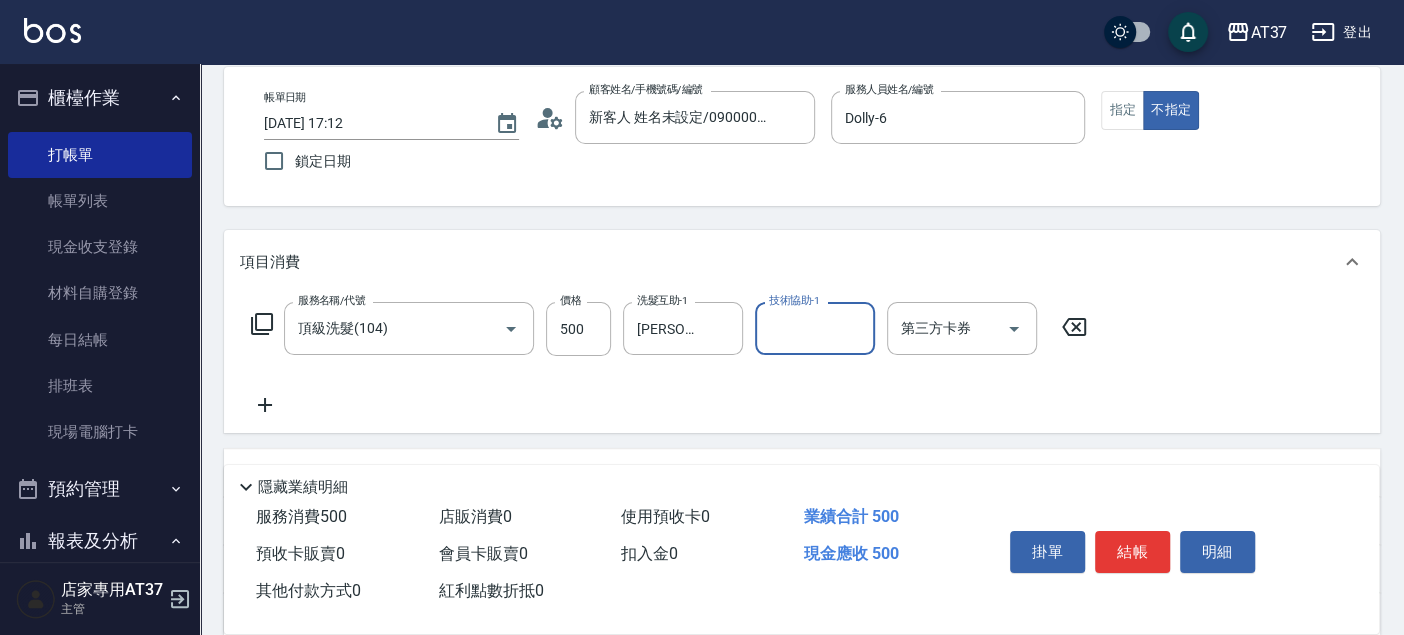 scroll, scrollTop: 222, scrollLeft: 0, axis: vertical 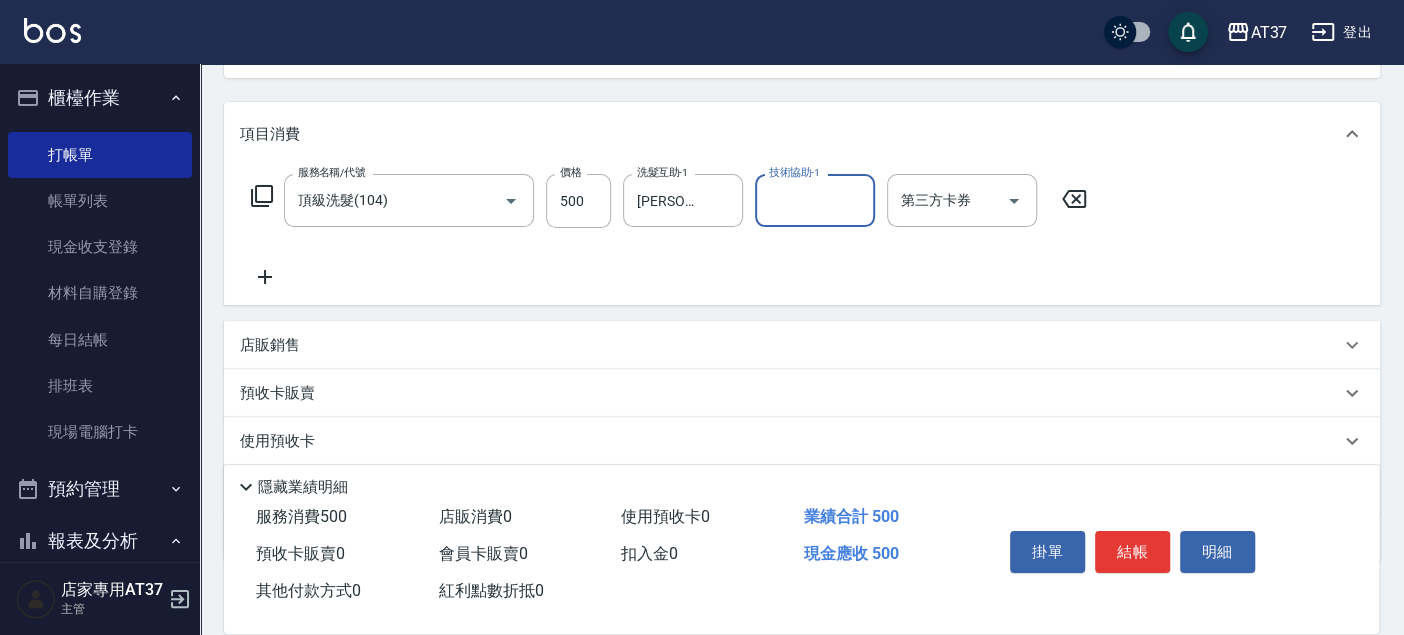 click 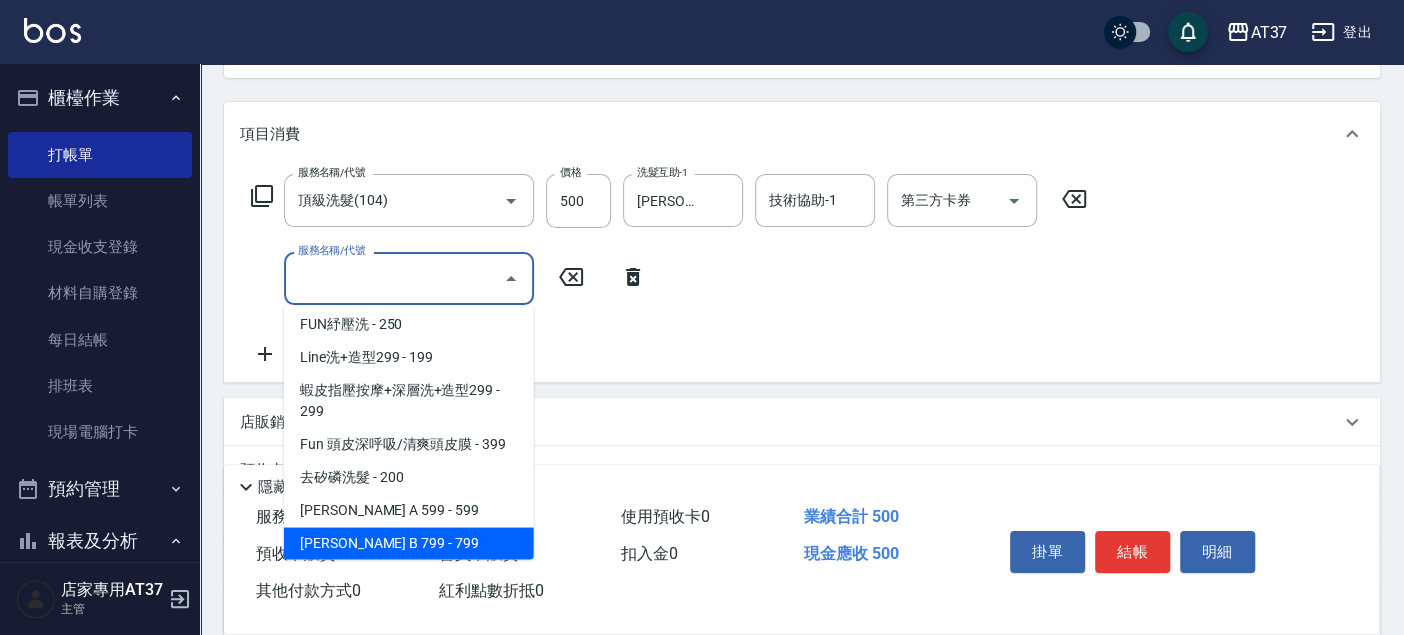 scroll, scrollTop: 302, scrollLeft: 0, axis: vertical 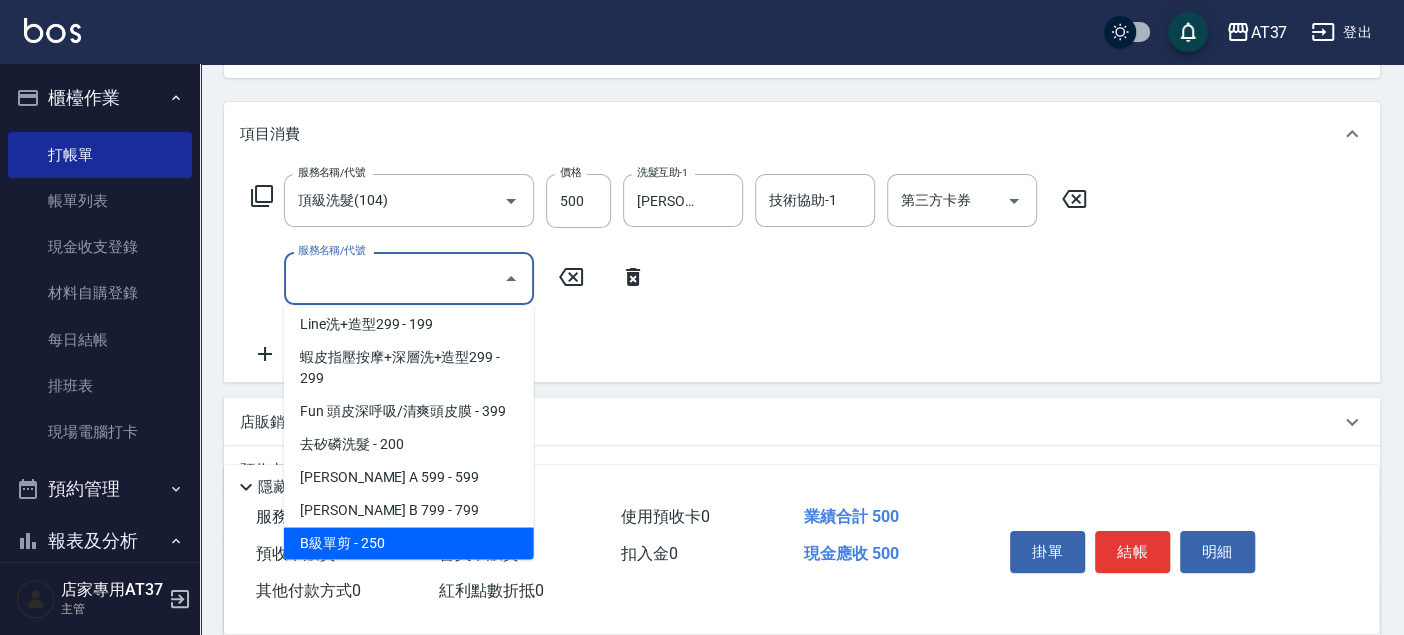 type on "B級單剪(201)" 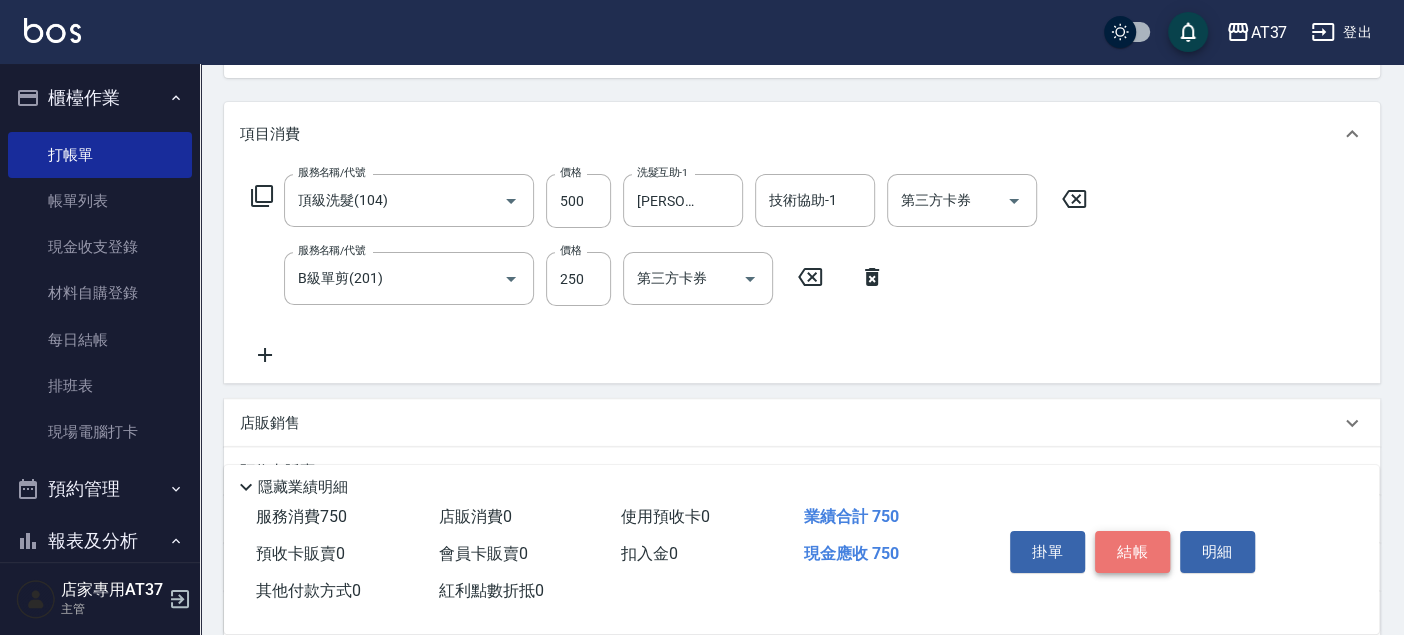 click on "結帳" at bounding box center (1132, 552) 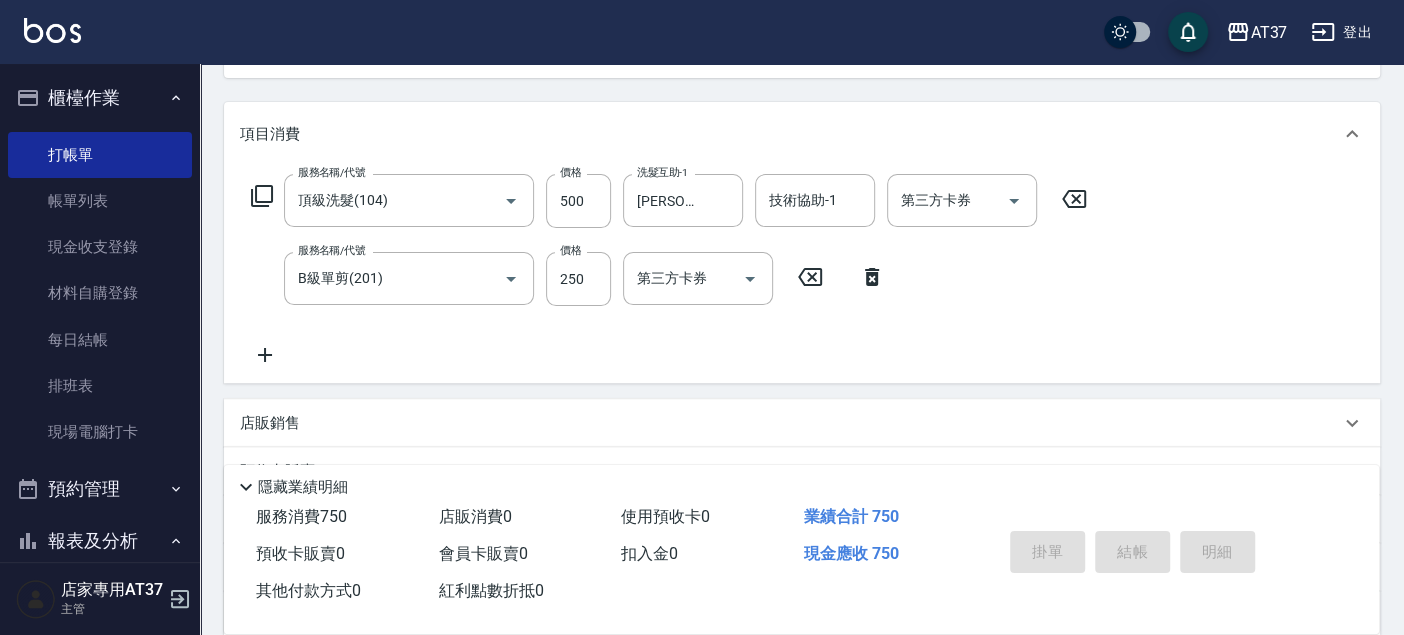 type on "[DATE] 17:13" 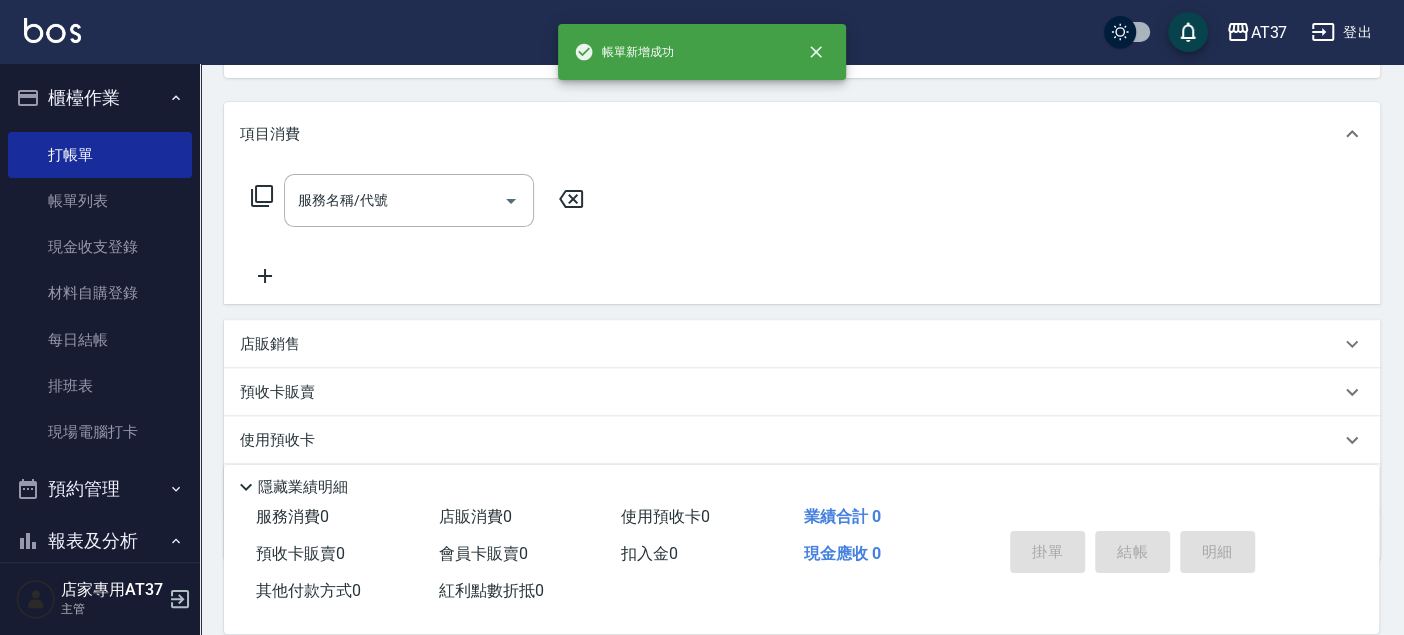 scroll, scrollTop: 194, scrollLeft: 0, axis: vertical 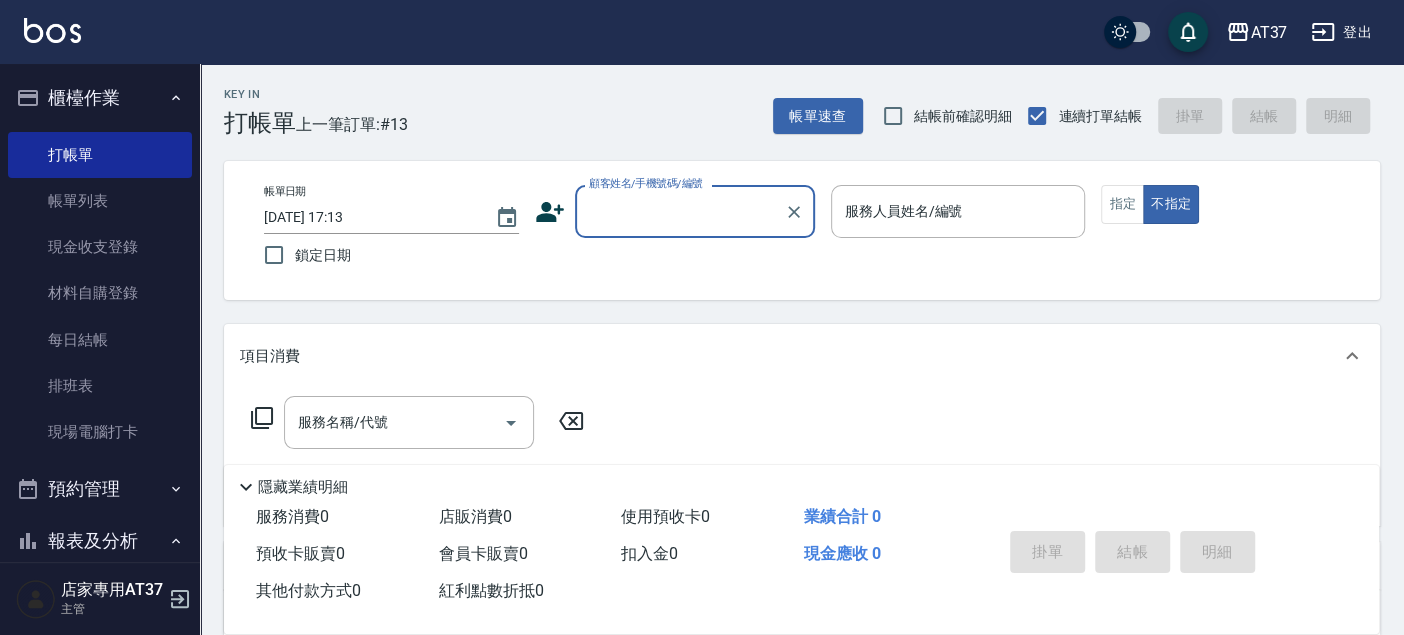 click on "顧客姓名/手機號碼/編號" at bounding box center [680, 211] 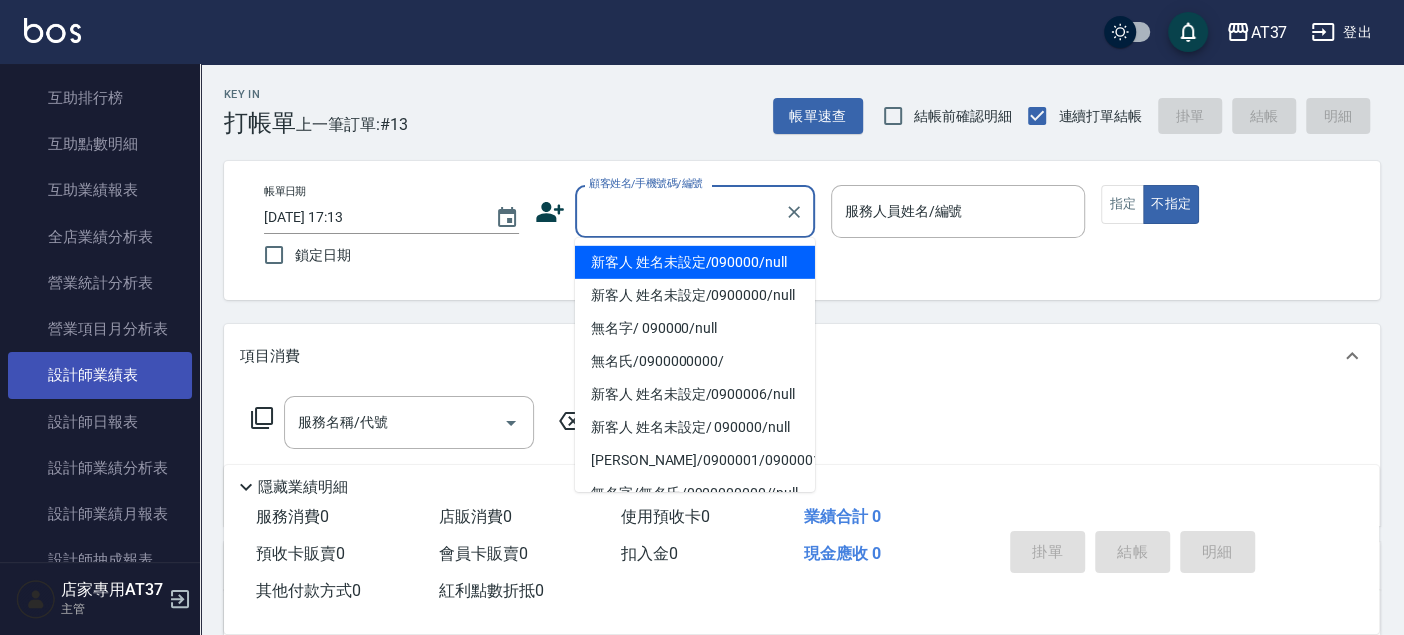 scroll, scrollTop: 777, scrollLeft: 0, axis: vertical 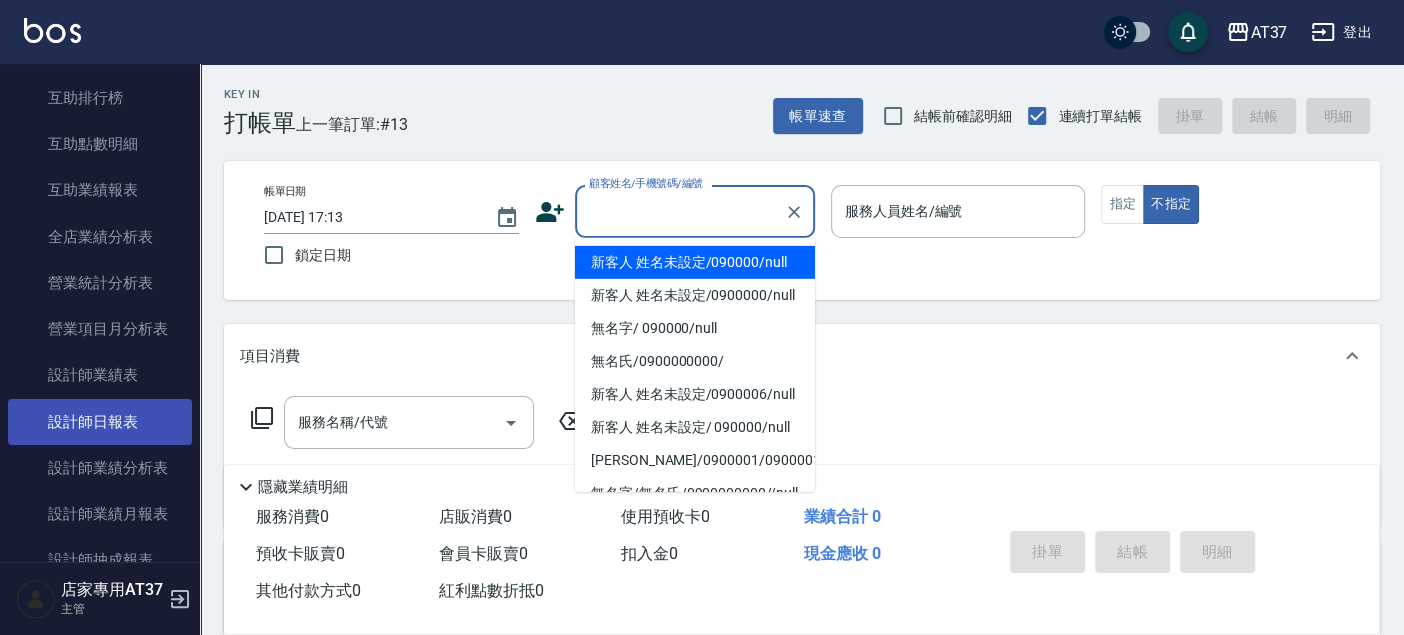 click on "設計師日報表" at bounding box center (100, 422) 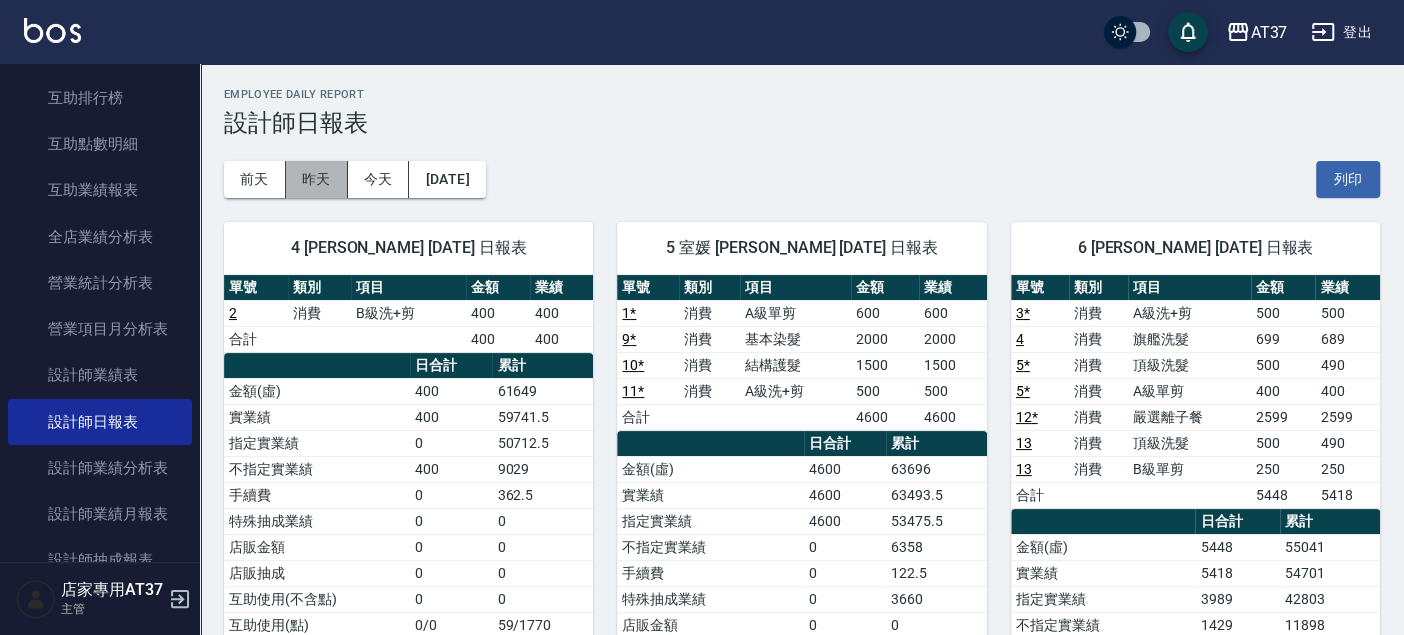 click on "昨天" at bounding box center [317, 179] 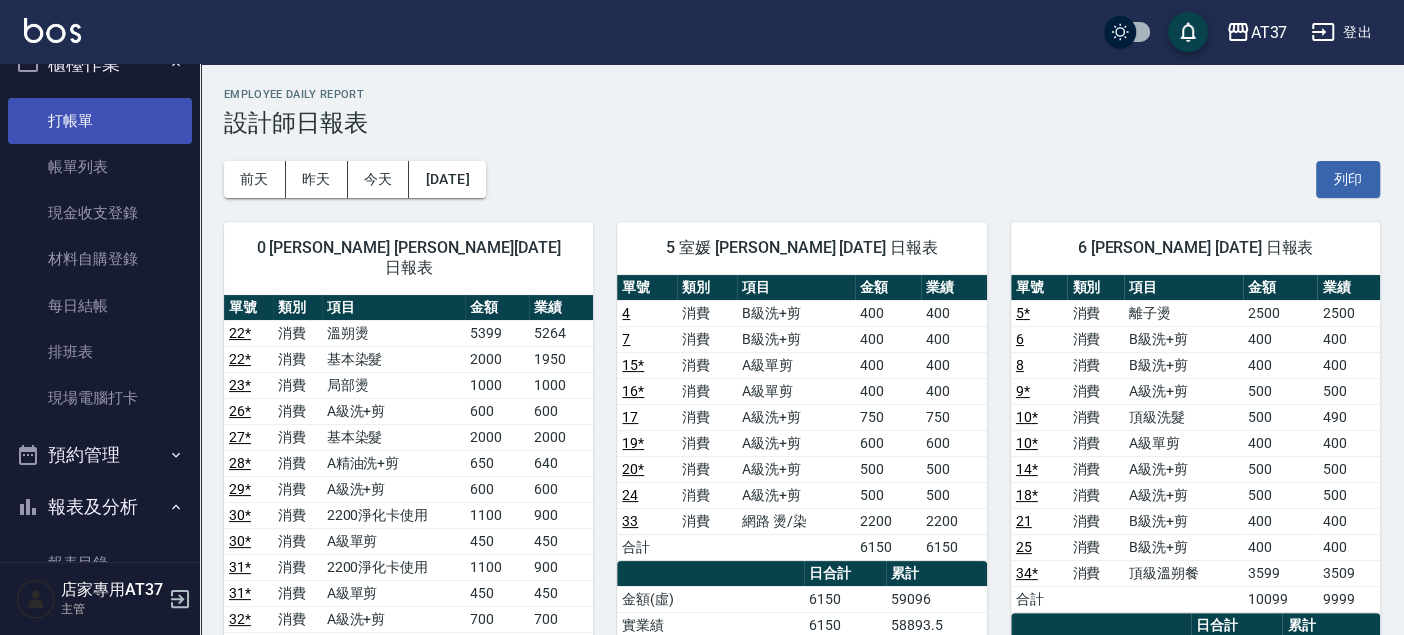 scroll, scrollTop: 0, scrollLeft: 0, axis: both 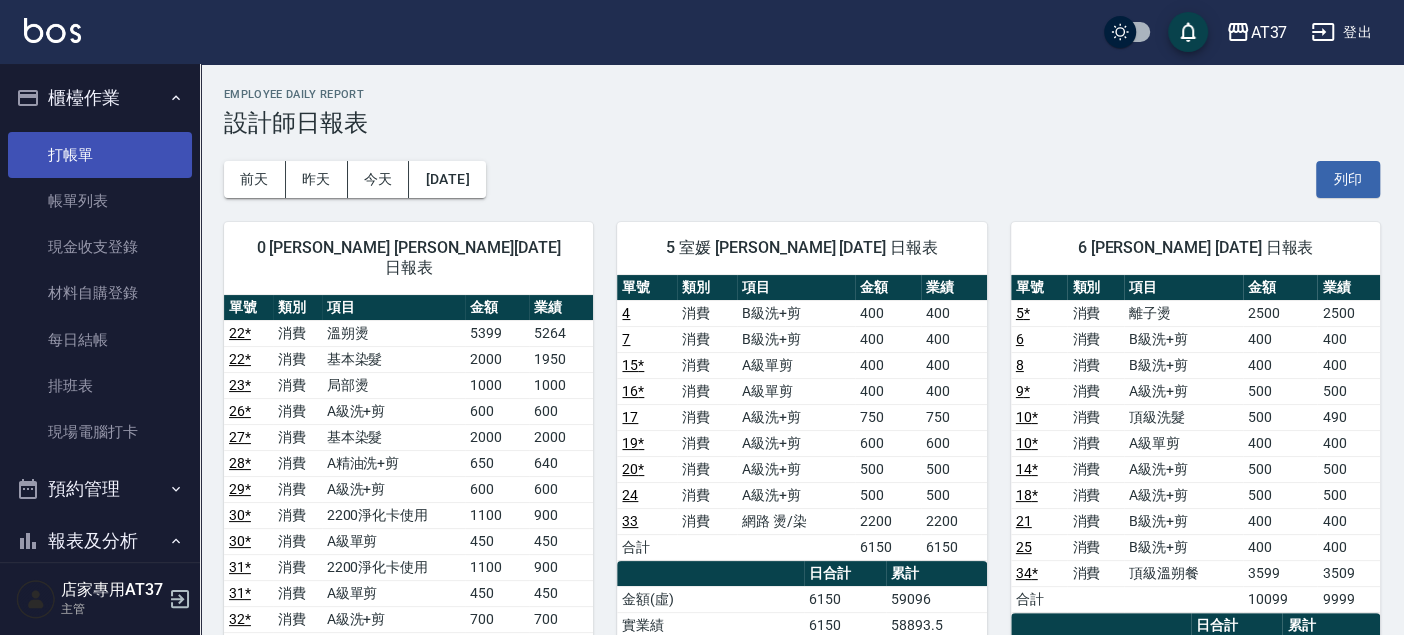 click on "打帳單" at bounding box center (100, 155) 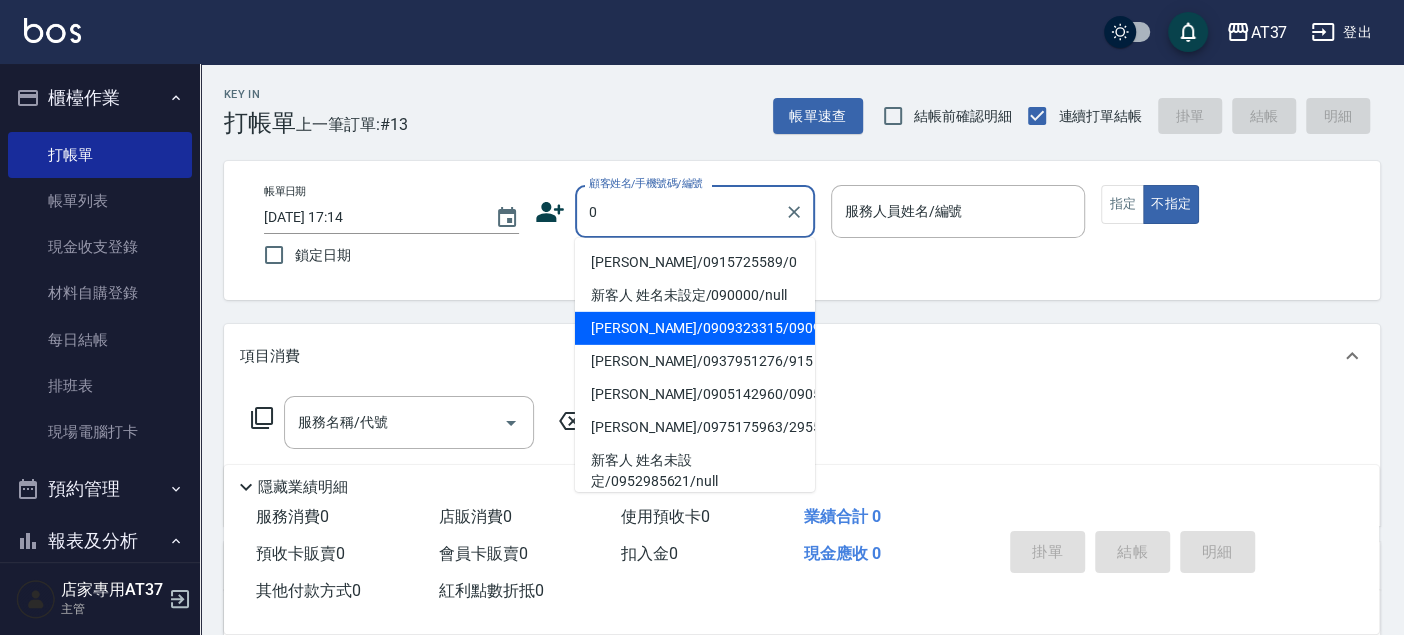 click on "[PERSON_NAME]/0909323315/0909323315" at bounding box center (695, 328) 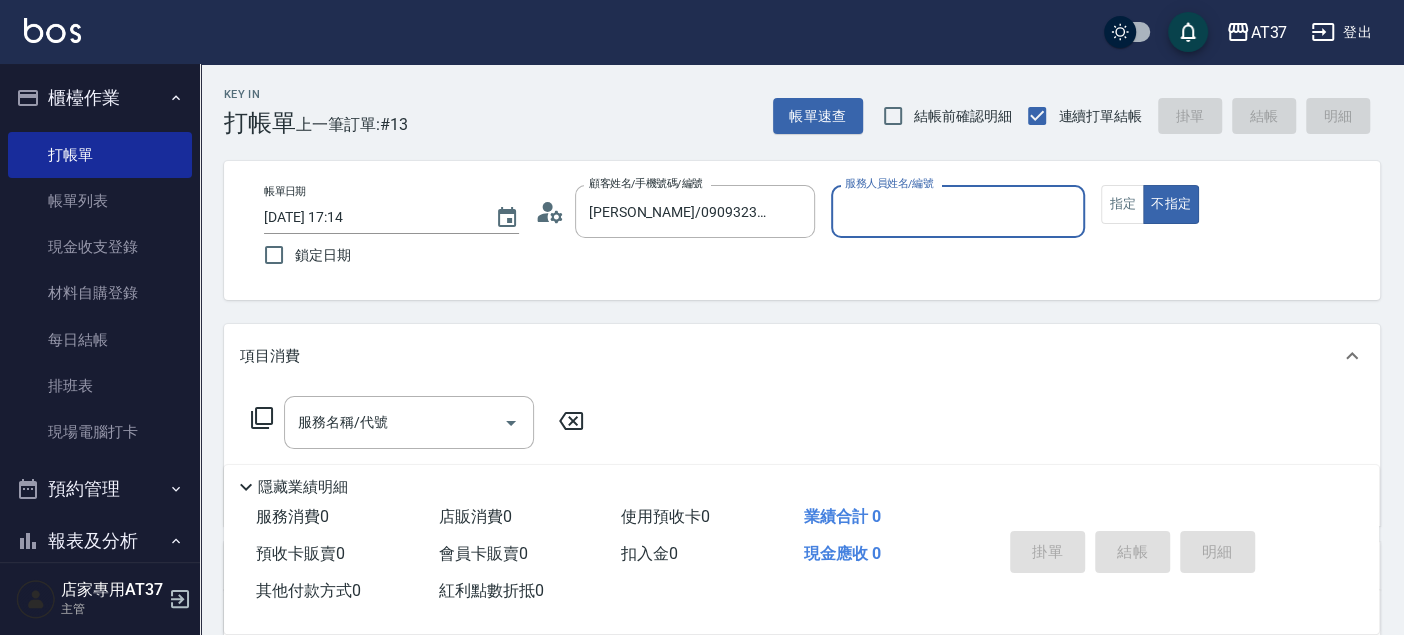 type on "Dolly-6" 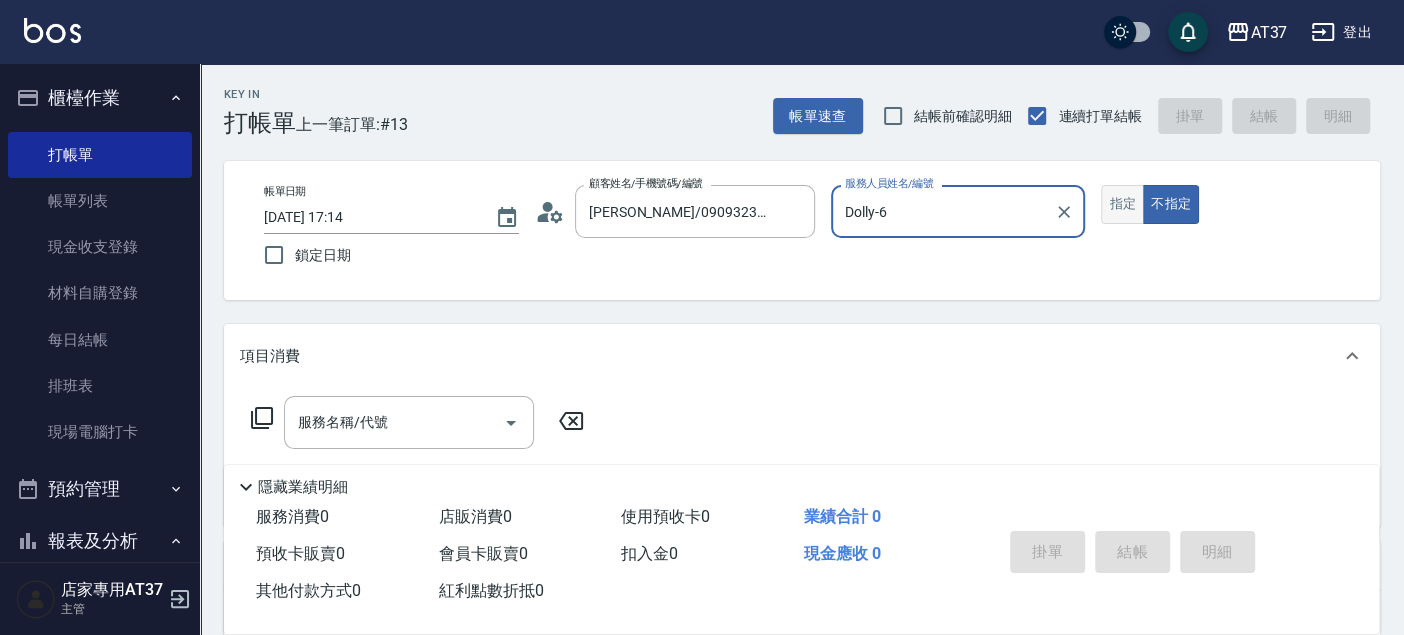 click on "指定" at bounding box center (1122, 204) 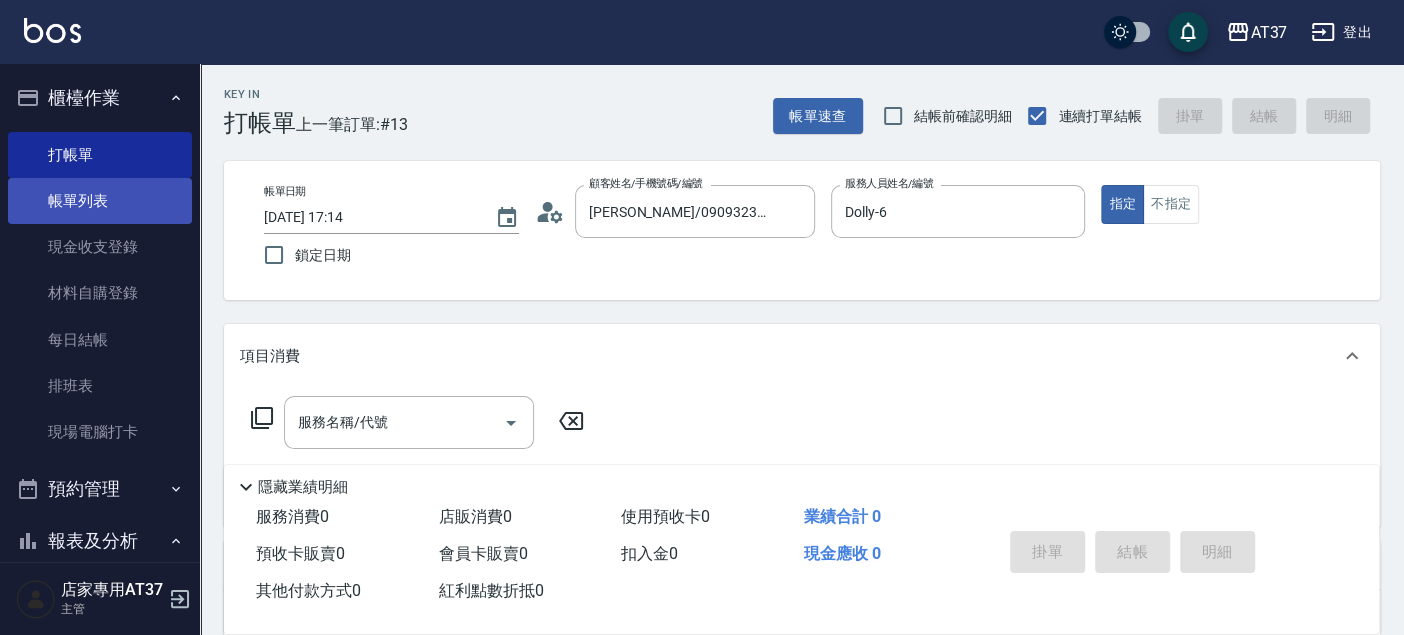 click on "帳單列表" at bounding box center [100, 201] 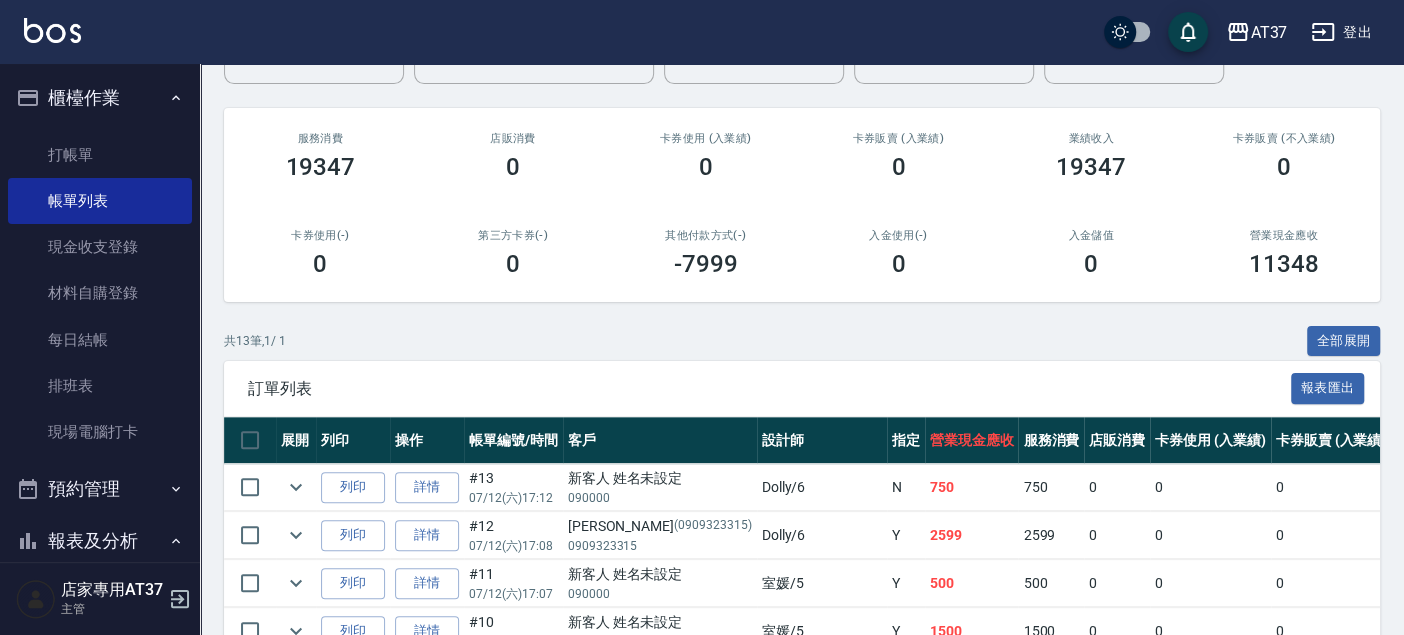 scroll, scrollTop: 333, scrollLeft: 0, axis: vertical 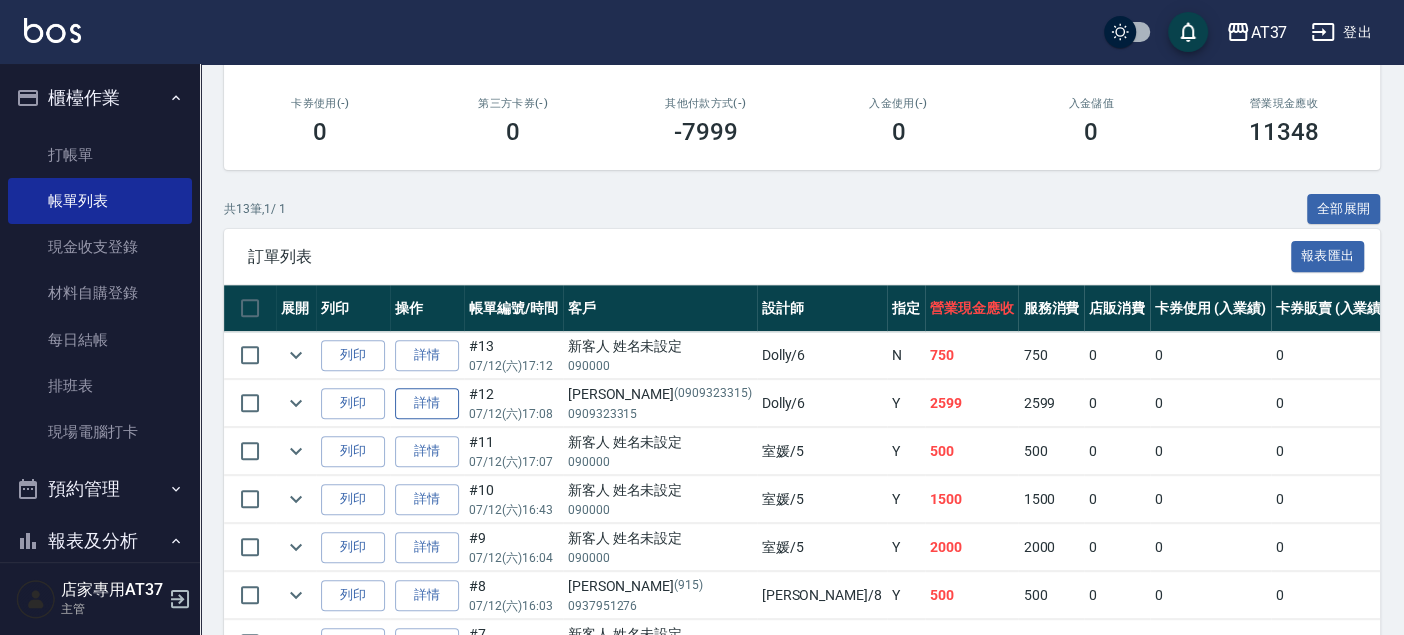 click on "詳情" at bounding box center (427, 403) 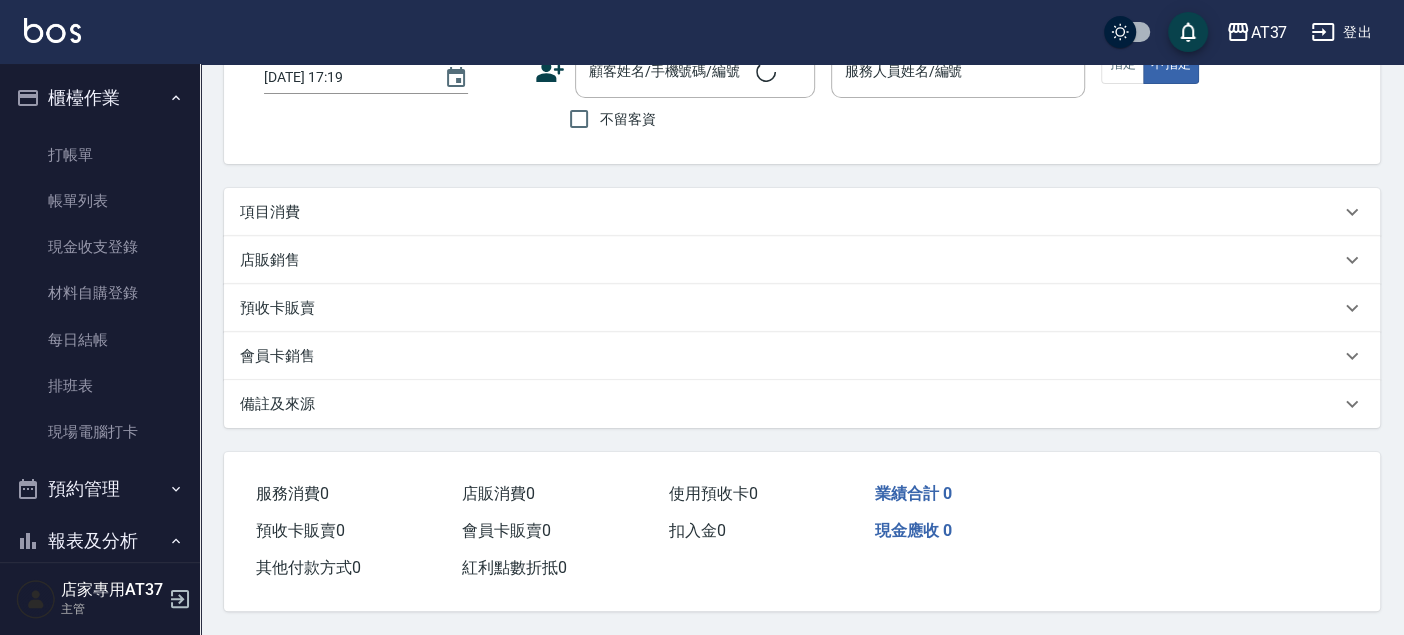 scroll, scrollTop: 0, scrollLeft: 0, axis: both 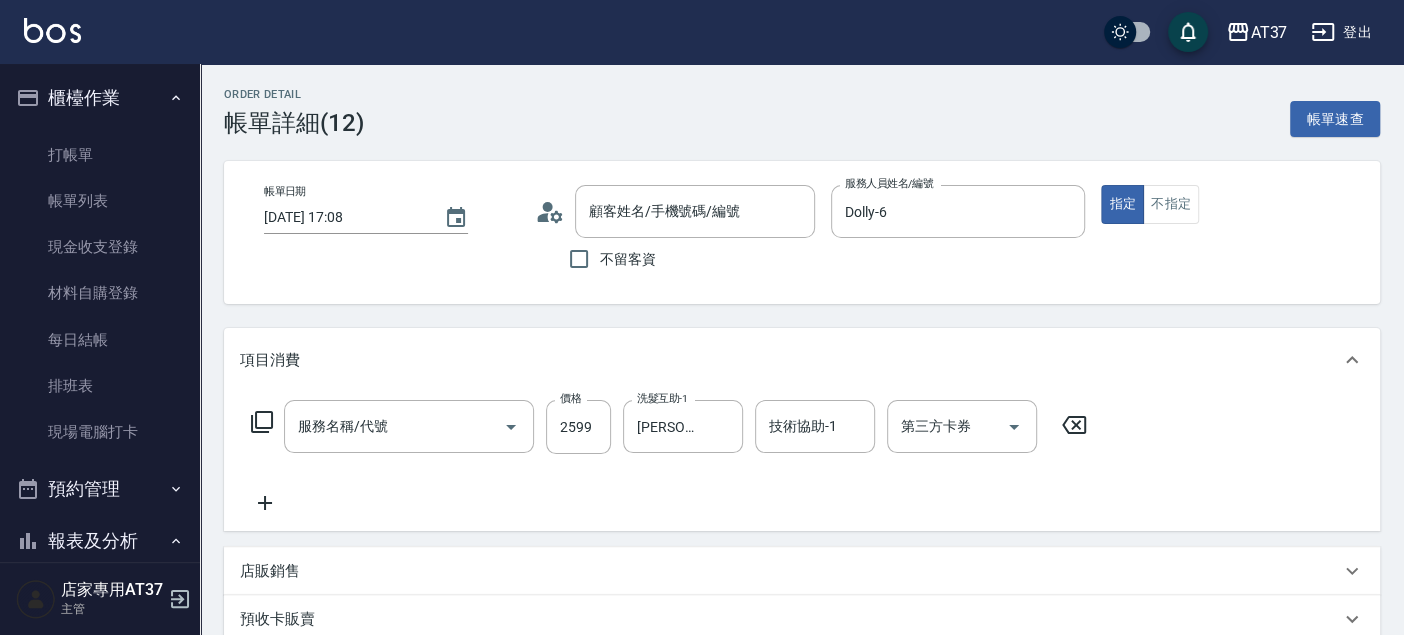type on "[DATE] 17:08" 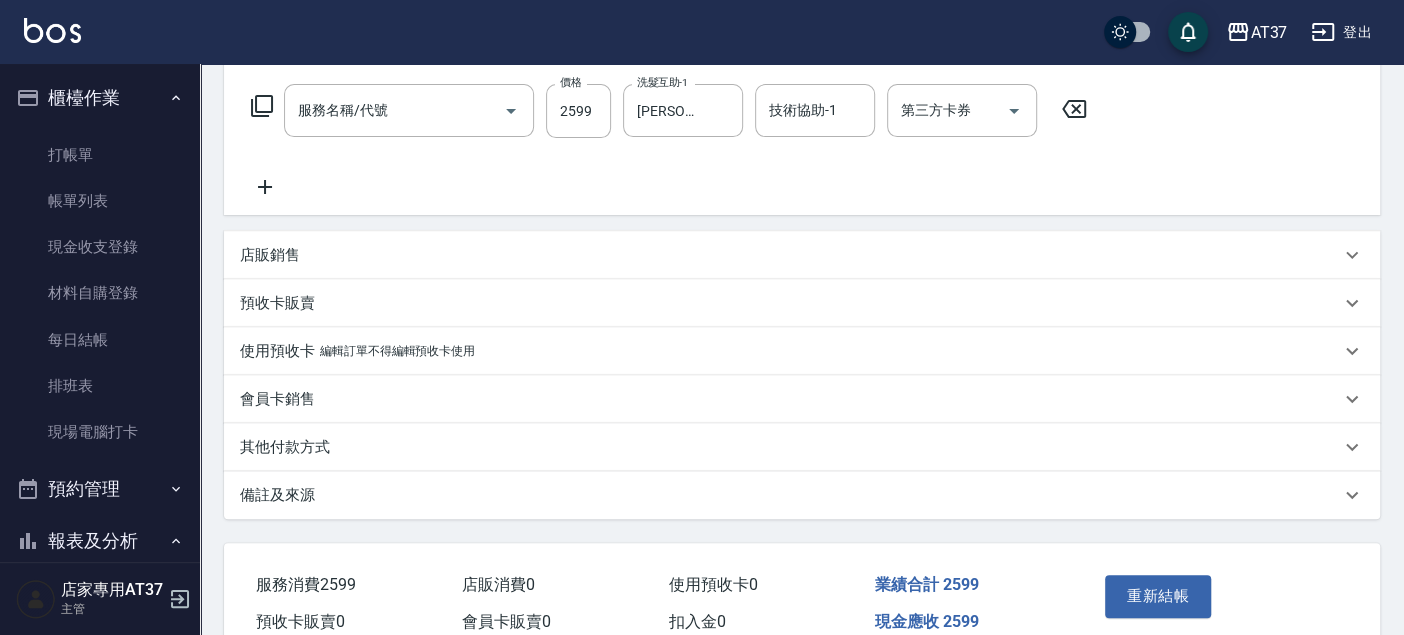 type on "嚴選離子餐(308)" 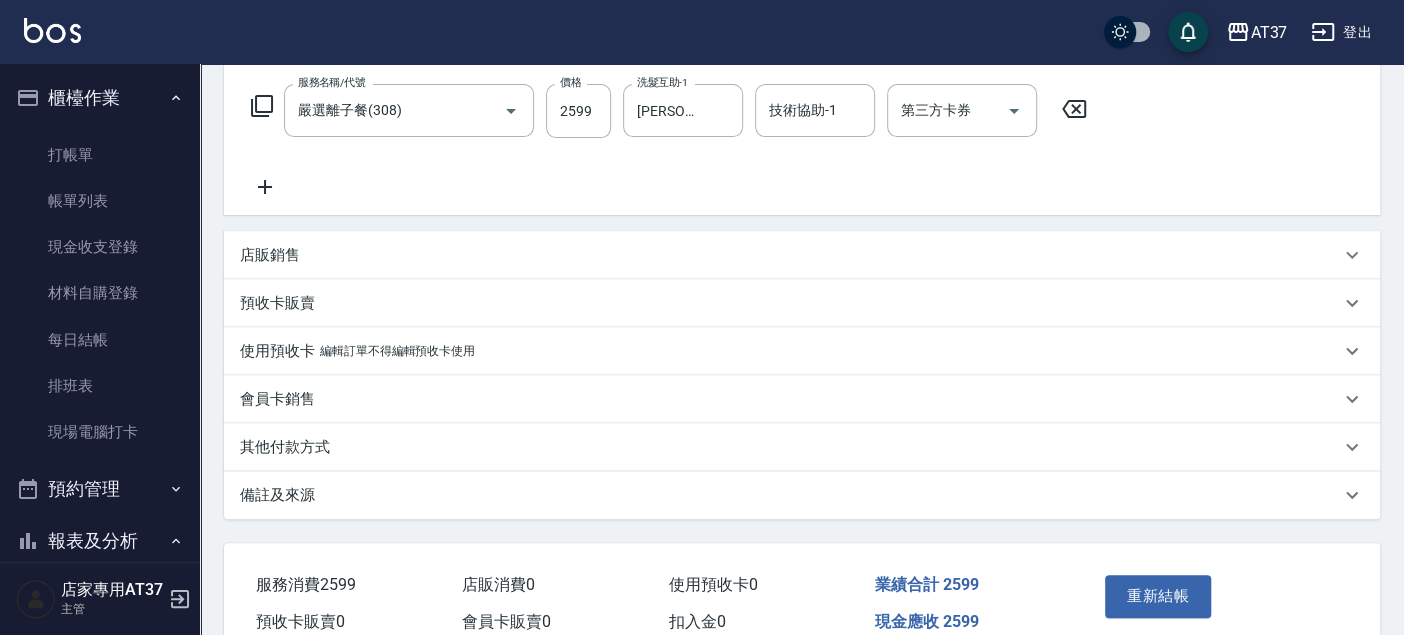 type on "[PERSON_NAME]/0909323315/0909323315" 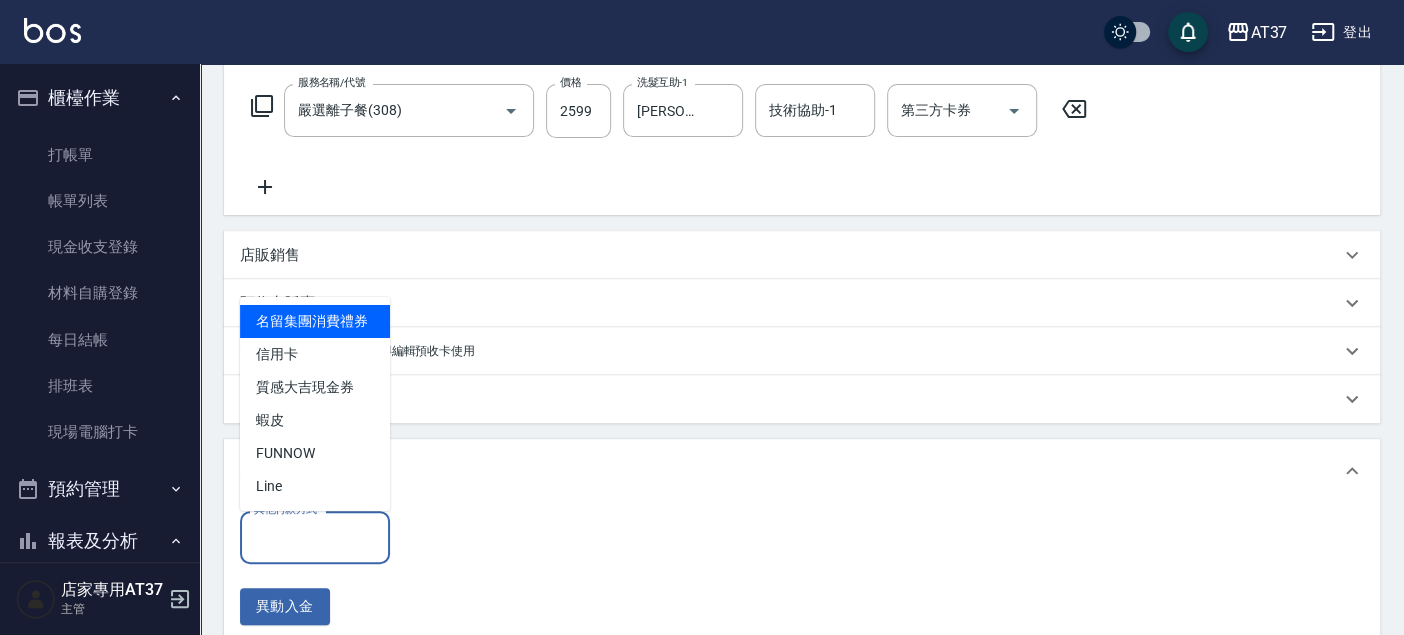 click on "其他付款方式" at bounding box center [315, 537] 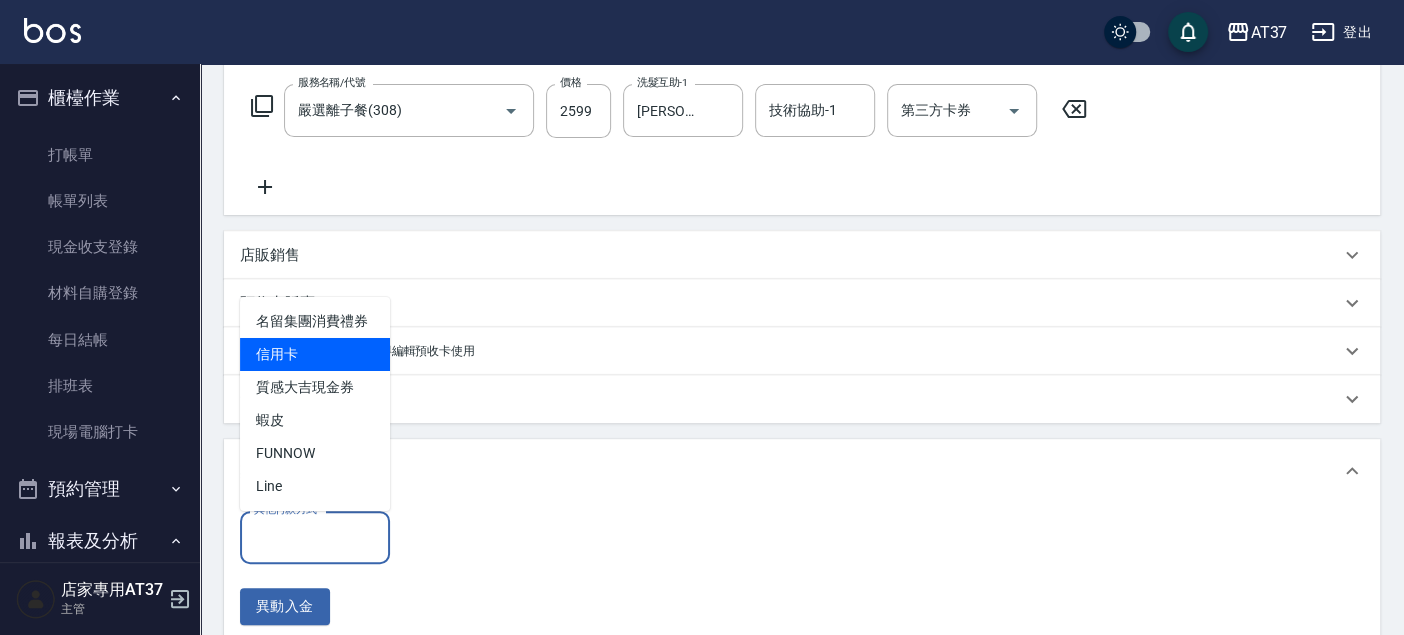 click on "信用卡" at bounding box center (315, 354) 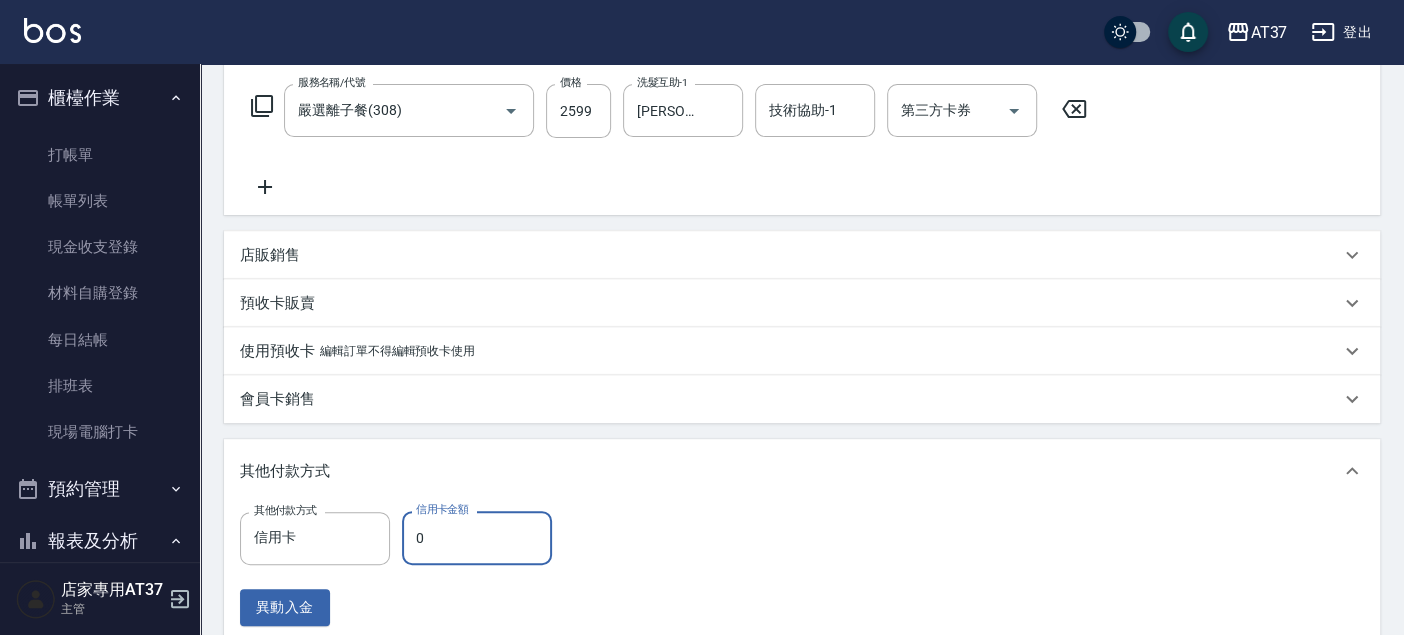 click on "0" at bounding box center (477, 538) 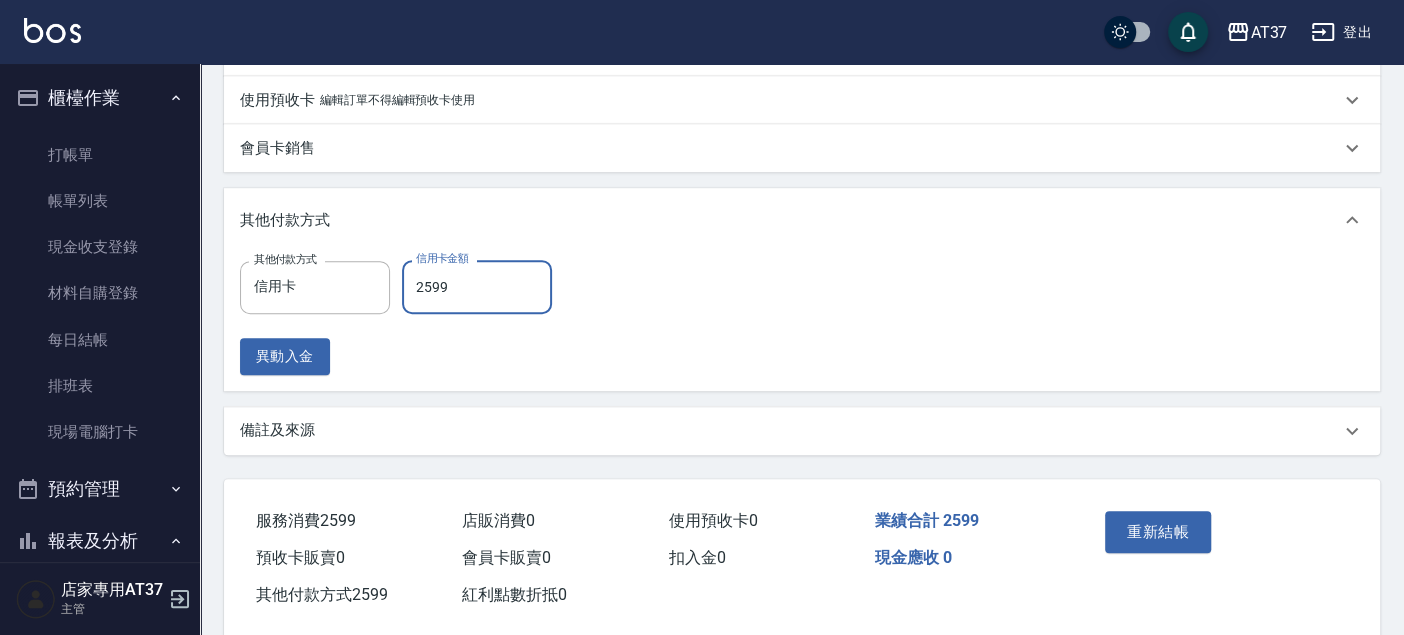 scroll, scrollTop: 599, scrollLeft: 0, axis: vertical 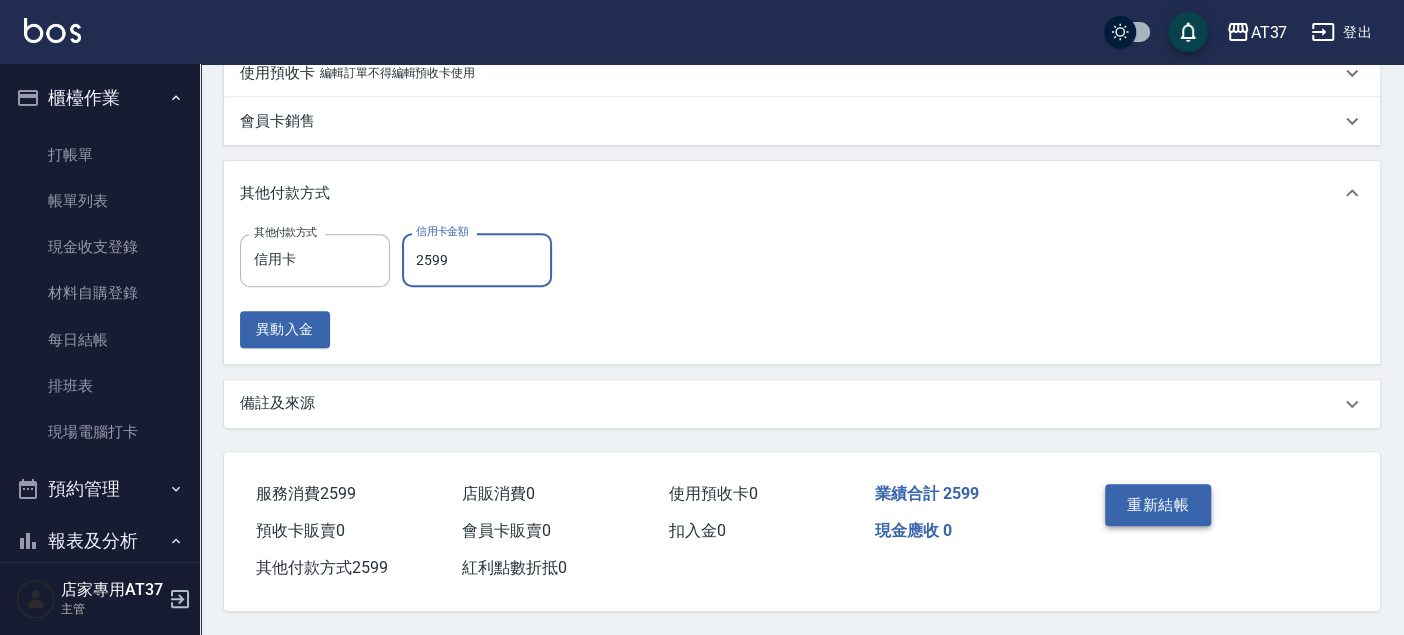 type on "2599" 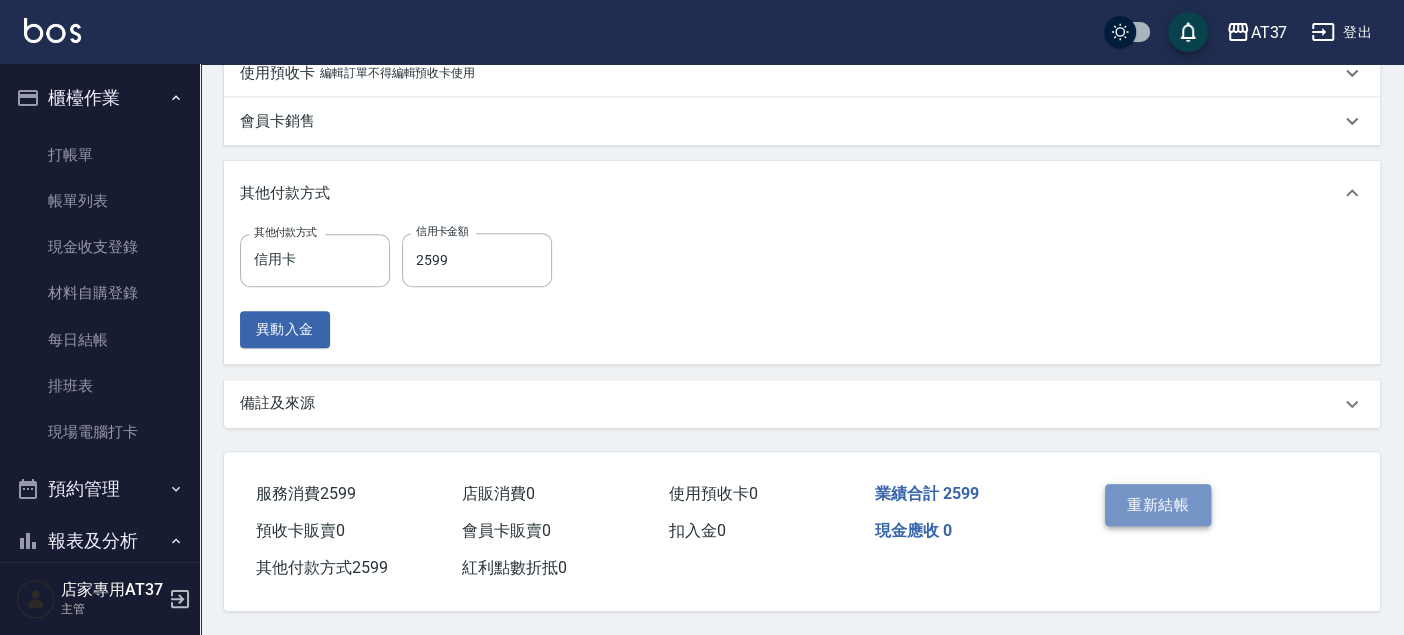 click on "重新結帳" at bounding box center (1158, 505) 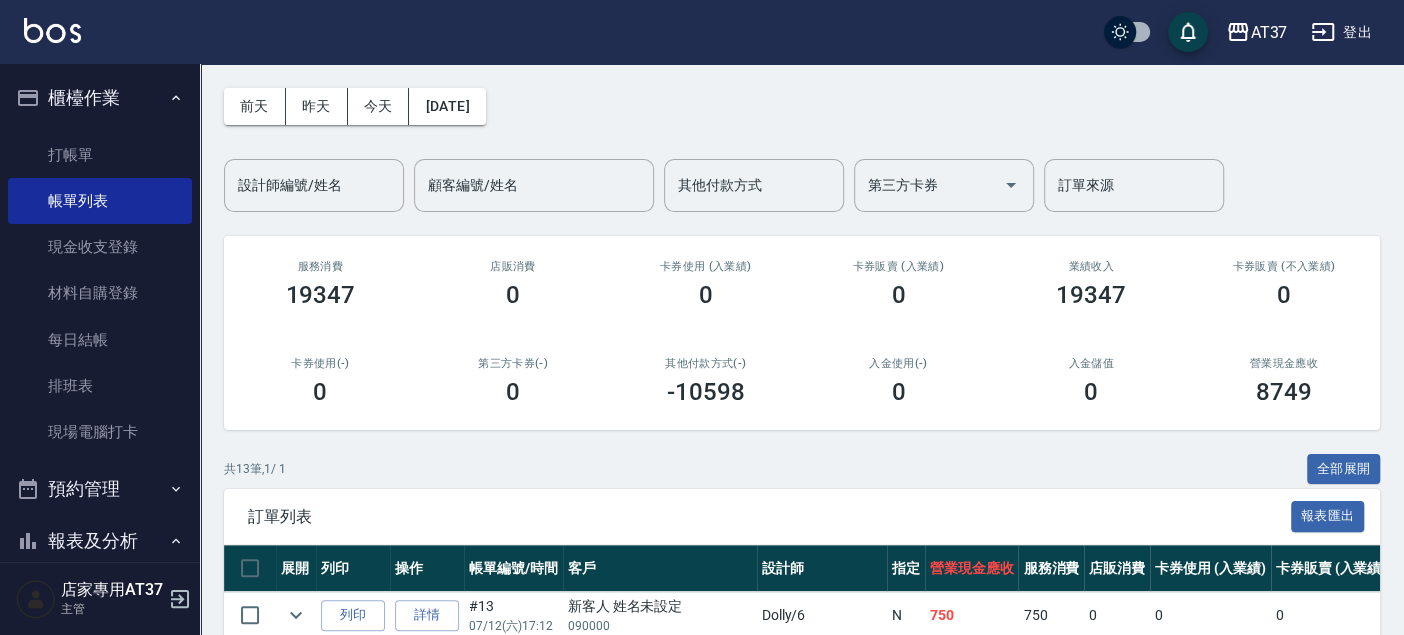scroll, scrollTop: 0, scrollLeft: 0, axis: both 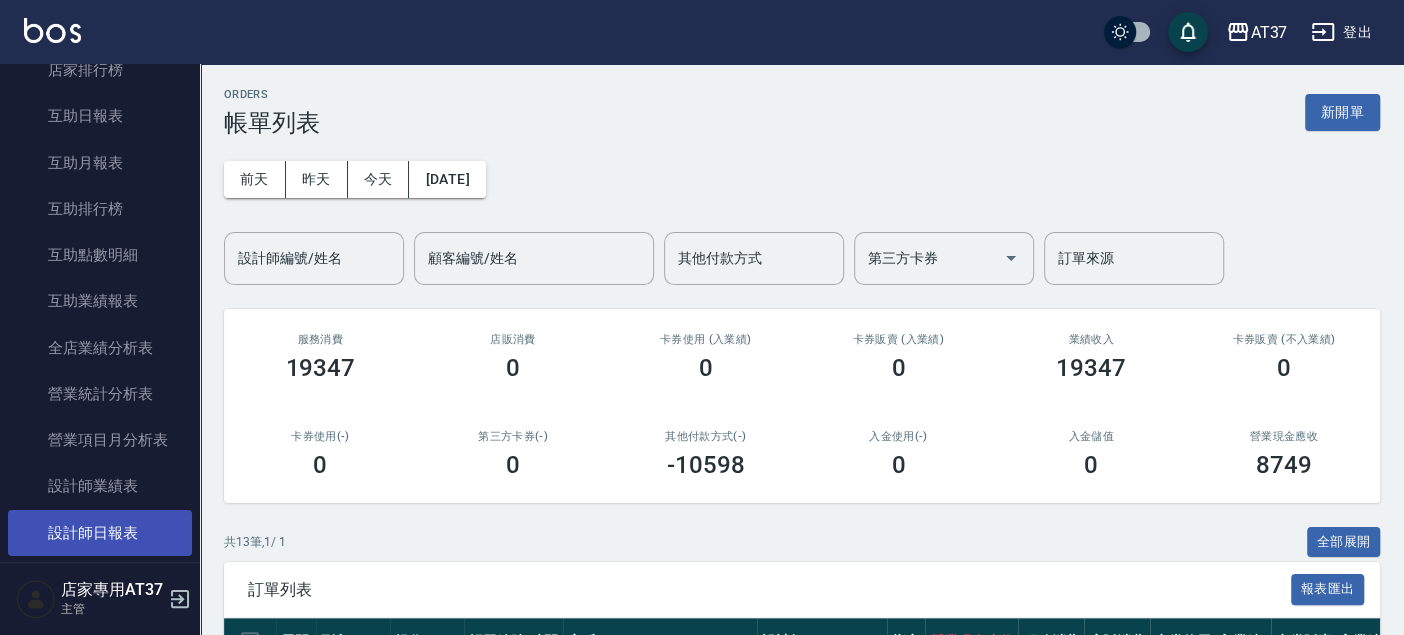 click on "設計師日報表" at bounding box center (100, 533) 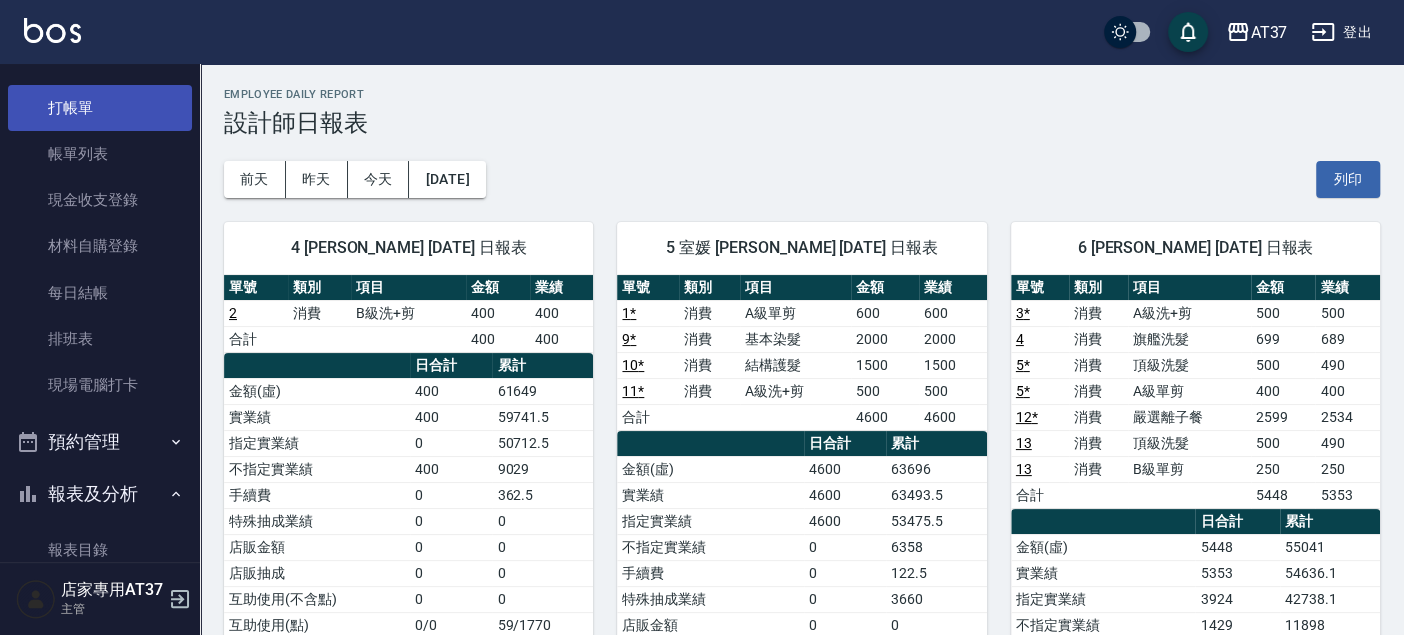 scroll, scrollTop: 0, scrollLeft: 0, axis: both 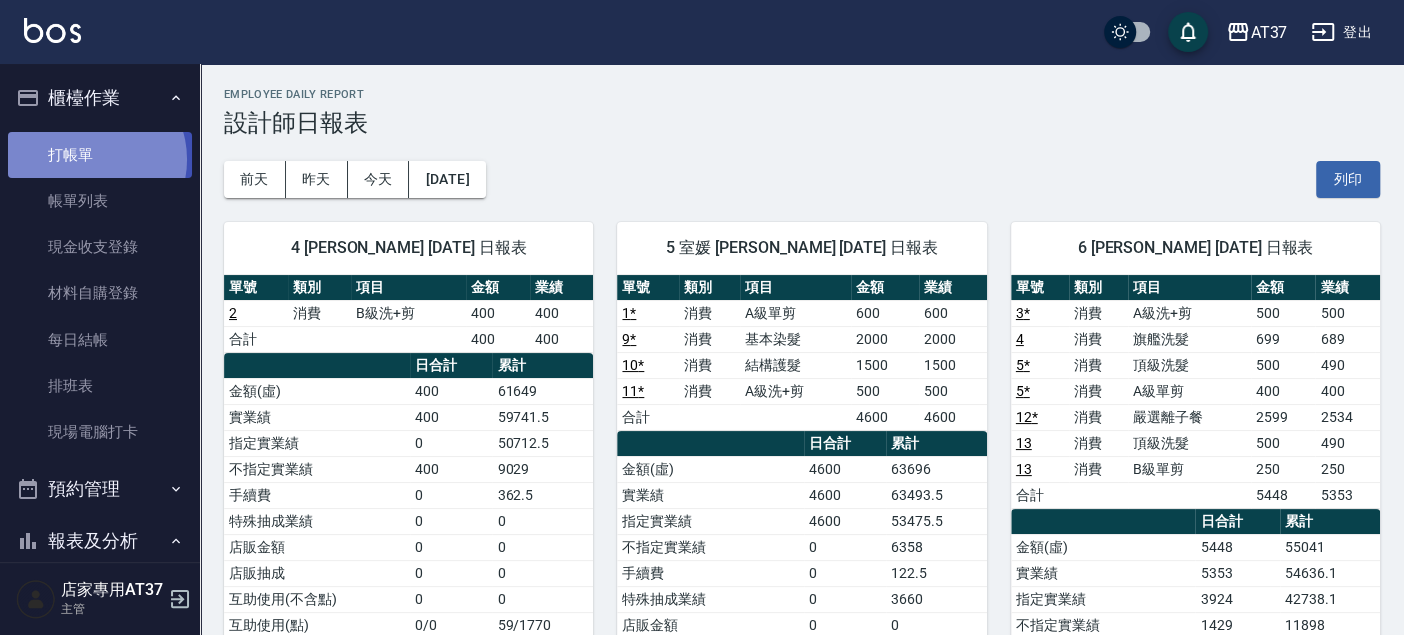 click on "打帳單" at bounding box center [100, 155] 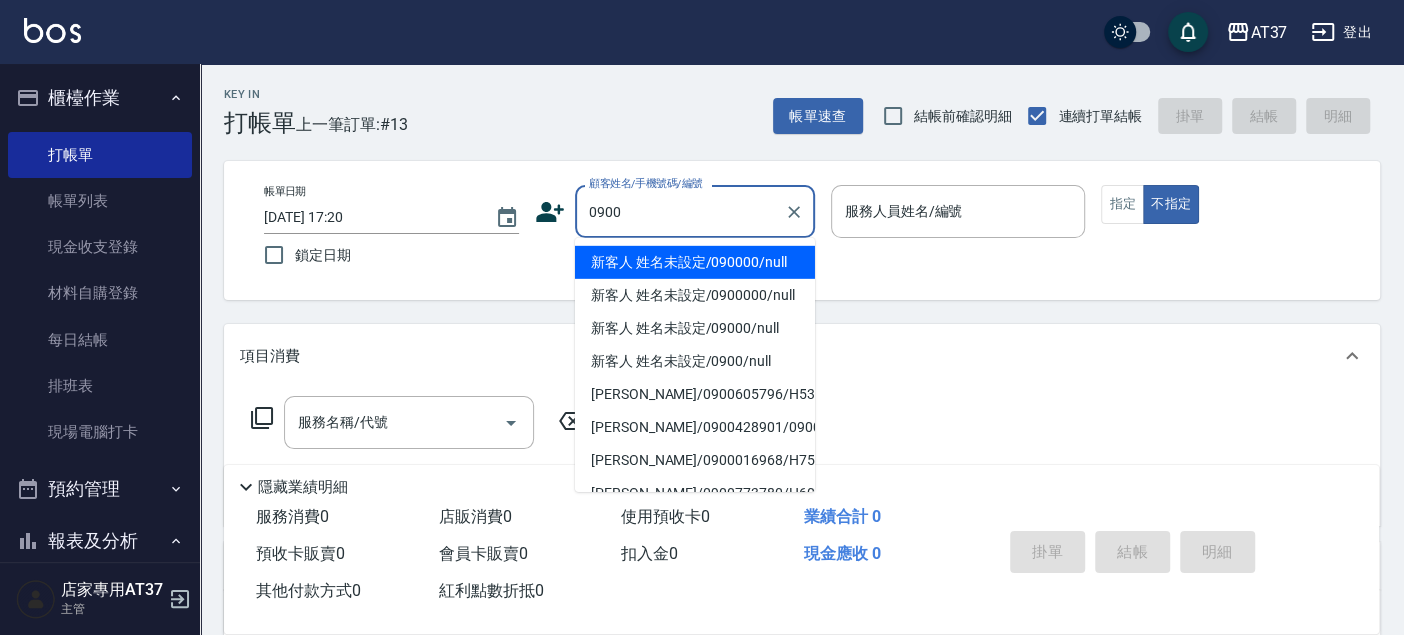 click on "新客人 姓名未設定/090000/null" at bounding box center [695, 262] 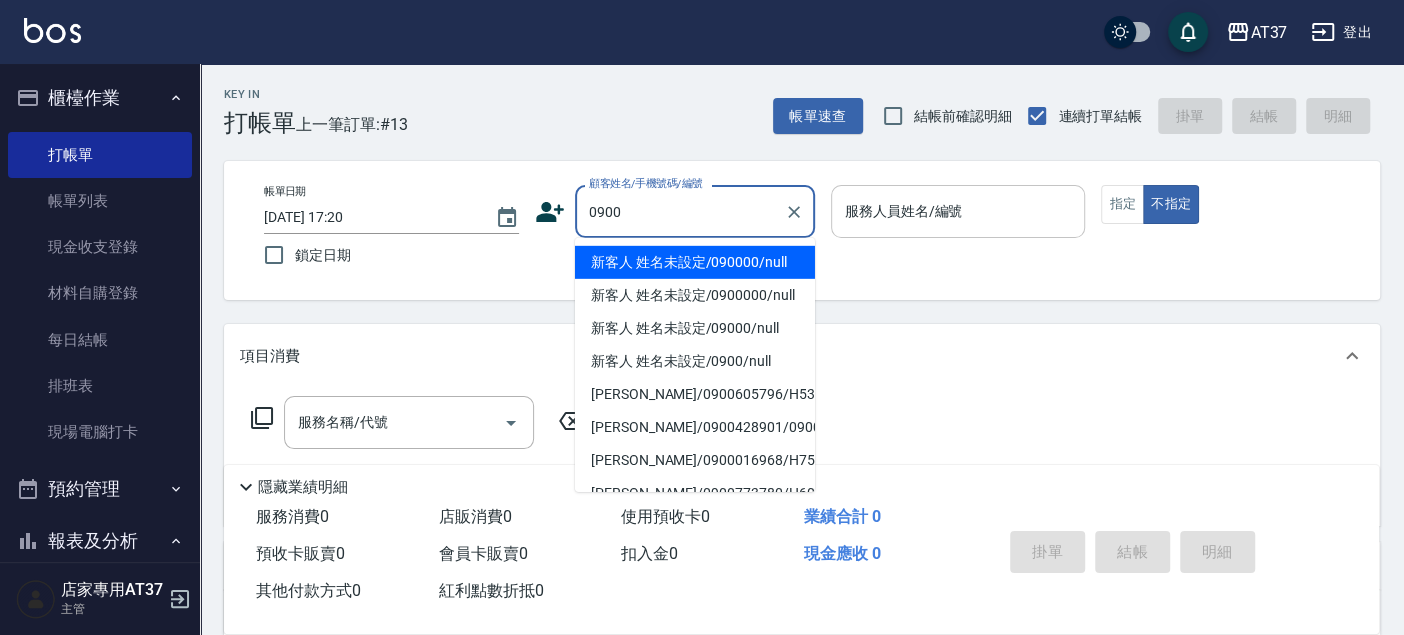 type on "新客人 姓名未設定/090000/null" 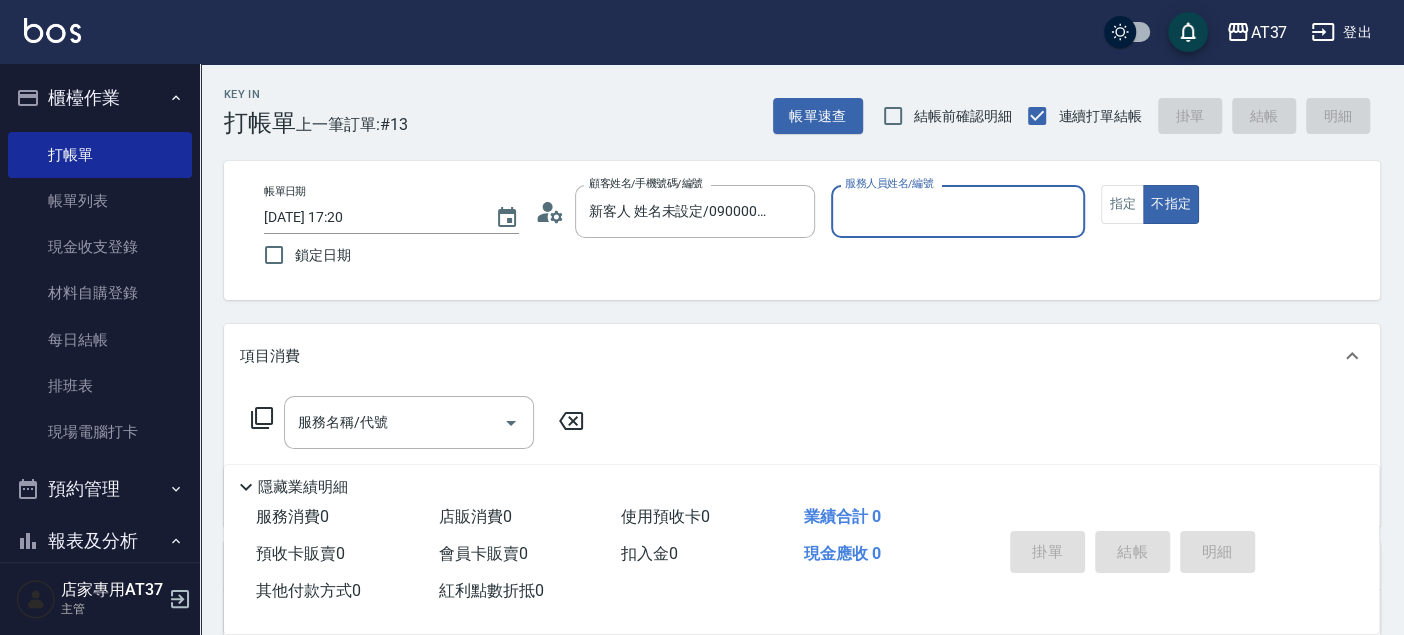 click on "服務人員姓名/編號" at bounding box center (958, 211) 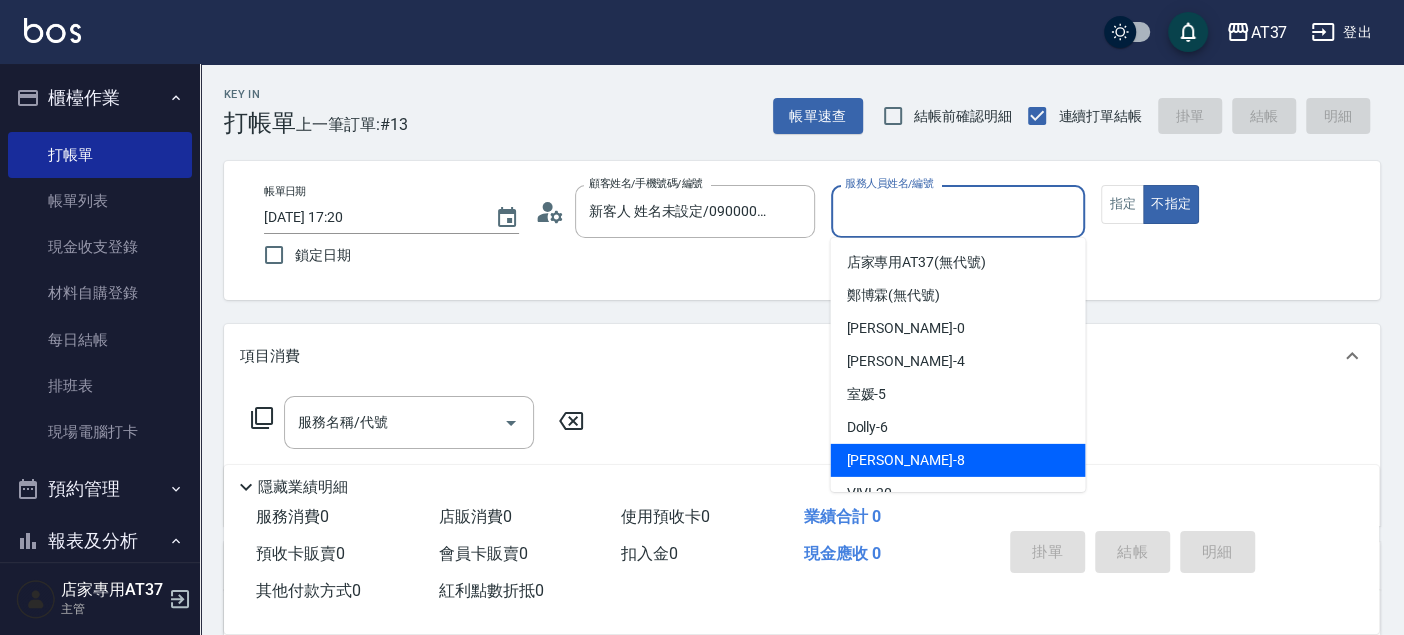 click on "Peggy -8" at bounding box center [957, 460] 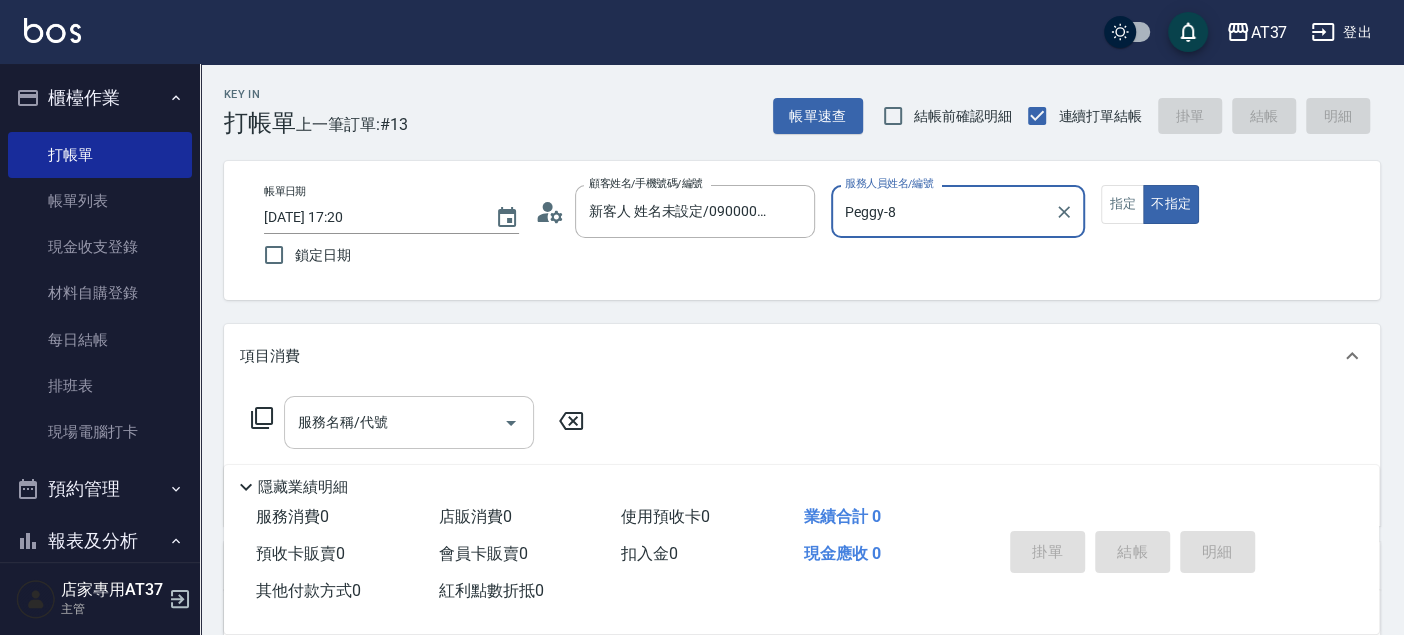 click on "服務名稱/代號" at bounding box center [394, 422] 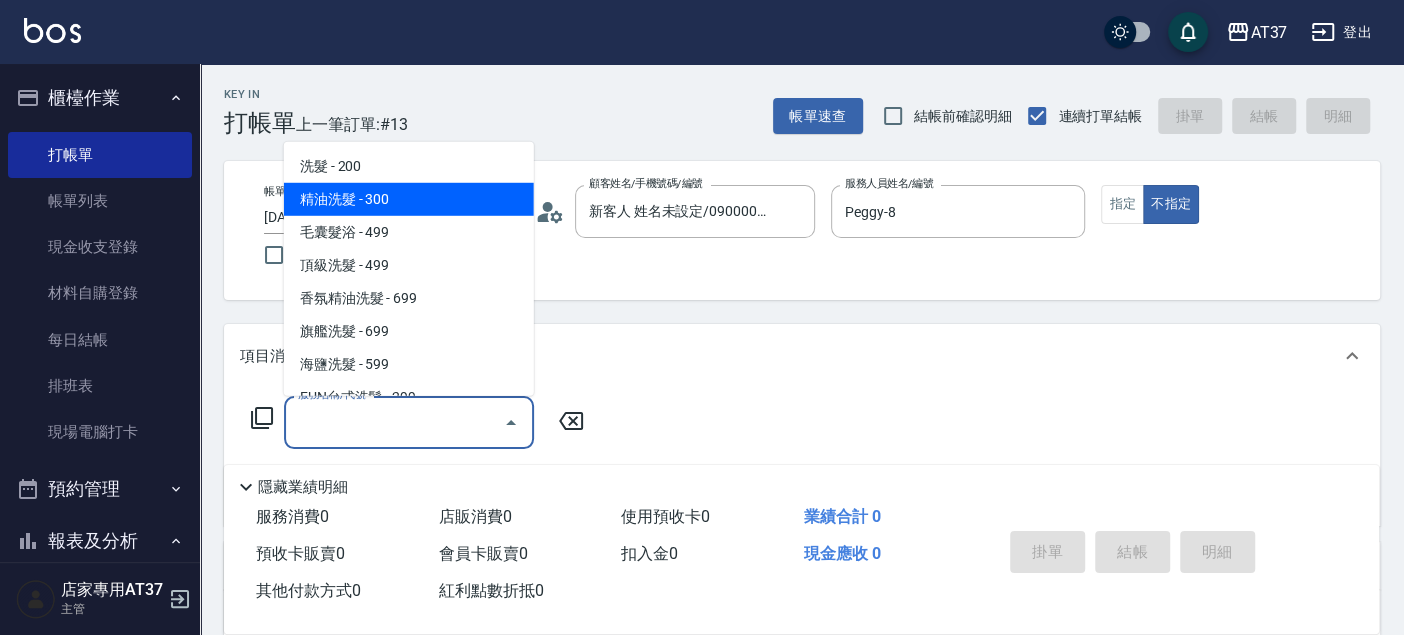 type on "精油洗髮(102)" 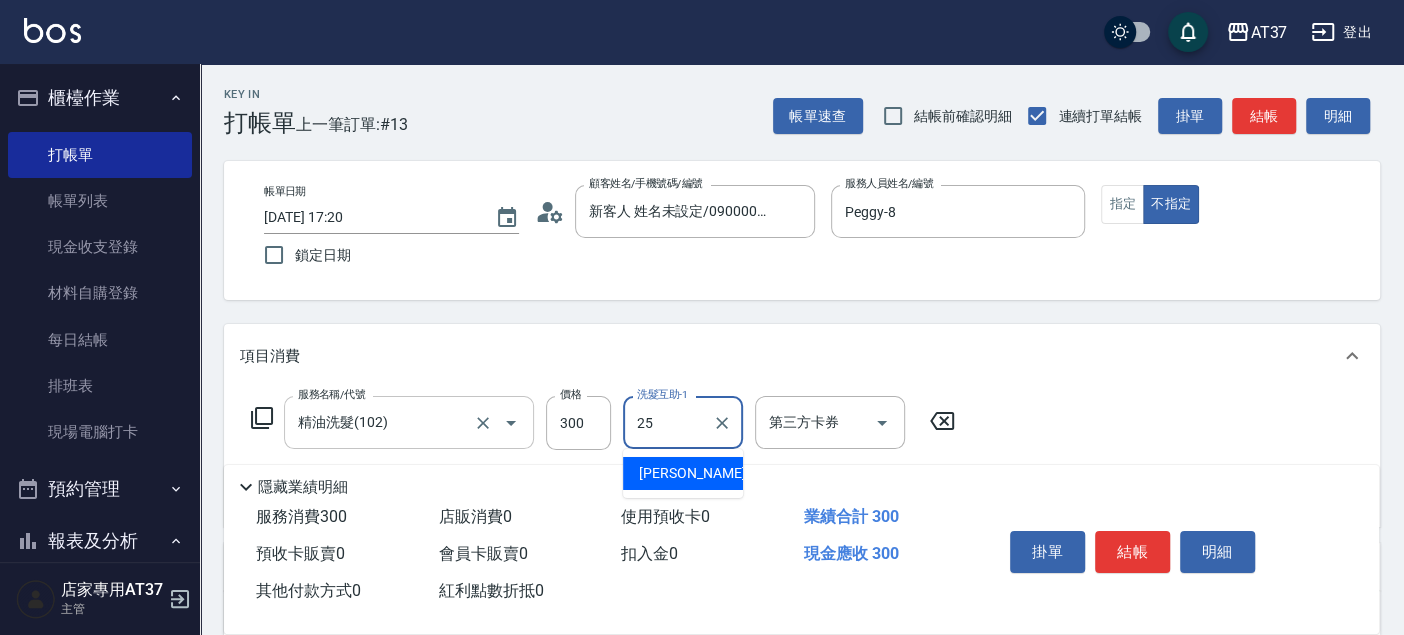 type on "[PERSON_NAME]-25" 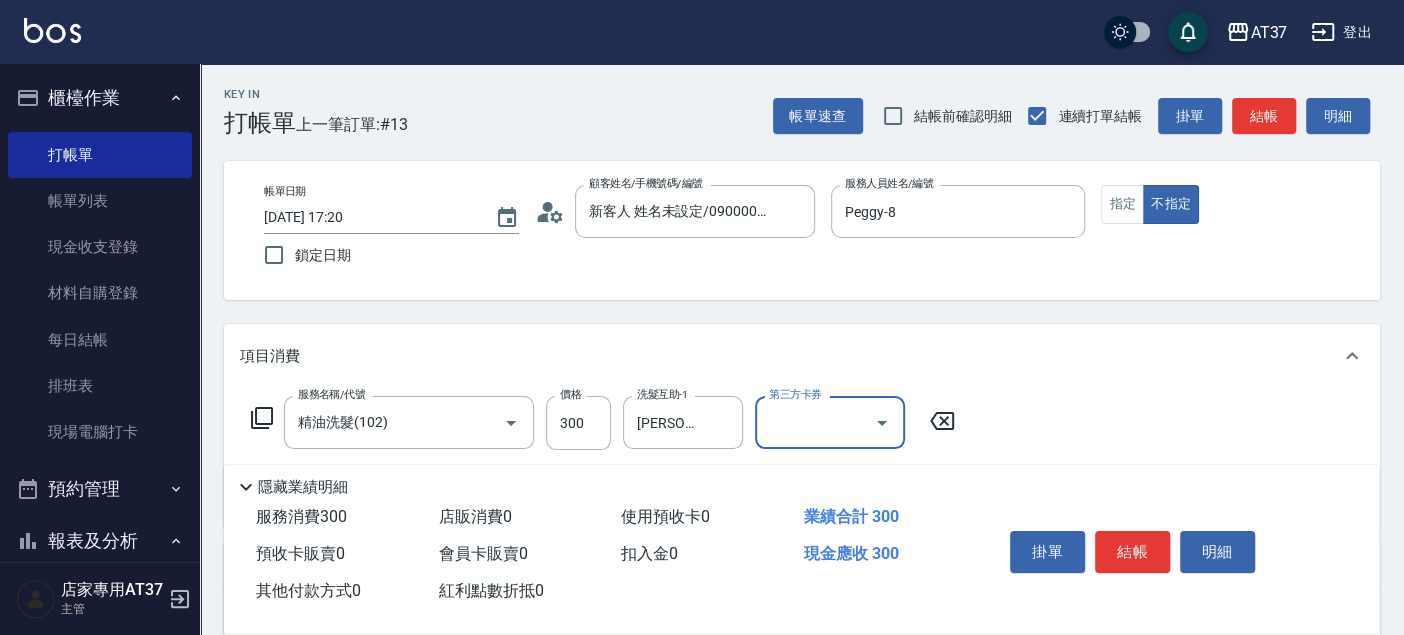 click on "結帳" at bounding box center [1132, 552] 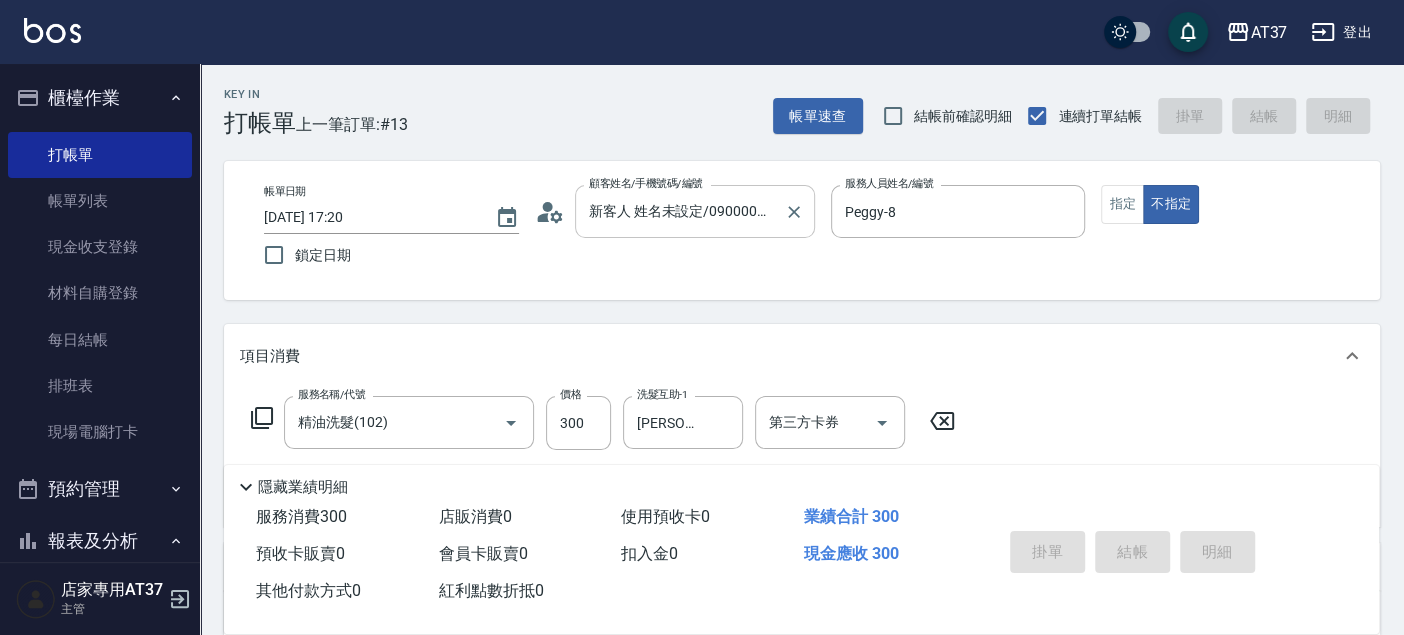 type on "[DATE] 17:29" 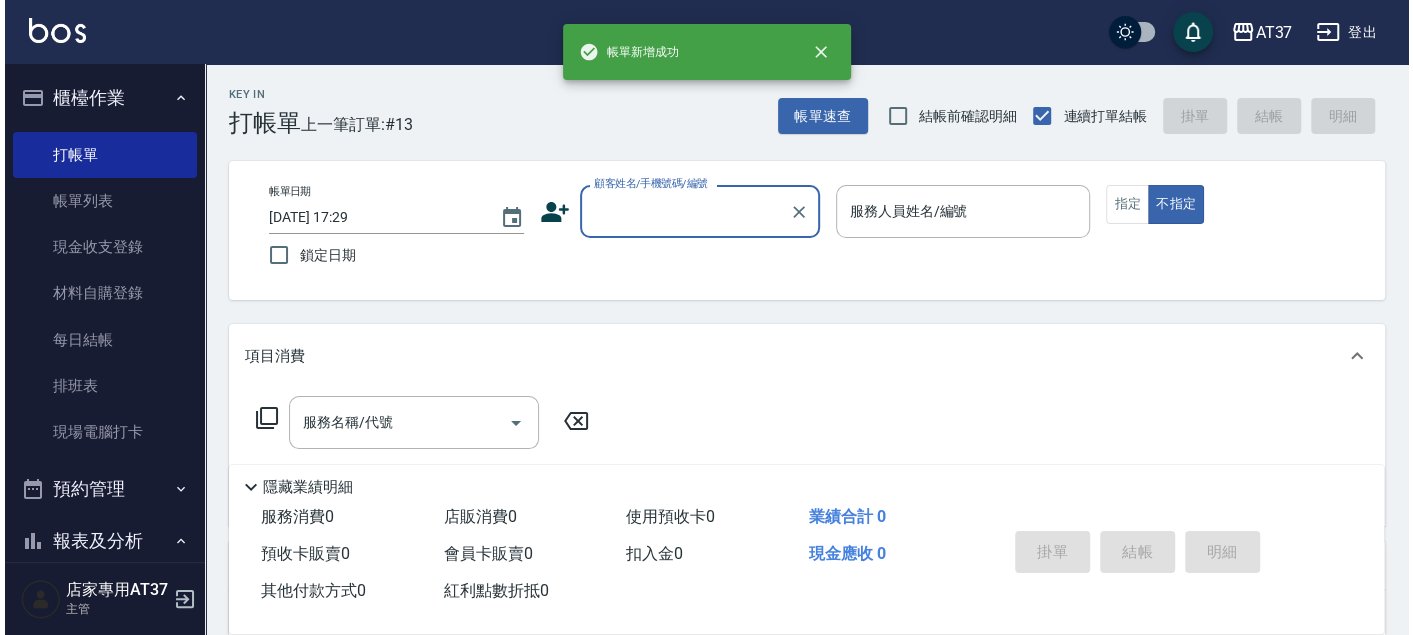 scroll, scrollTop: 0, scrollLeft: 0, axis: both 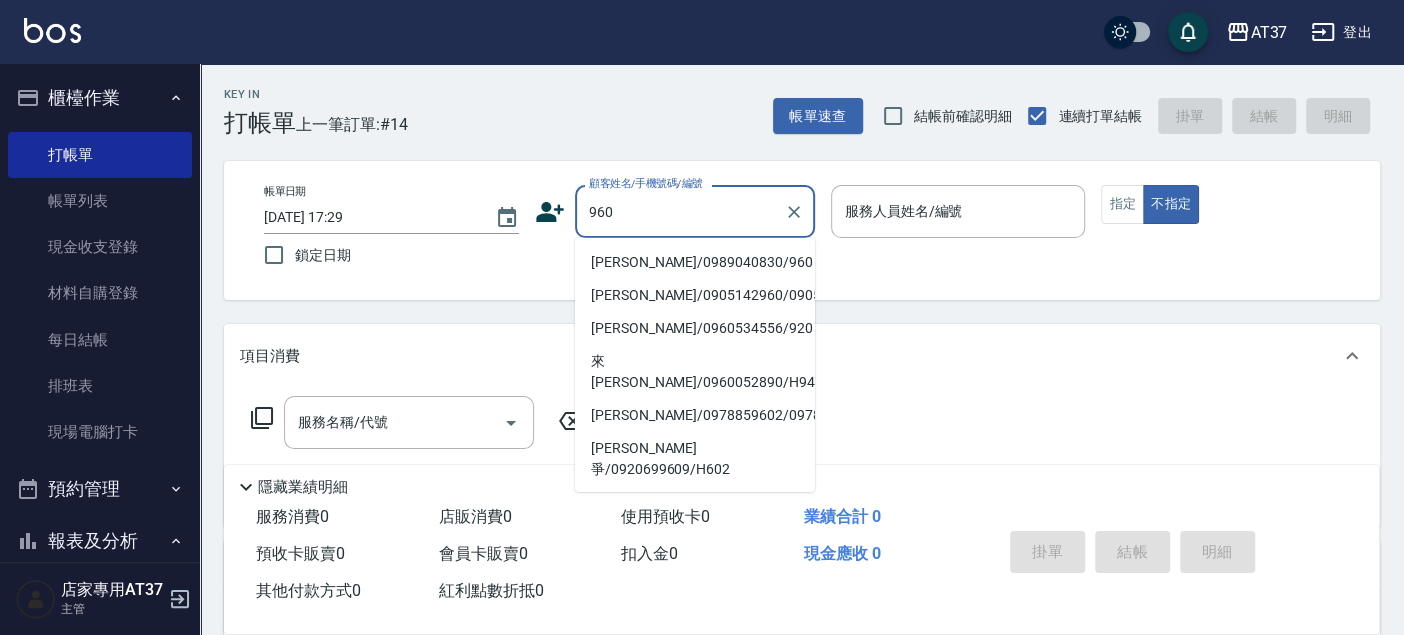 click on "[PERSON_NAME]/0989040830/960" at bounding box center (695, 262) 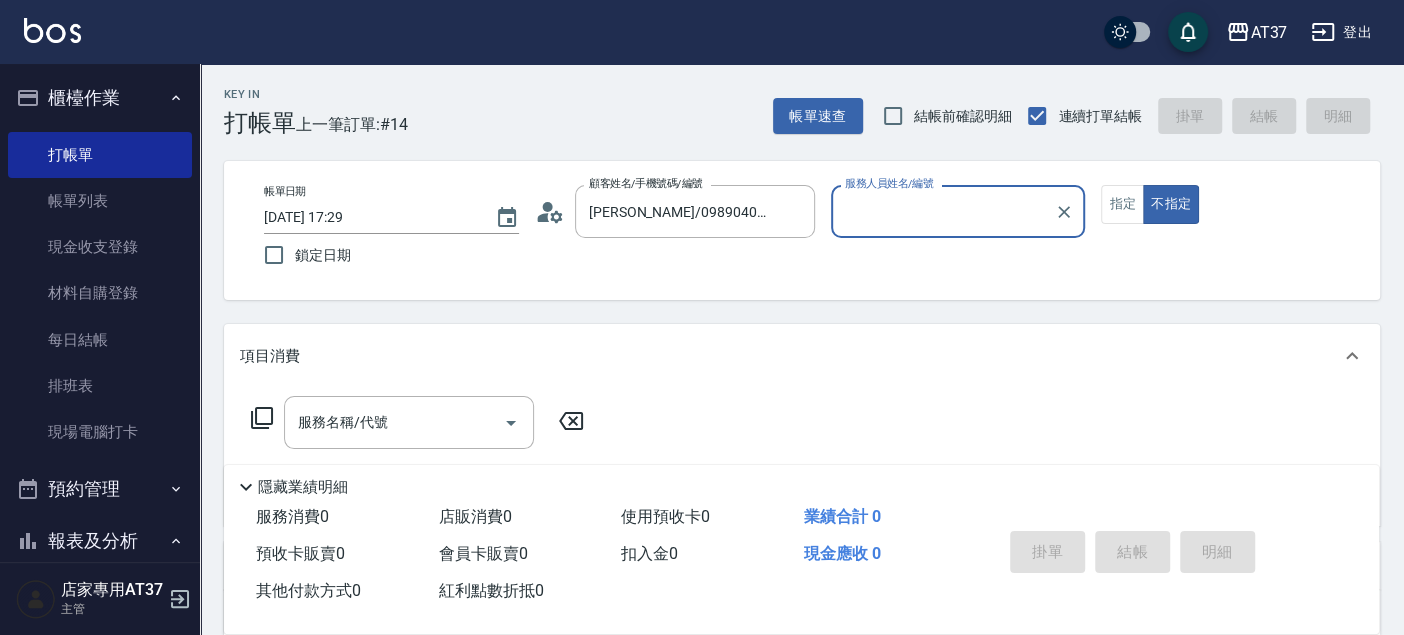 type on "Peggy-8" 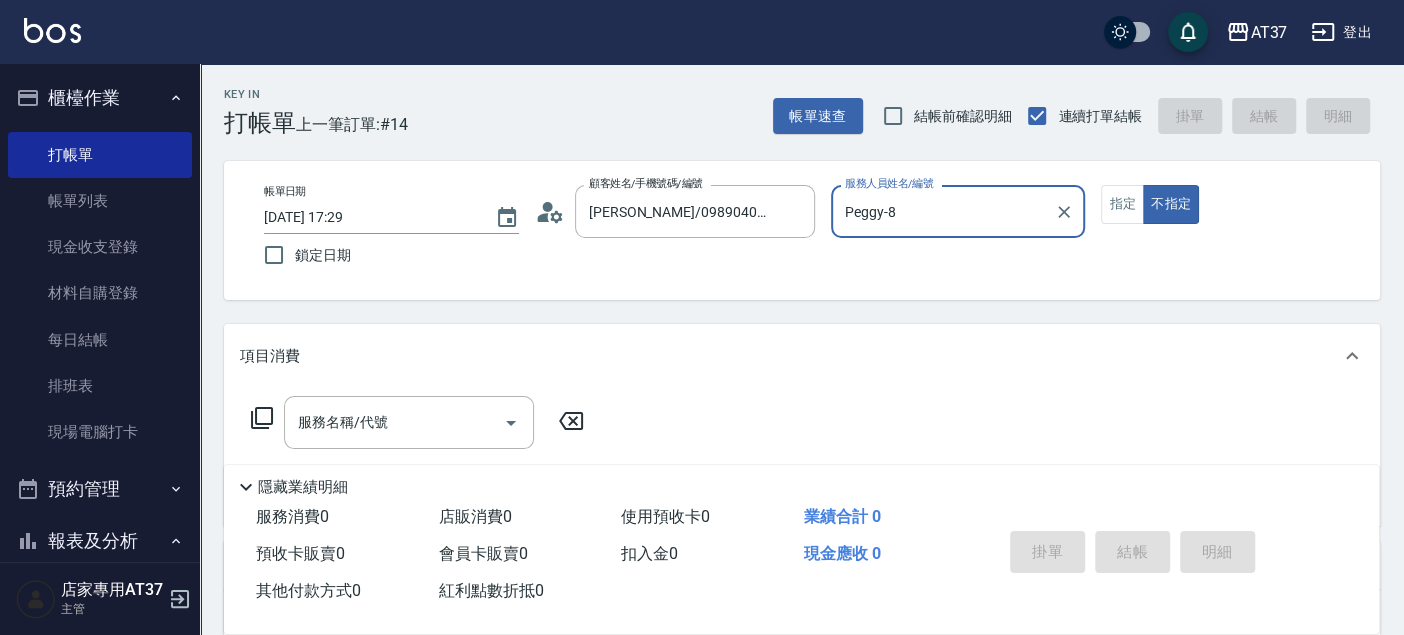 click on "Peggy-8" at bounding box center (943, 211) 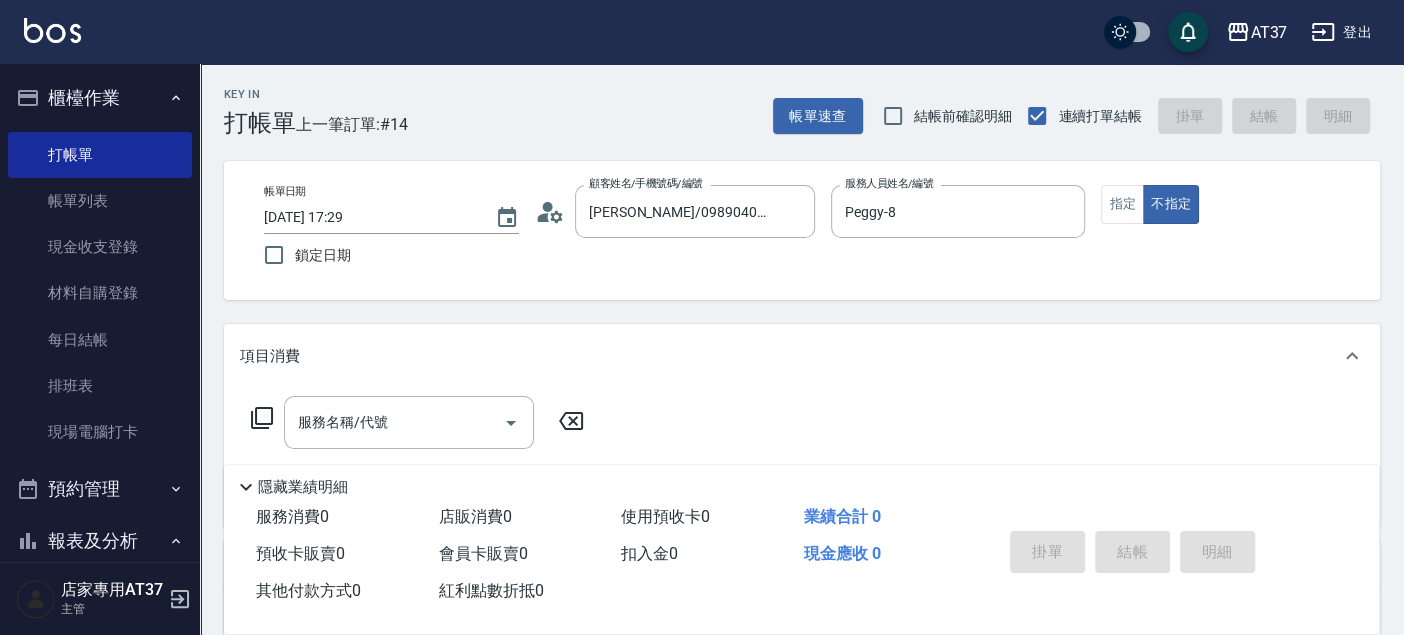 click on "帳單日期 [DATE] 17:29 鎖定日期 顧客姓名/手機號碼/編號 [PERSON_NAME]/0989040830/960 顧客姓名/手機號碼/編號 服務人員姓名/編號 [PERSON_NAME]-8 服務人員姓名/編號 指定 不指定" at bounding box center (802, 230) 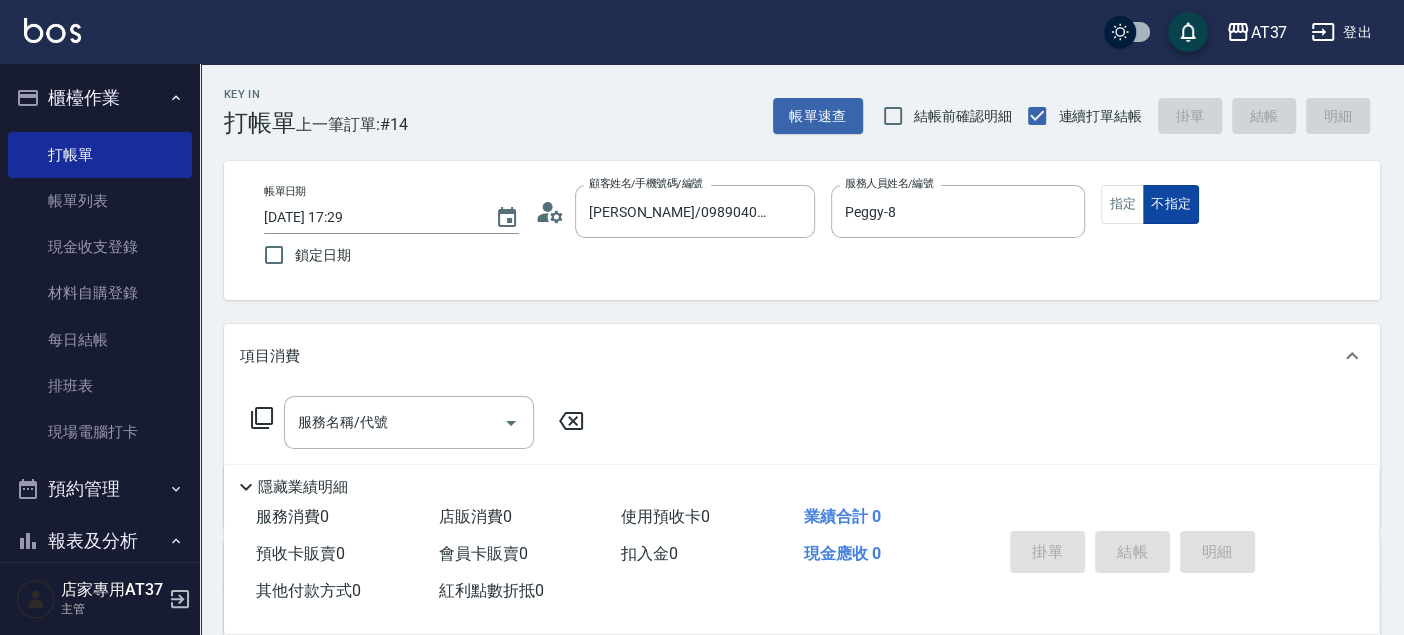 click on "不指定" at bounding box center [1171, 204] 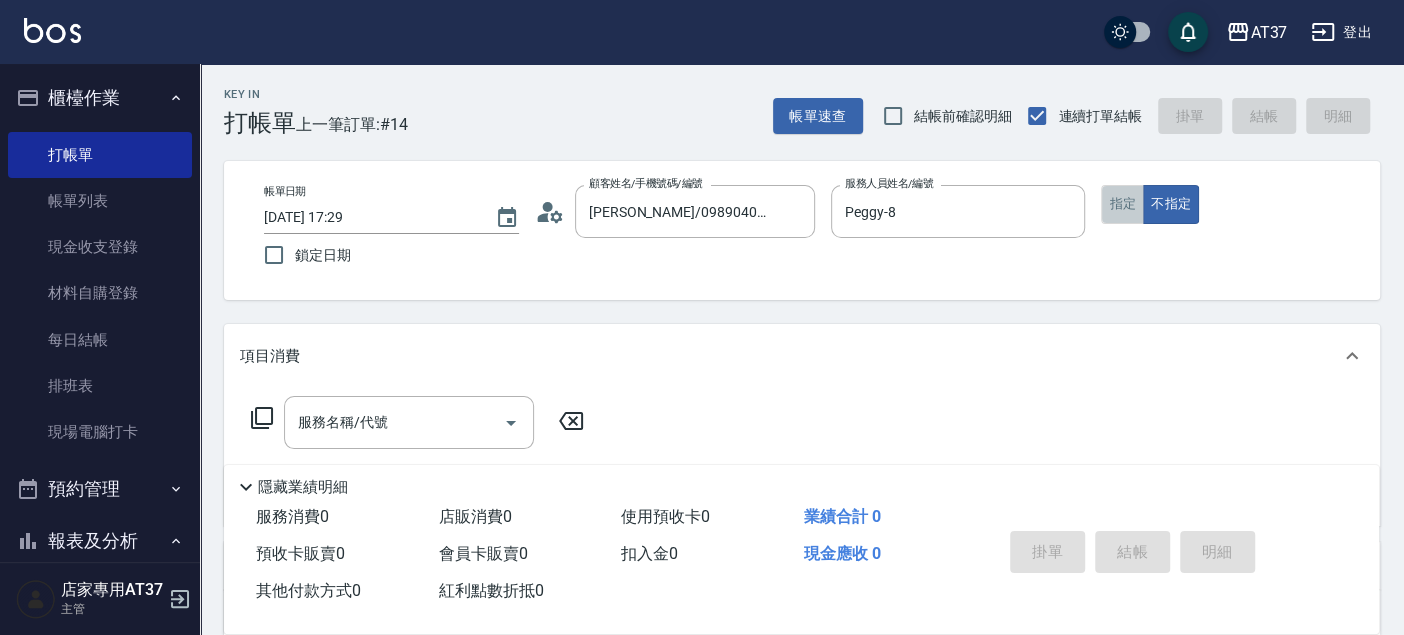 click on "指定" at bounding box center [1122, 204] 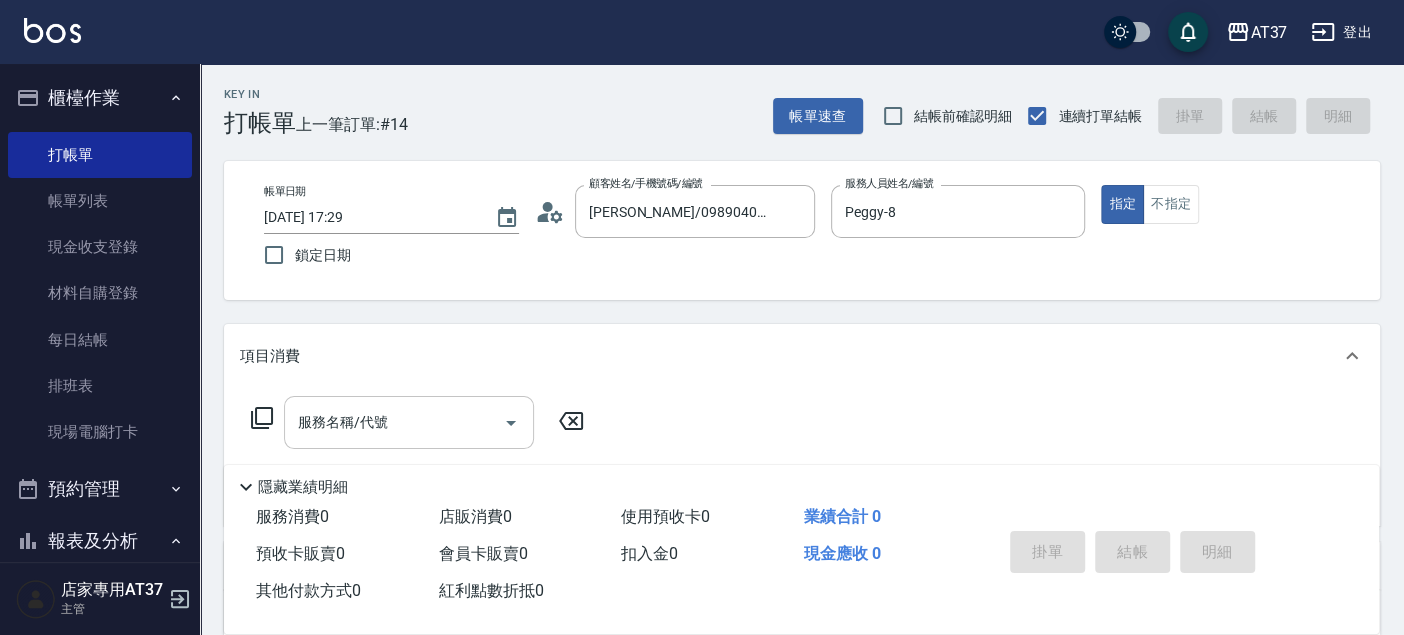 click on "服務名稱/代號" at bounding box center [394, 422] 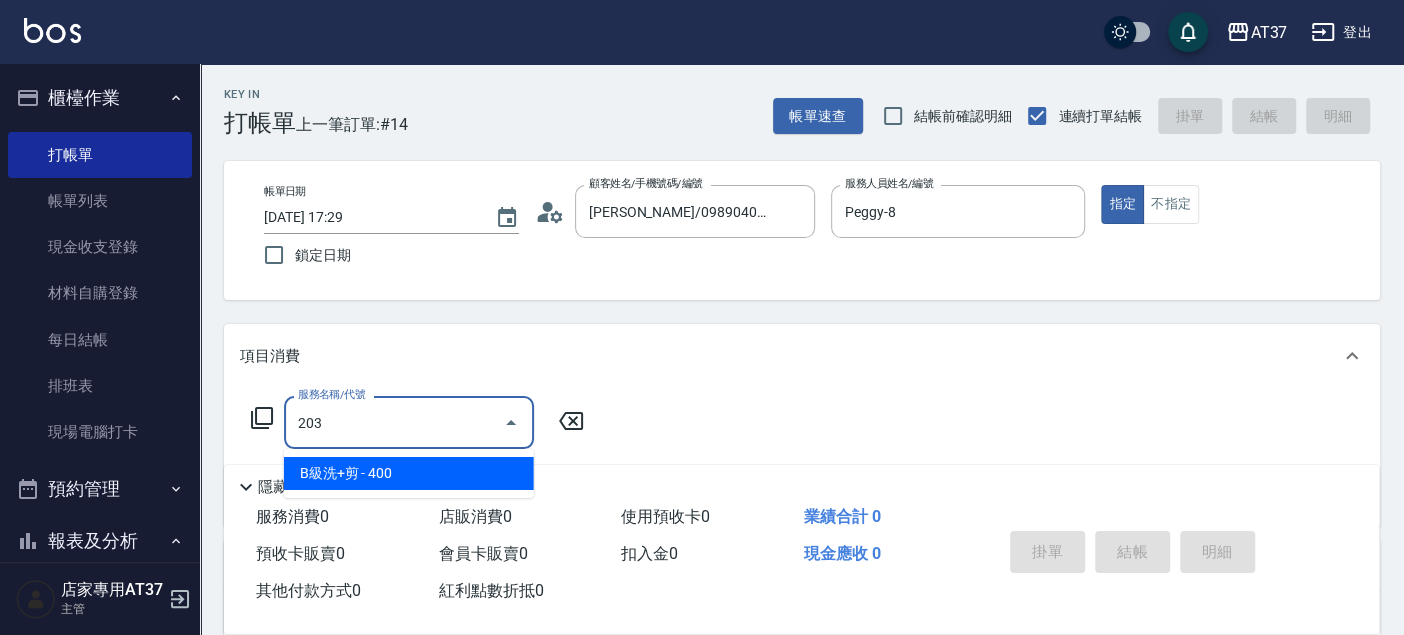 type on "B級洗+剪(203)" 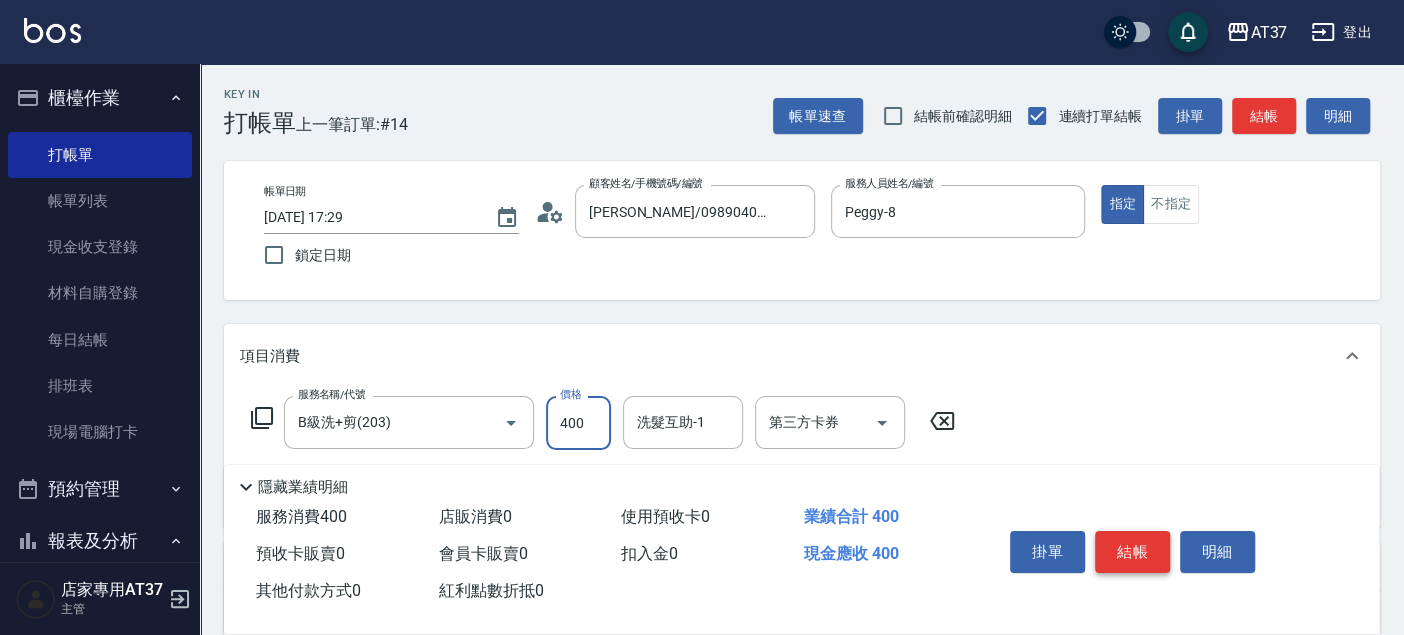 click on "結帳" at bounding box center (1132, 552) 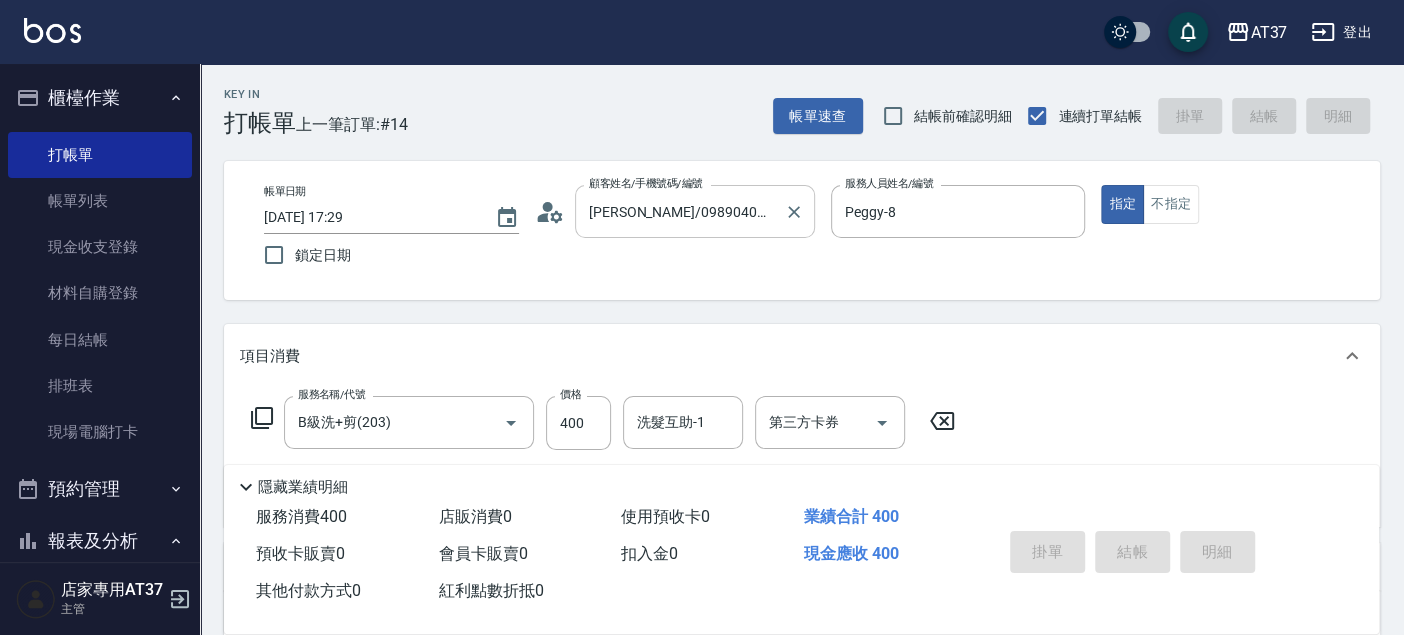 type 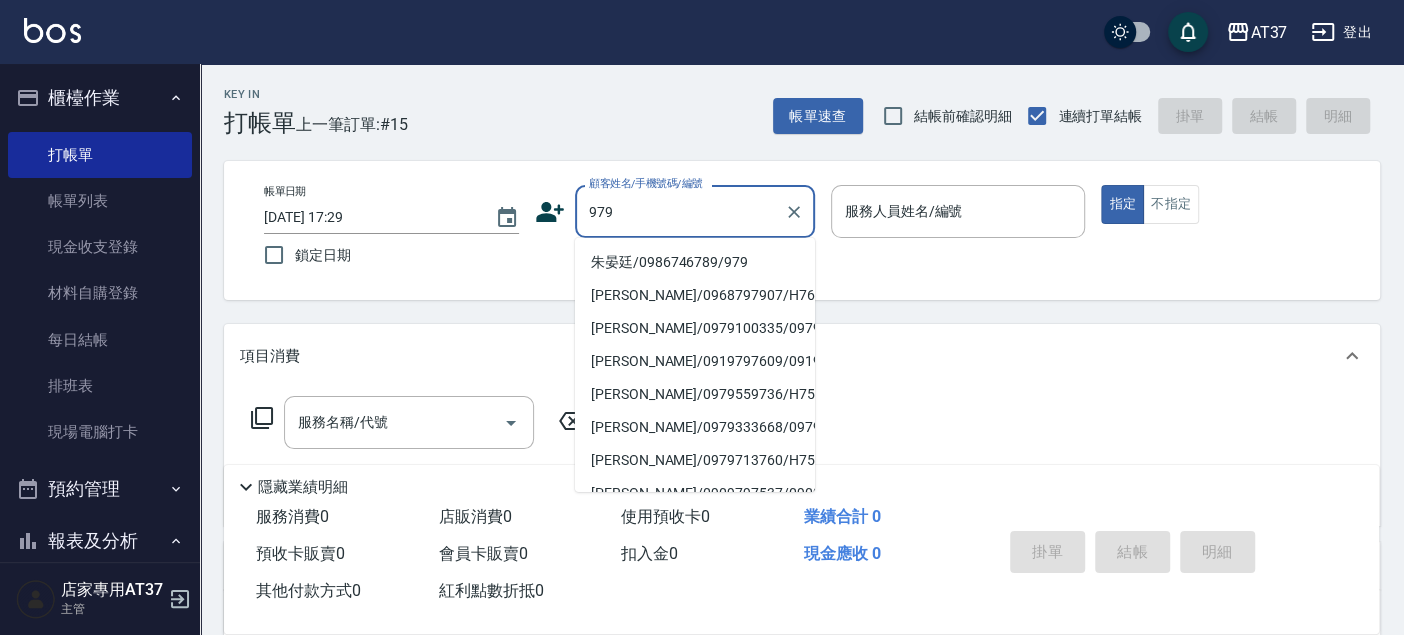 click on "朱晏廷/0986746789/979" at bounding box center (695, 262) 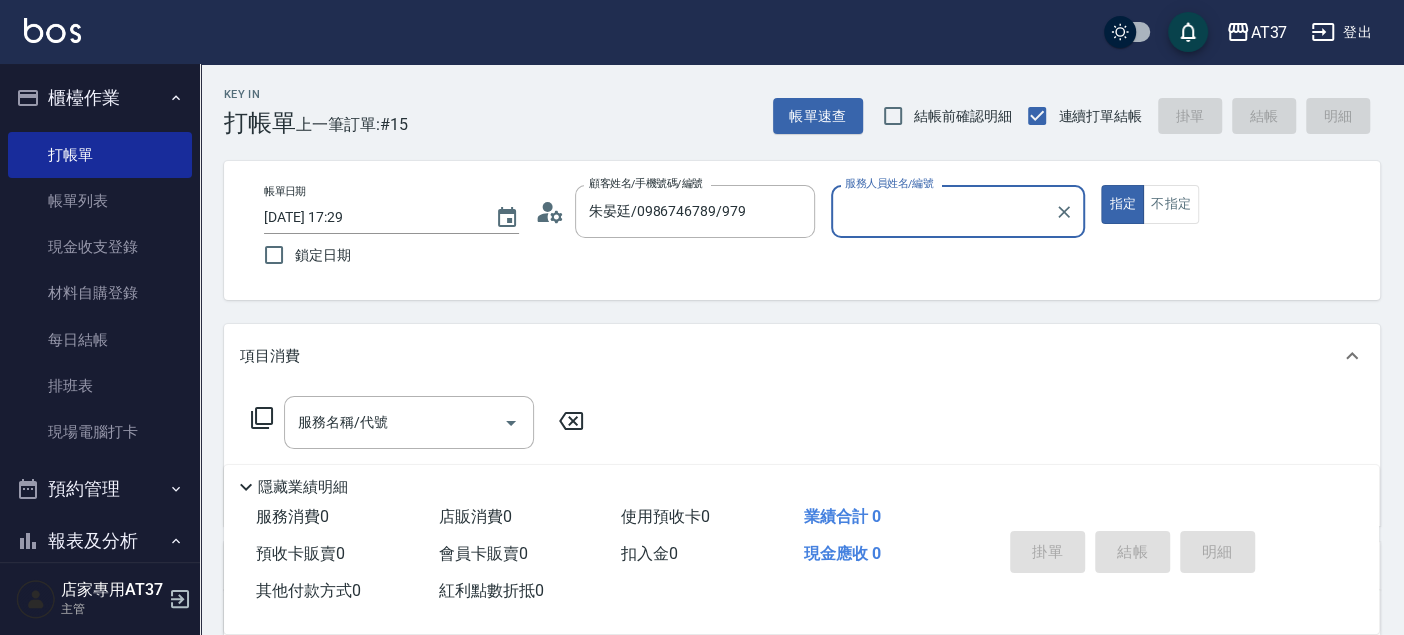 type on "Peggy-8" 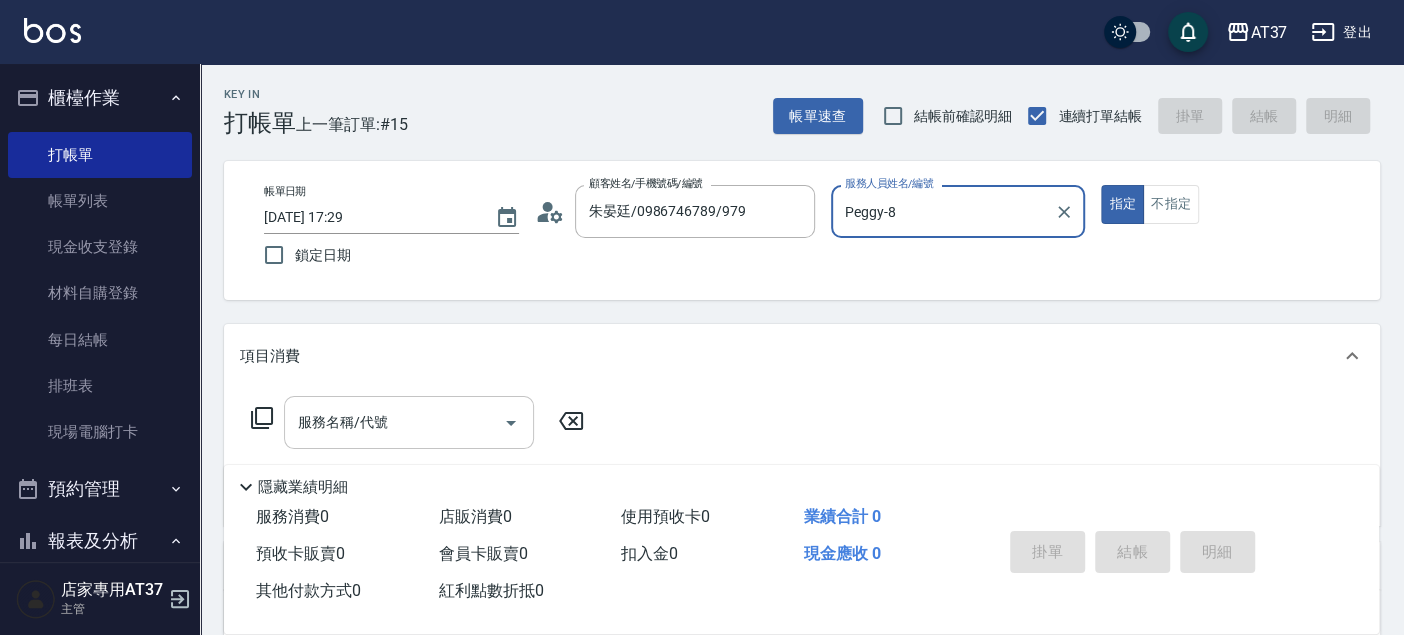click on "服務名稱/代號" at bounding box center [394, 422] 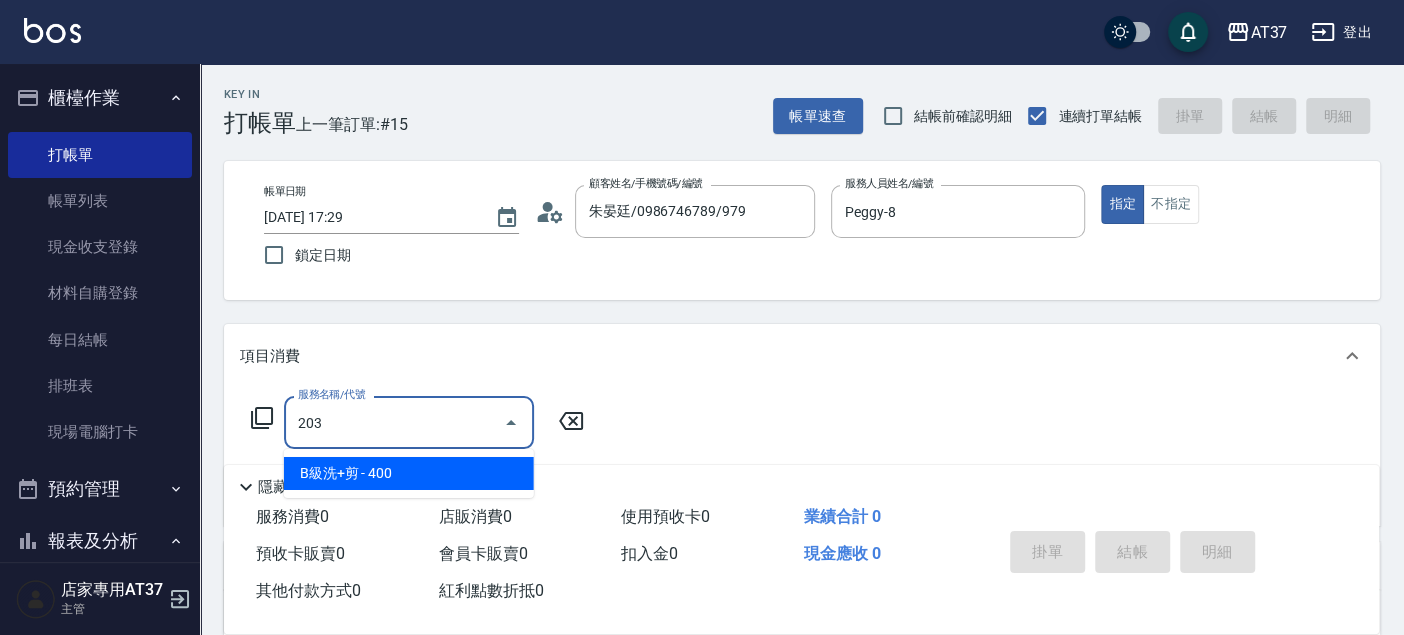 type on "203" 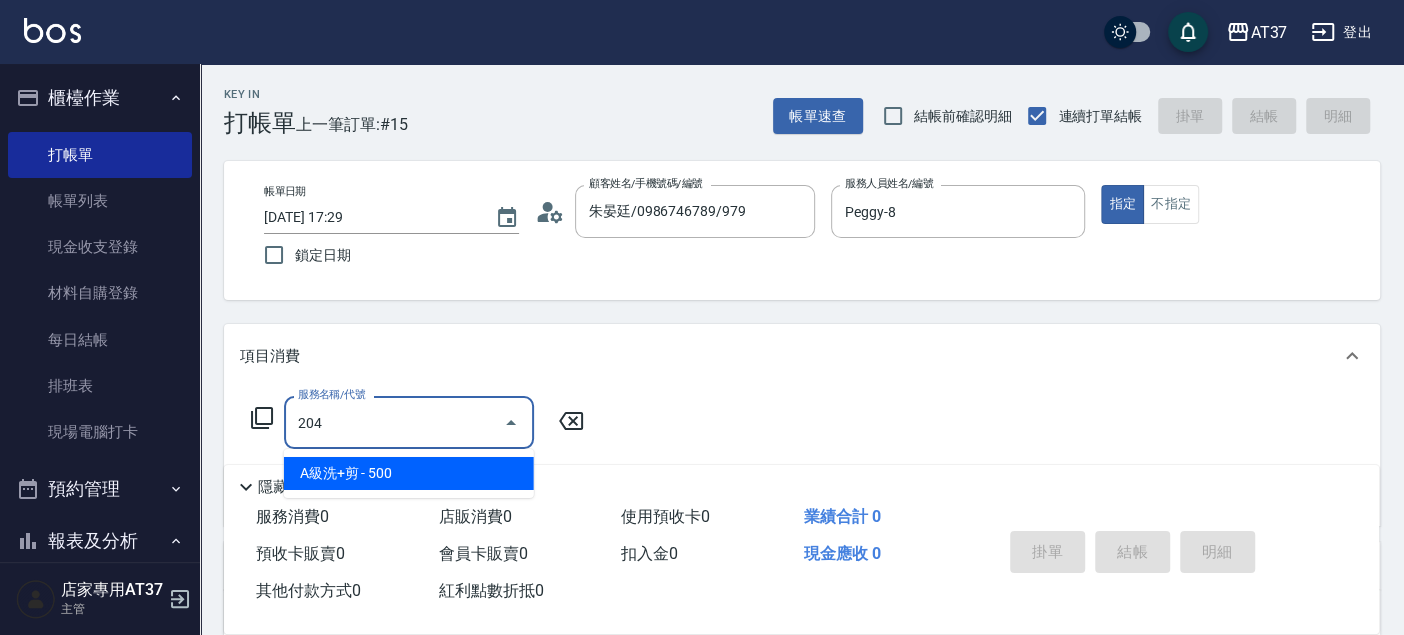 type on "A級洗+剪(204)" 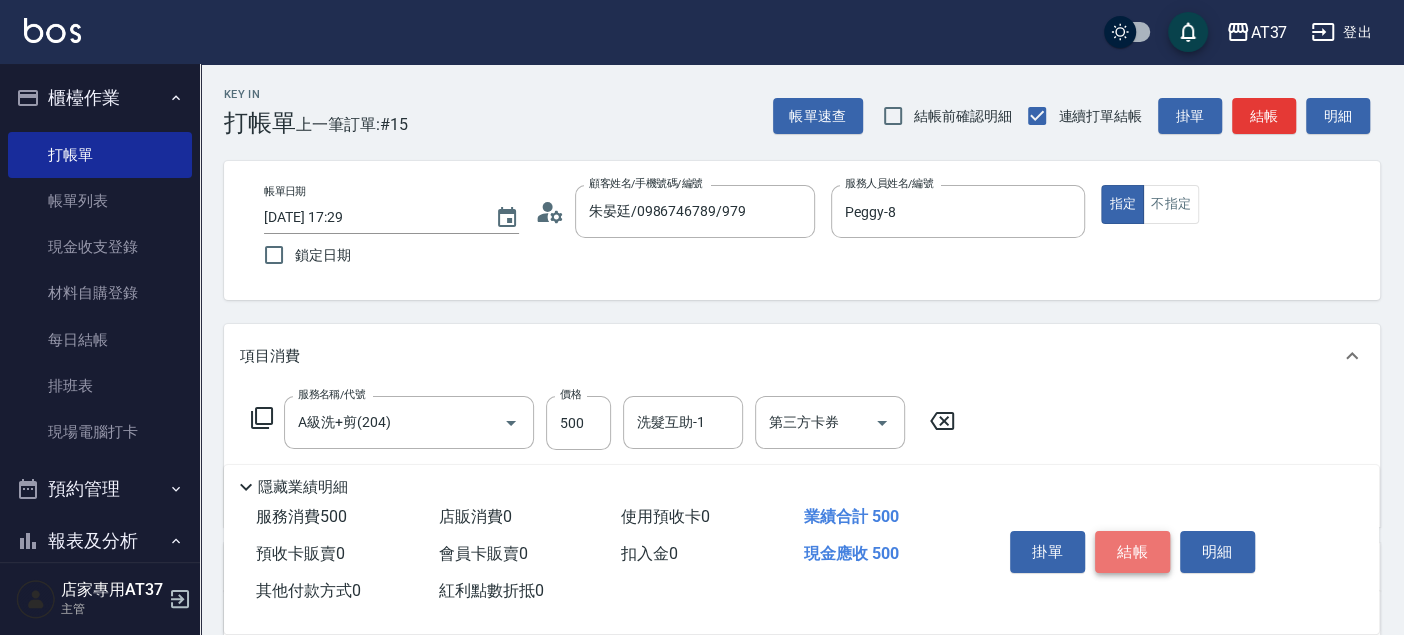 click on "結帳" at bounding box center (1132, 552) 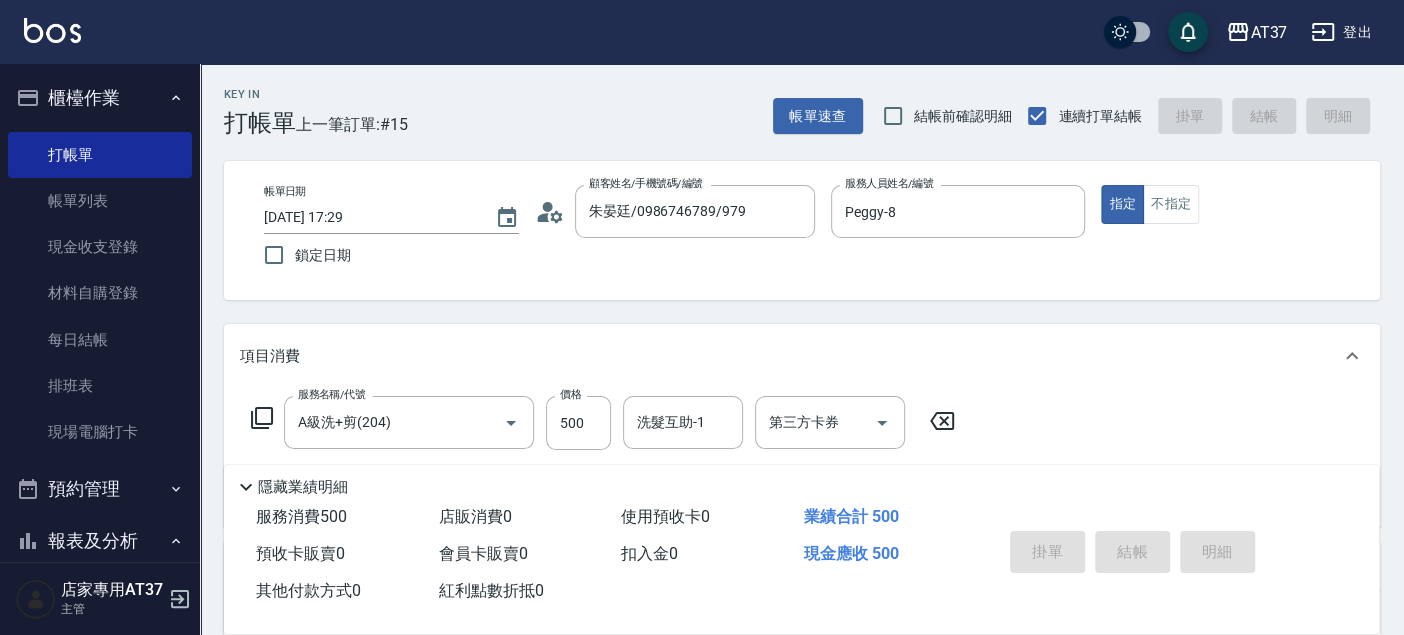 type on "[DATE] 17:30" 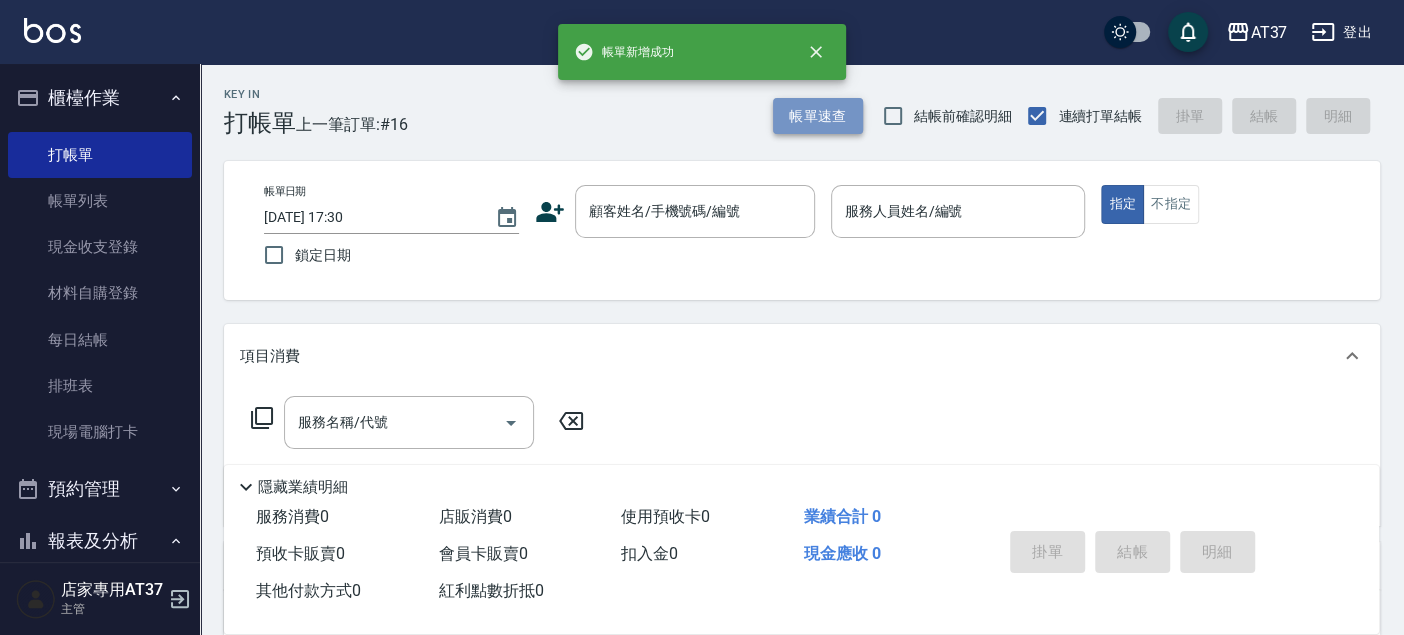 click on "帳單速查" at bounding box center [818, 116] 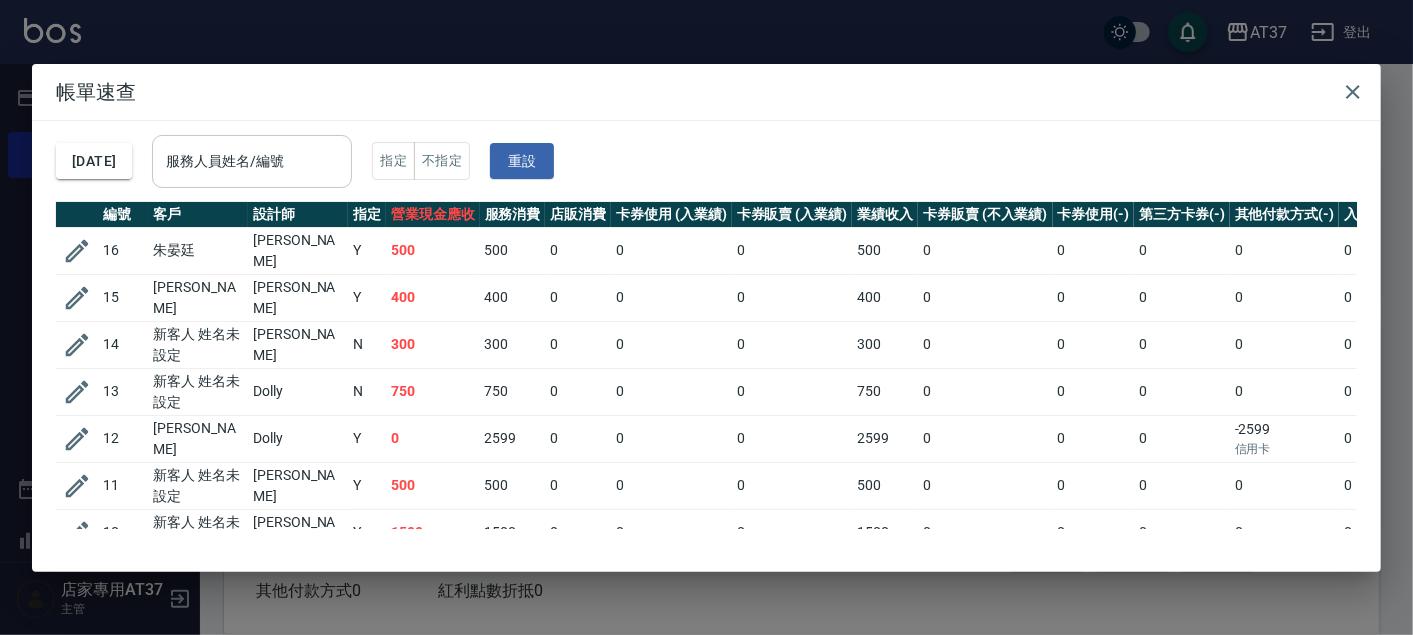 click on "服務人員姓名/編號" at bounding box center [252, 161] 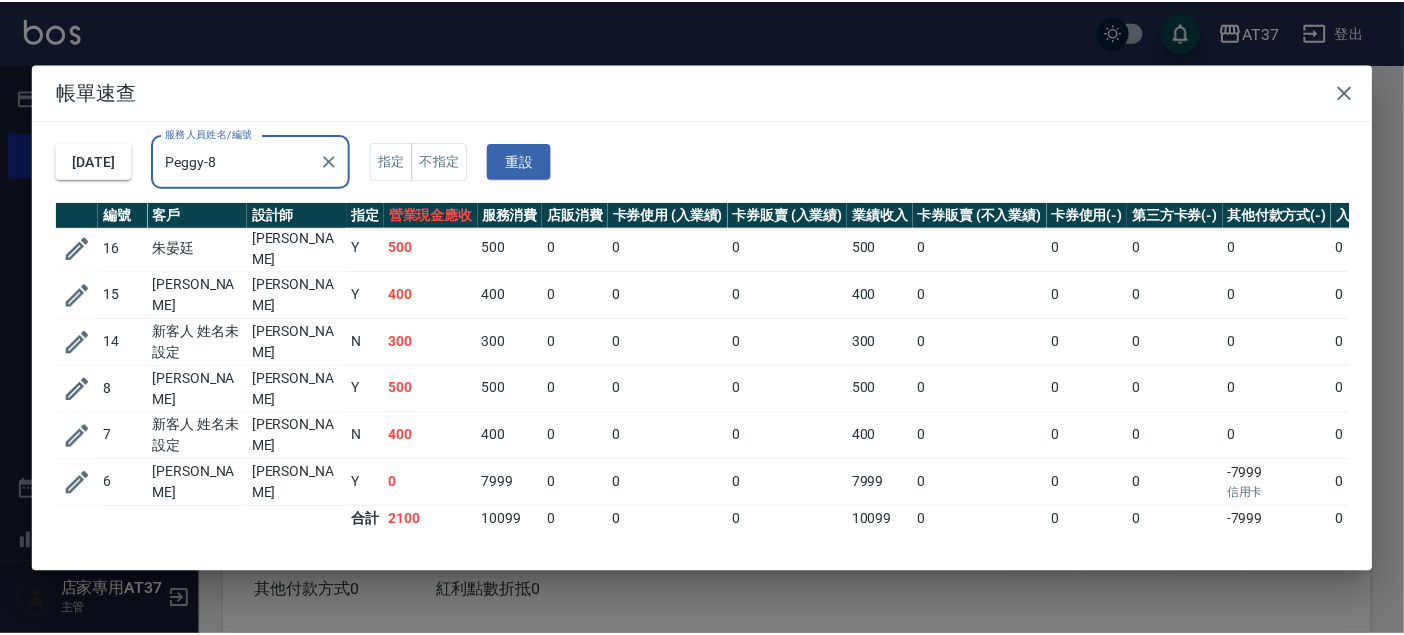 scroll, scrollTop: 5, scrollLeft: 0, axis: vertical 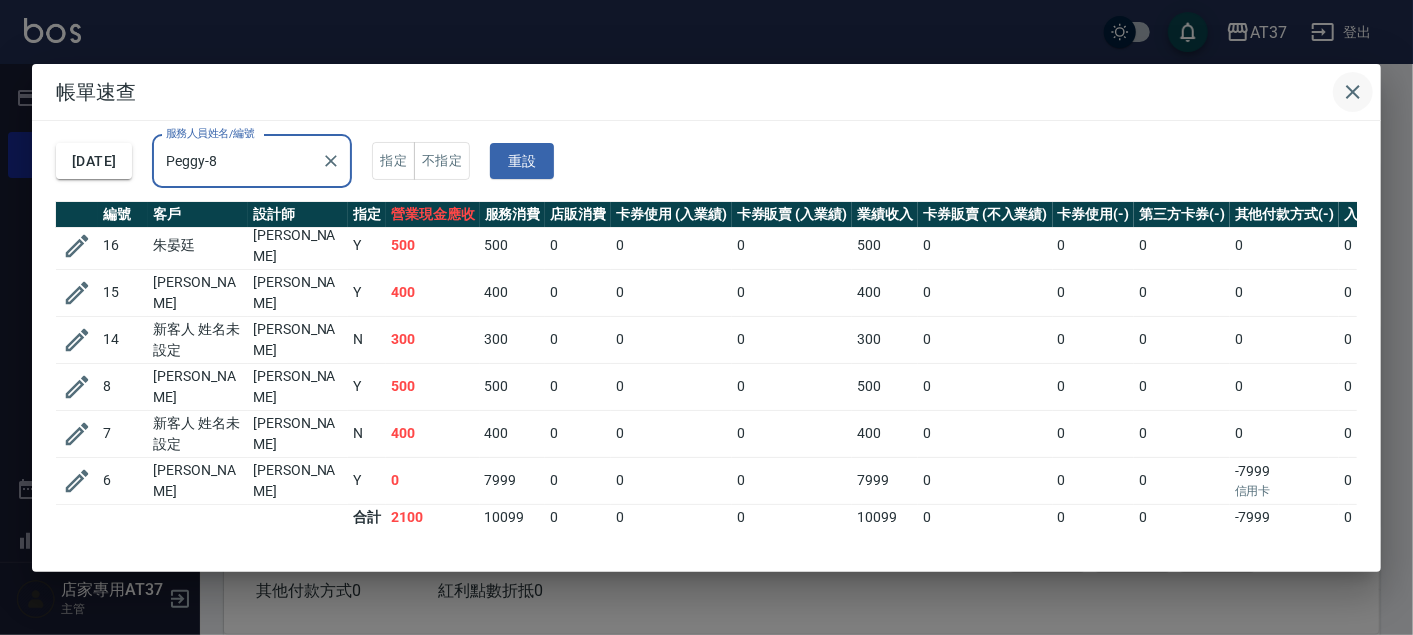 type on "Peggy-8" 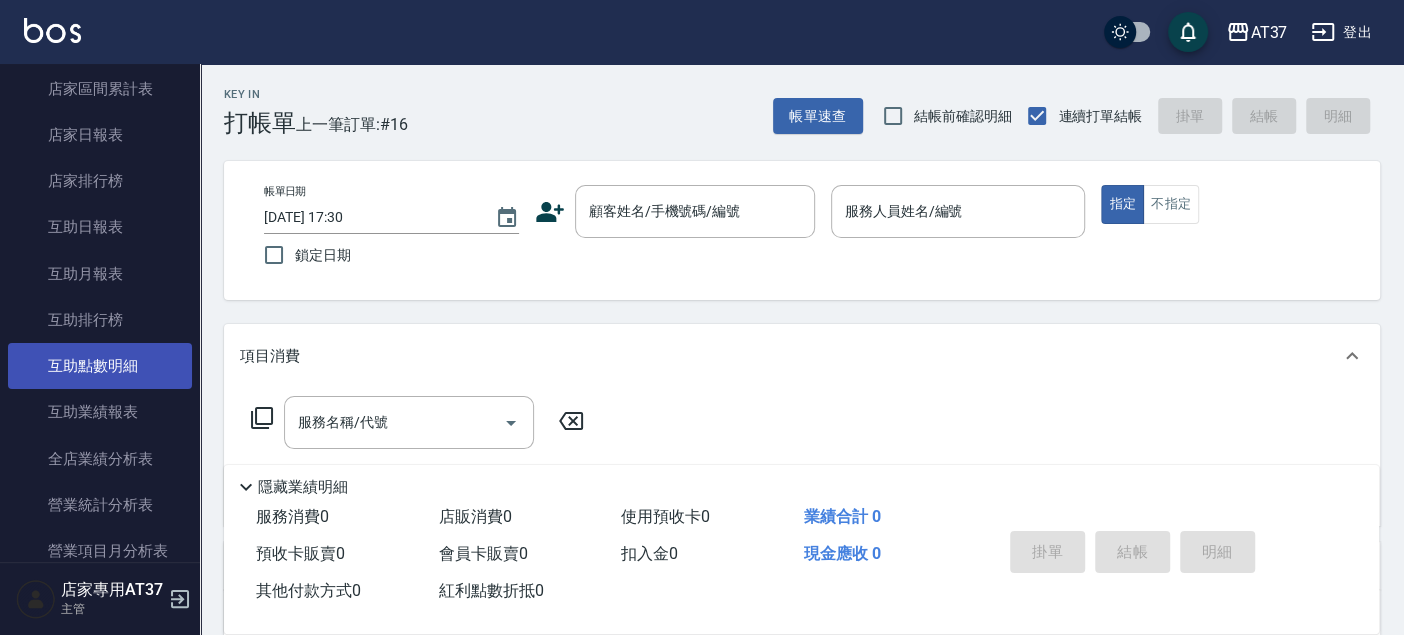 scroll, scrollTop: 666, scrollLeft: 0, axis: vertical 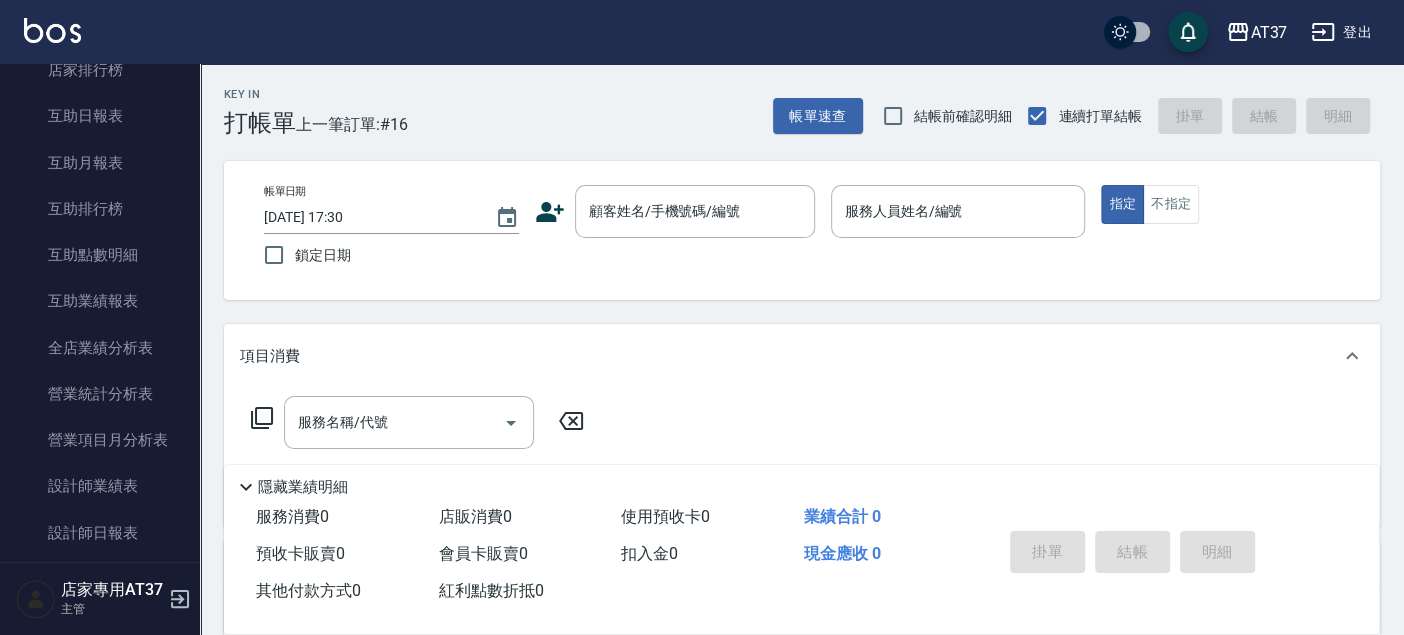 drag, startPoint x: 125, startPoint y: 522, endPoint x: 378, endPoint y: 523, distance: 253.00198 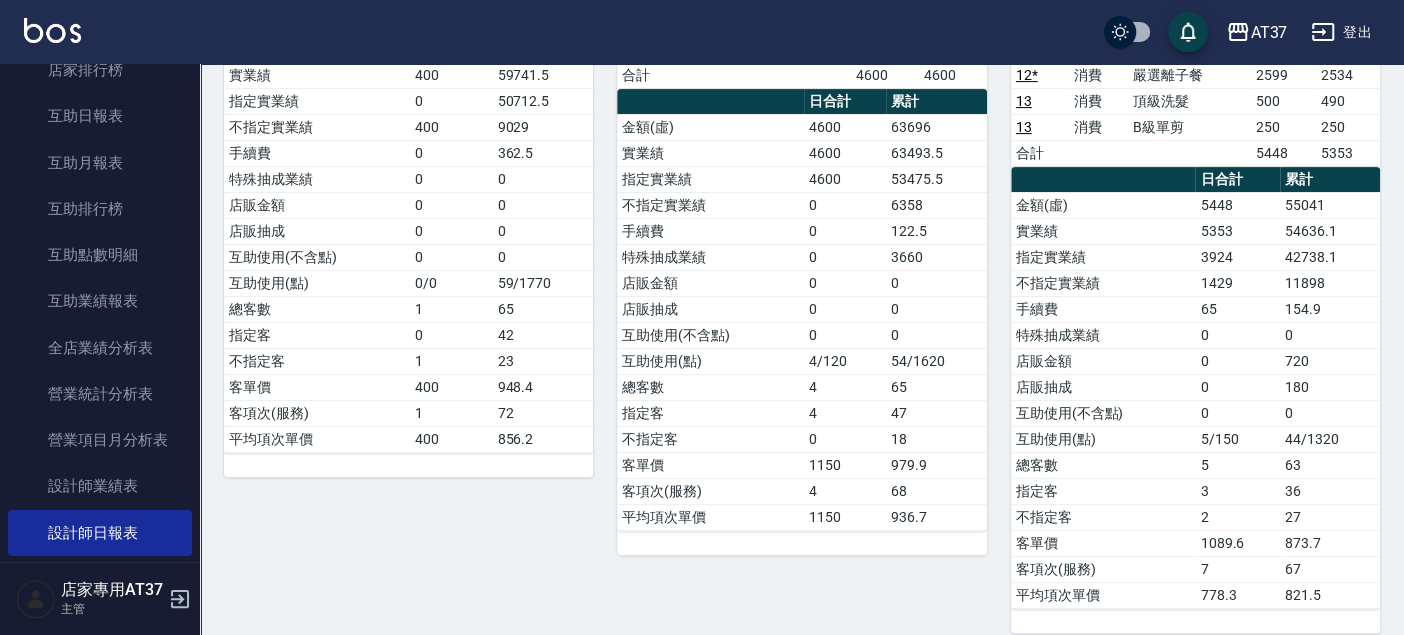 scroll, scrollTop: 0, scrollLeft: 0, axis: both 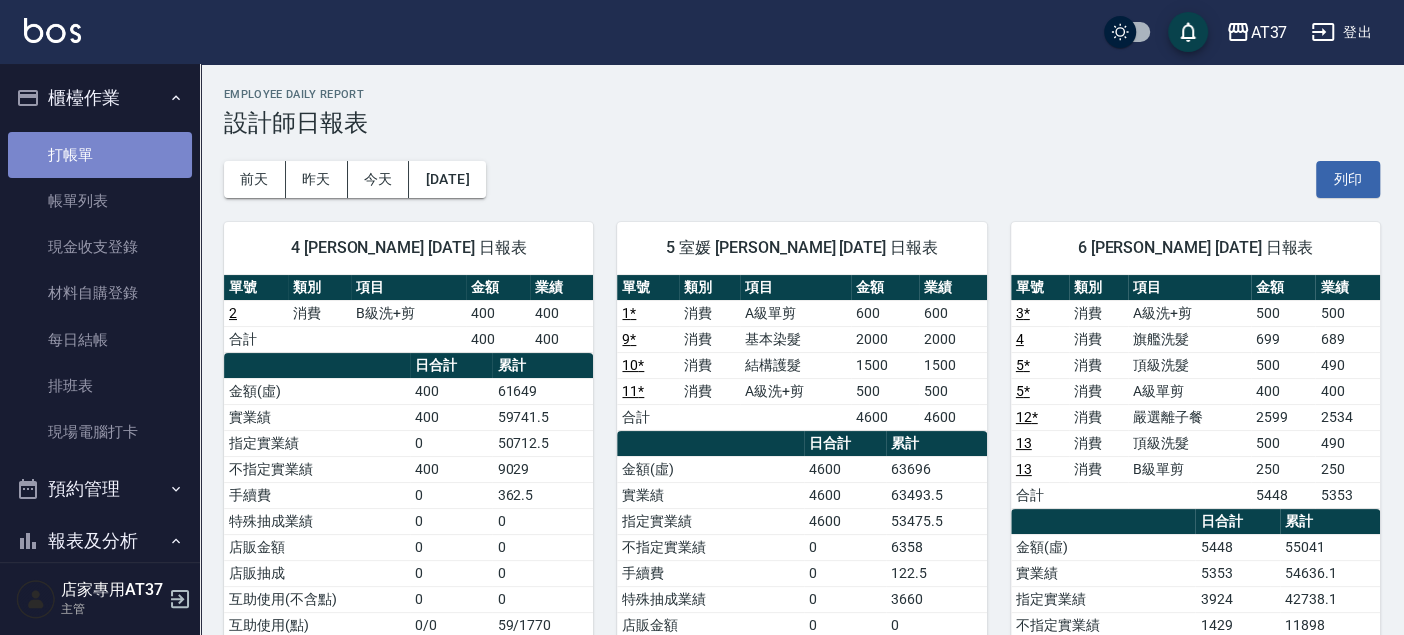 click on "打帳單" at bounding box center (100, 155) 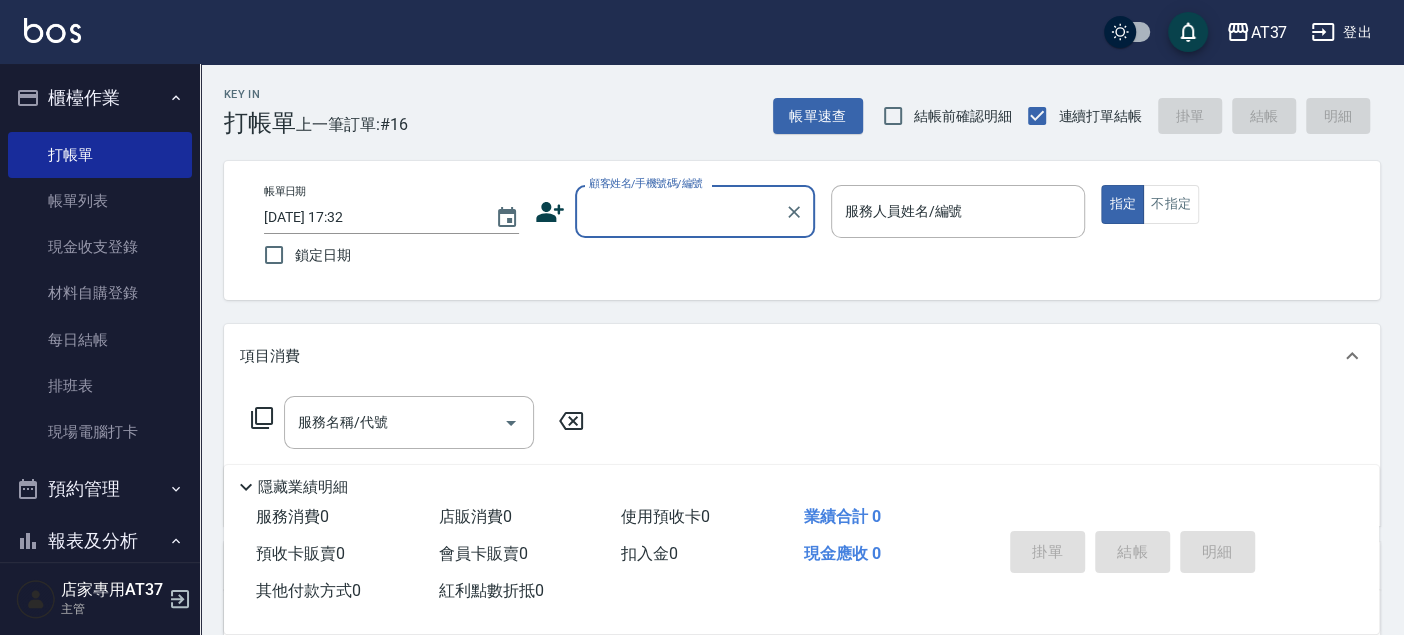 click 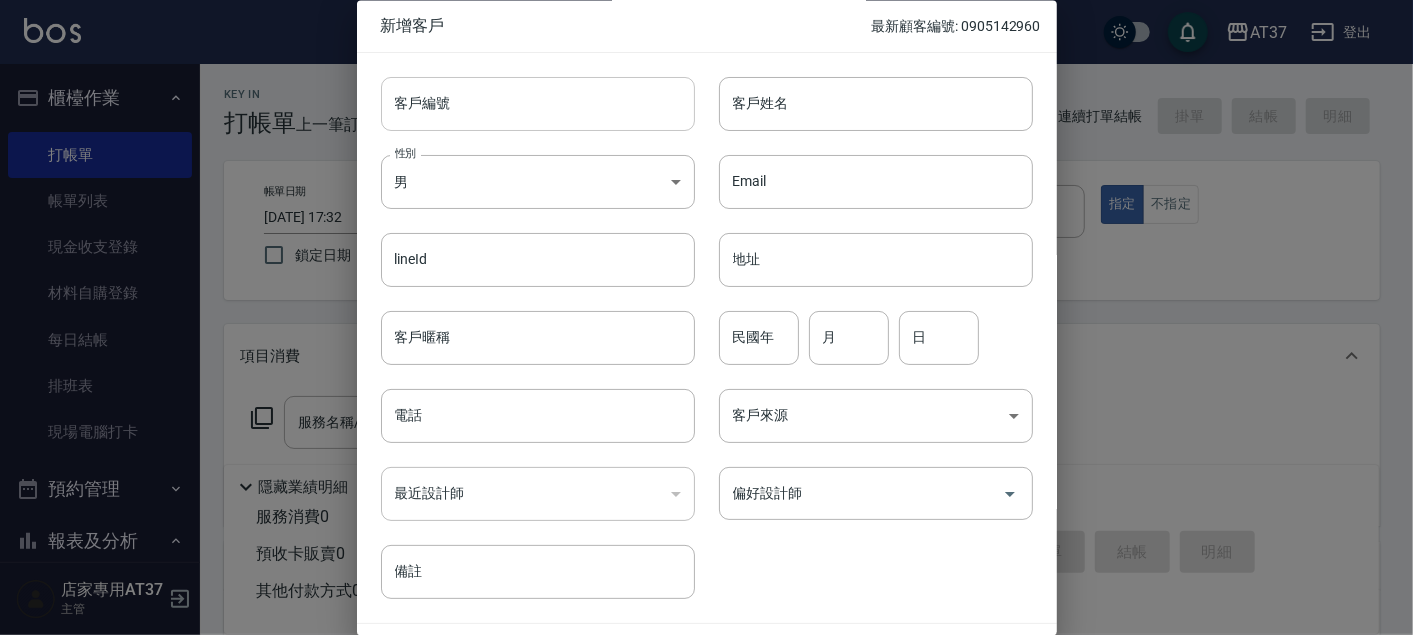 click on "客戶編號" at bounding box center [538, 104] 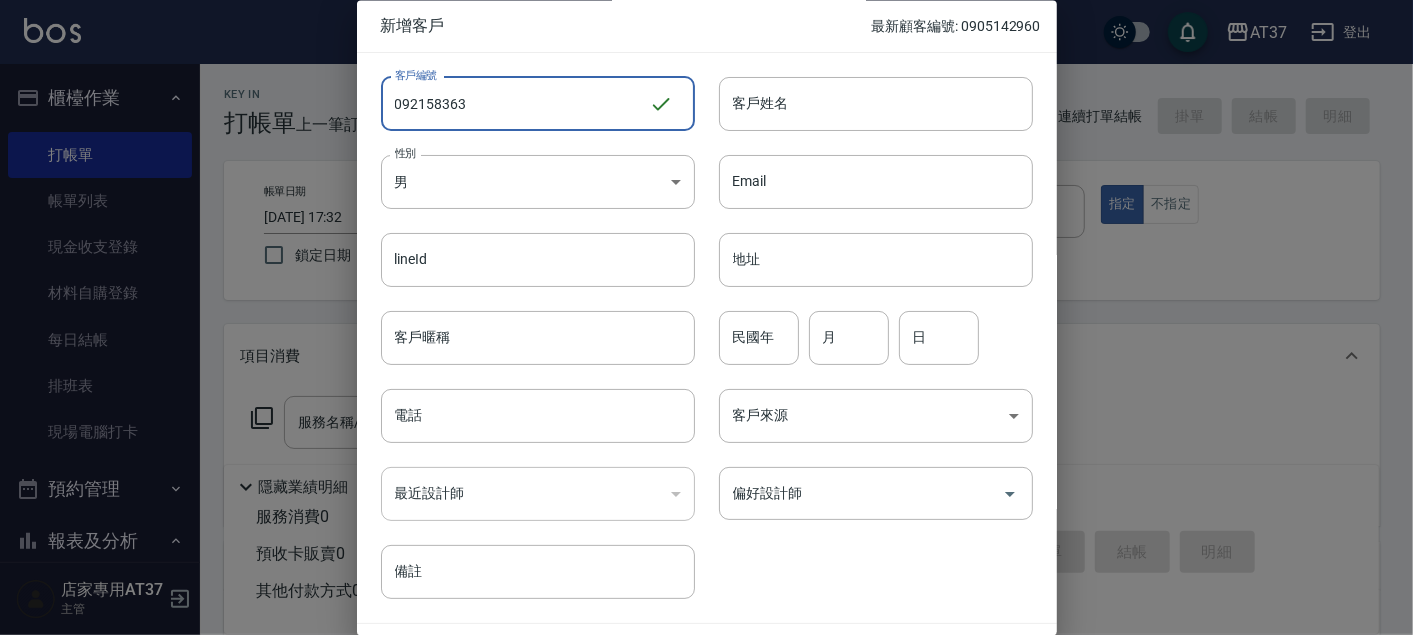 click on "092158363" at bounding box center [515, 104] 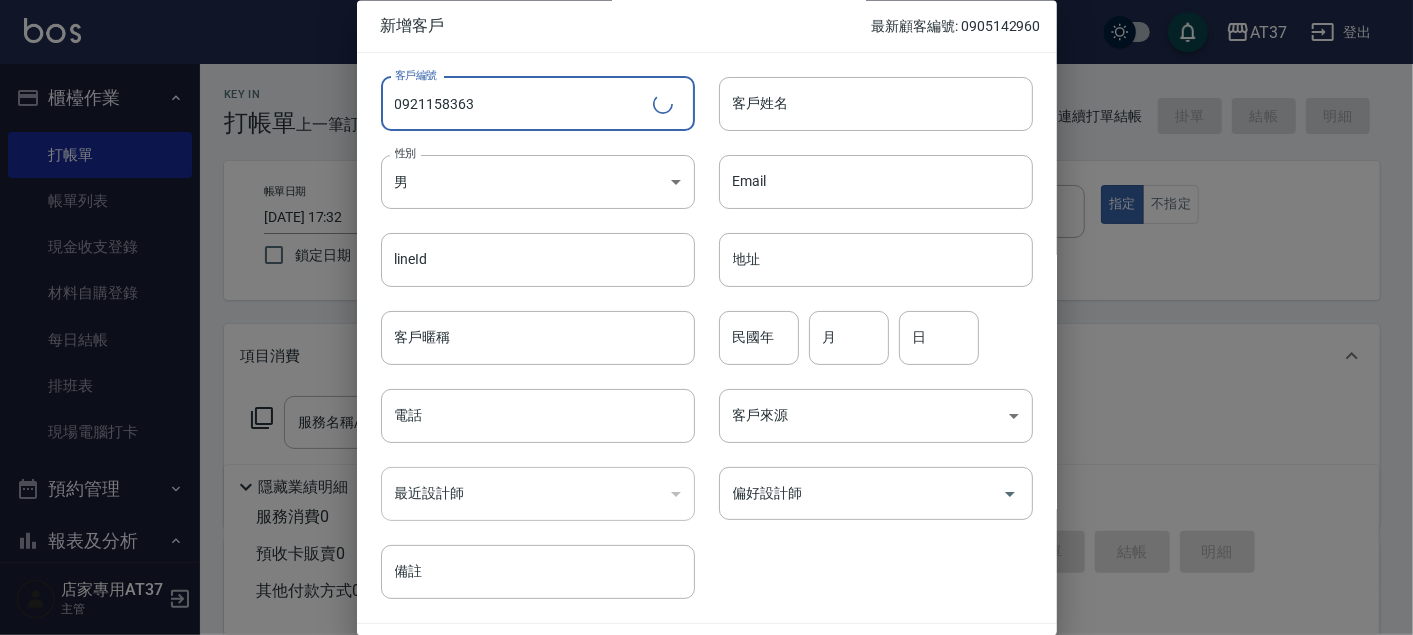 type on "0921158363" 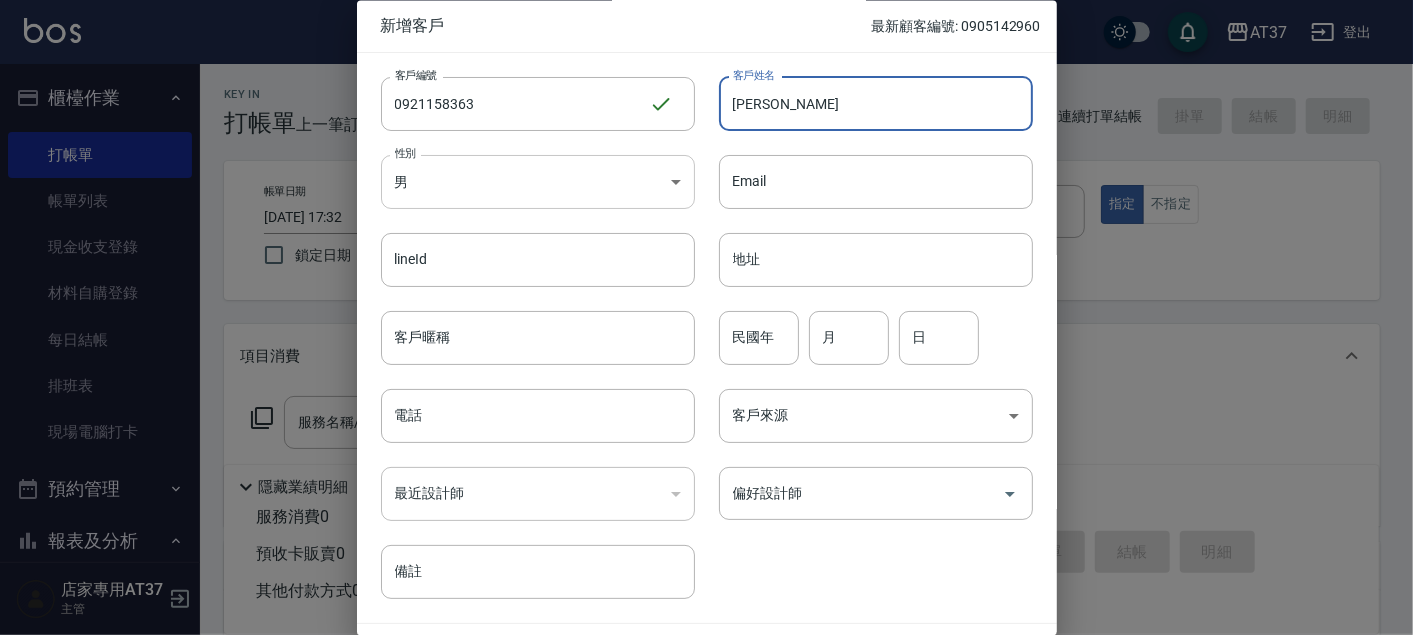 type on "[PERSON_NAME]" 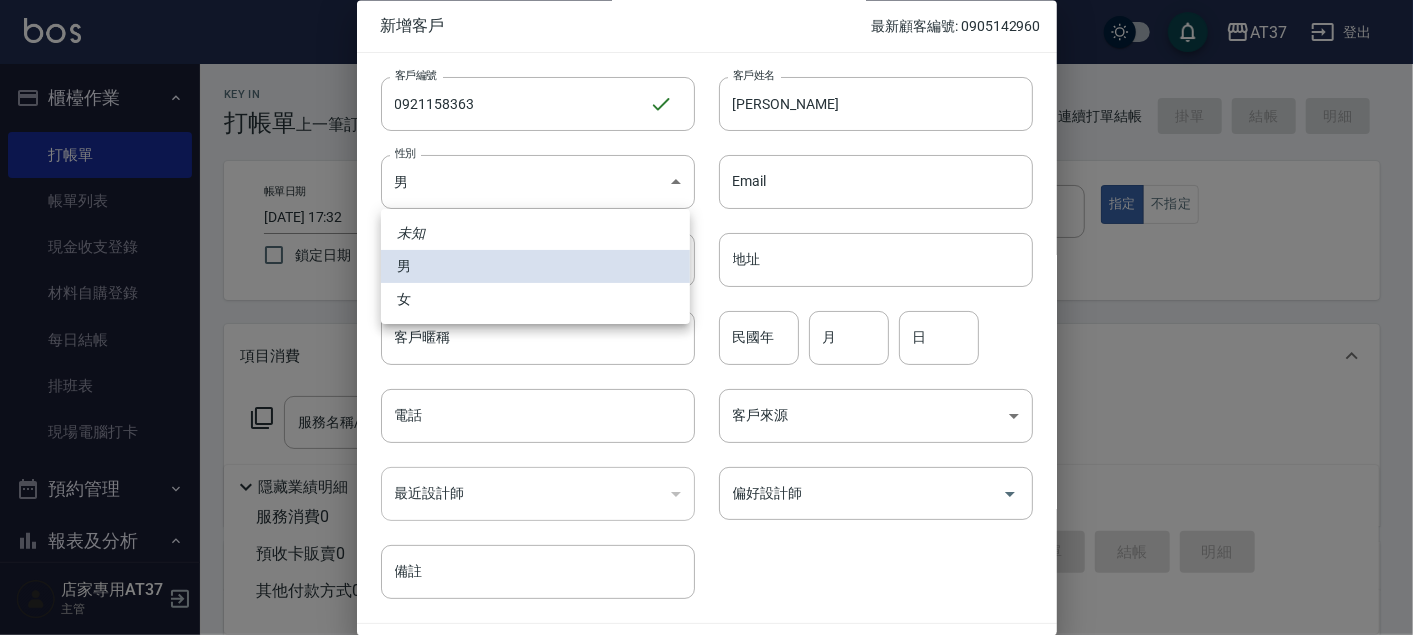 click on "女" at bounding box center (535, 299) 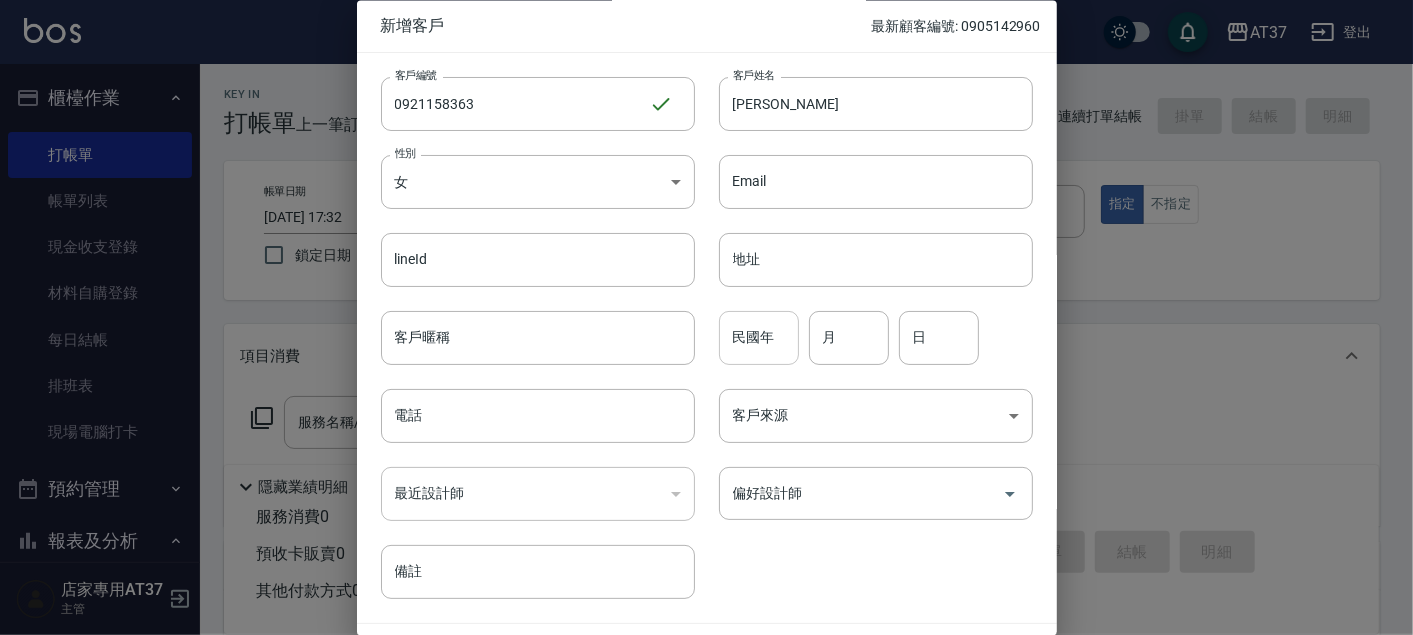 click on "民國年" at bounding box center [759, 338] 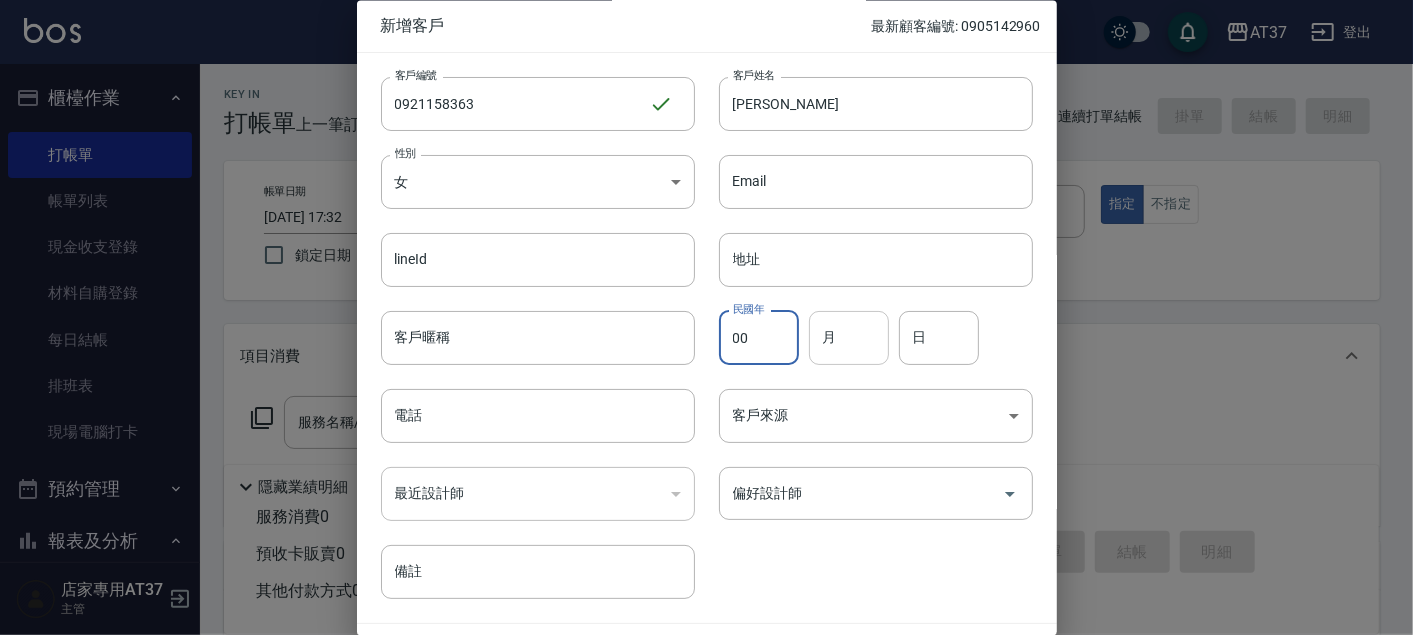 type on "00" 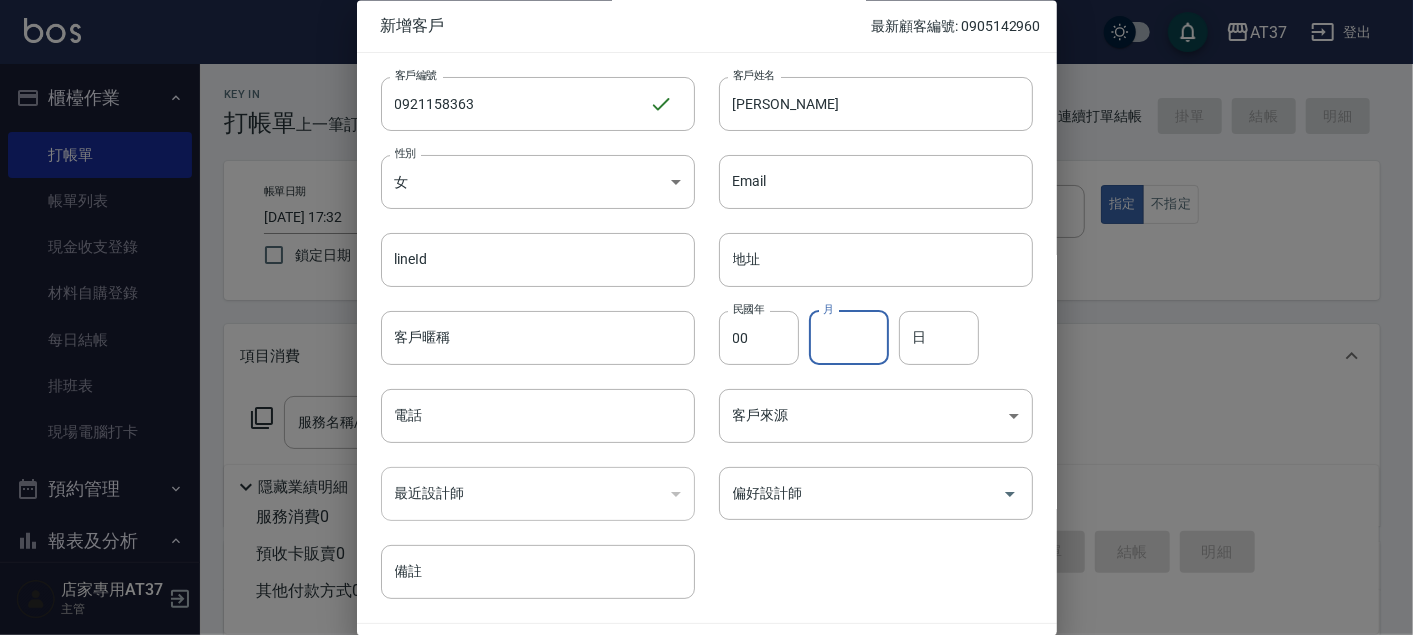 click on "月" at bounding box center [849, 338] 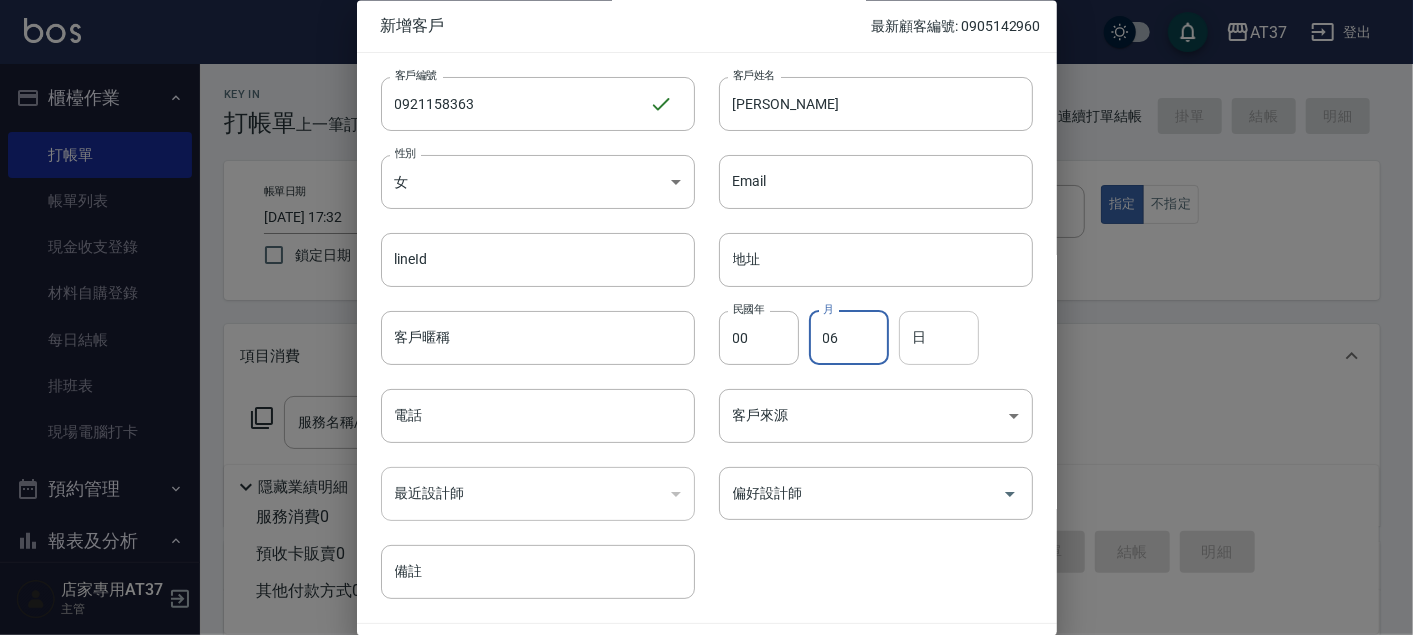 type on "06" 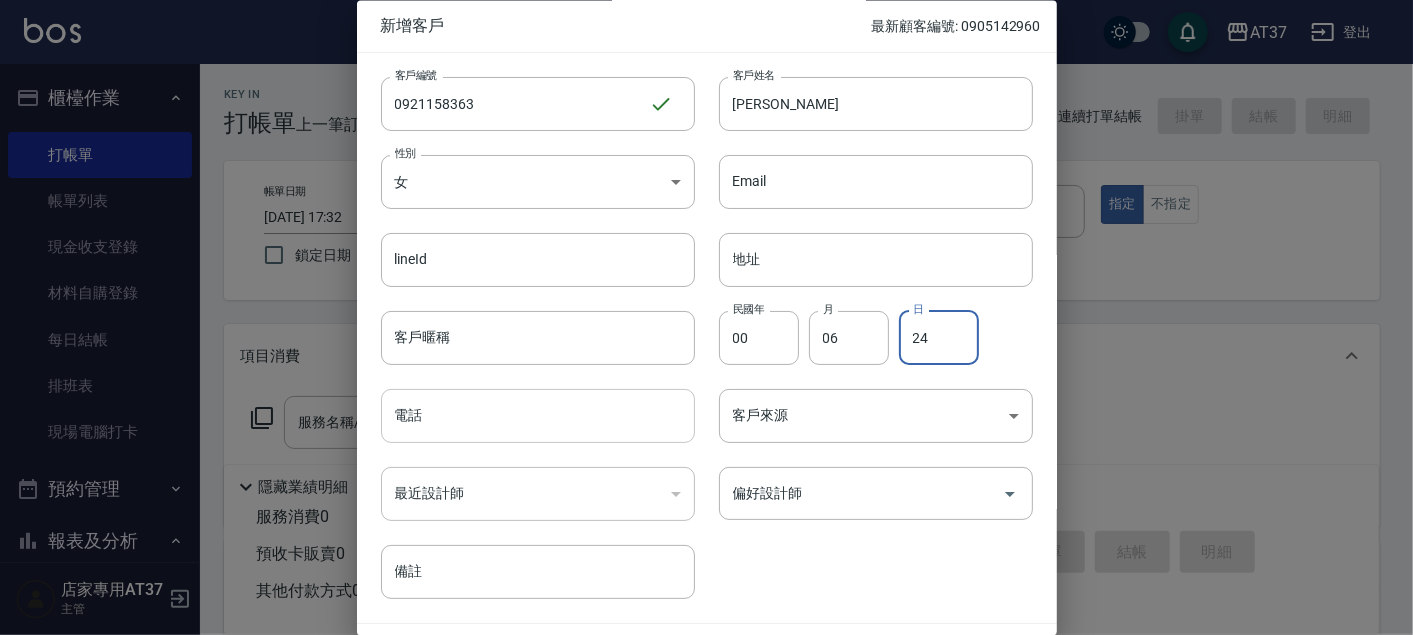 type on "24" 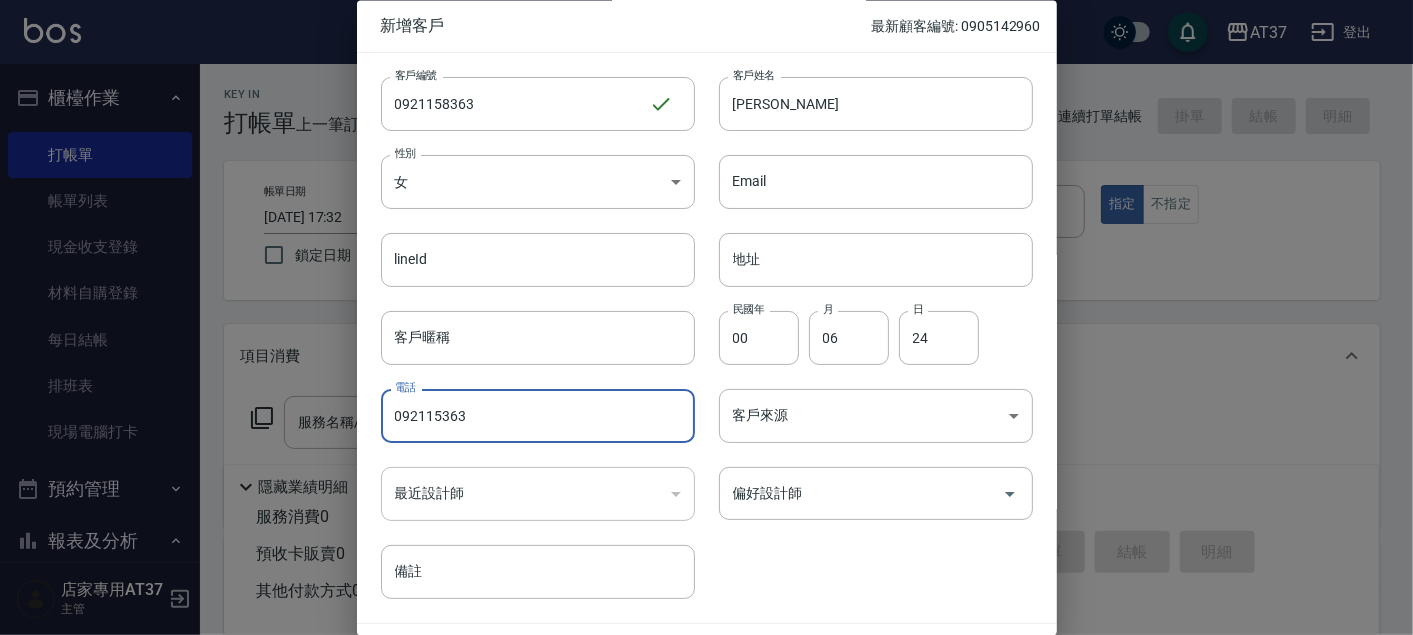 click on "092115363" at bounding box center [538, 417] 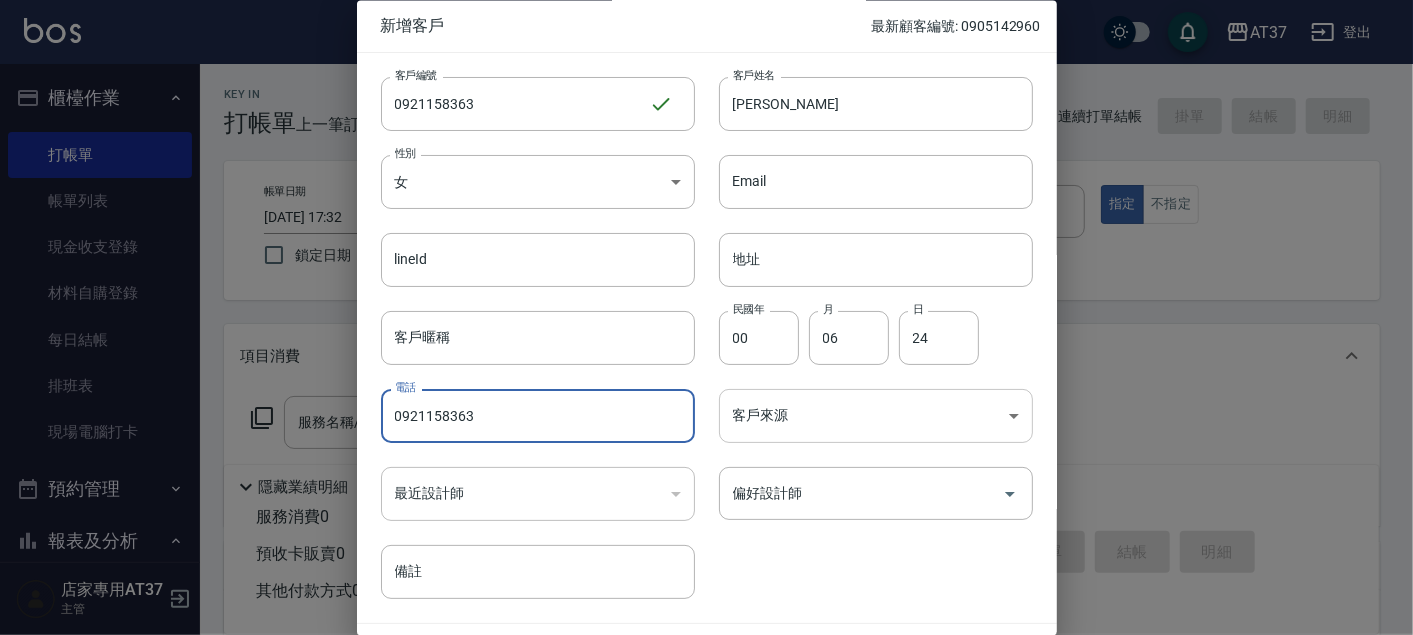 type on "0921158363" 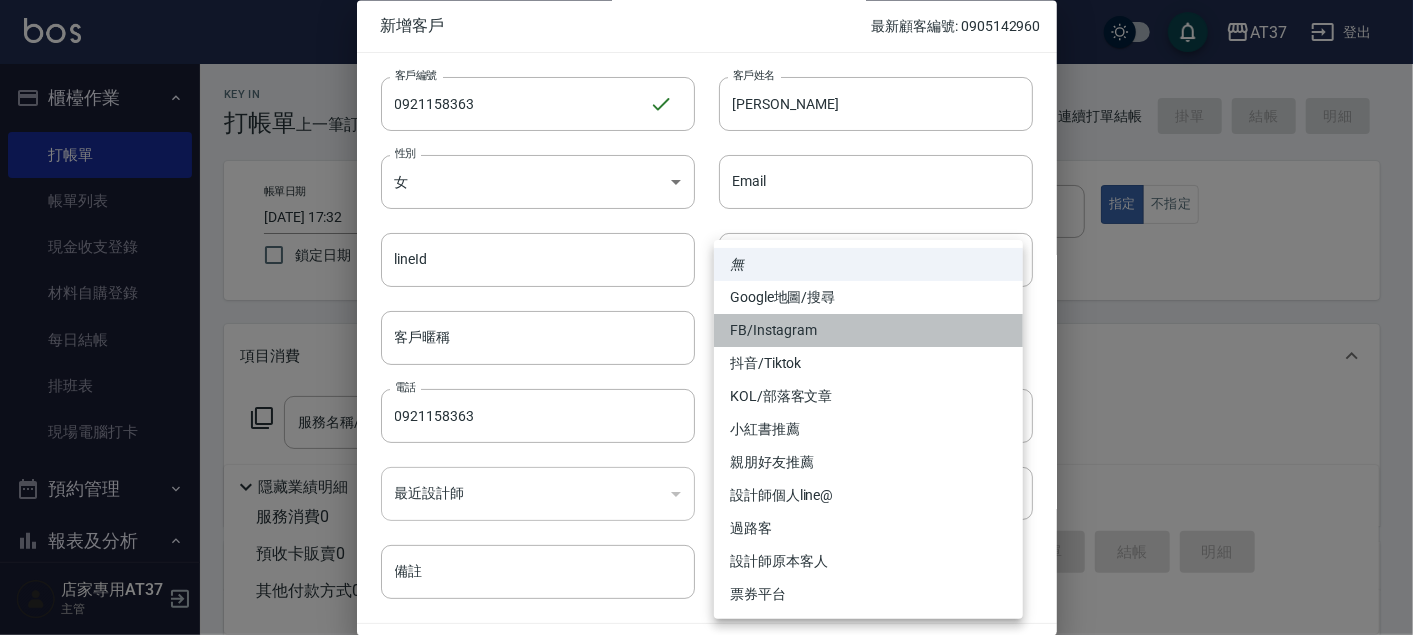 click on "FB/Instagram" at bounding box center [868, 330] 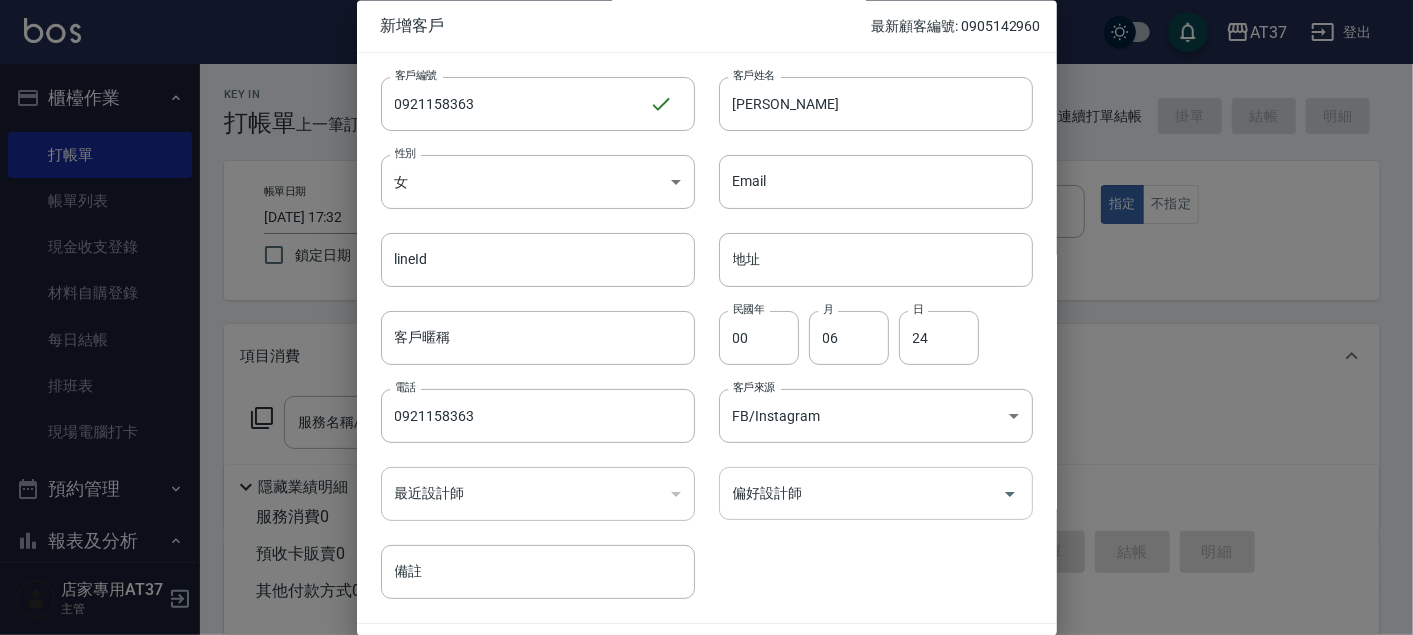 click on "偏好設計師" at bounding box center [861, 494] 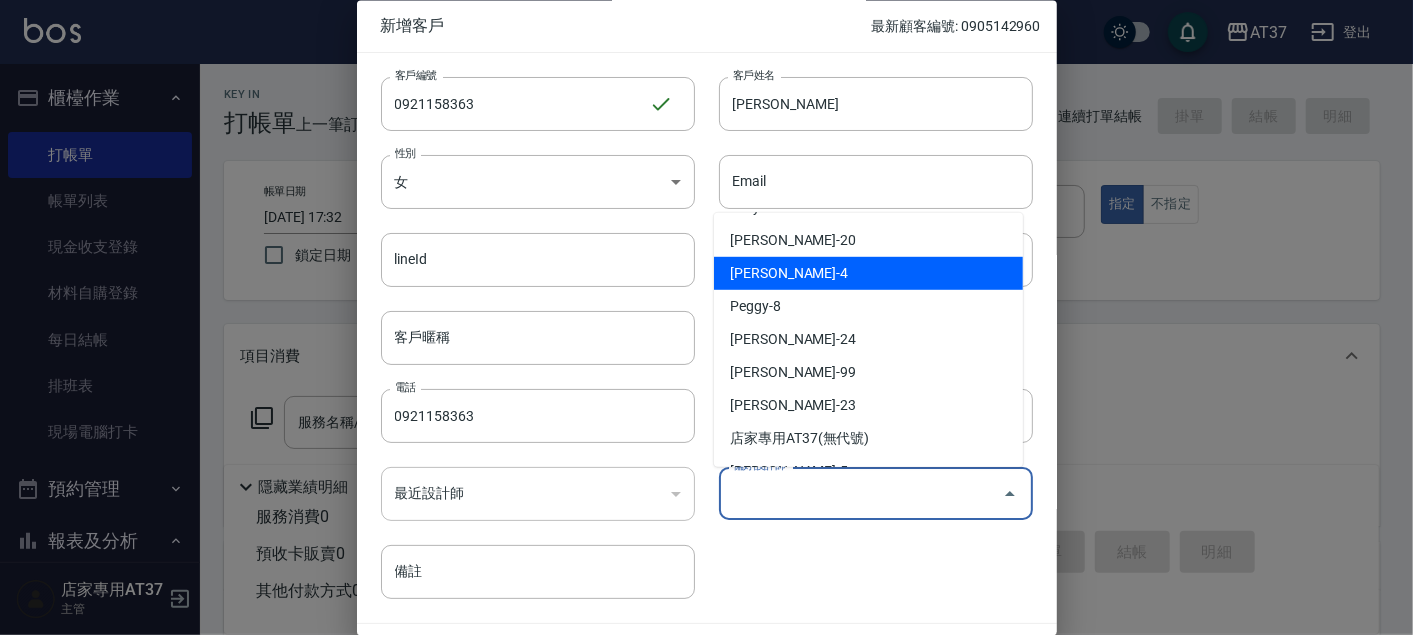 scroll, scrollTop: 223, scrollLeft: 0, axis: vertical 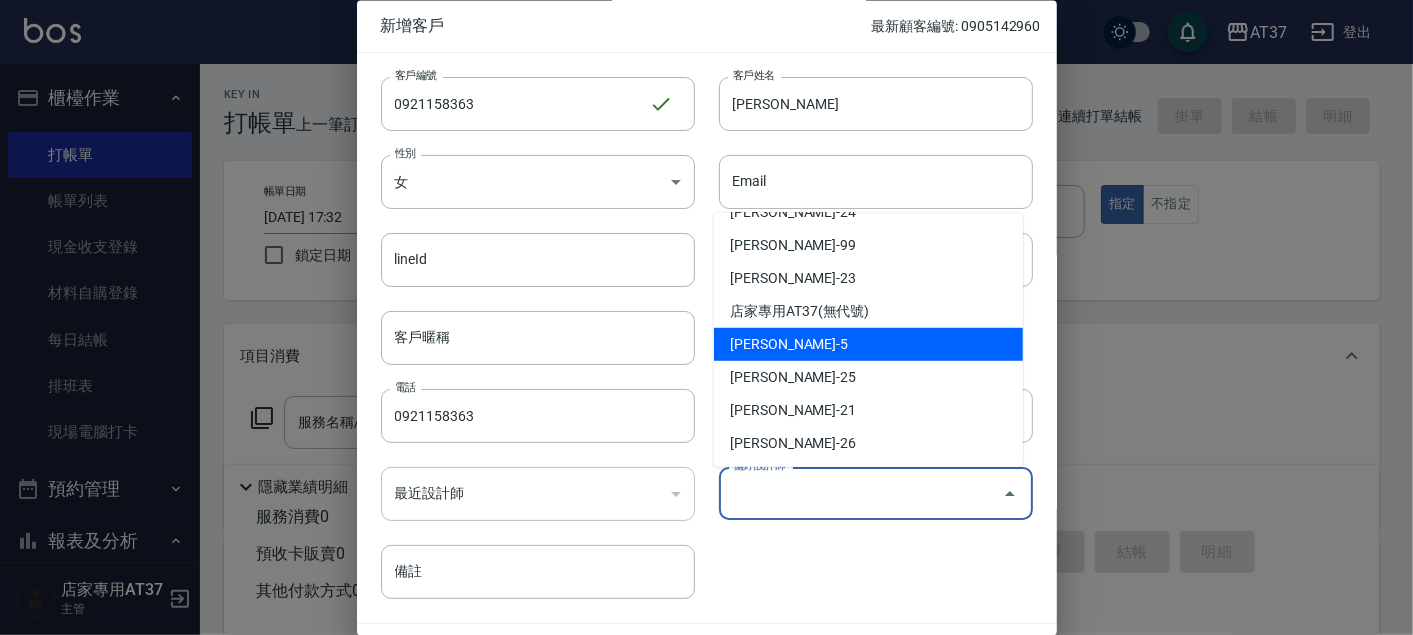 click on "[PERSON_NAME]-5" at bounding box center (868, 344) 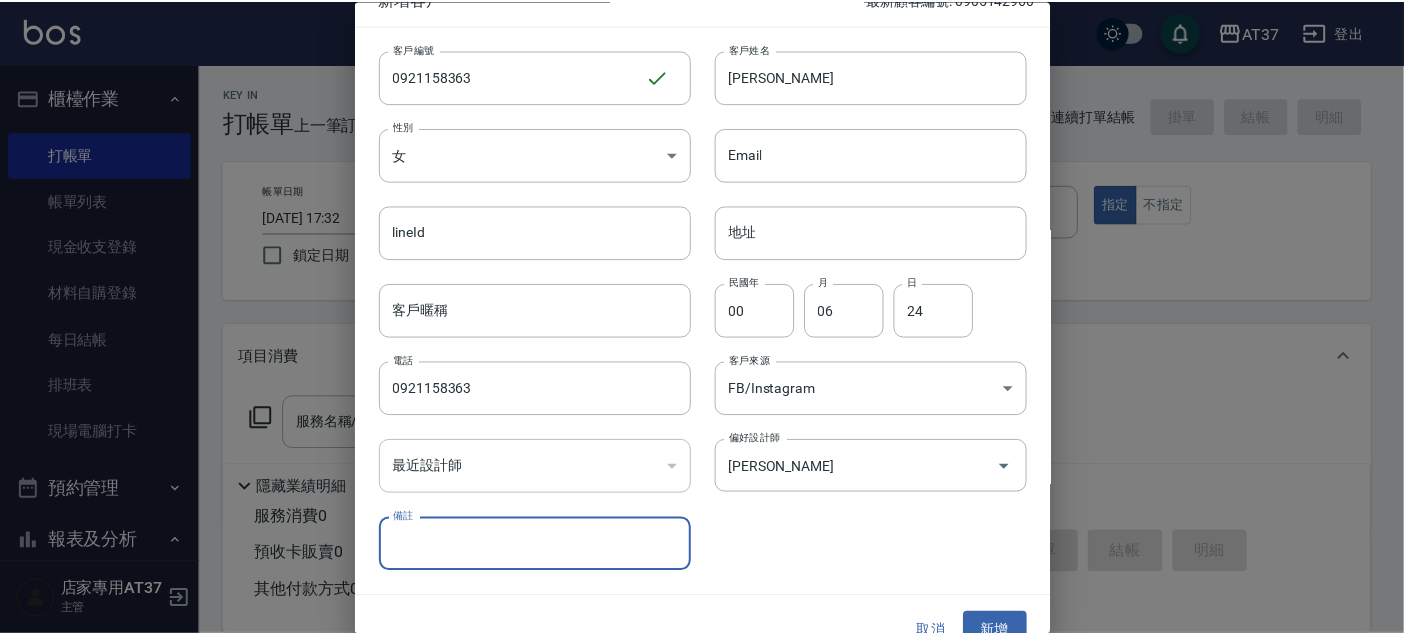 scroll, scrollTop: 57, scrollLeft: 0, axis: vertical 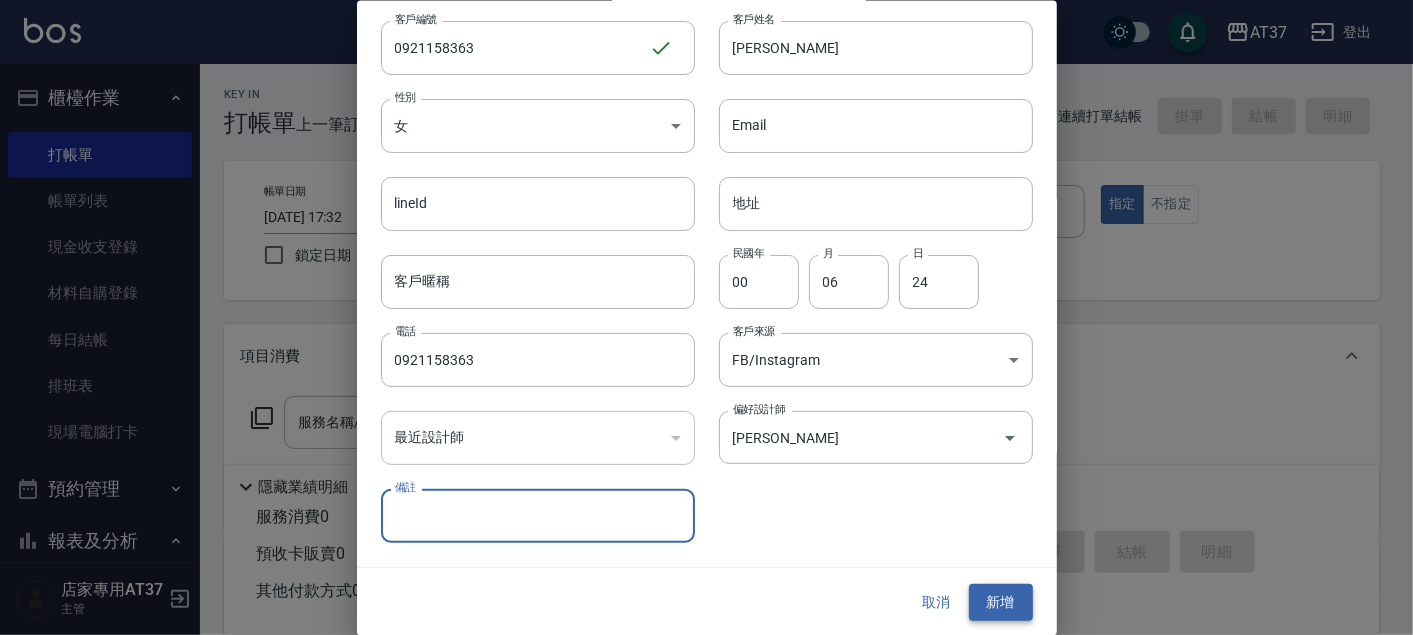 click on "新增" at bounding box center (1001, 602) 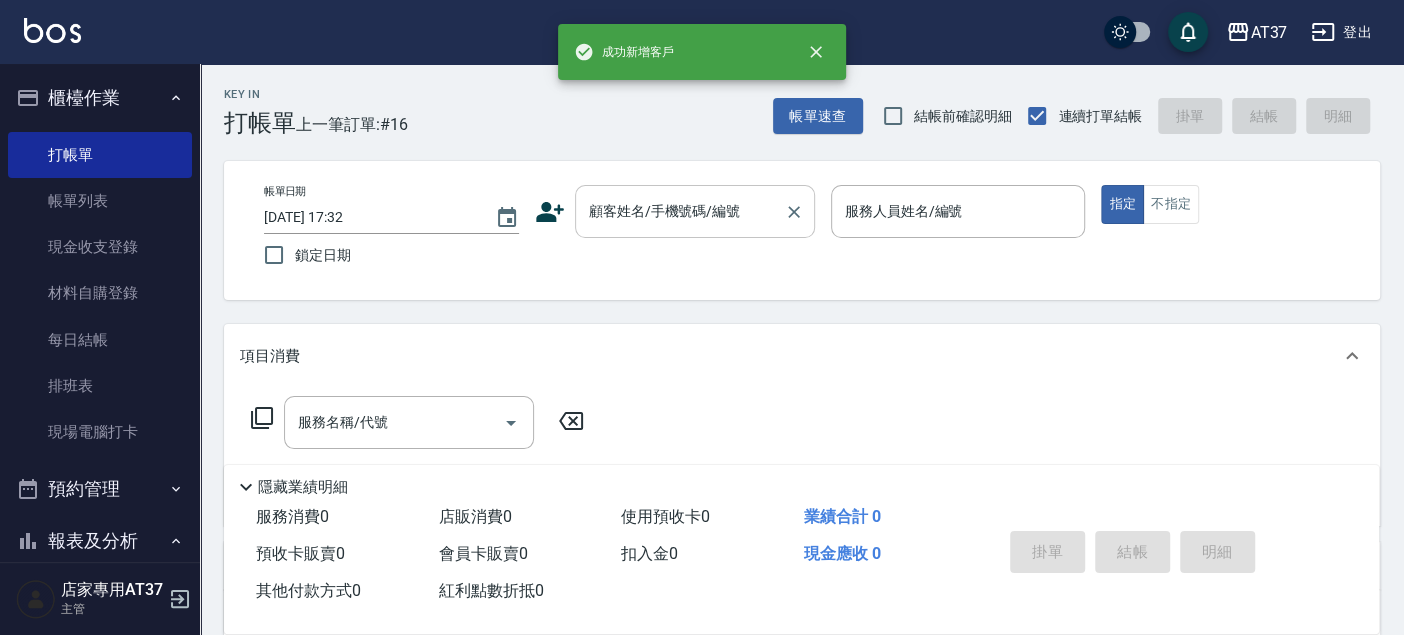 click on "顧客姓名/手機號碼/編號" at bounding box center (680, 211) 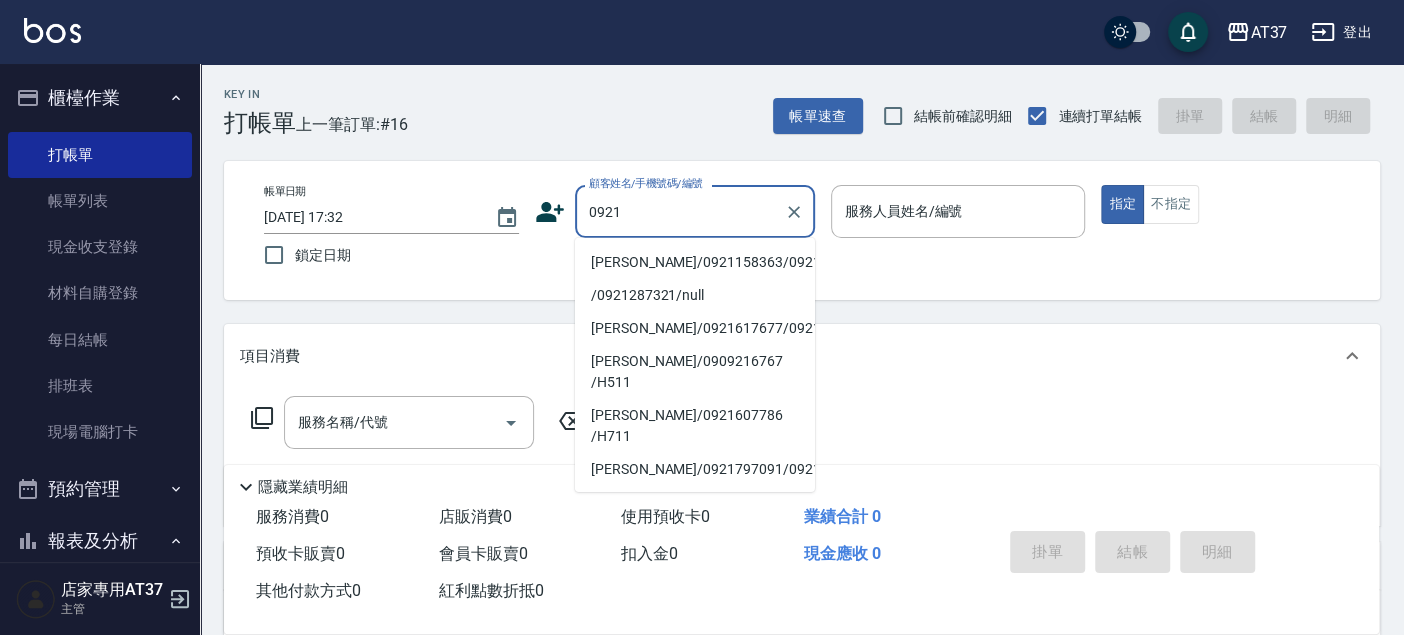 click on "[PERSON_NAME]/0921158363/0921158363" at bounding box center [695, 262] 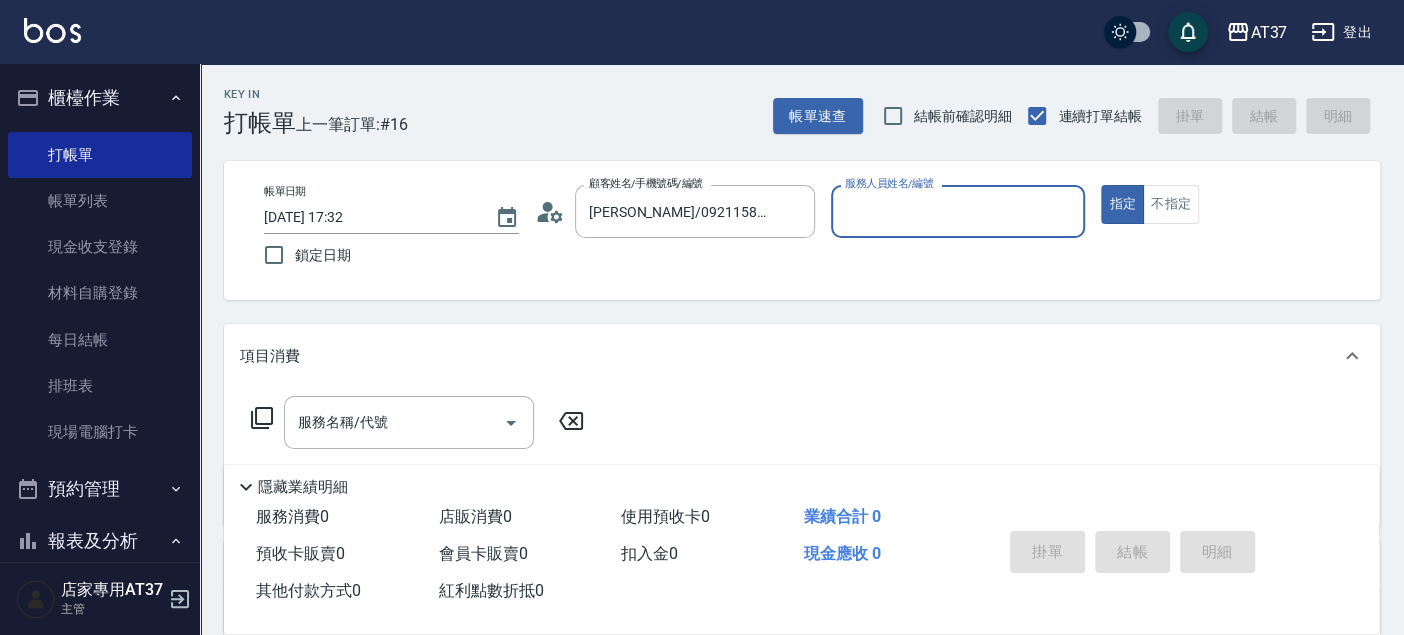 type on "室媛-5" 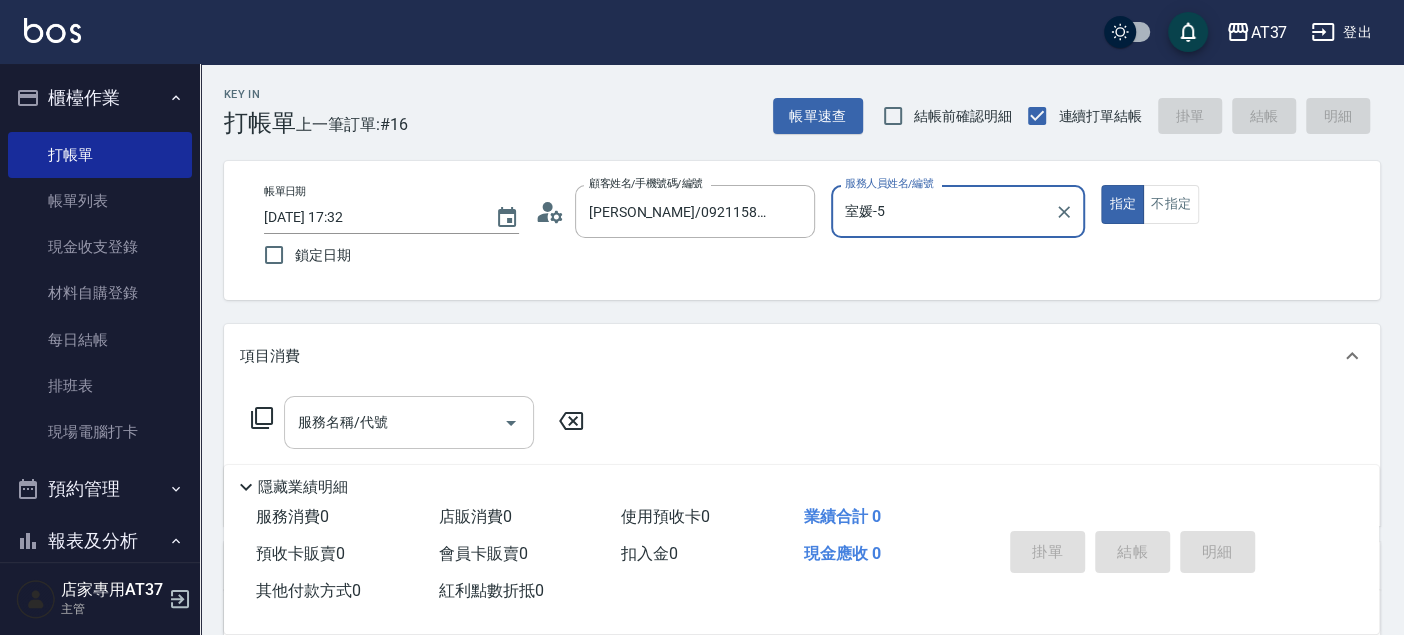 click on "服務名稱/代號" at bounding box center [394, 422] 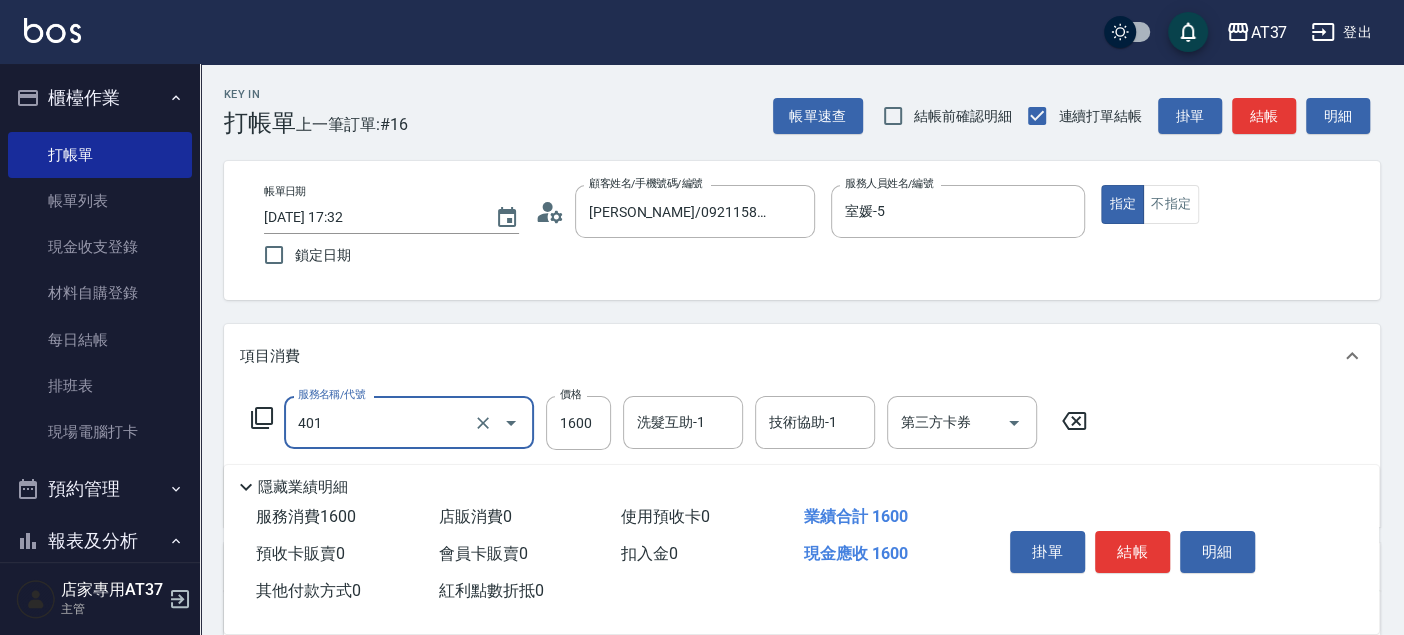 type on "基本染髮(401)" 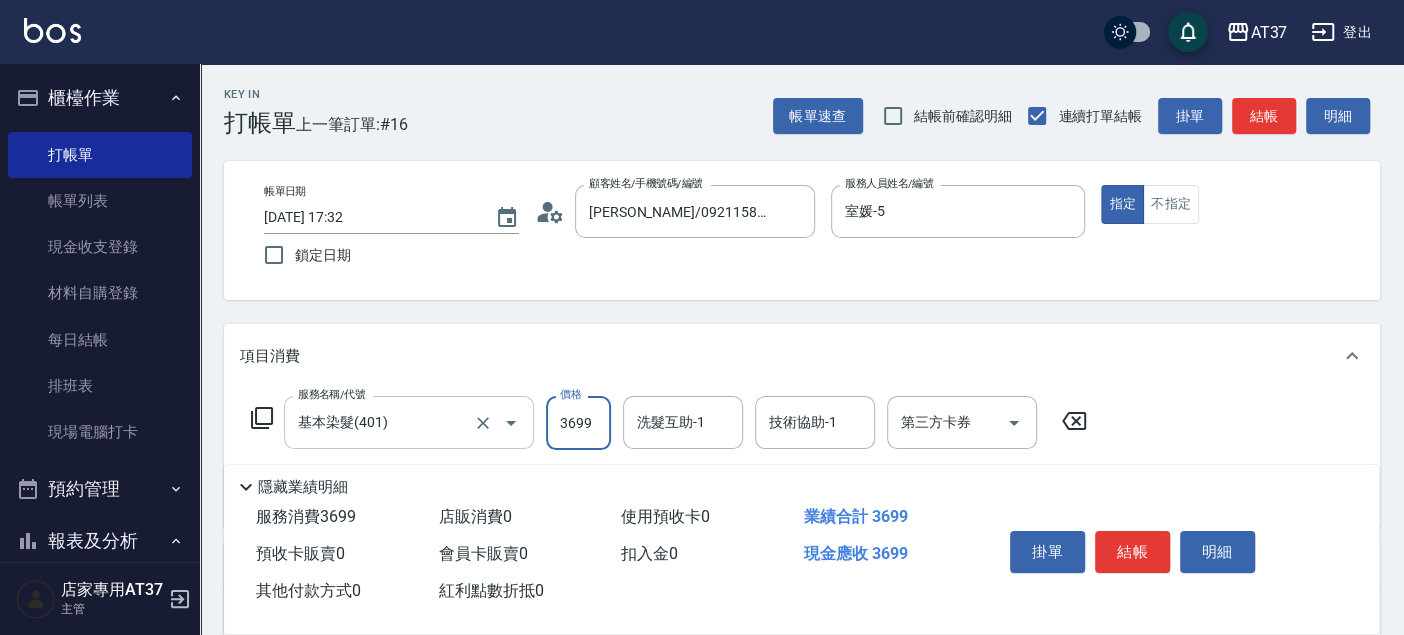 type on "3699" 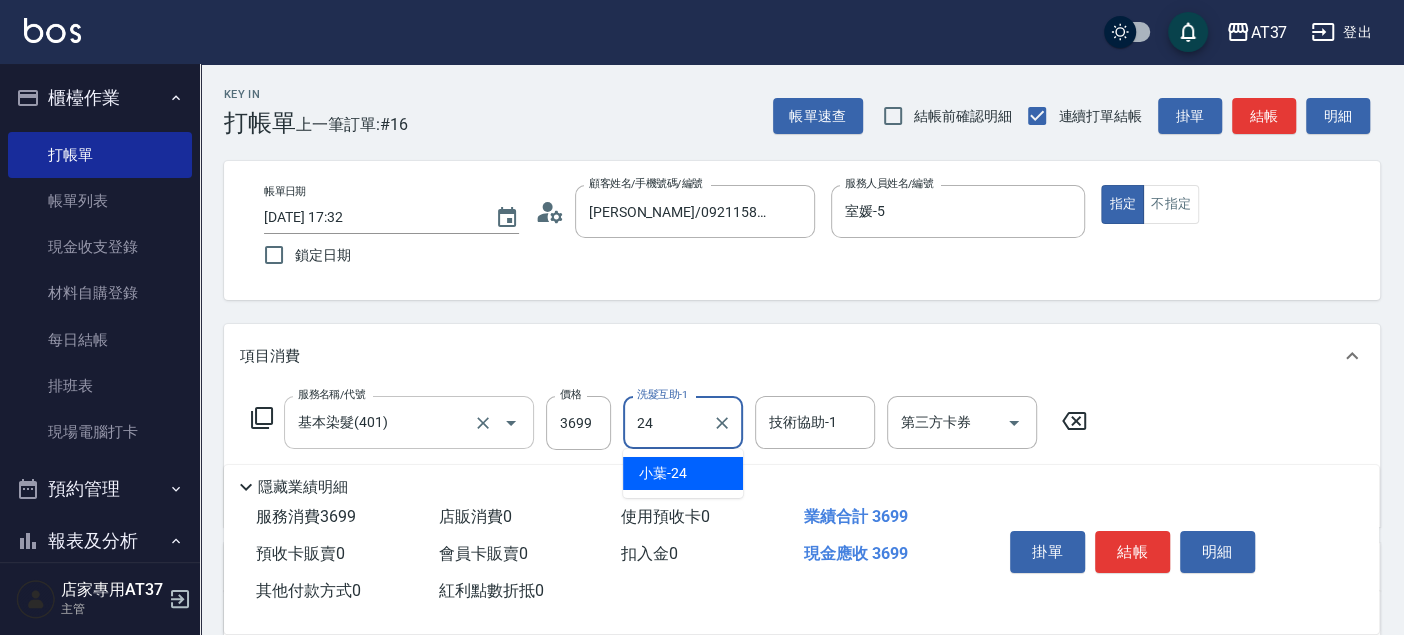 type on "小葉-24" 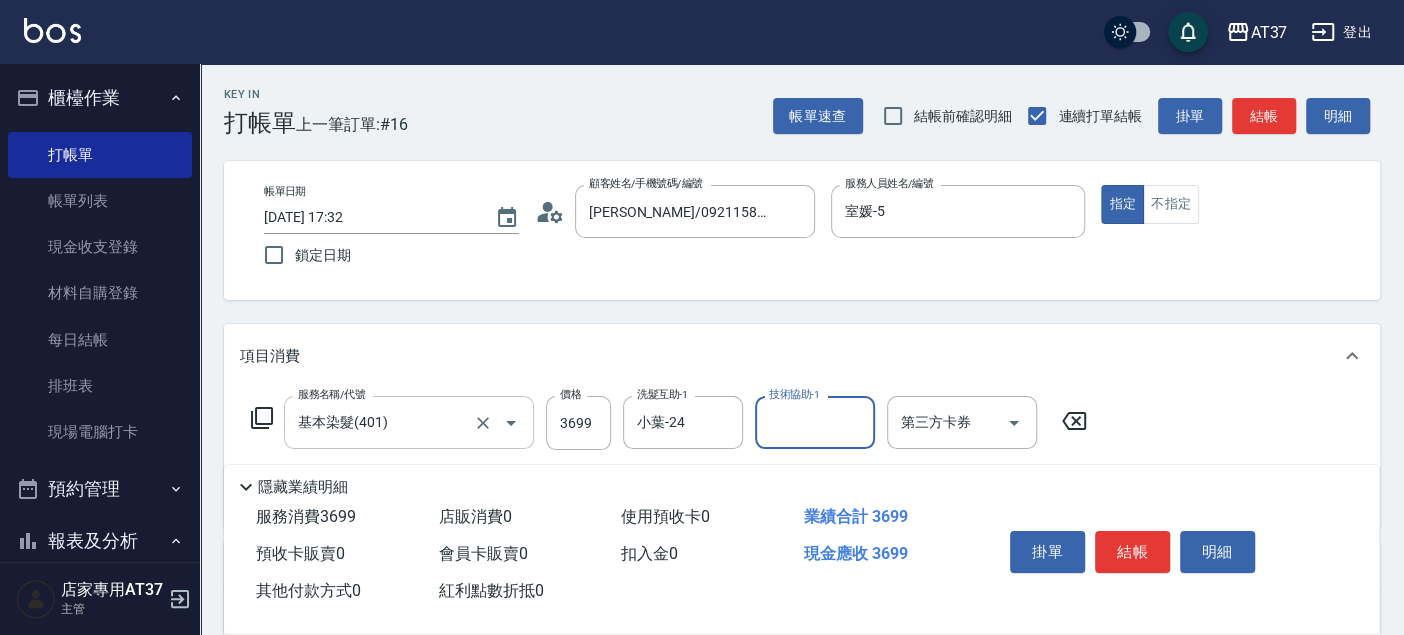 scroll, scrollTop: 333, scrollLeft: 0, axis: vertical 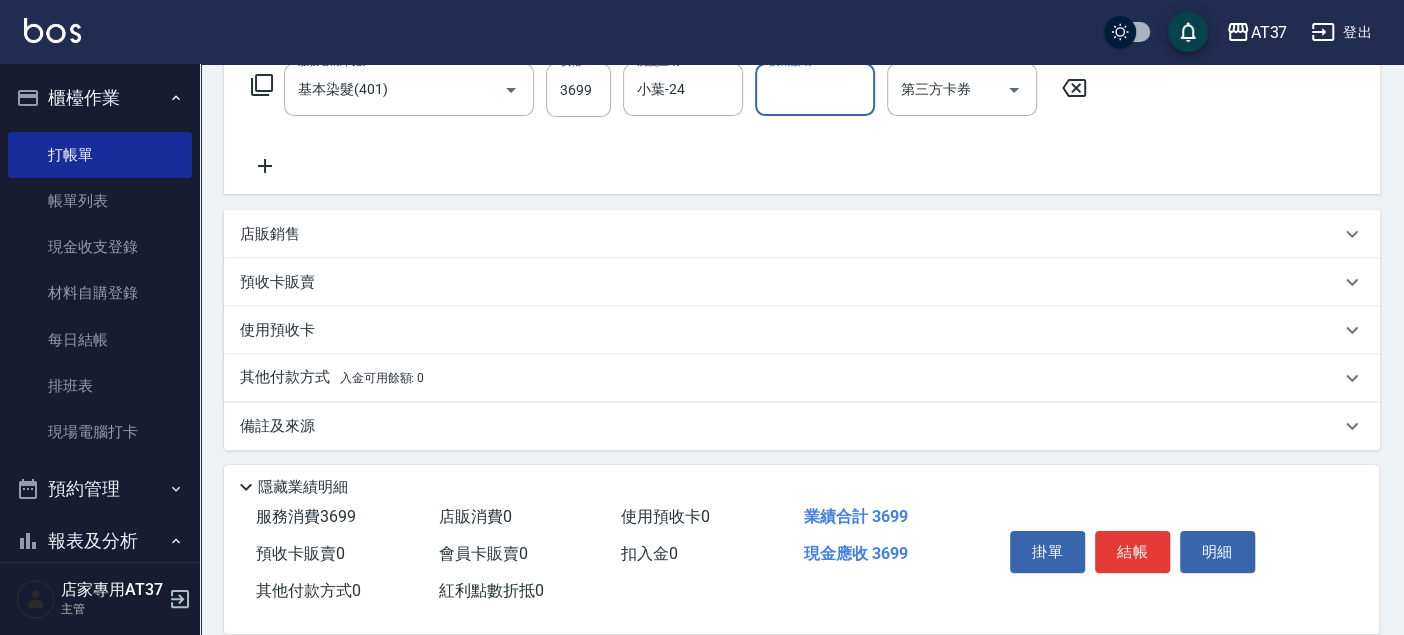 click on "店販銷售" at bounding box center (790, 234) 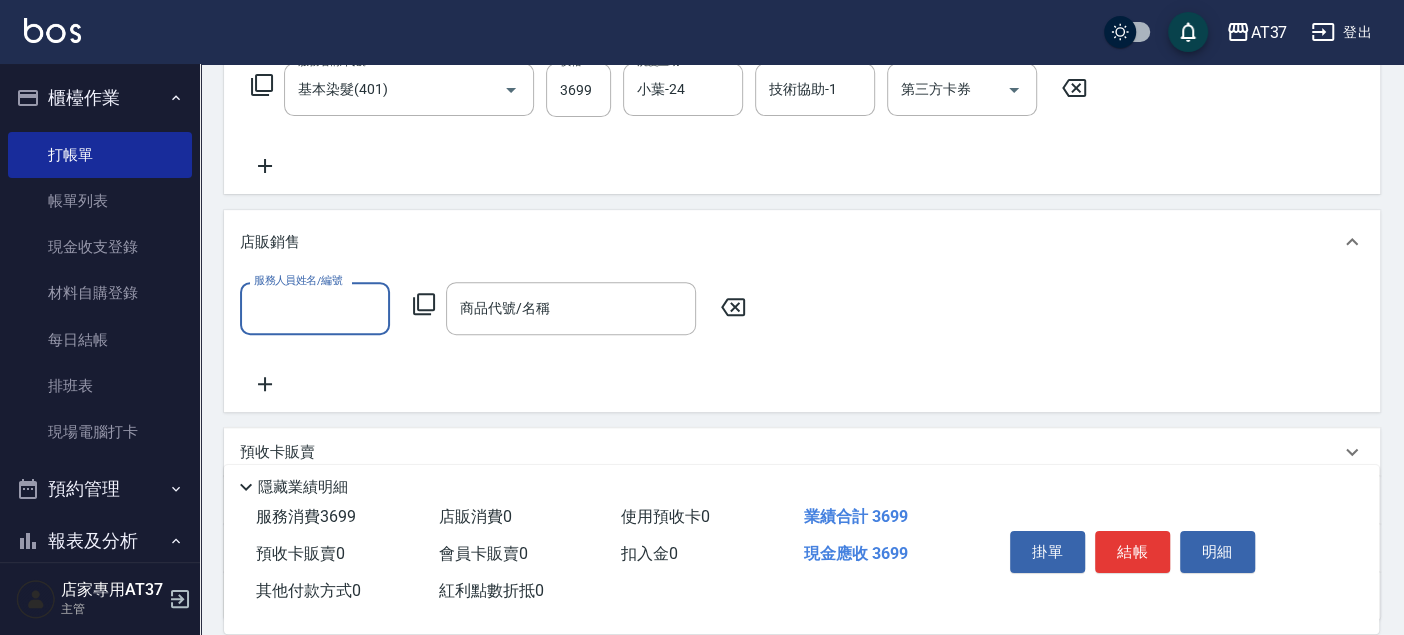 scroll, scrollTop: 0, scrollLeft: 0, axis: both 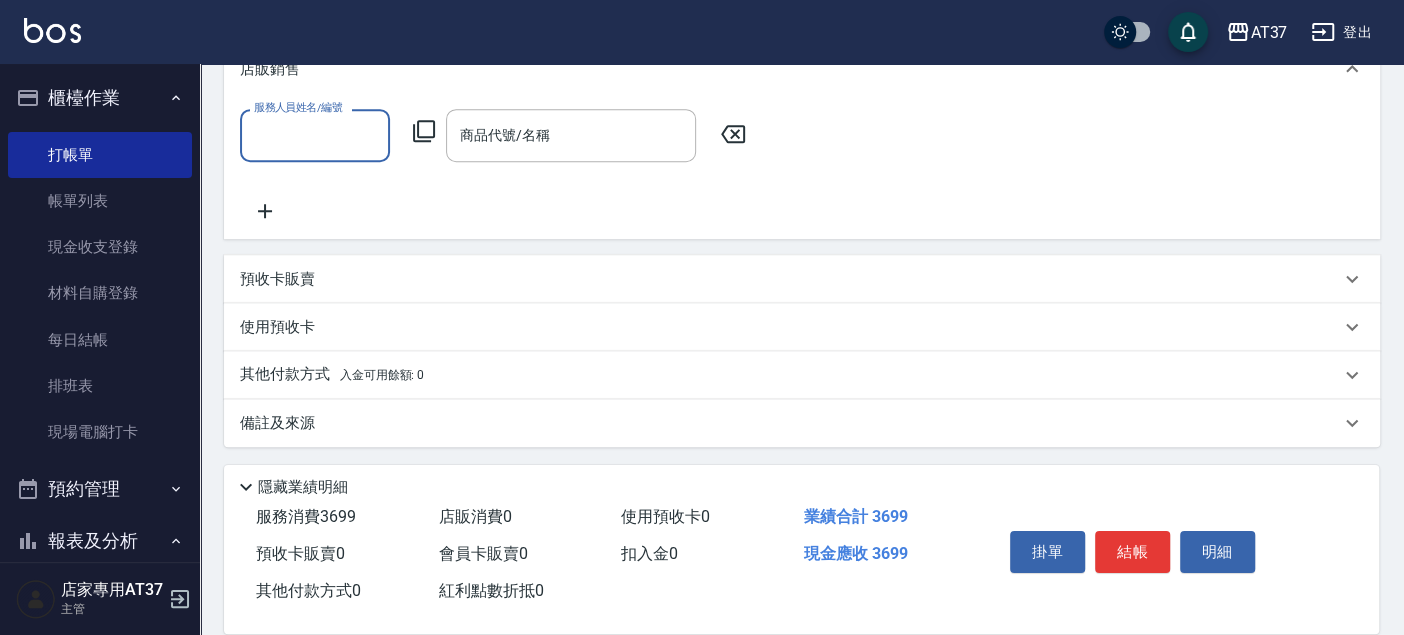 click on "預收卡販賣" at bounding box center [790, 279] 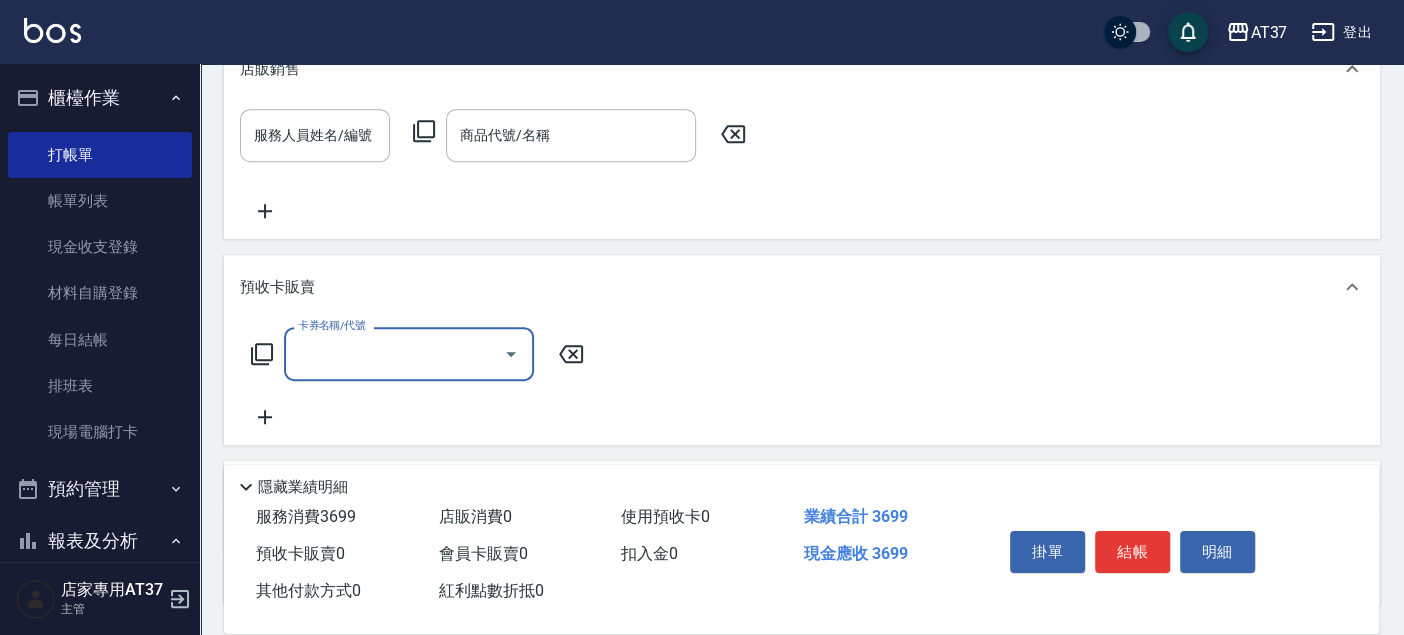 scroll, scrollTop: 0, scrollLeft: 0, axis: both 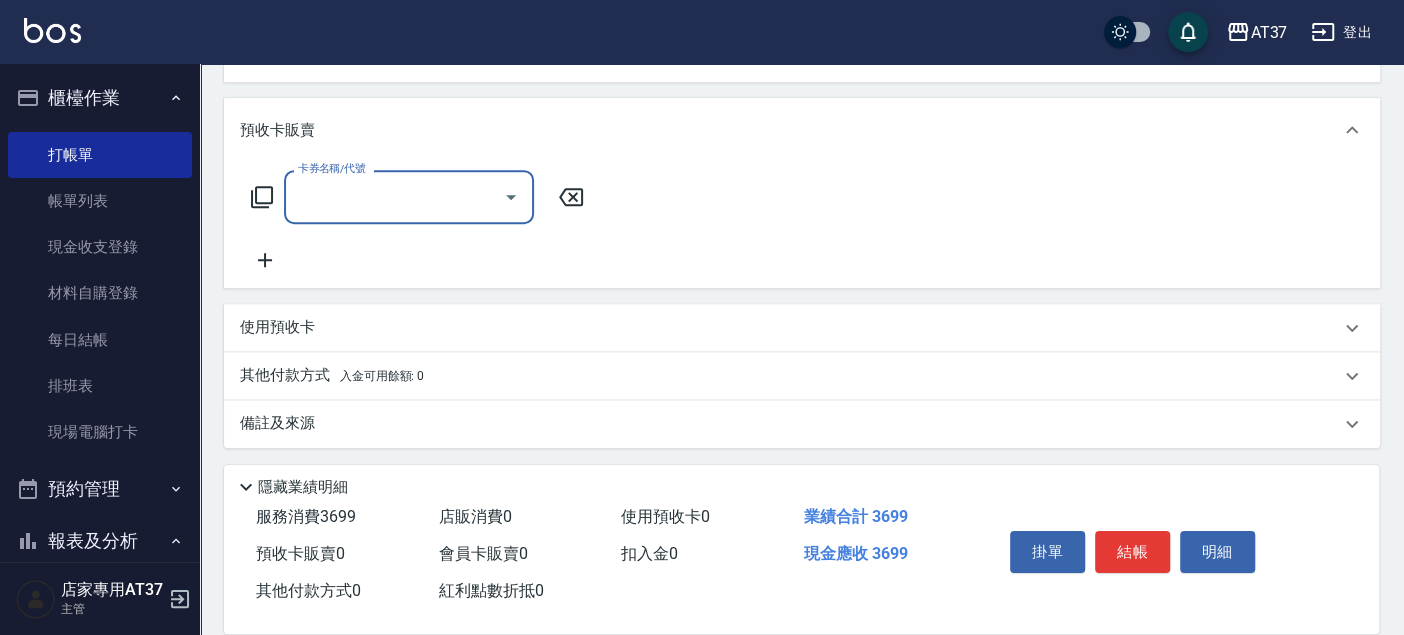 click on "其他付款方式 入金可用餘額: 0" at bounding box center [802, 376] 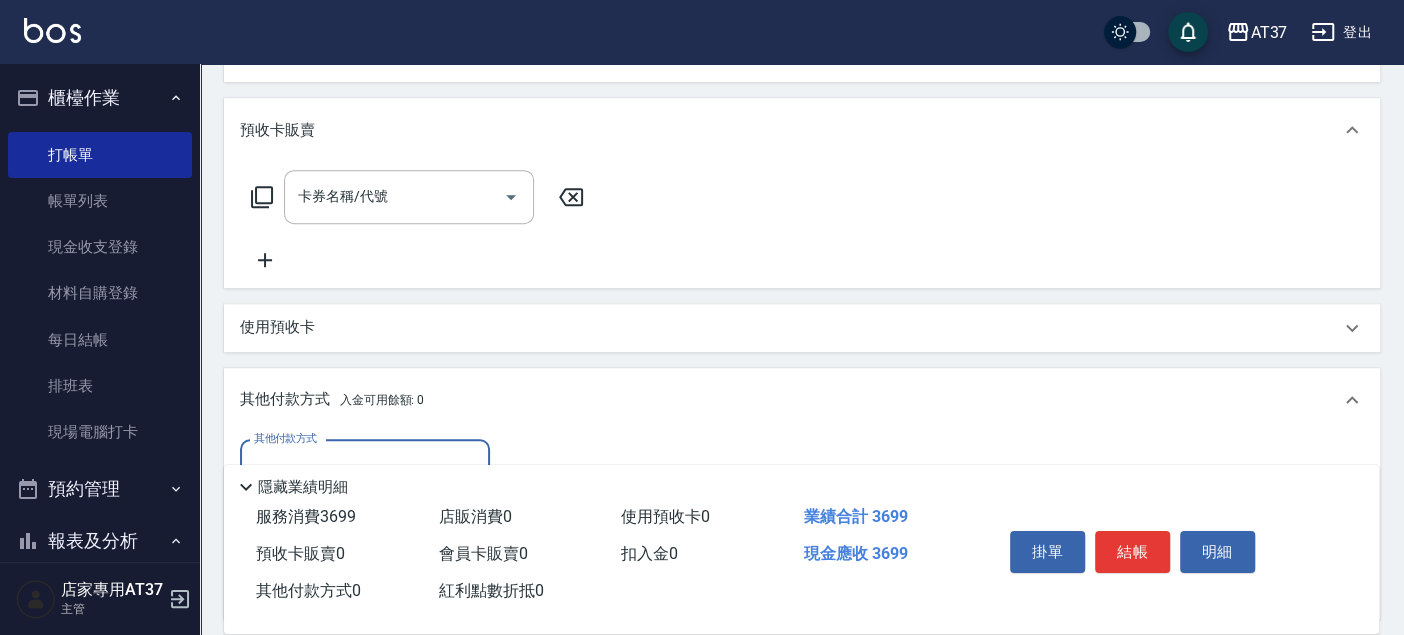 scroll, scrollTop: 0, scrollLeft: 0, axis: both 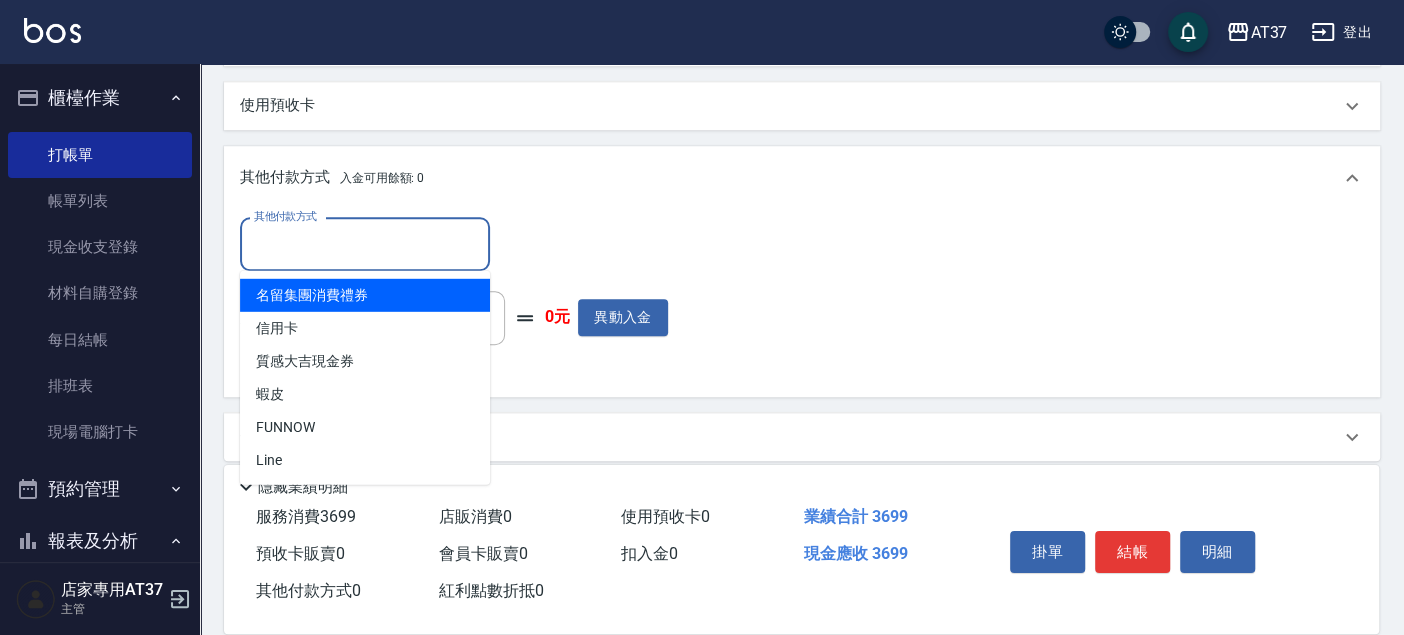 click on "其他付款方式" at bounding box center [365, 244] 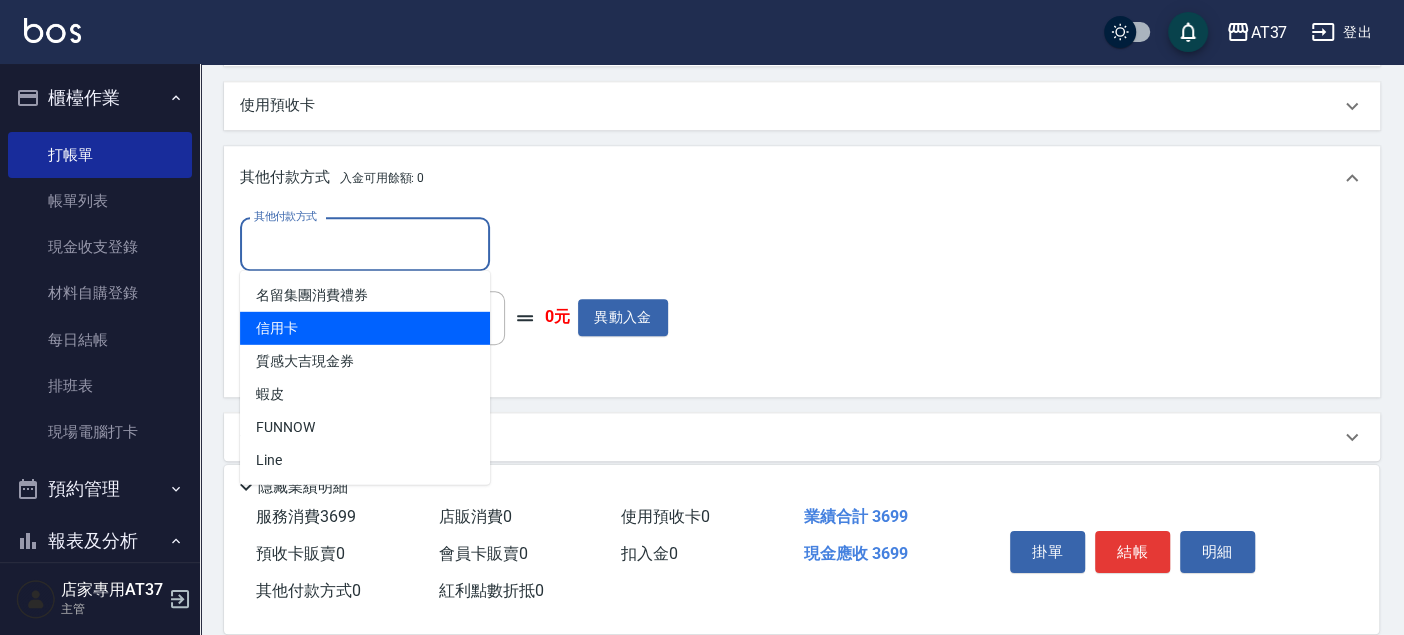 click on "信用卡" at bounding box center (365, 328) 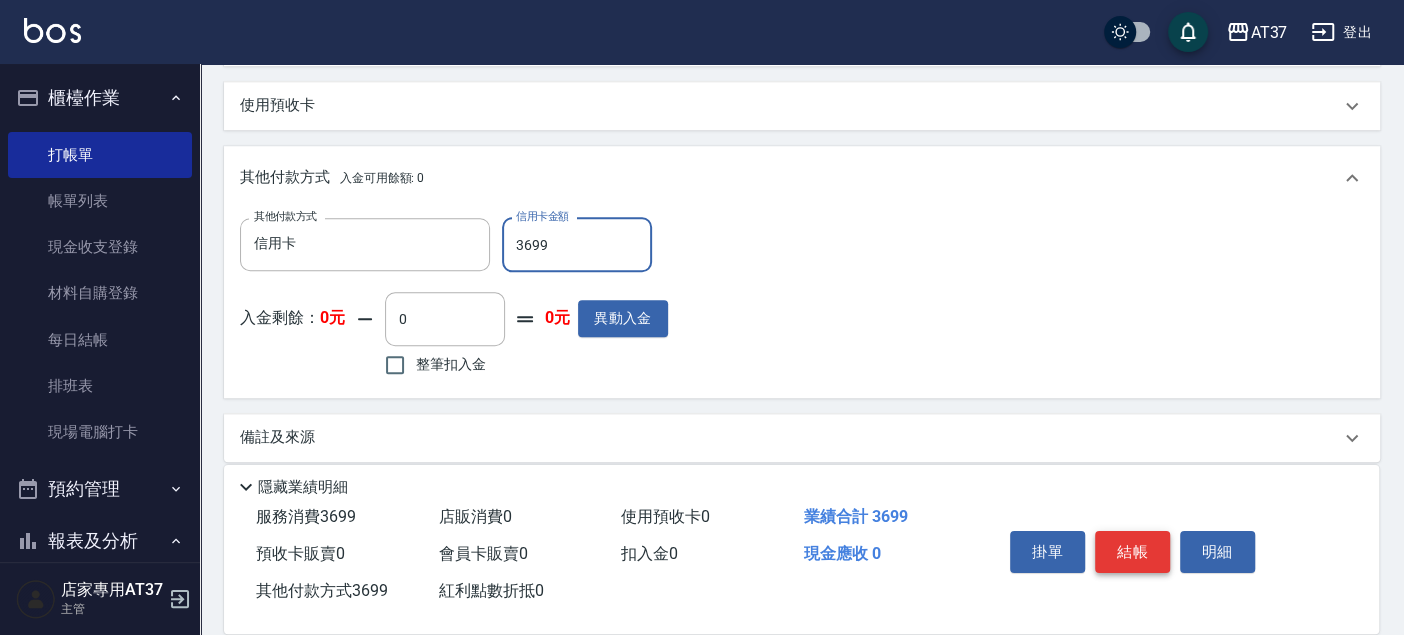 type on "3699" 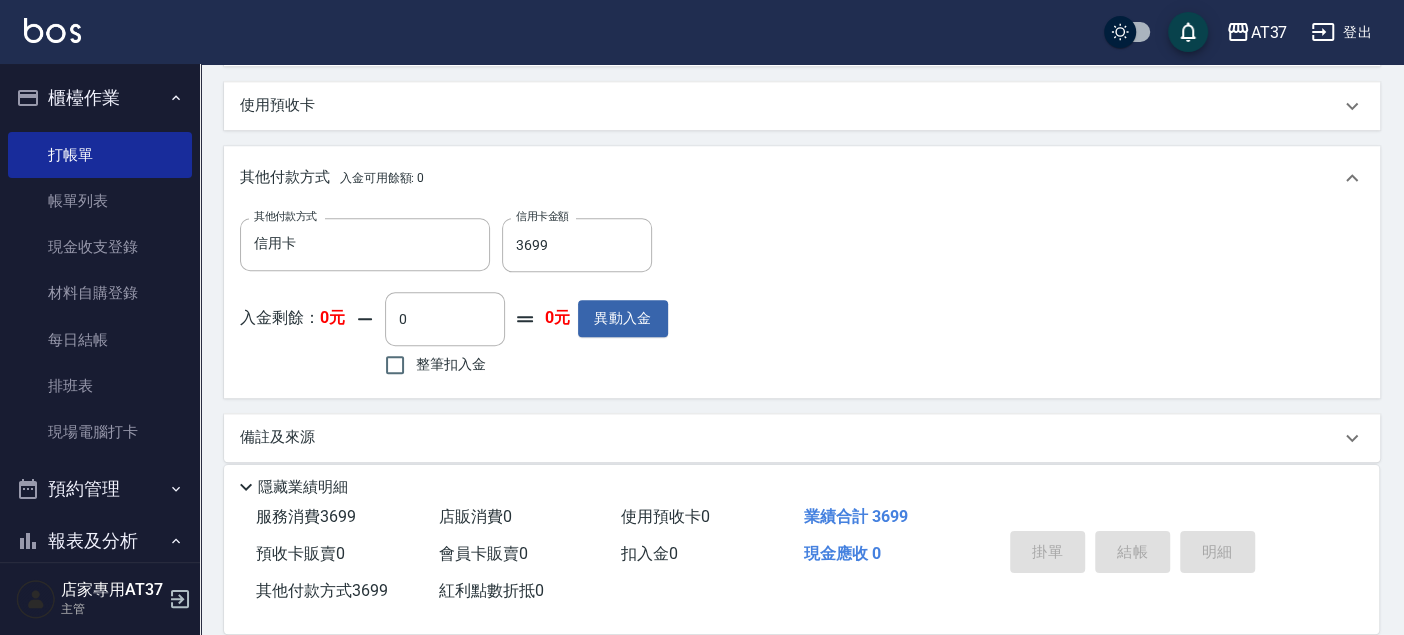 type on "[DATE] 17:37" 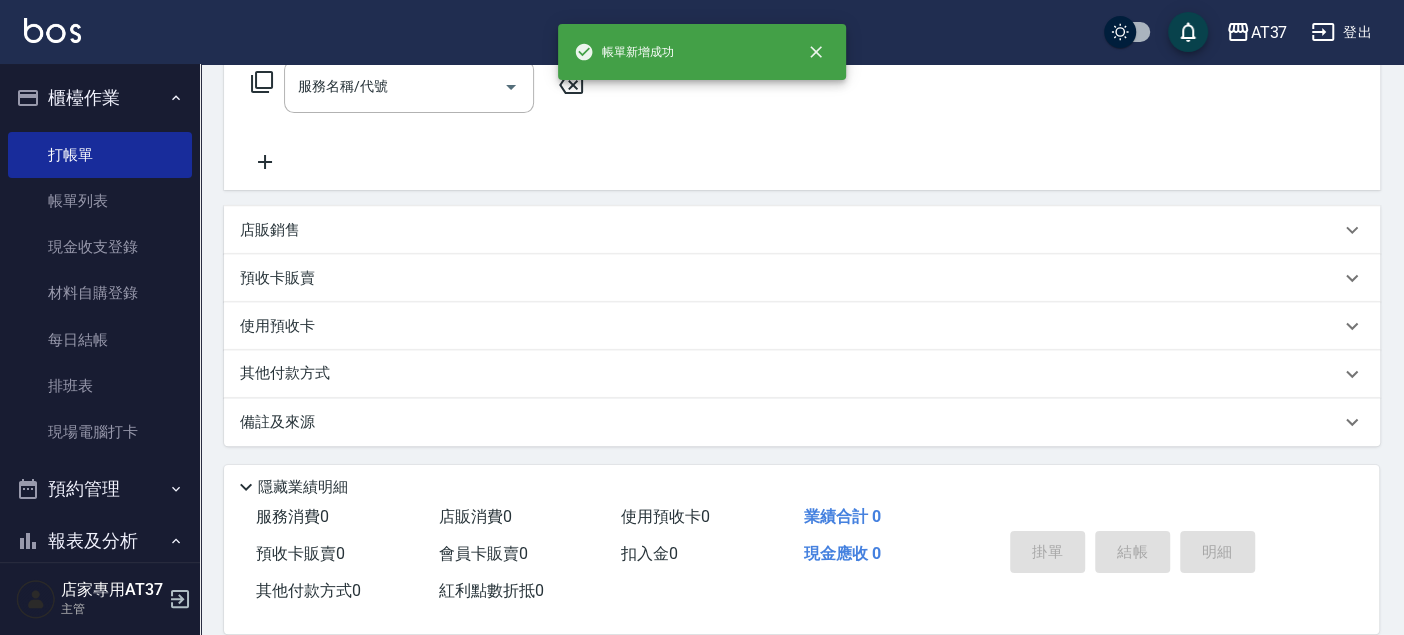 scroll, scrollTop: 0, scrollLeft: 0, axis: both 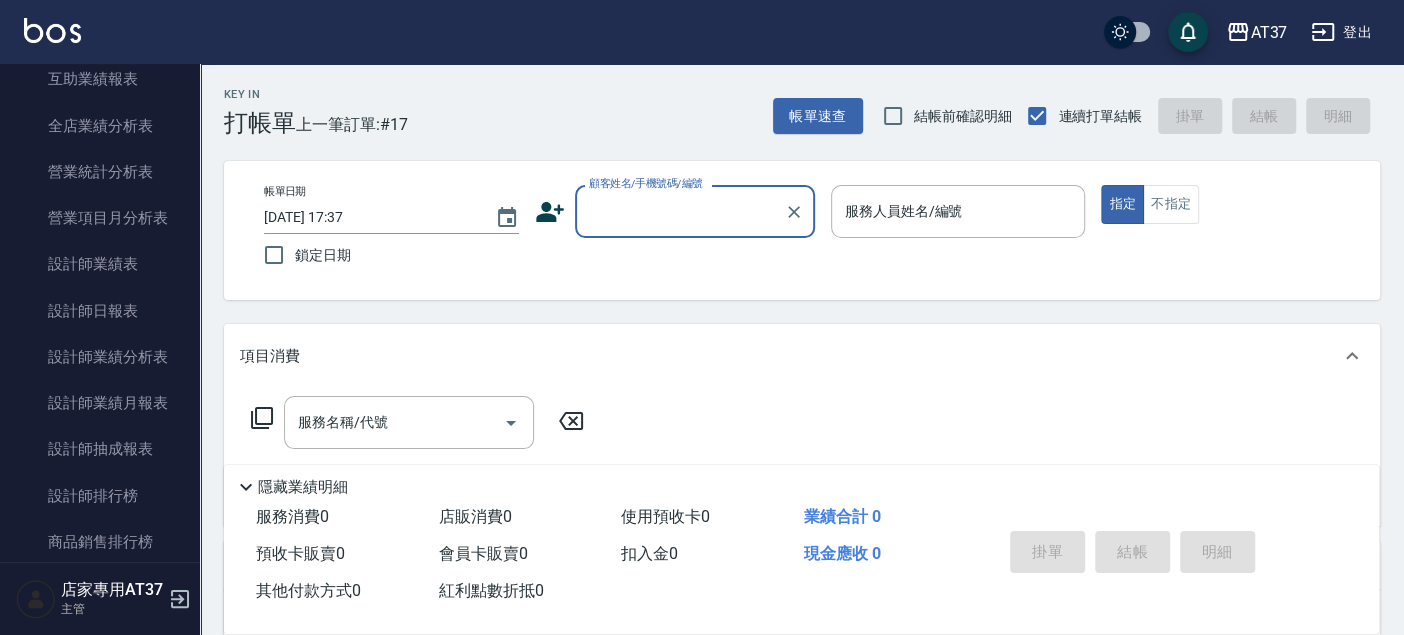 drag, startPoint x: 126, startPoint y: 299, endPoint x: 474, endPoint y: 307, distance: 348.09195 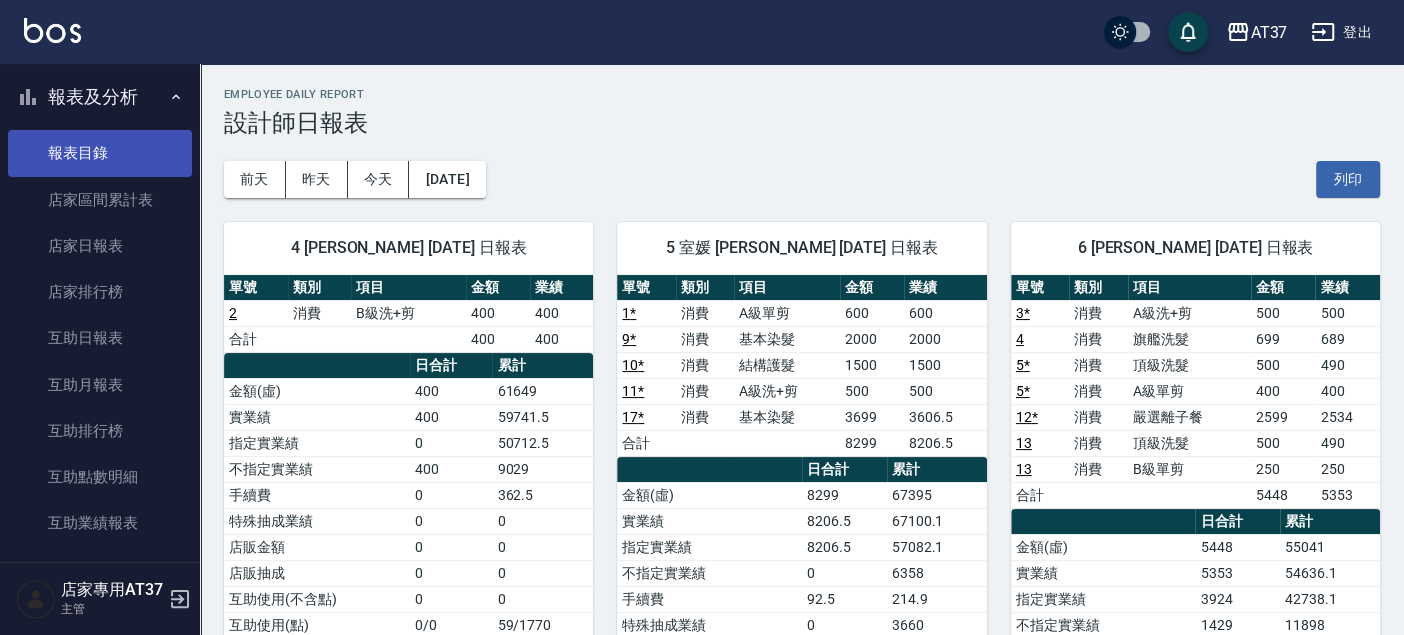 scroll, scrollTop: 0, scrollLeft: 0, axis: both 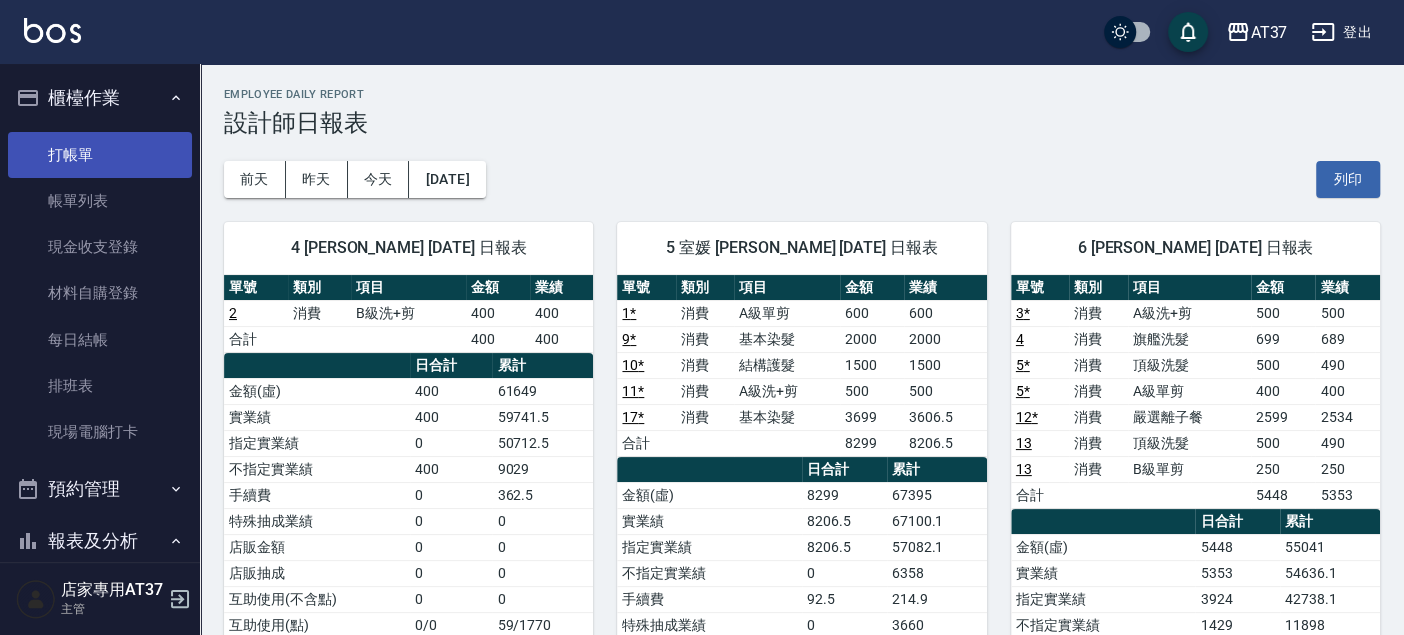 click on "打帳單" at bounding box center [100, 155] 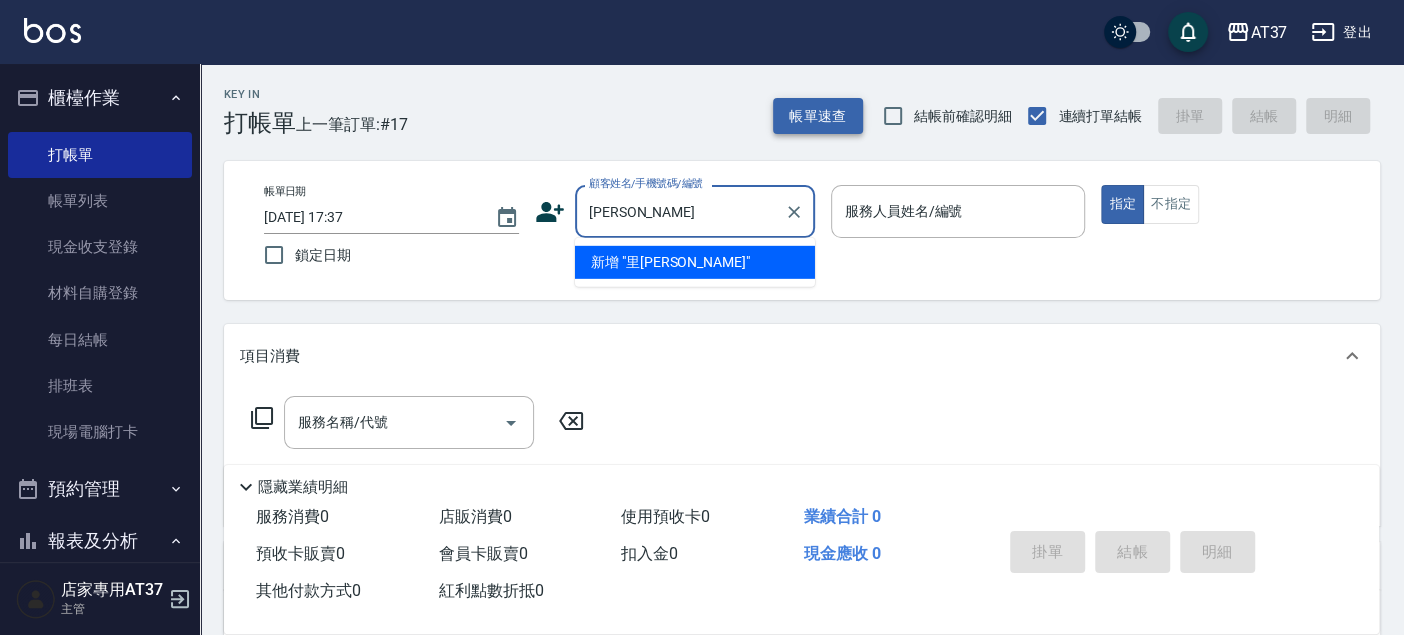 type on "[PERSON_NAME]" 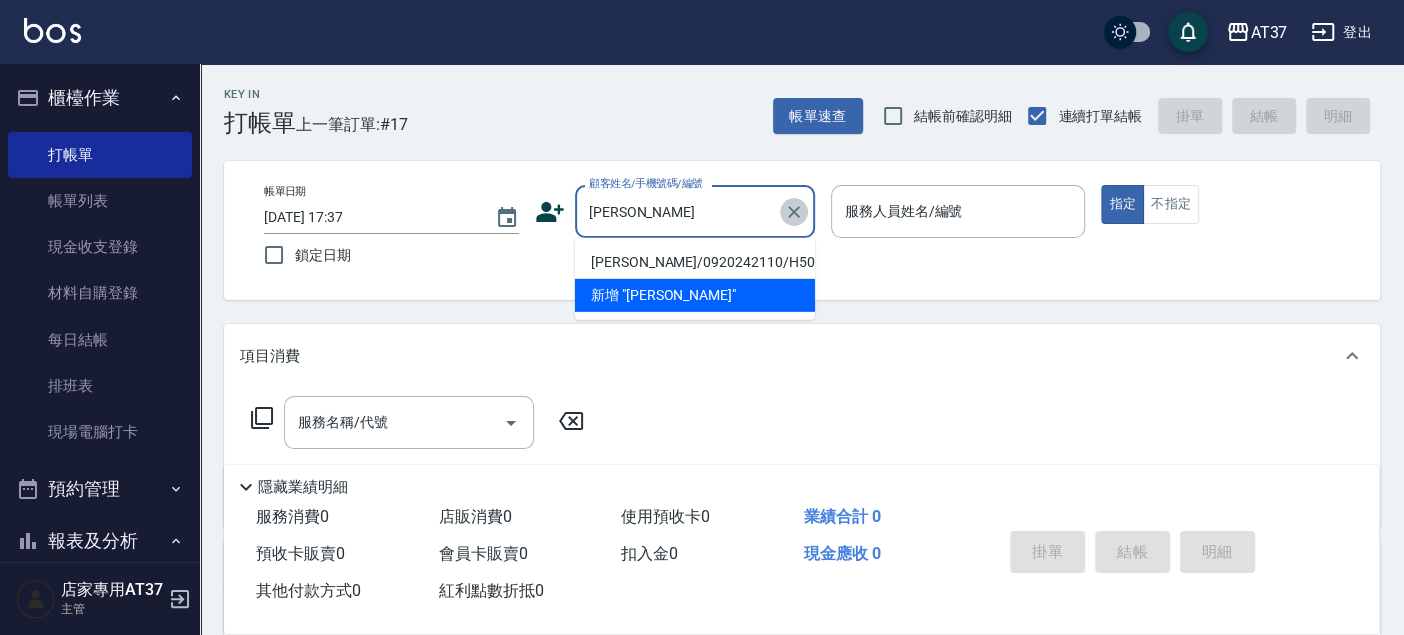 click 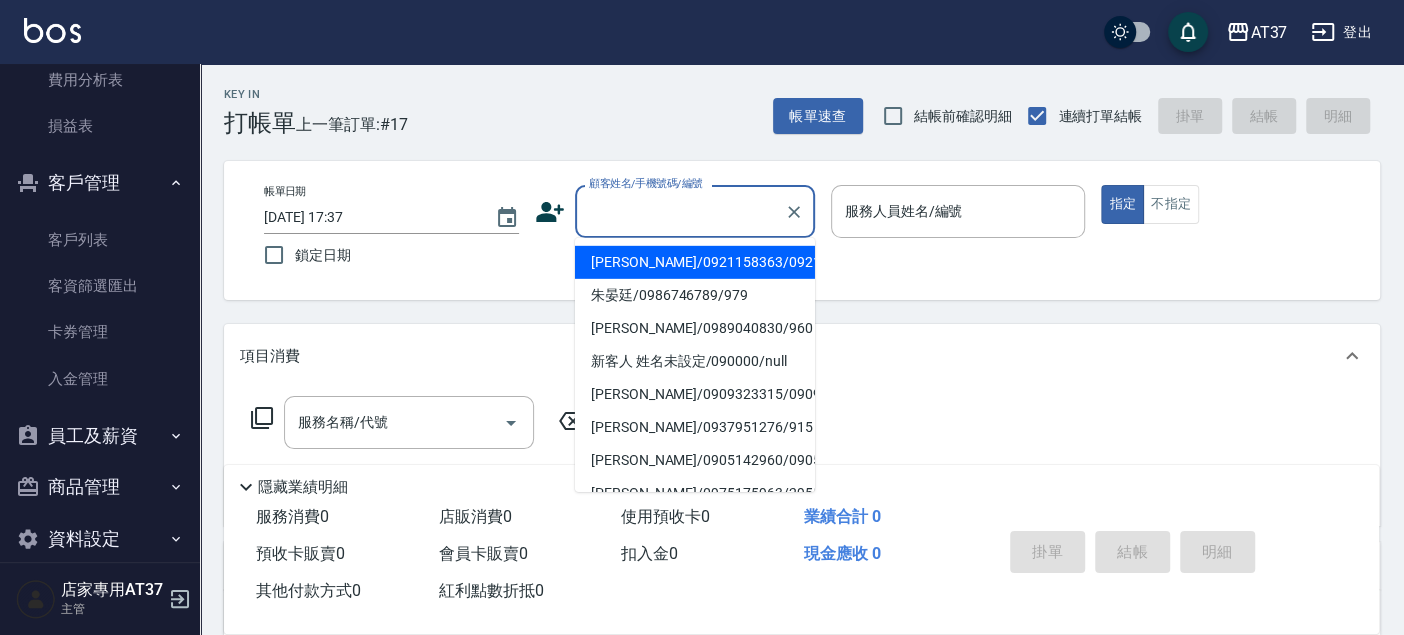 scroll, scrollTop: 1928, scrollLeft: 0, axis: vertical 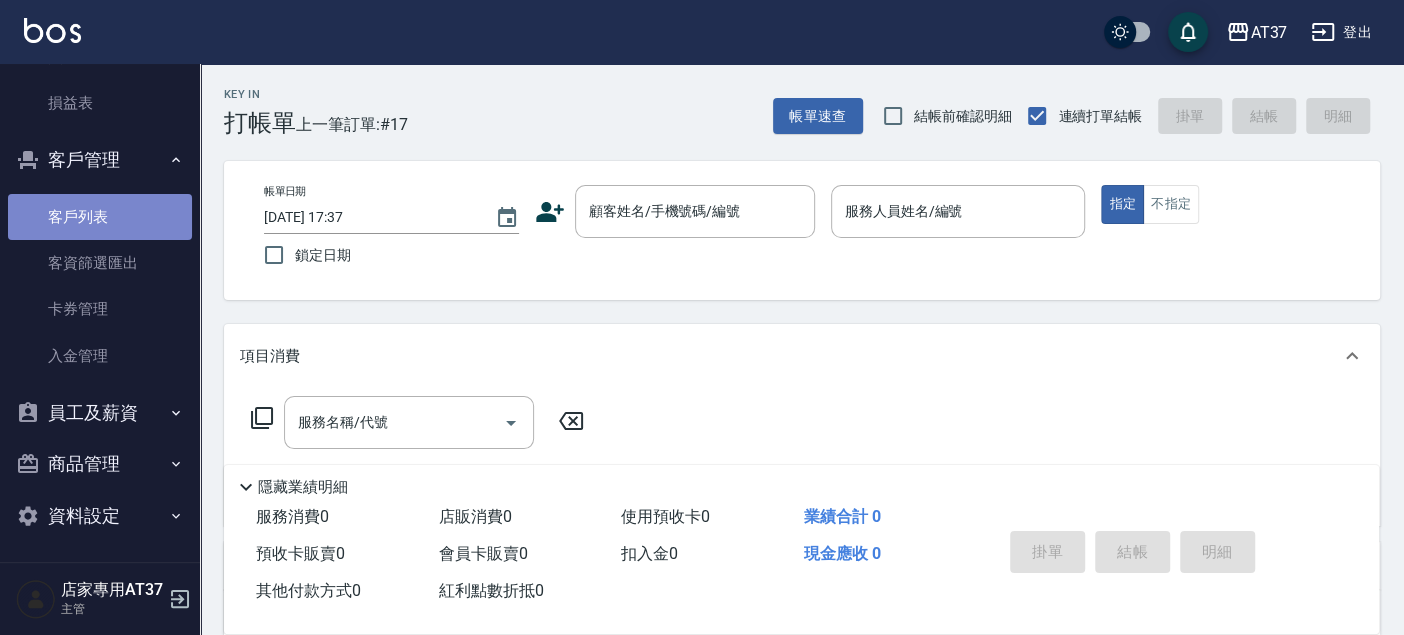 click on "客戶列表" at bounding box center (100, 217) 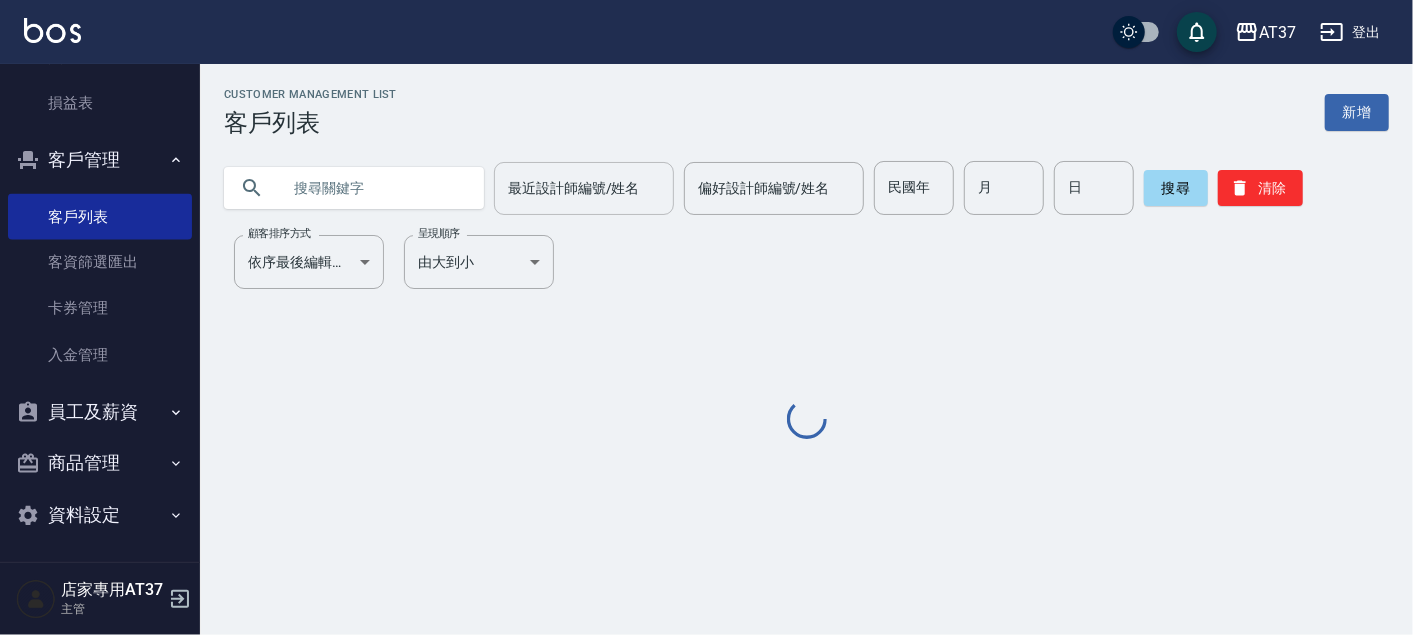 click on "最近設計師編號/姓名" at bounding box center [584, 188] 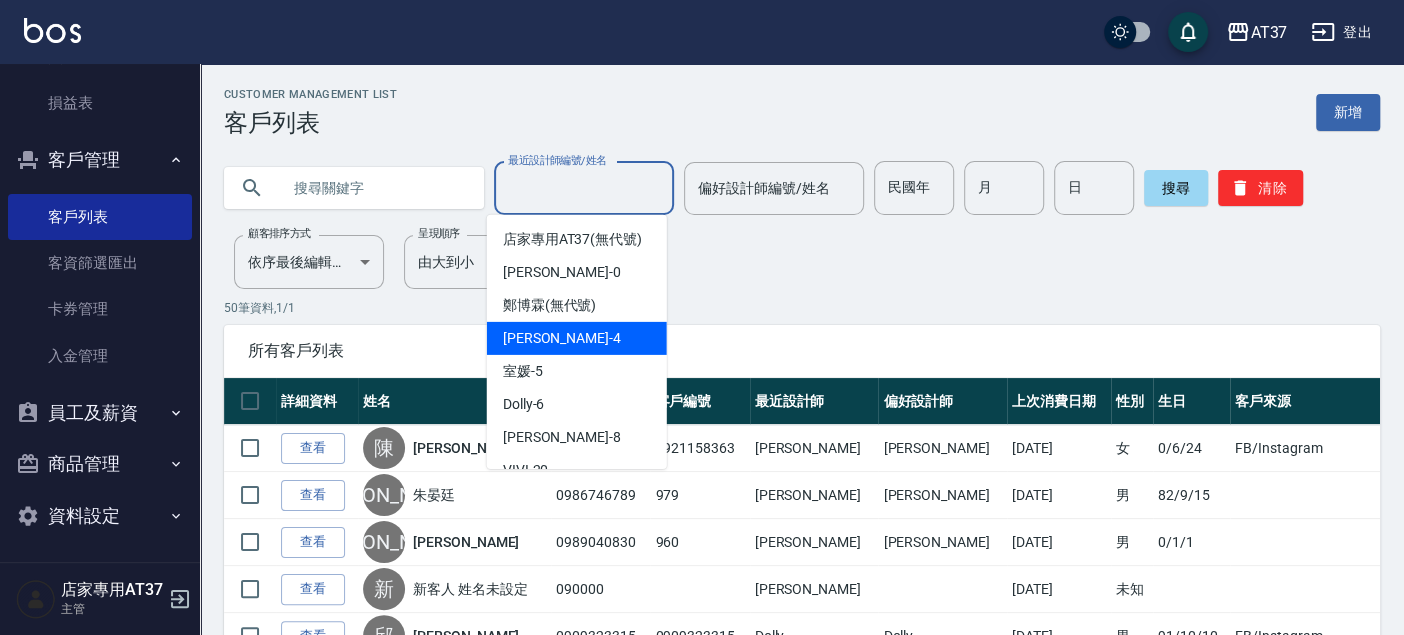 click on "[PERSON_NAME] -4" at bounding box center [577, 338] 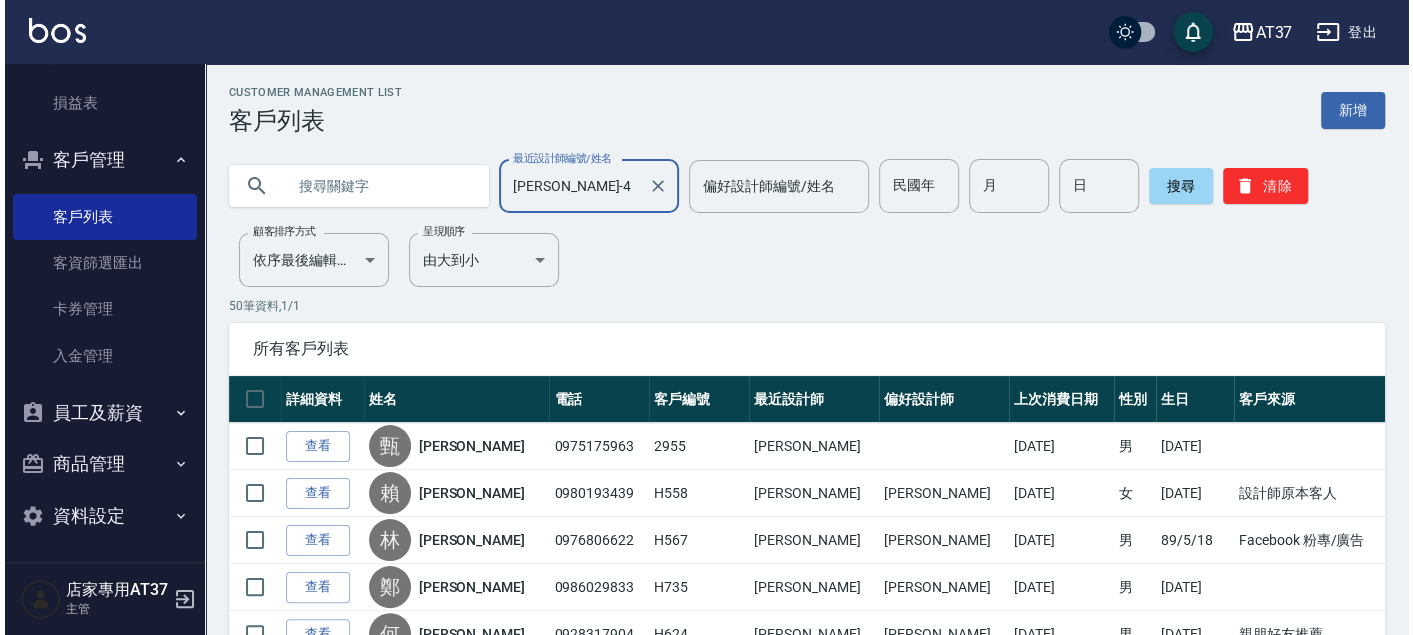 scroll, scrollTop: 0, scrollLeft: 0, axis: both 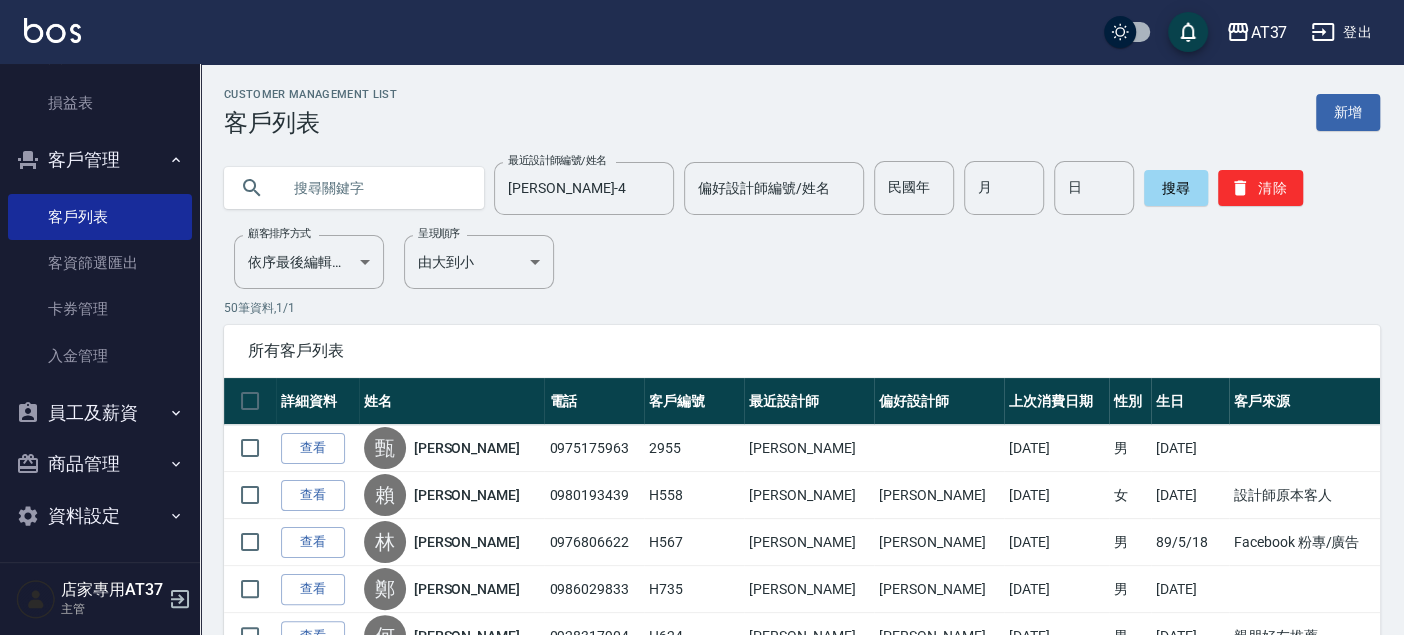 click at bounding box center [374, 188] 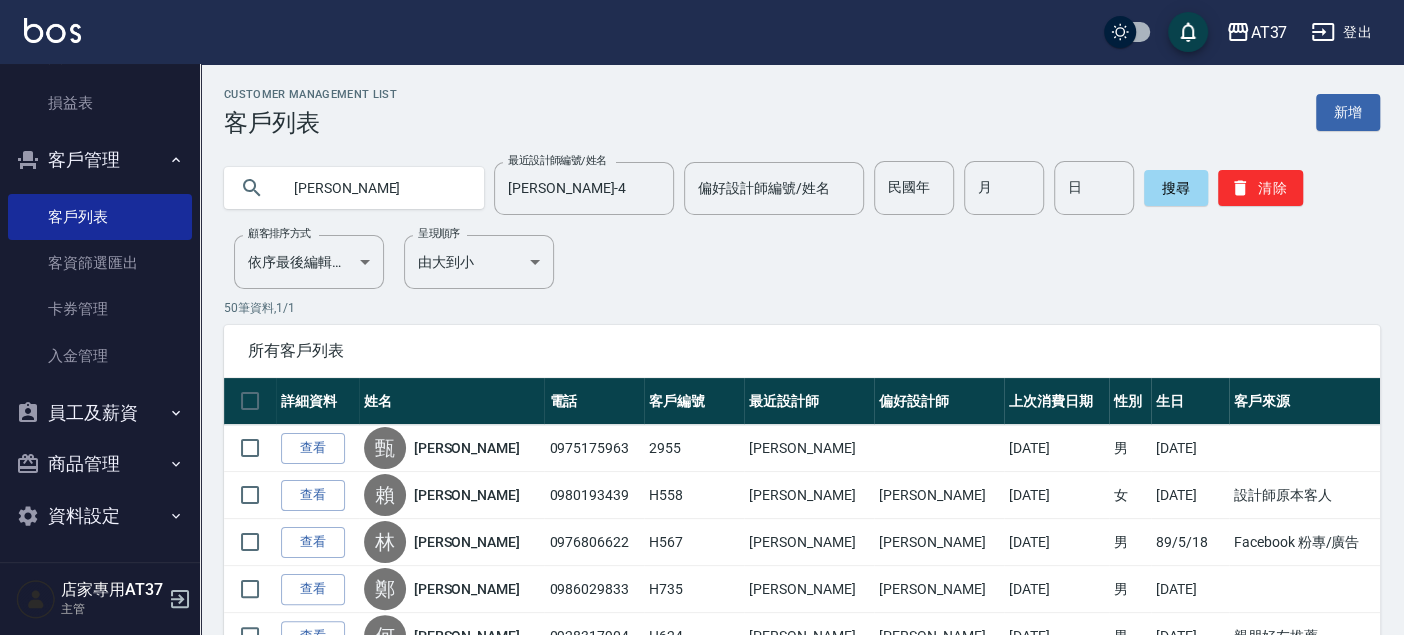 type on "[PERSON_NAME]" 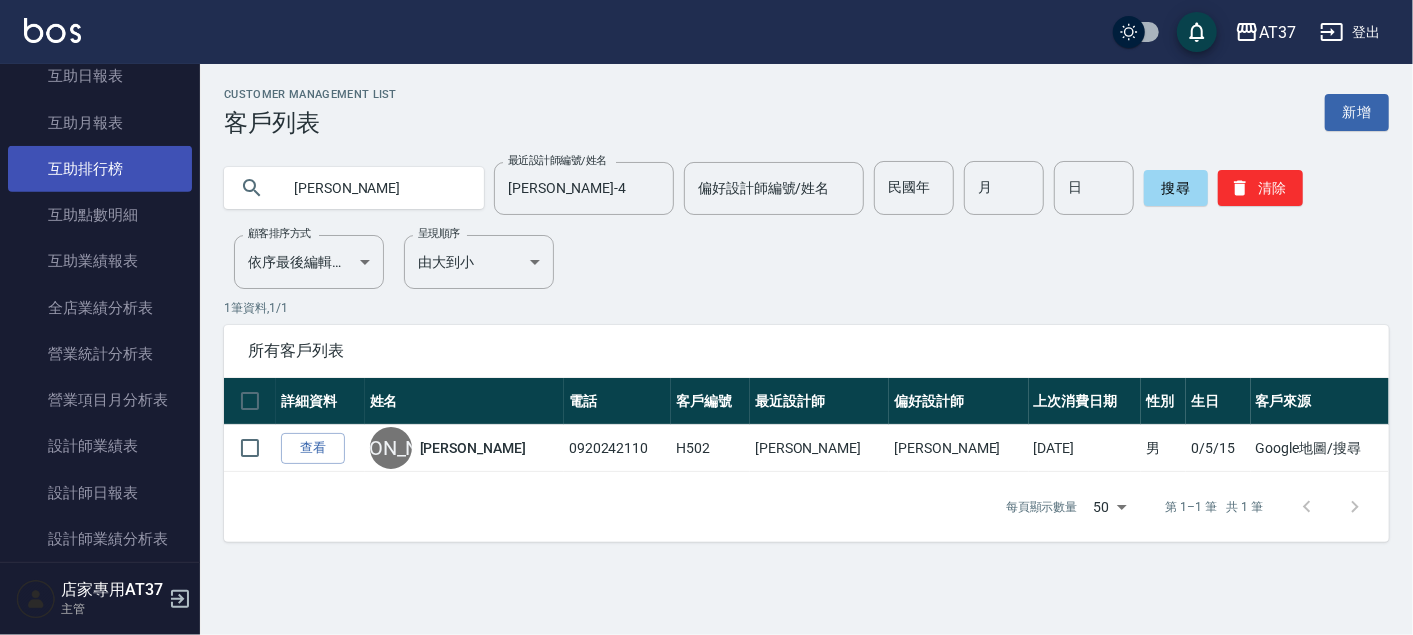 scroll, scrollTop: 373, scrollLeft: 0, axis: vertical 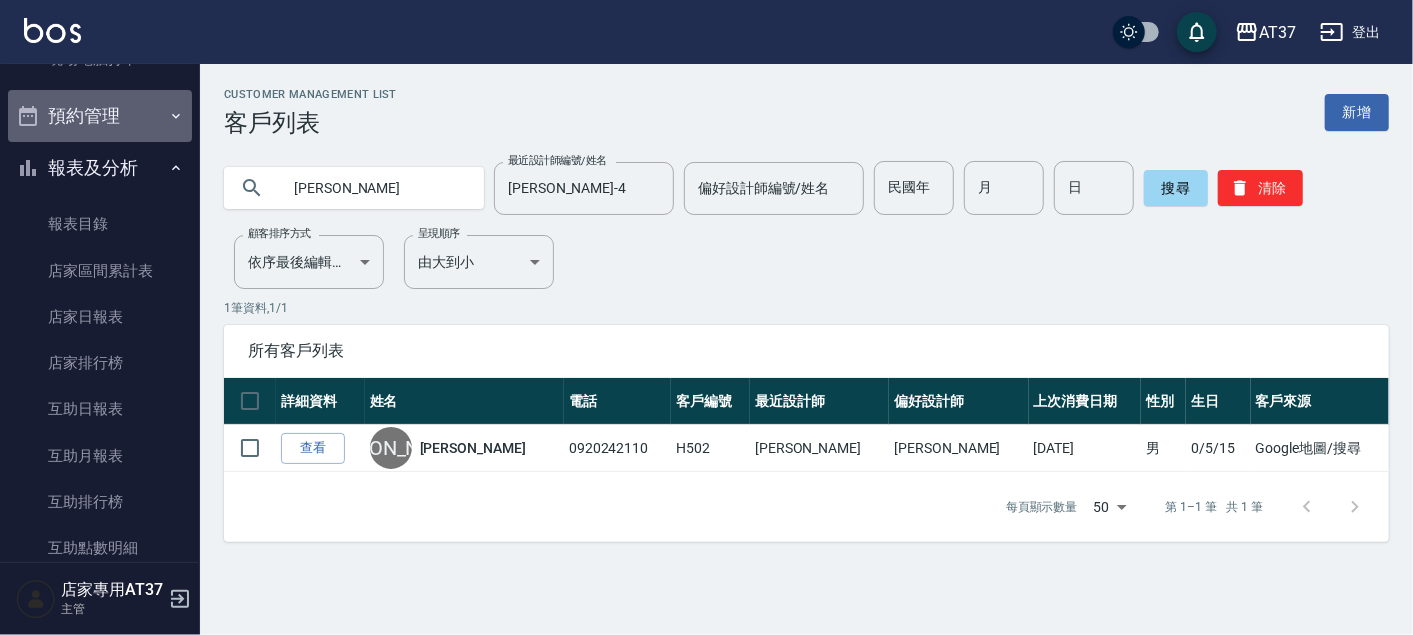 click on "預約管理" at bounding box center [100, 116] 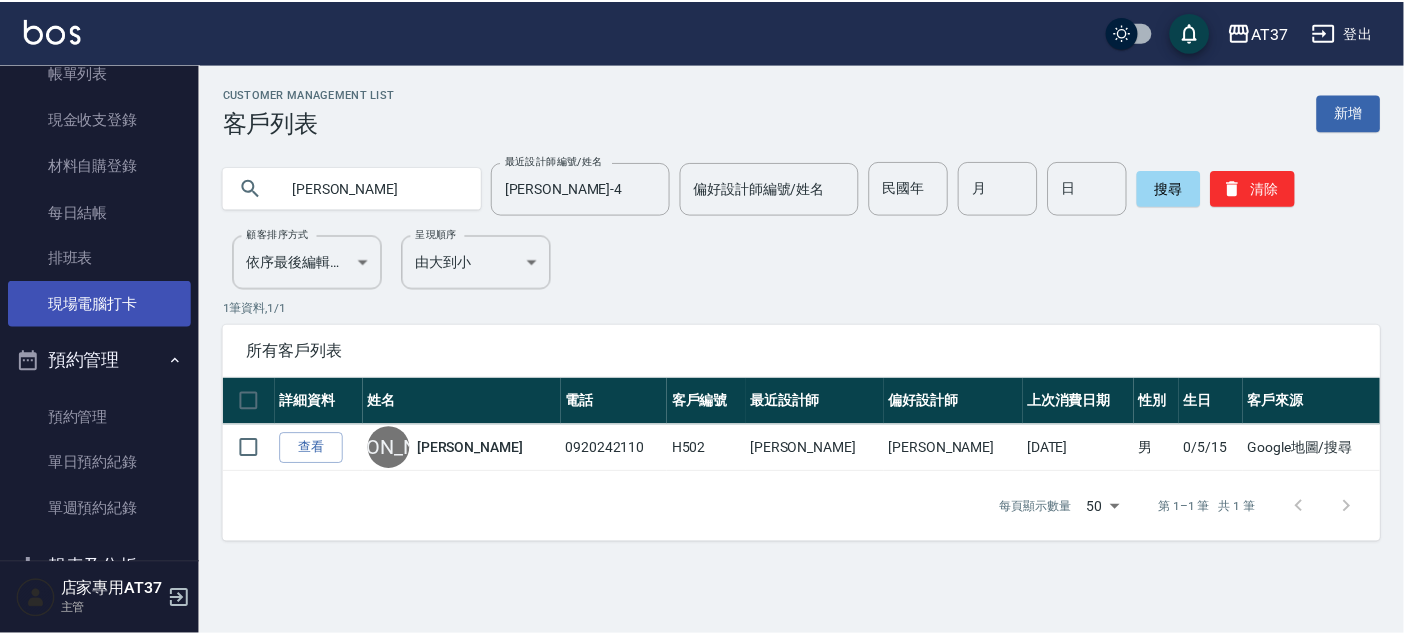 scroll, scrollTop: 0, scrollLeft: 0, axis: both 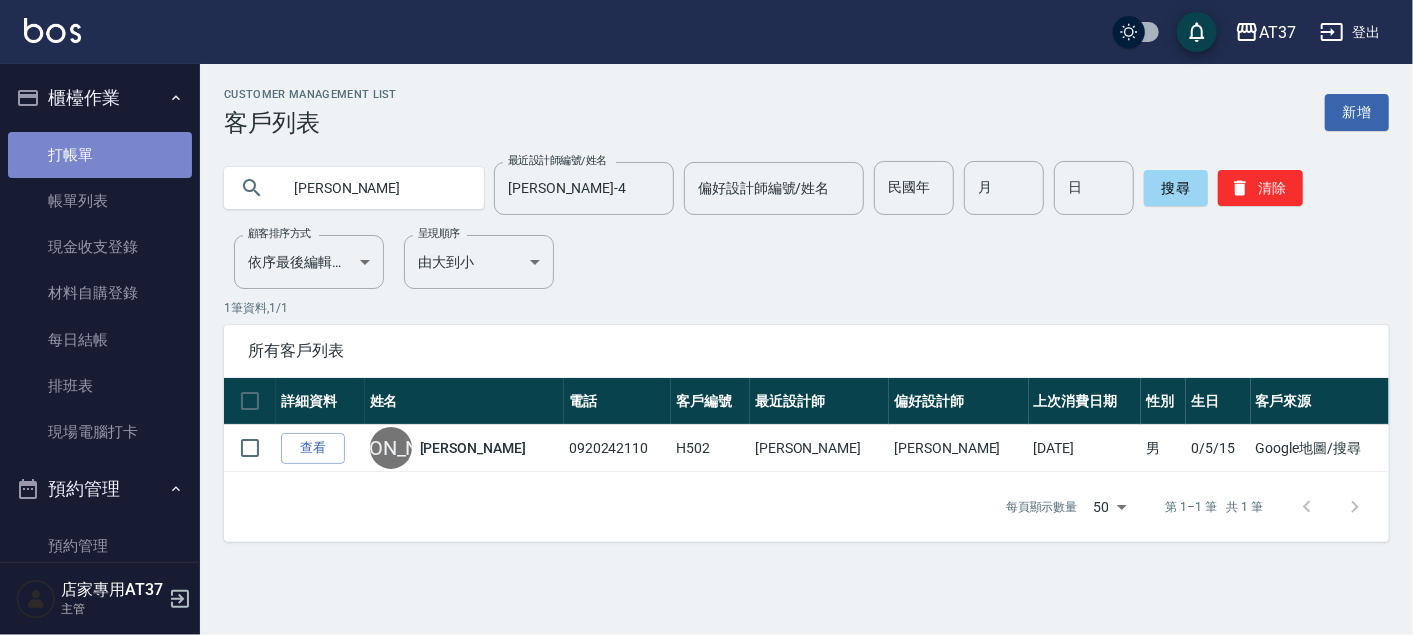 click on "打帳單" at bounding box center [100, 155] 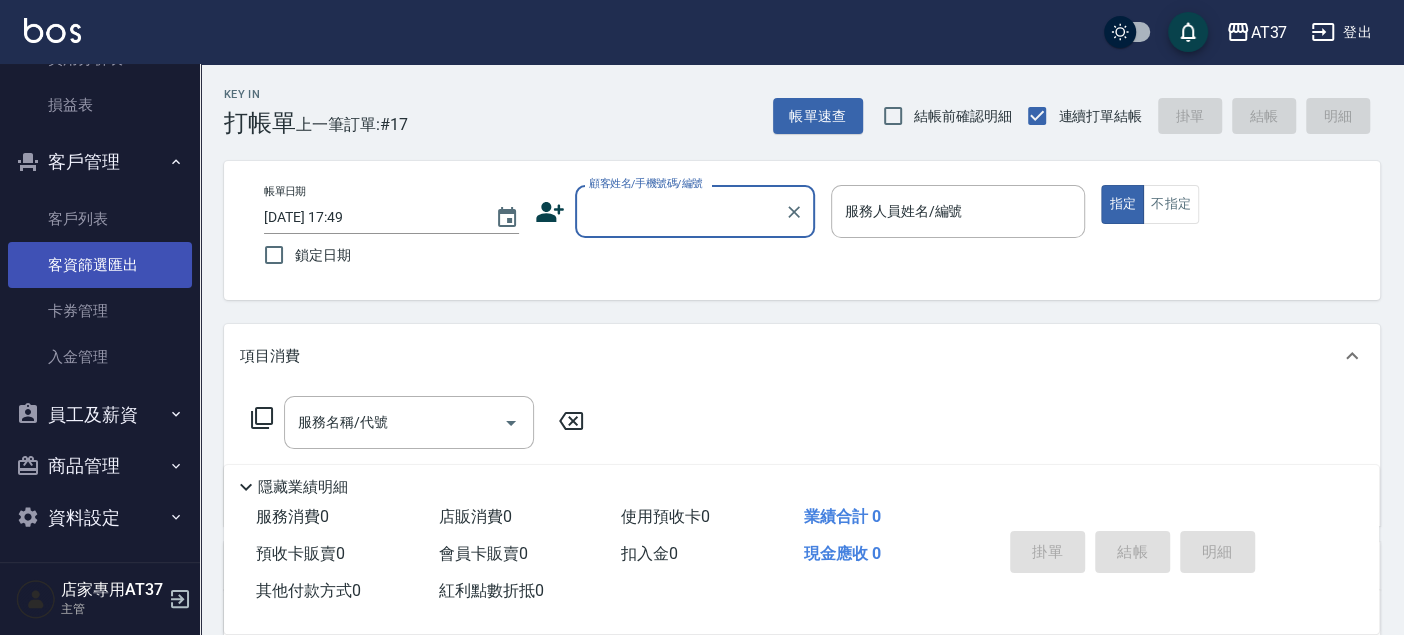 scroll, scrollTop: 2083, scrollLeft: 0, axis: vertical 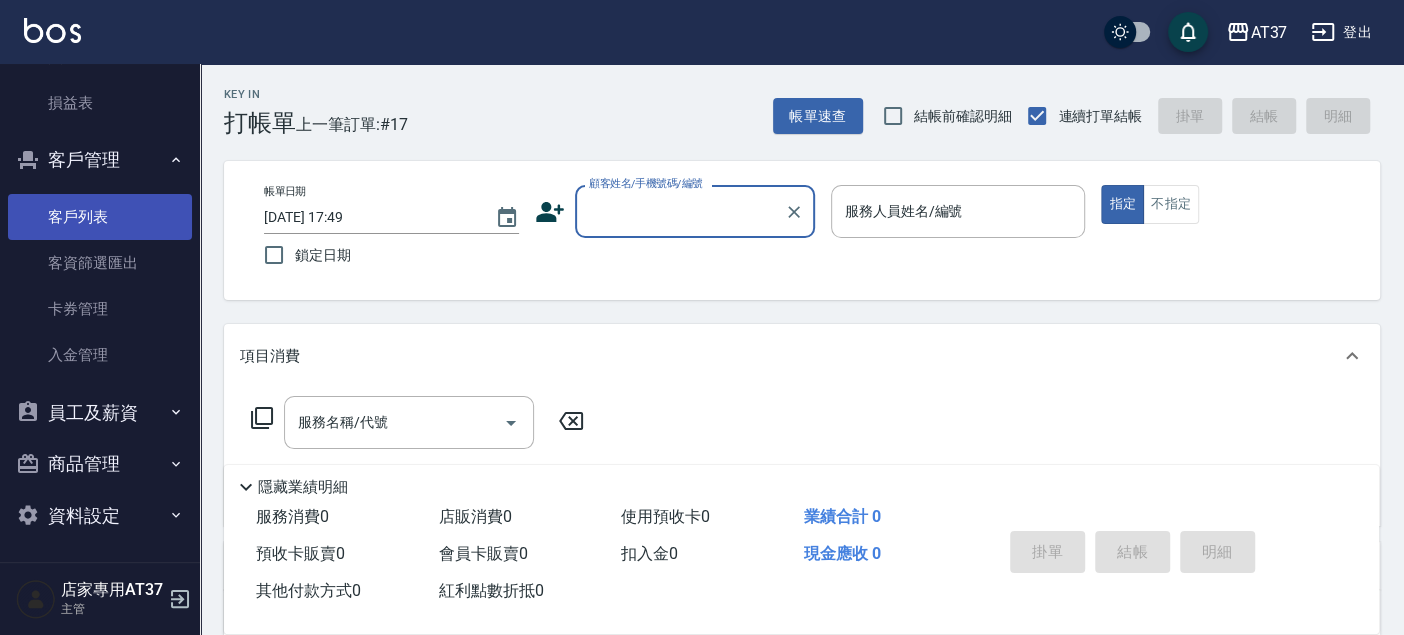 click on "客戶列表" at bounding box center (100, 217) 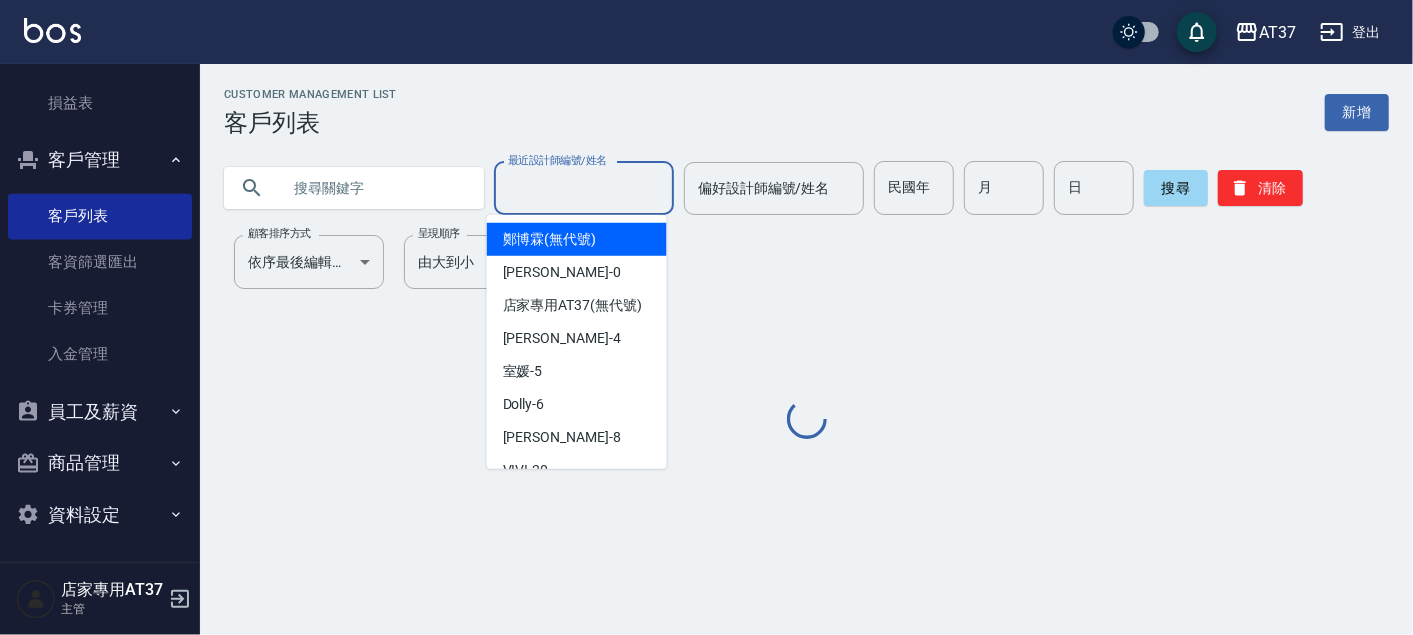 click on "最近設計師編號/姓名" at bounding box center [584, 188] 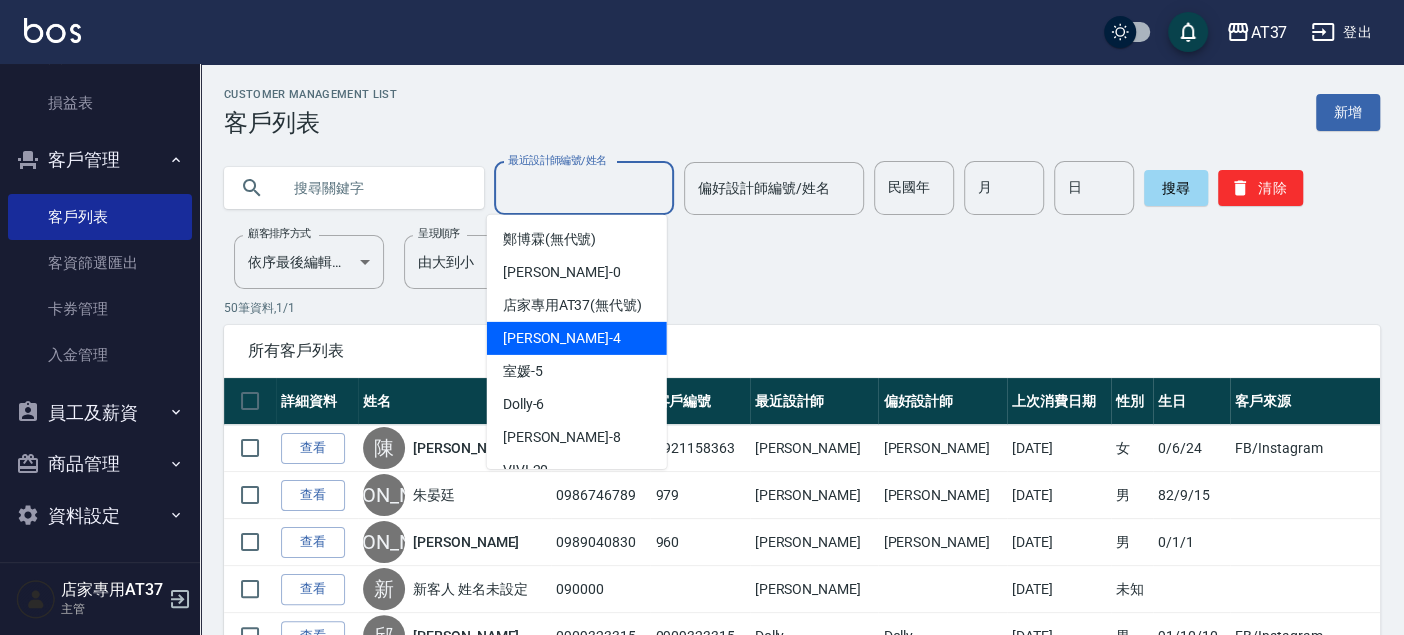 click on "[PERSON_NAME] -4" at bounding box center (577, 338) 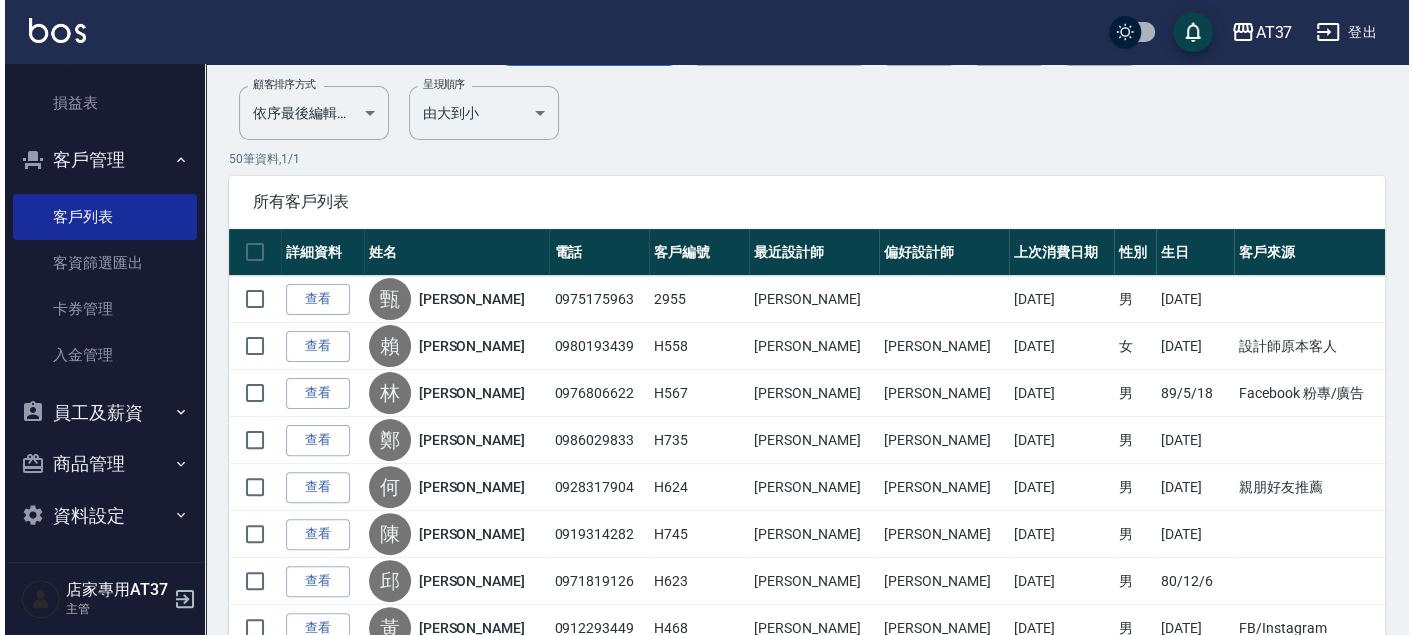 scroll, scrollTop: 0, scrollLeft: 0, axis: both 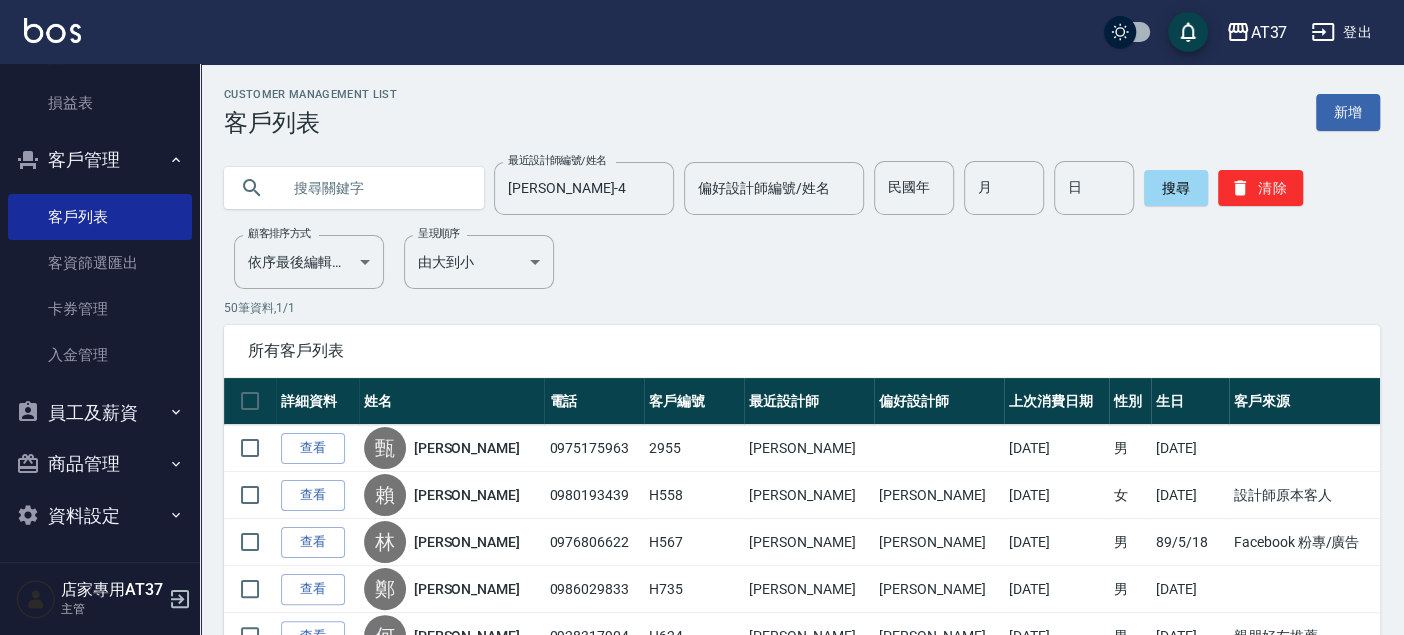 click at bounding box center (374, 188) 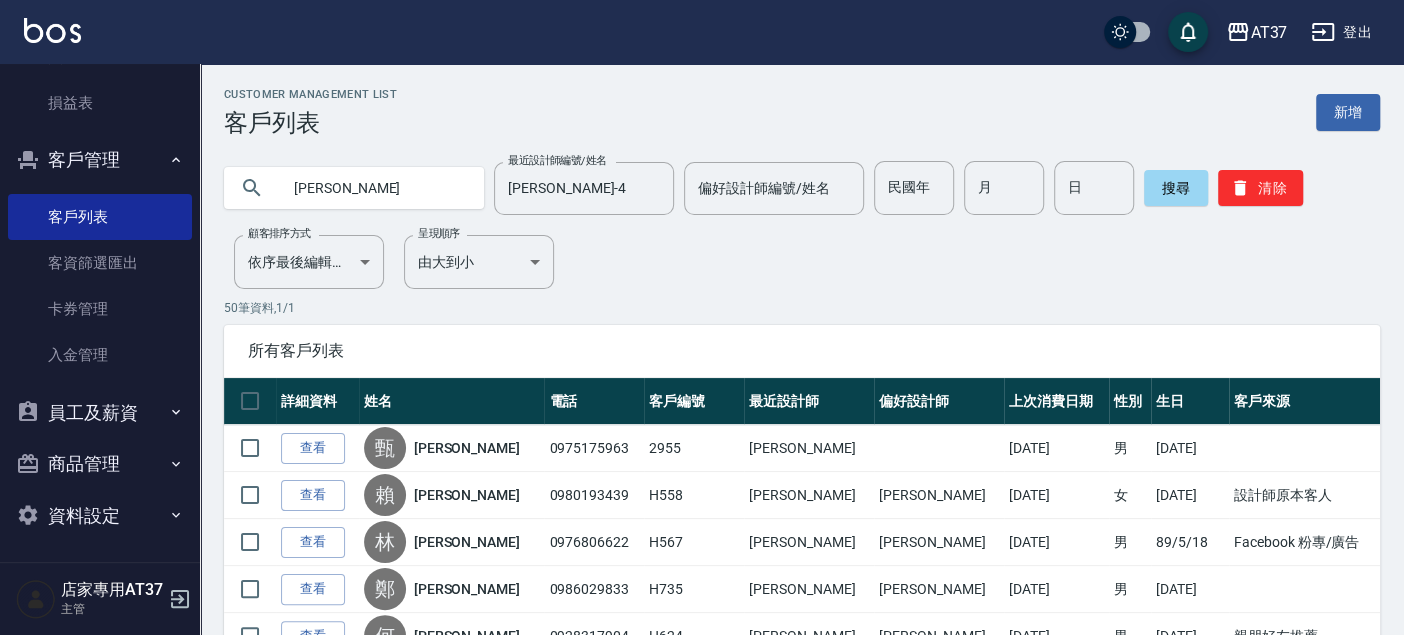 type on "[PERSON_NAME]" 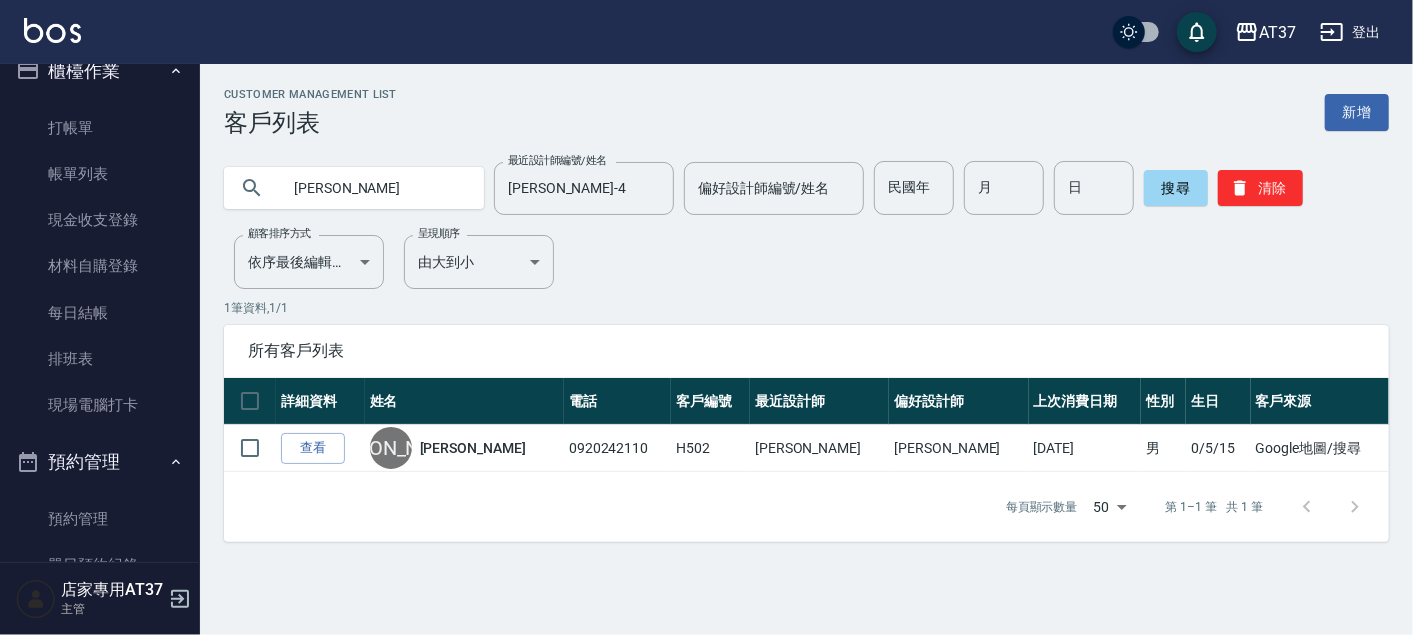 scroll, scrollTop: 0, scrollLeft: 0, axis: both 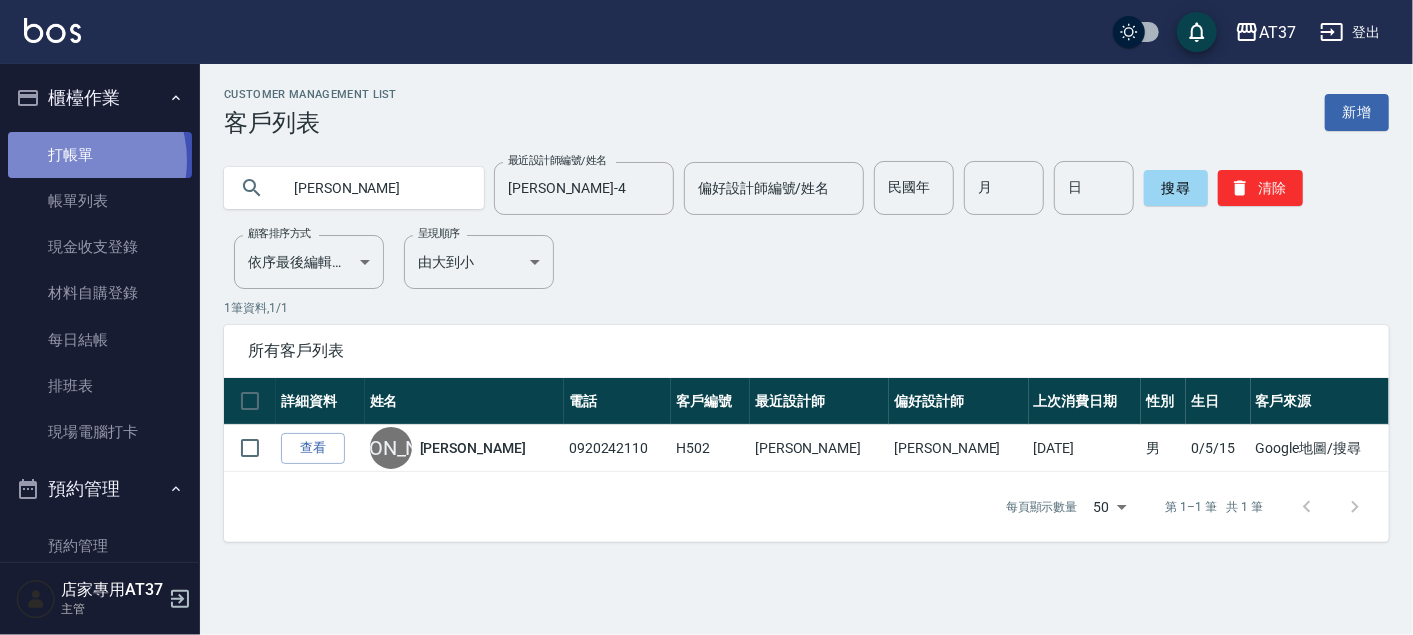 click on "打帳單" at bounding box center (100, 155) 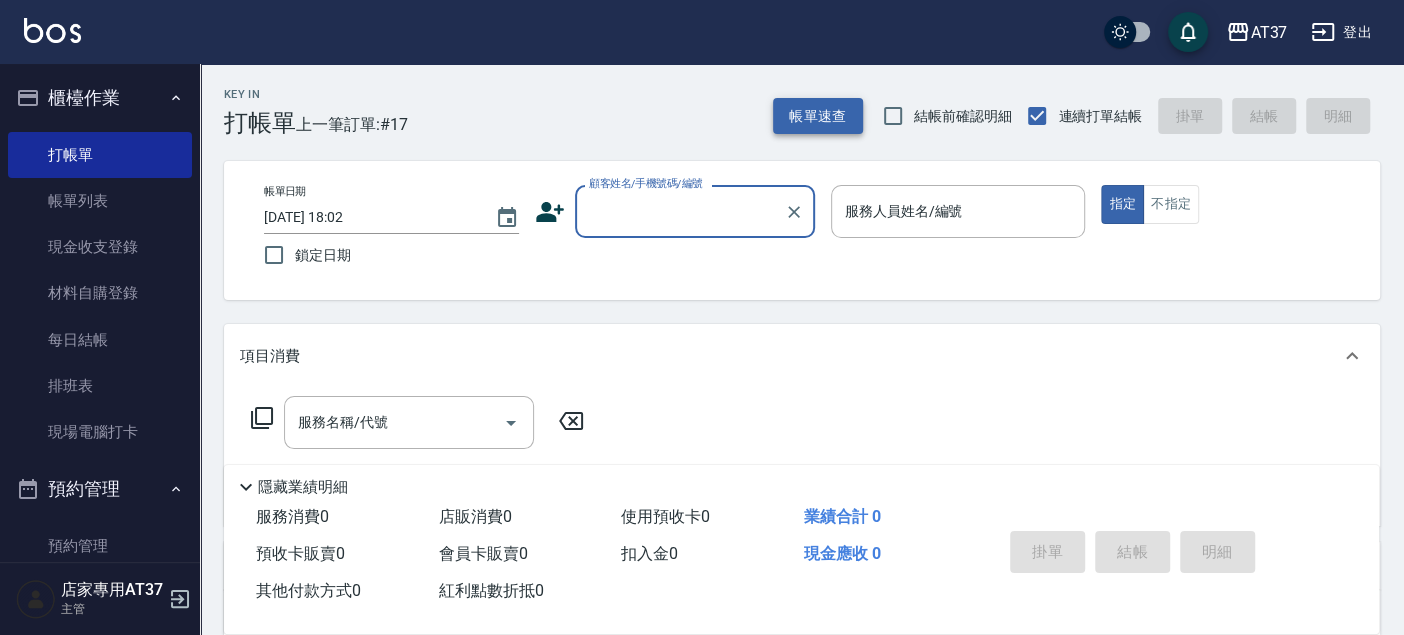 click on "帳單速查" at bounding box center [818, 116] 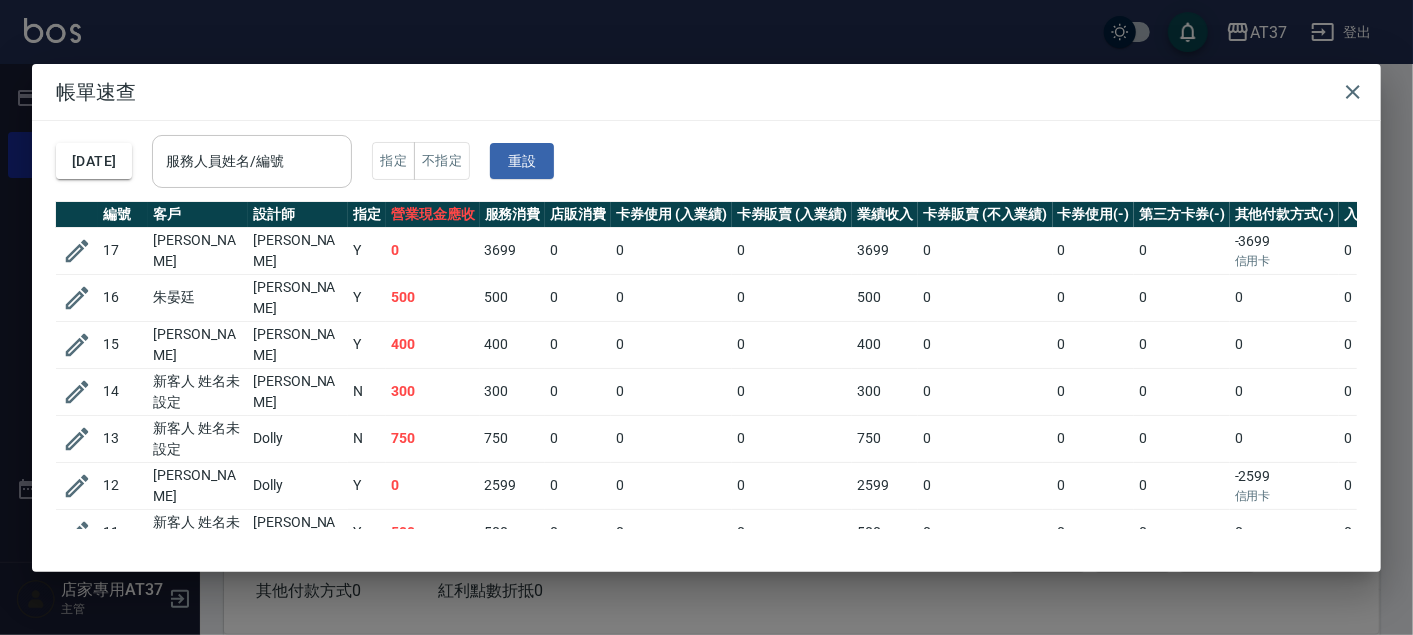 click on "服務人員姓名/編號" at bounding box center [252, 161] 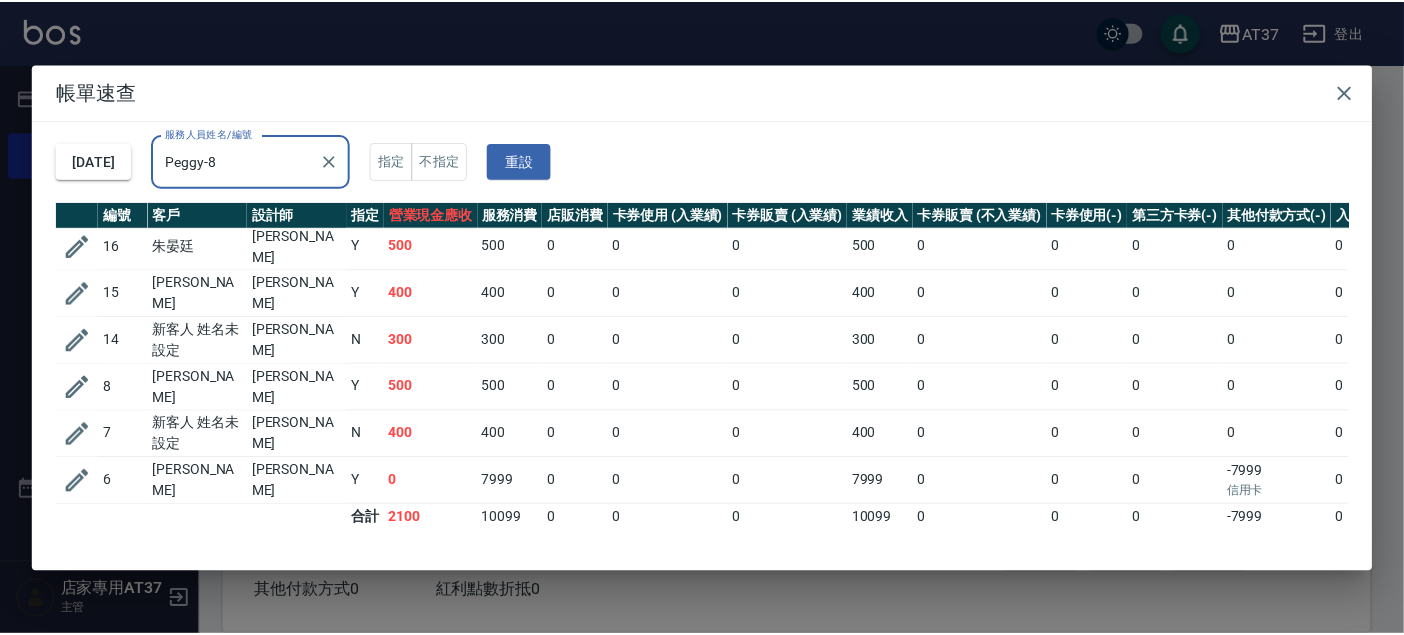 scroll, scrollTop: 0, scrollLeft: 0, axis: both 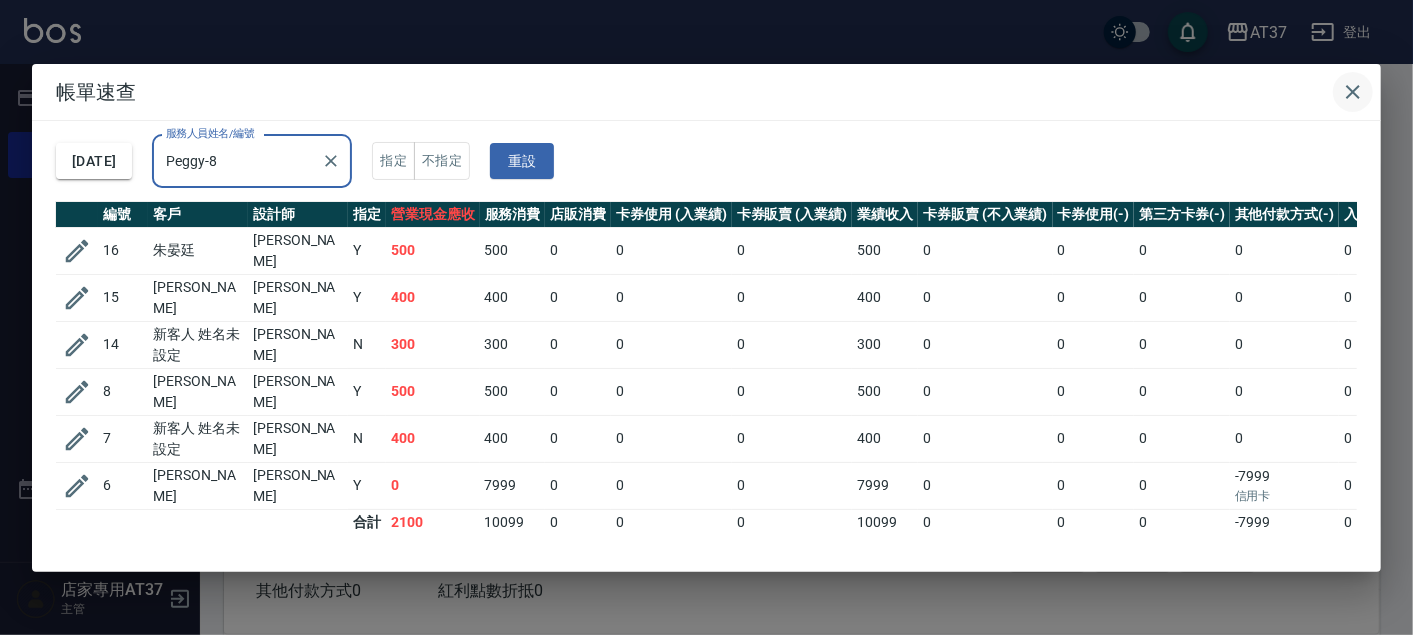 type on "Peggy-8" 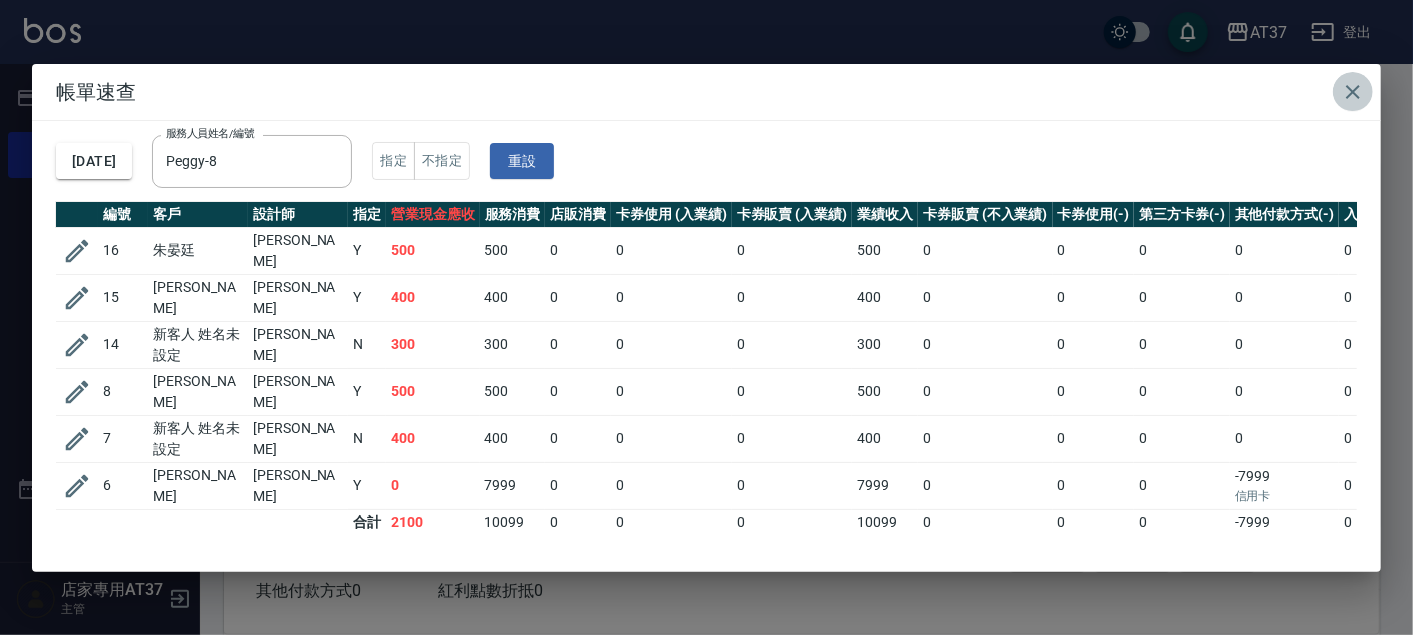 click 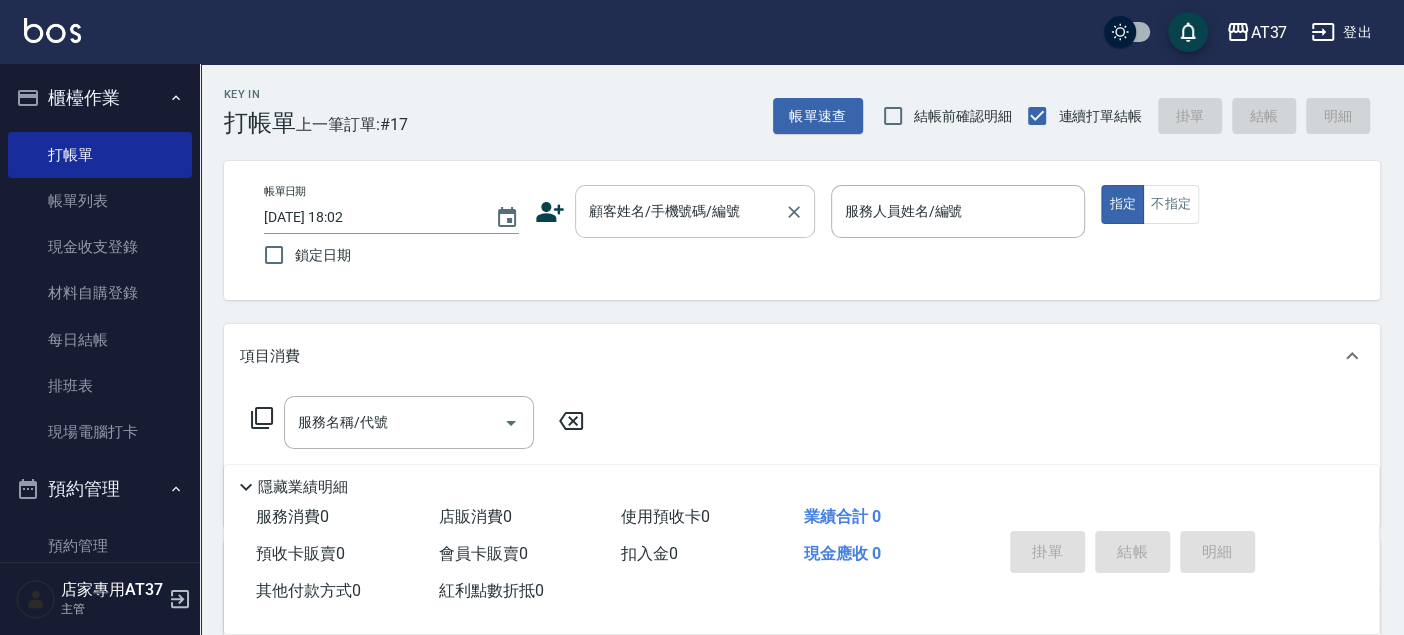 click on "顧客姓名/手機號碼/編號" at bounding box center (680, 211) 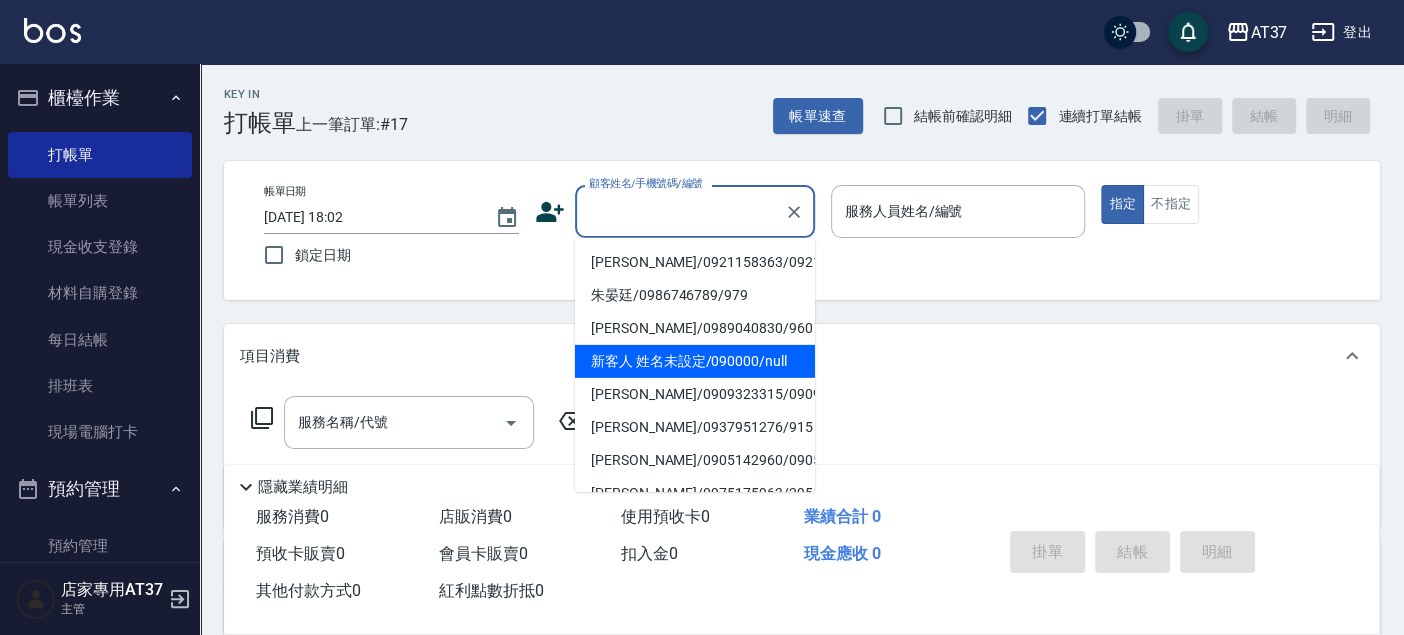 click on "新客人 姓名未設定/090000/null" at bounding box center [695, 361] 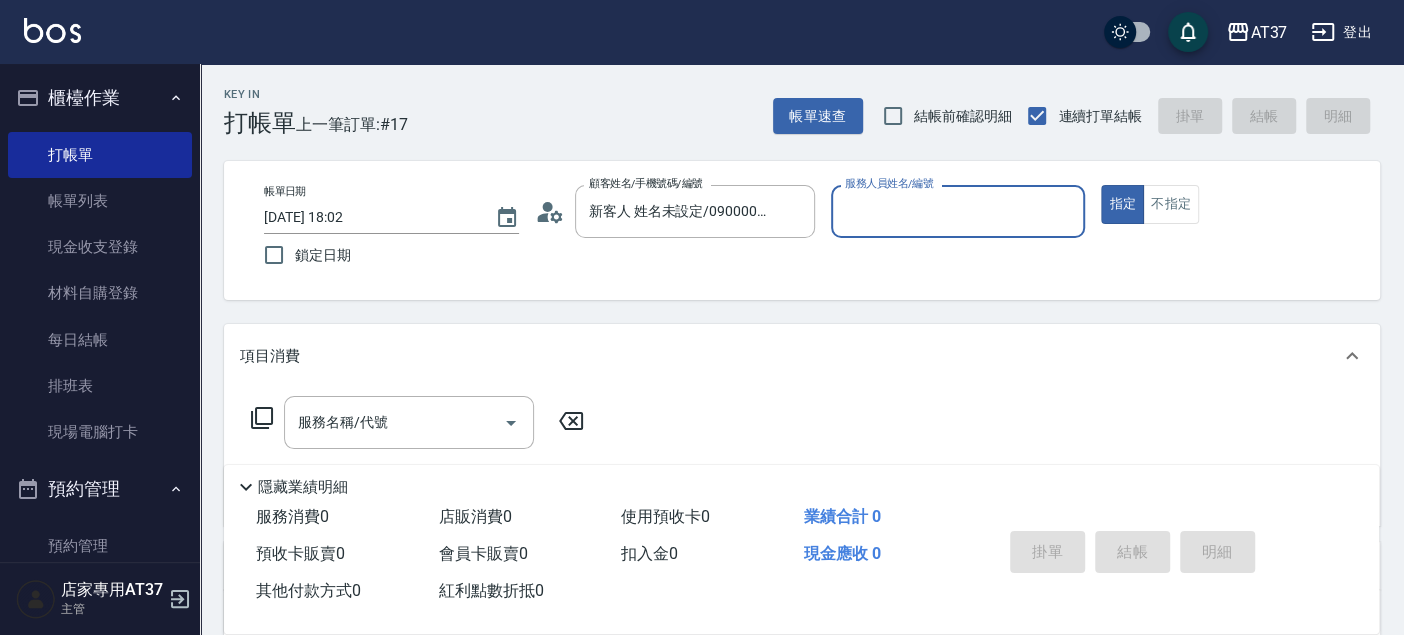 click on "服務人員姓名/編號" at bounding box center (958, 211) 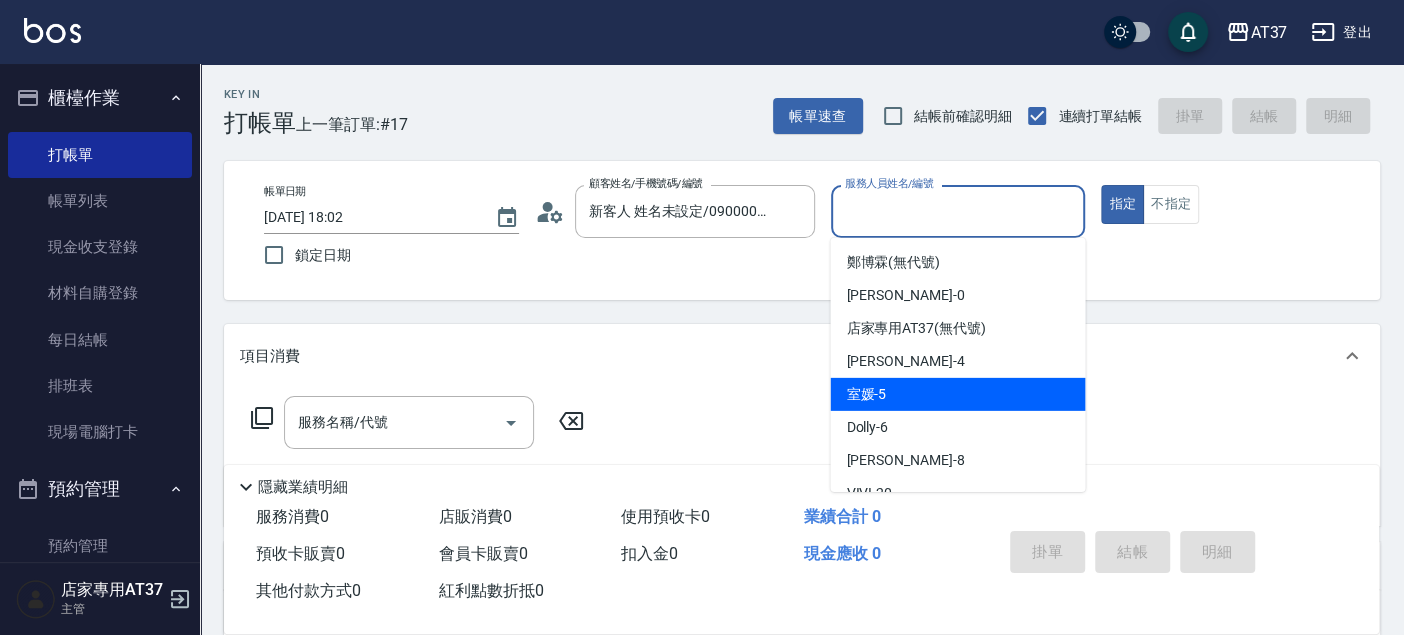 click on "室媛 -5" at bounding box center (957, 394) 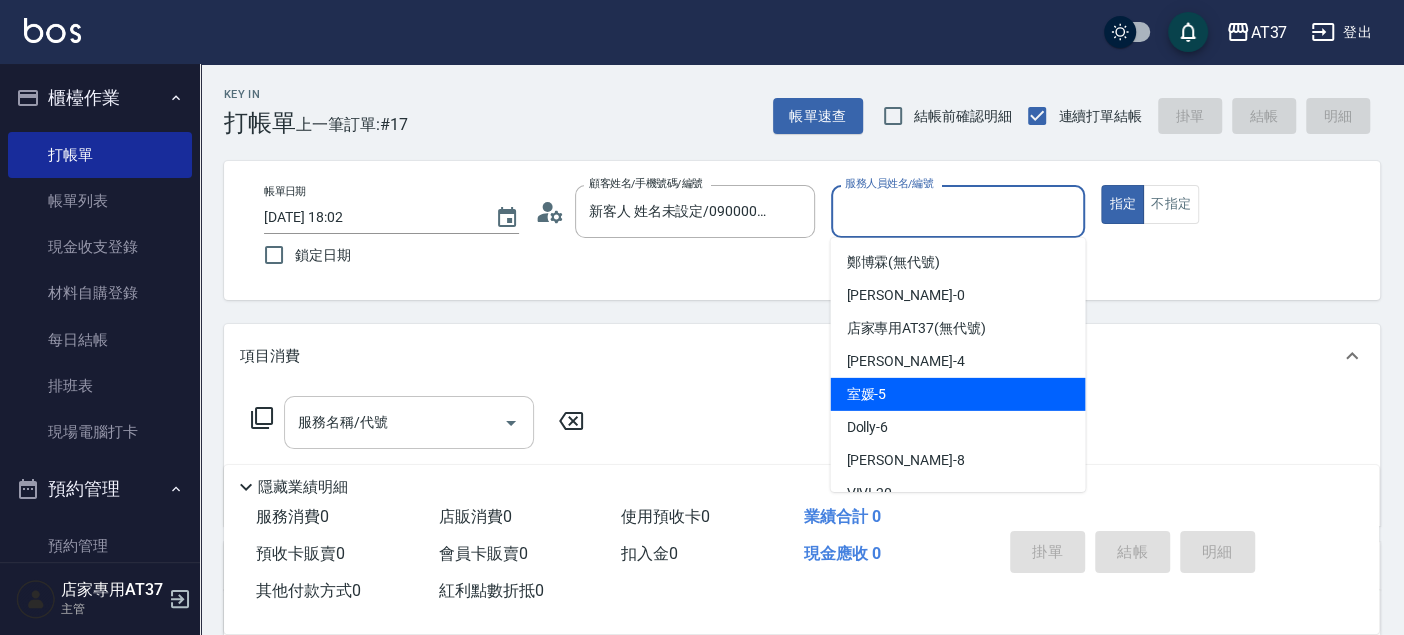 type on "室媛-5" 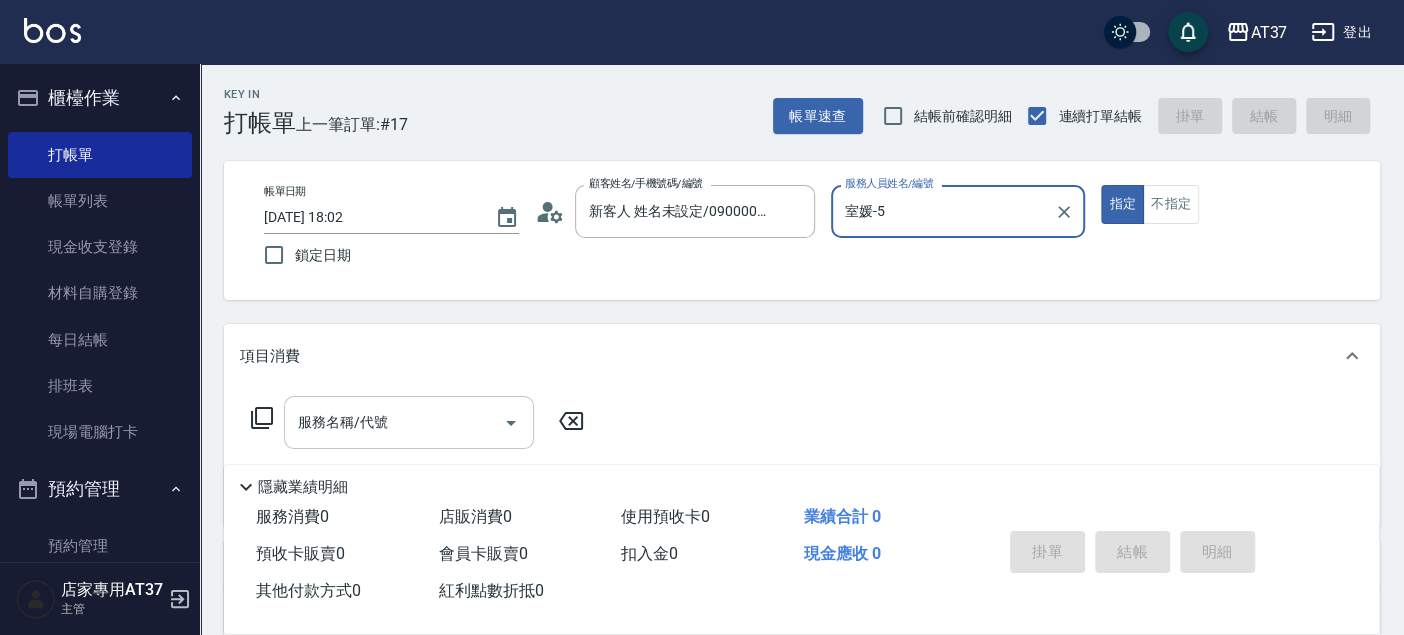 click on "服務名稱/代號 服務名稱/代號" at bounding box center (409, 422) 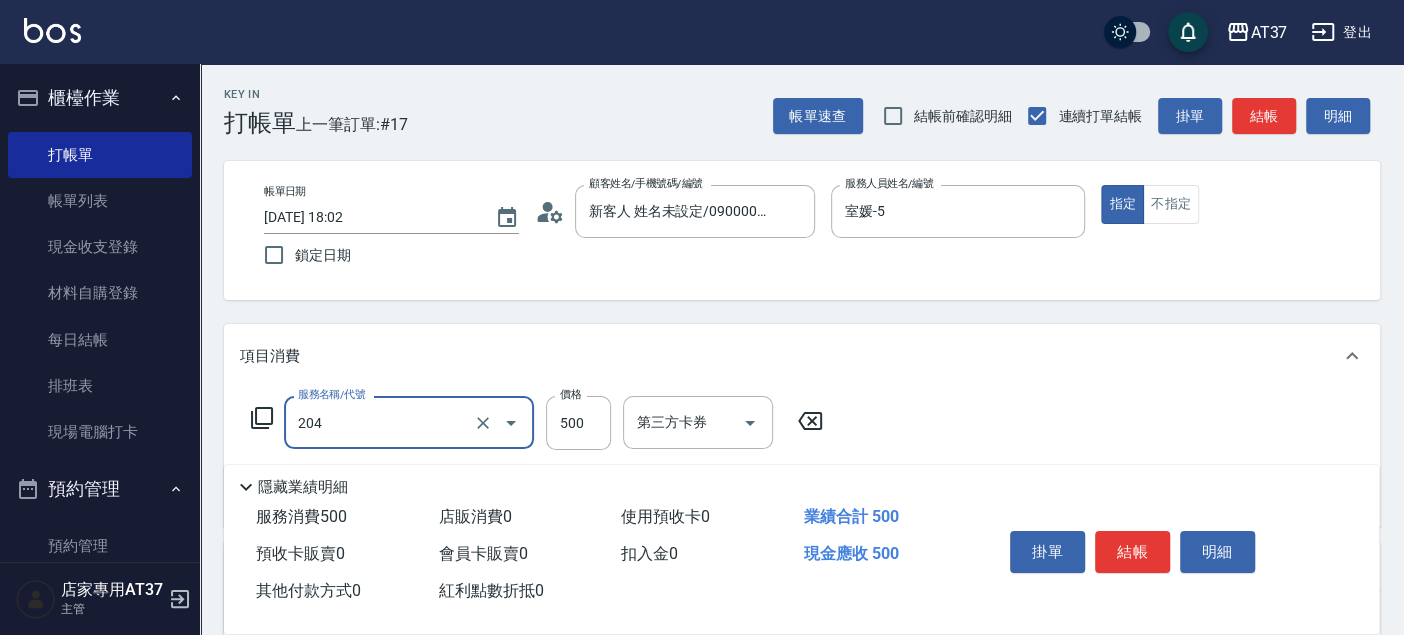 type on "A級洗+剪(204)" 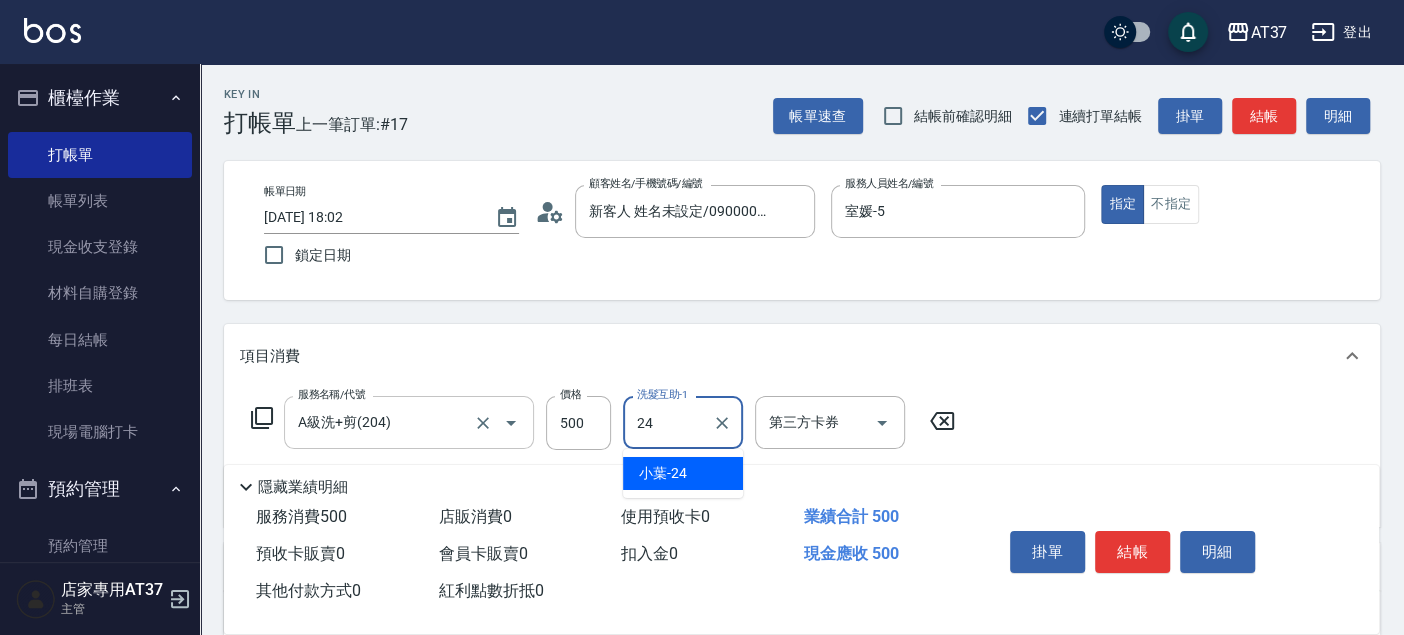 type on "小葉-24" 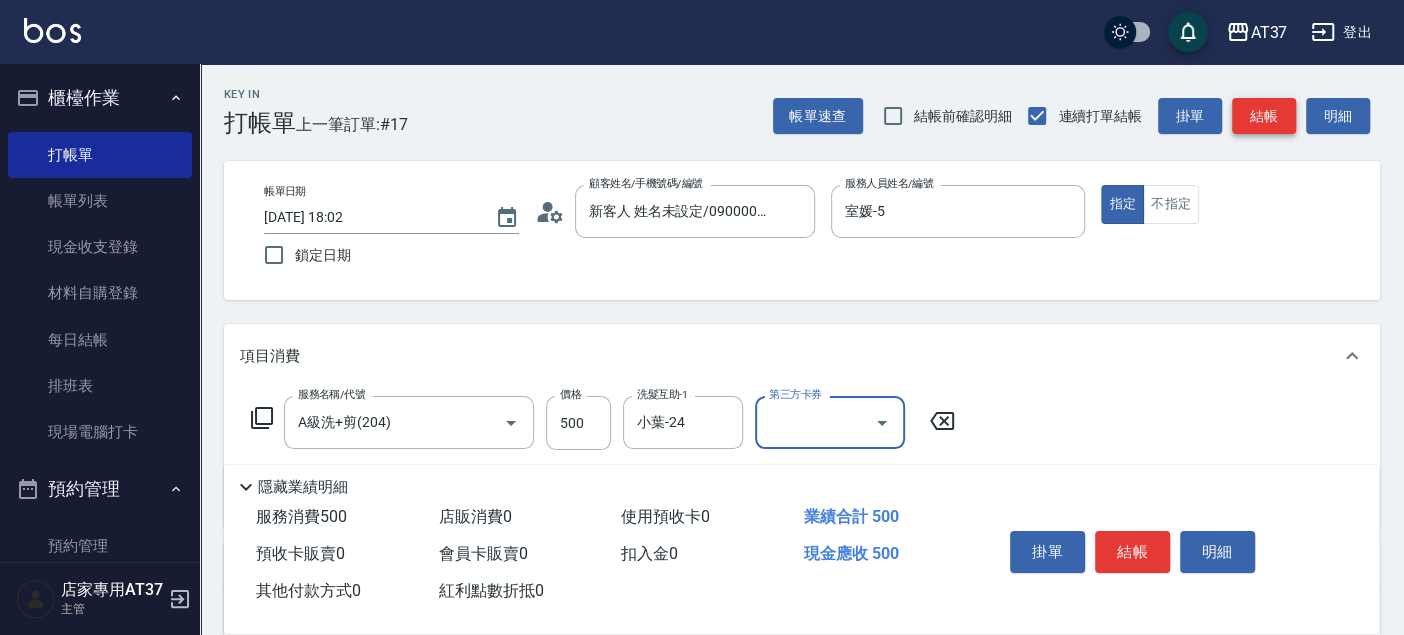 click on "結帳" at bounding box center [1264, 116] 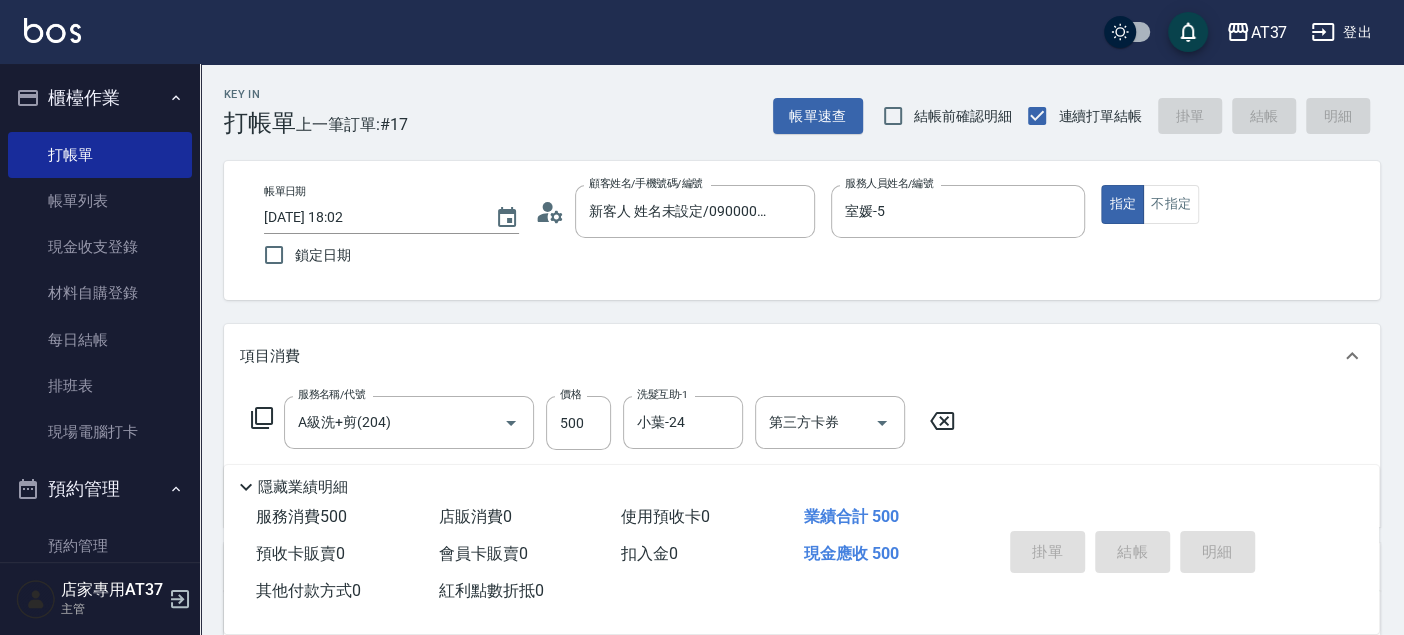 type on "[DATE] 18:06" 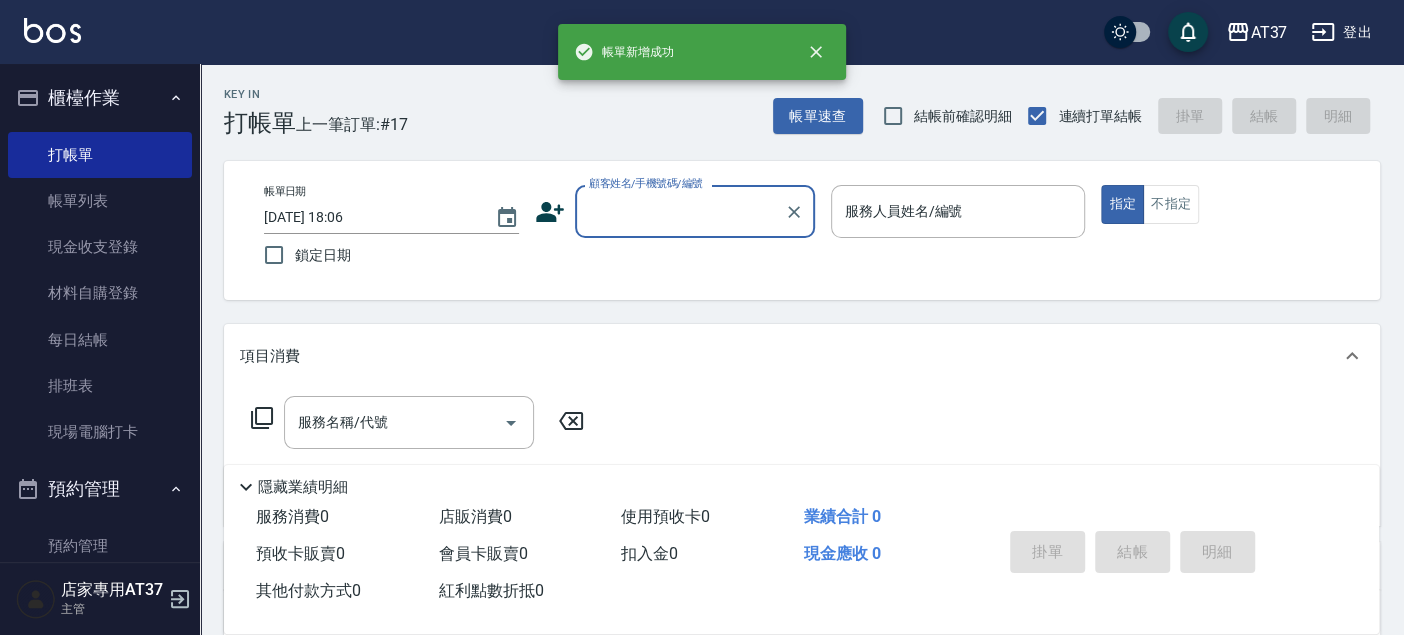 scroll, scrollTop: 0, scrollLeft: 0, axis: both 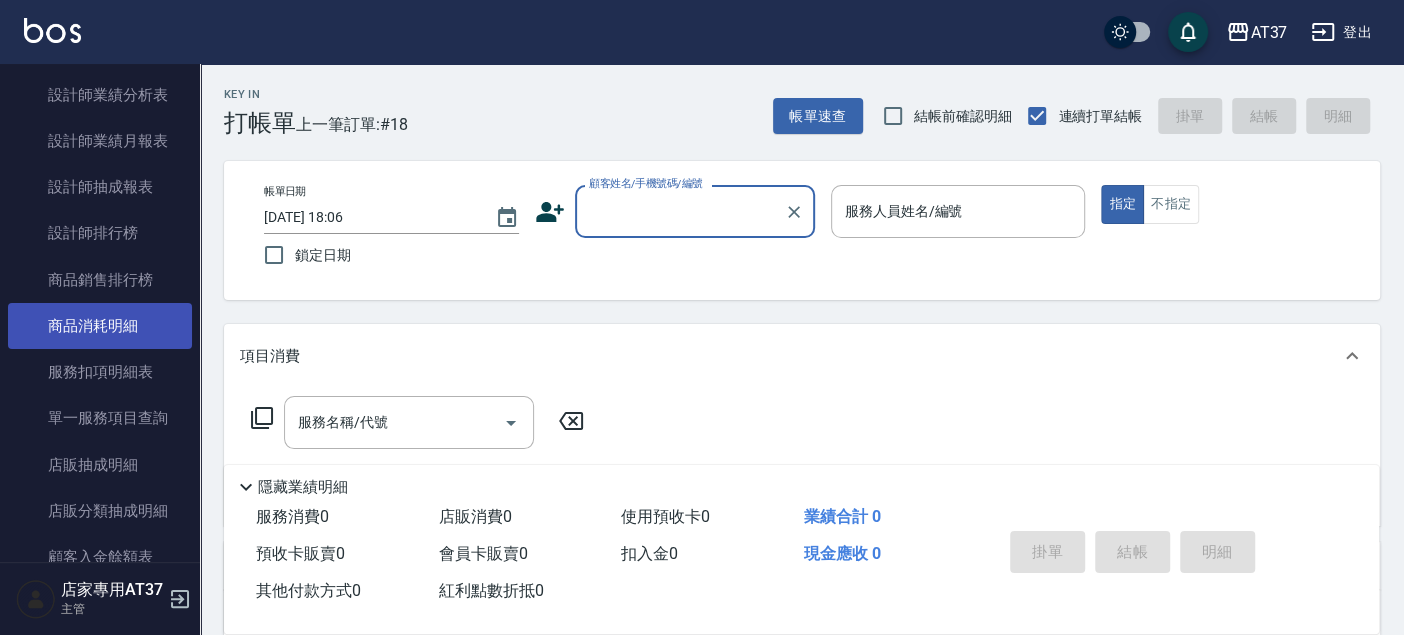 click on "商品消耗明細" at bounding box center (100, 326) 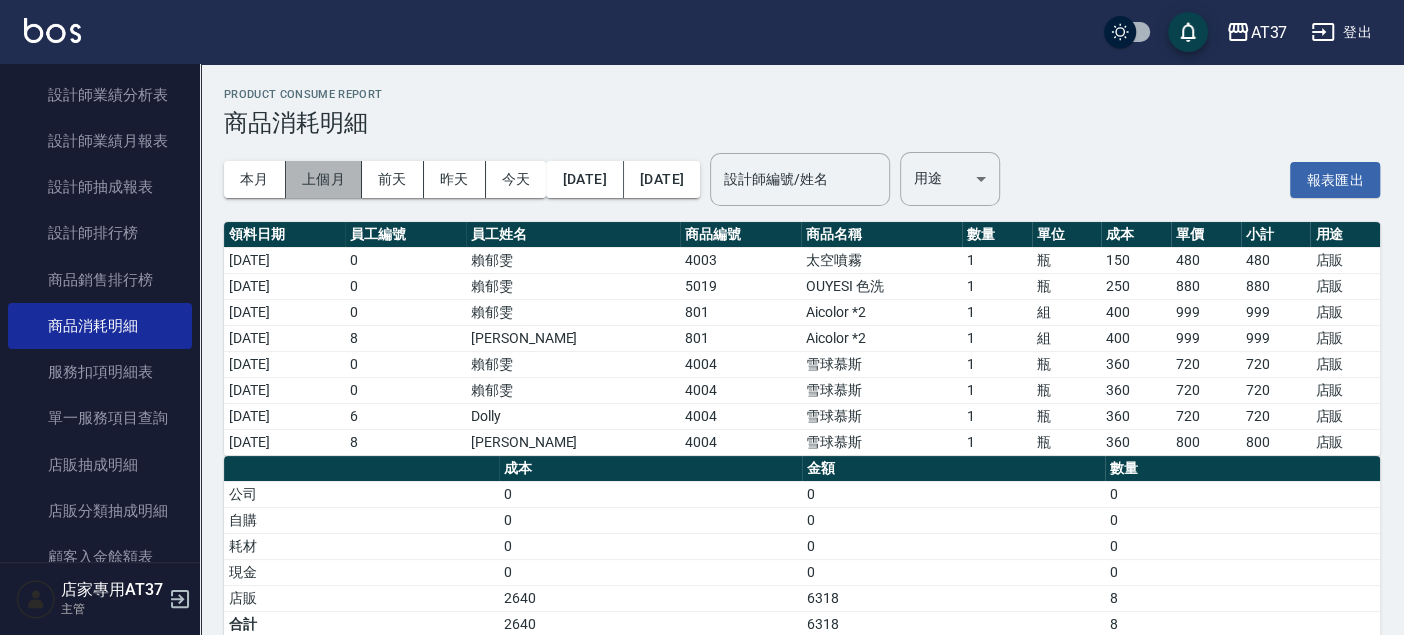 click on "上個月" at bounding box center [324, 179] 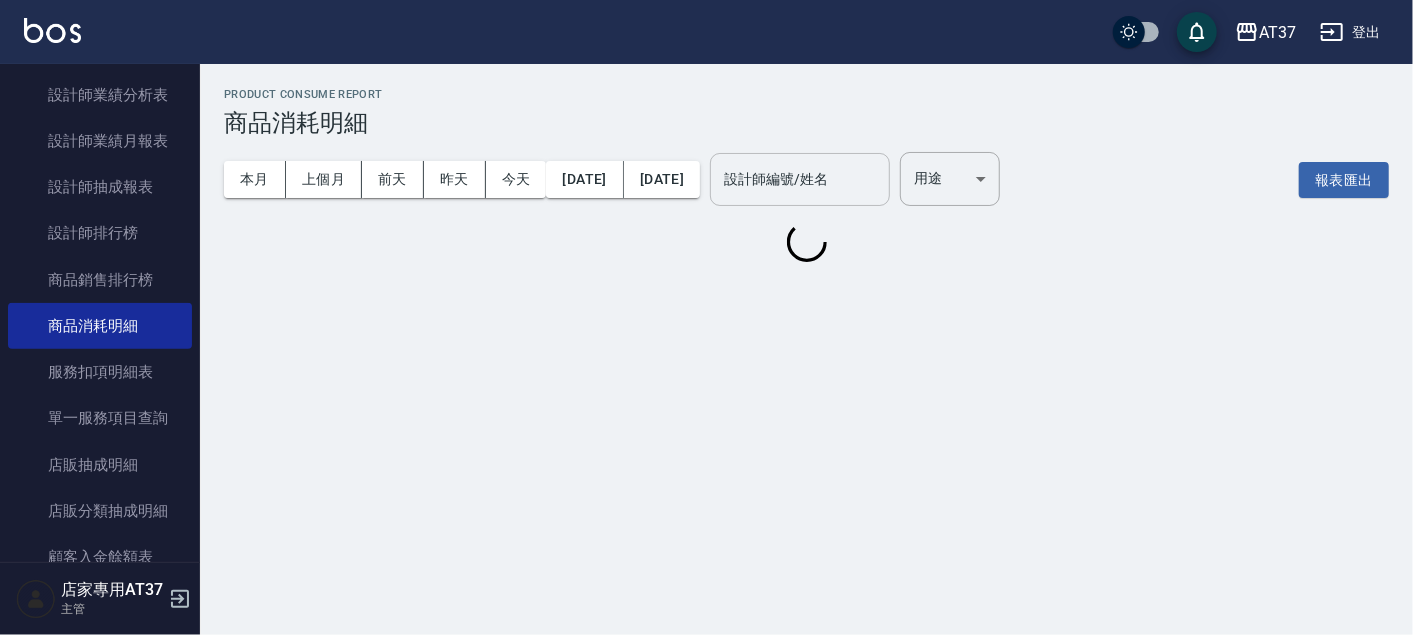 click on "設計師編號/姓名 設計師編號/姓名" at bounding box center [800, 179] 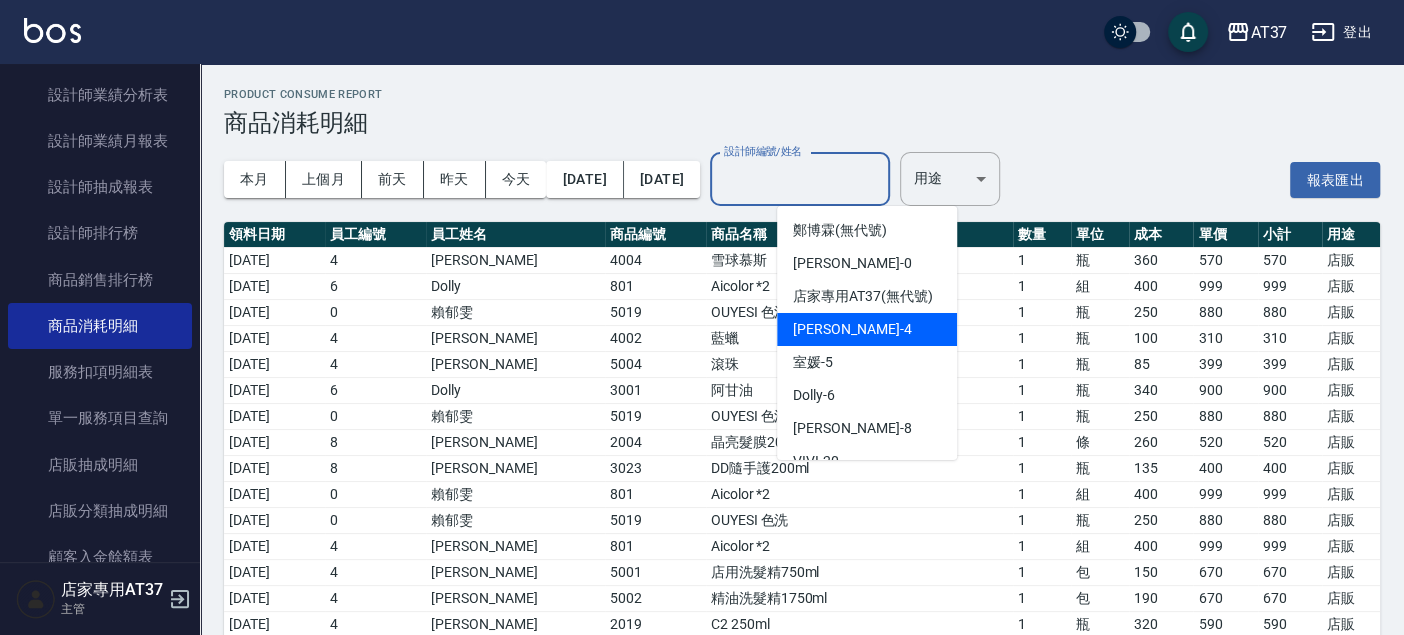 click on "[PERSON_NAME] -4" at bounding box center [852, 329] 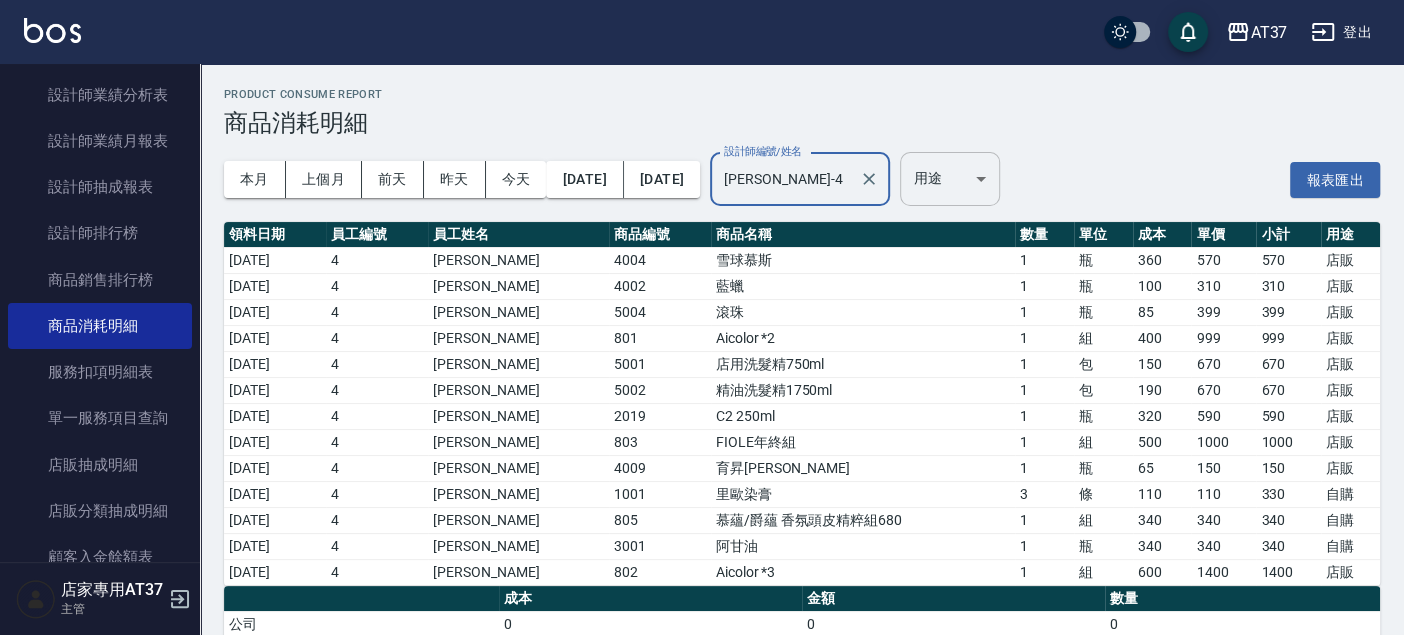 click on "AT37 登出 櫃檯作業 打帳單 帳單列表 現金收支登錄 材料自購登錄 每日結帳 排班表 現場電腦打卡 預約管理 預約管理 單日預約紀錄 單週預約紀錄 報表及分析 報表目錄 店家區間累計表 店家日報表 店家排行榜 互助日報表 互助月報表 互助排行榜 互助點數明細 互助業績報表 全店業績分析表 營業統計分析表 營業項目月分析表 設計師業績表 設計師日報表 設計師業績分析表 設計師業績月報表 設計師抽成報表 設計師排行榜 商品銷售排行榜 商品消耗明細 服務扣項明細表 單一服務項目查詢 店販抽成明細 店販分類抽成明細 顧客入金餘額表 顧客卡券餘額表 每日非現金明細 每日收支明細 收支分類明細表 非現金明細對帳單 費用分析表 損益表 客戶管理 客戶列表 客資篩選匯出 卡券管理 入金管理 員工及薪資 員工列表 全店打卡記錄 考勤排班總表 薪資條 薪資明細表 主管 ​" at bounding box center [702, 396] 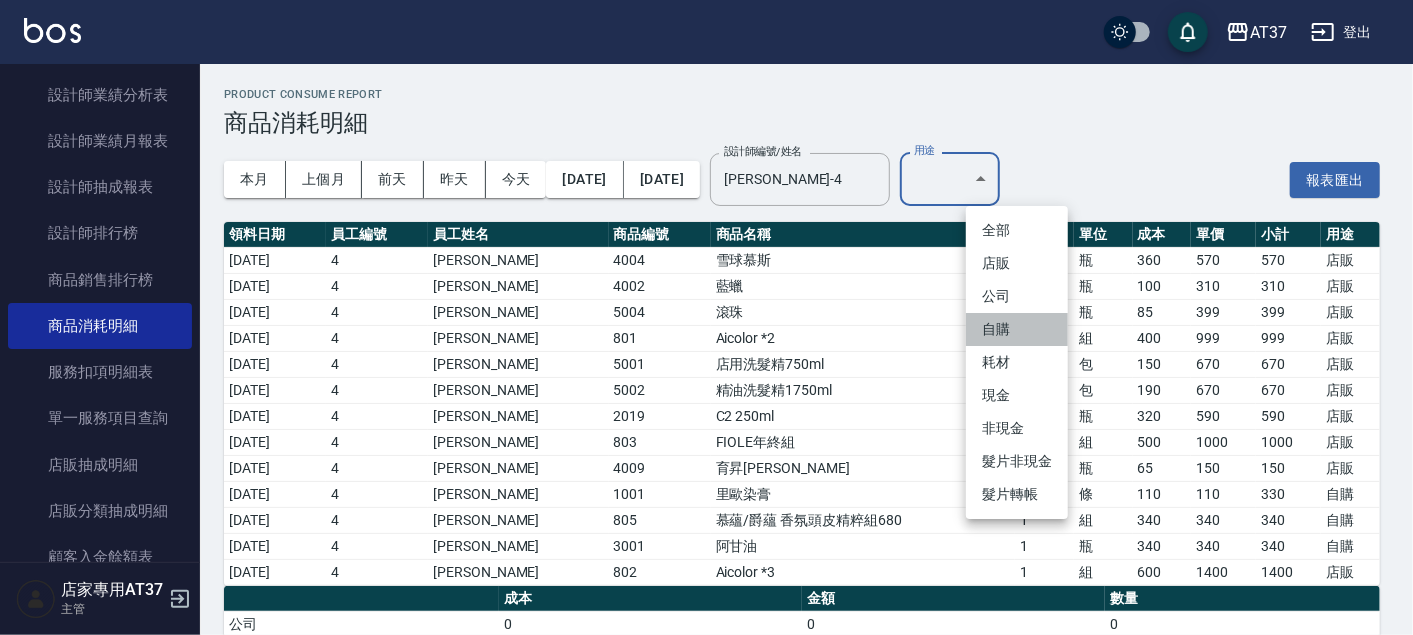 click on "自購" at bounding box center (1017, 329) 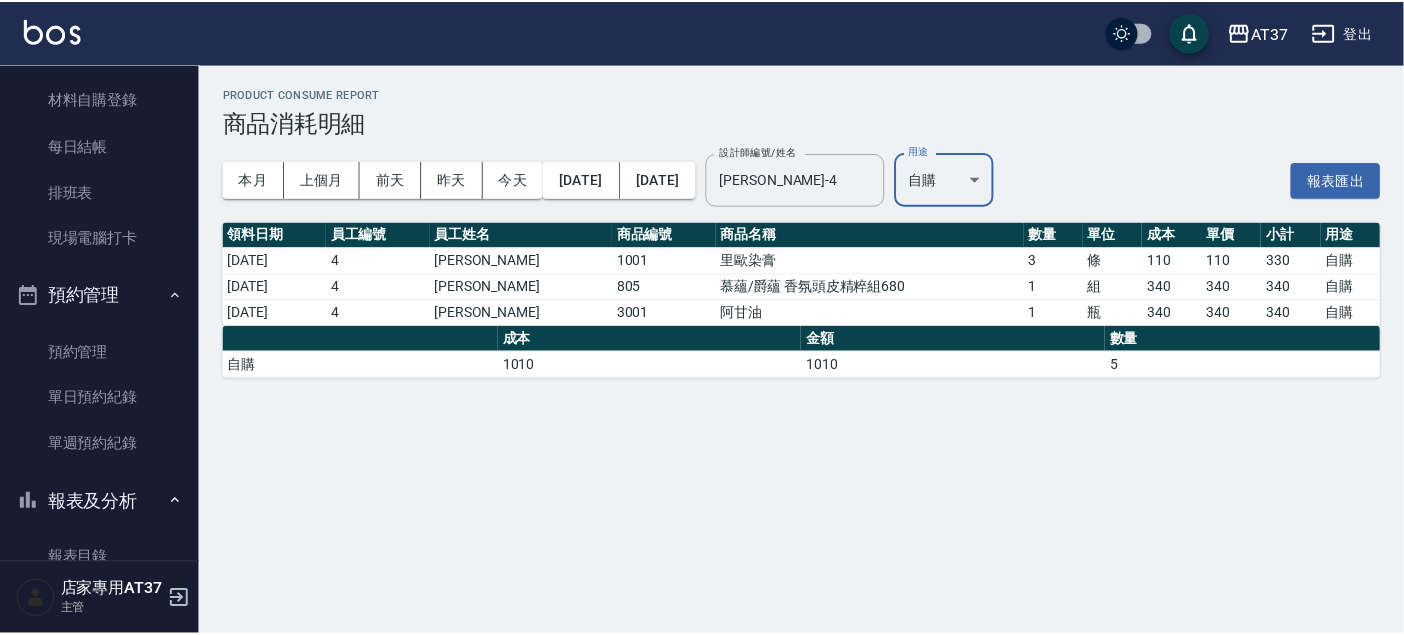scroll, scrollTop: 0, scrollLeft: 0, axis: both 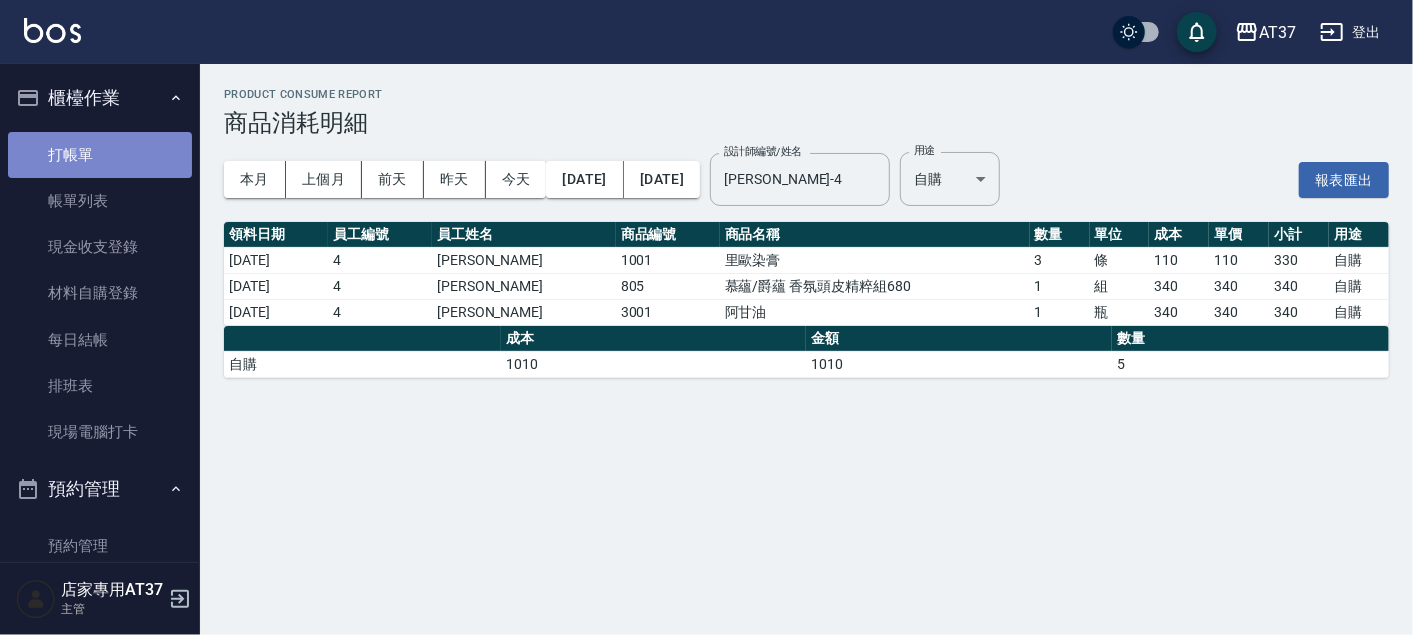 click on "打帳單" at bounding box center (100, 155) 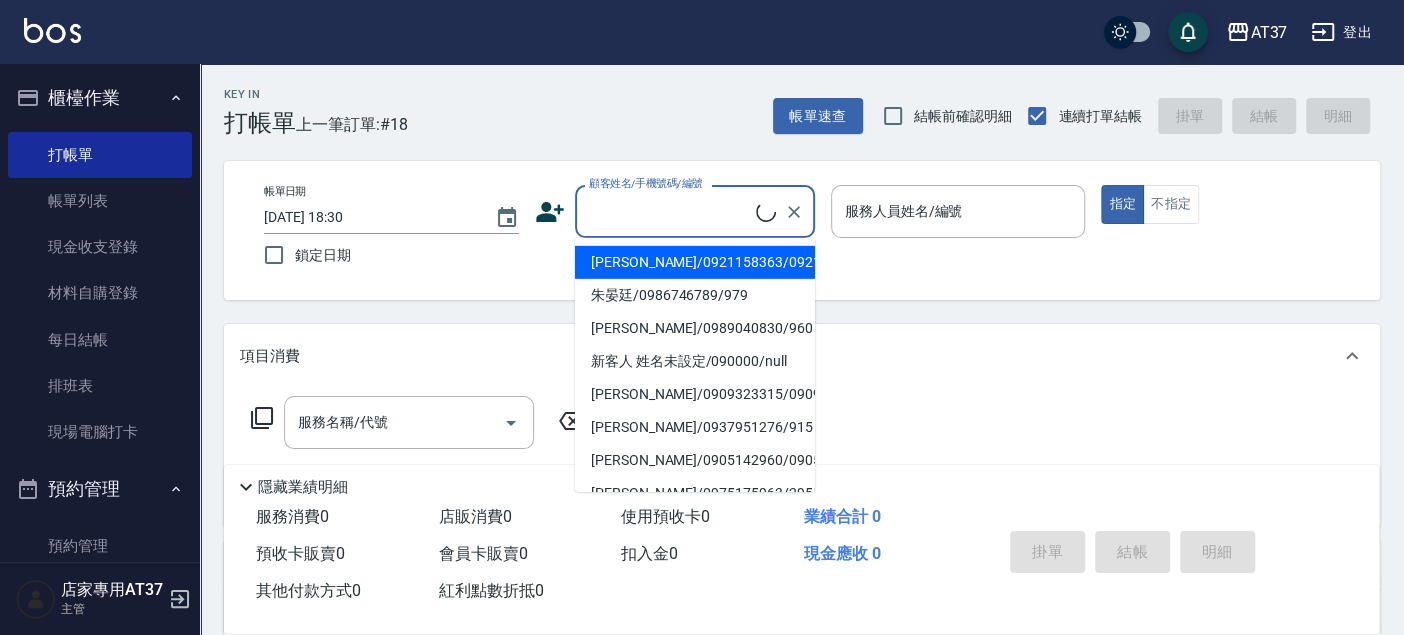 click on "顧客姓名/手機號碼/編號" at bounding box center [670, 211] 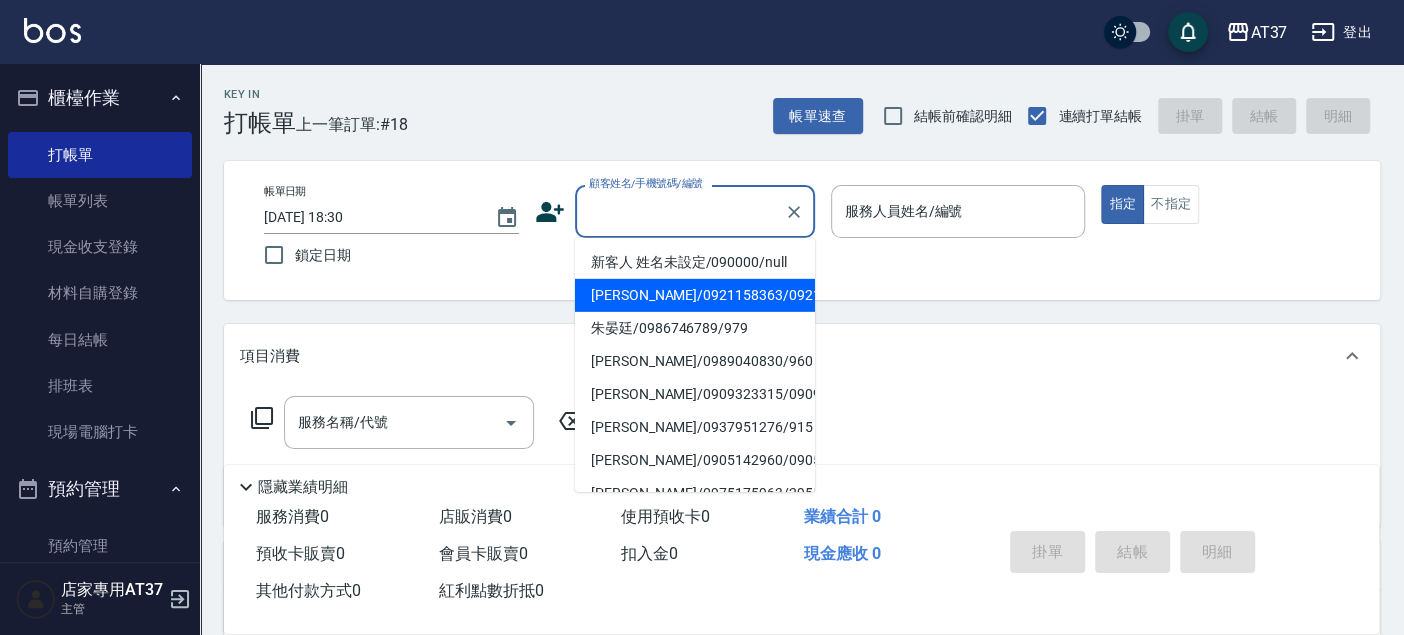 click on "新客人 姓名未設定/090000/null" at bounding box center (695, 262) 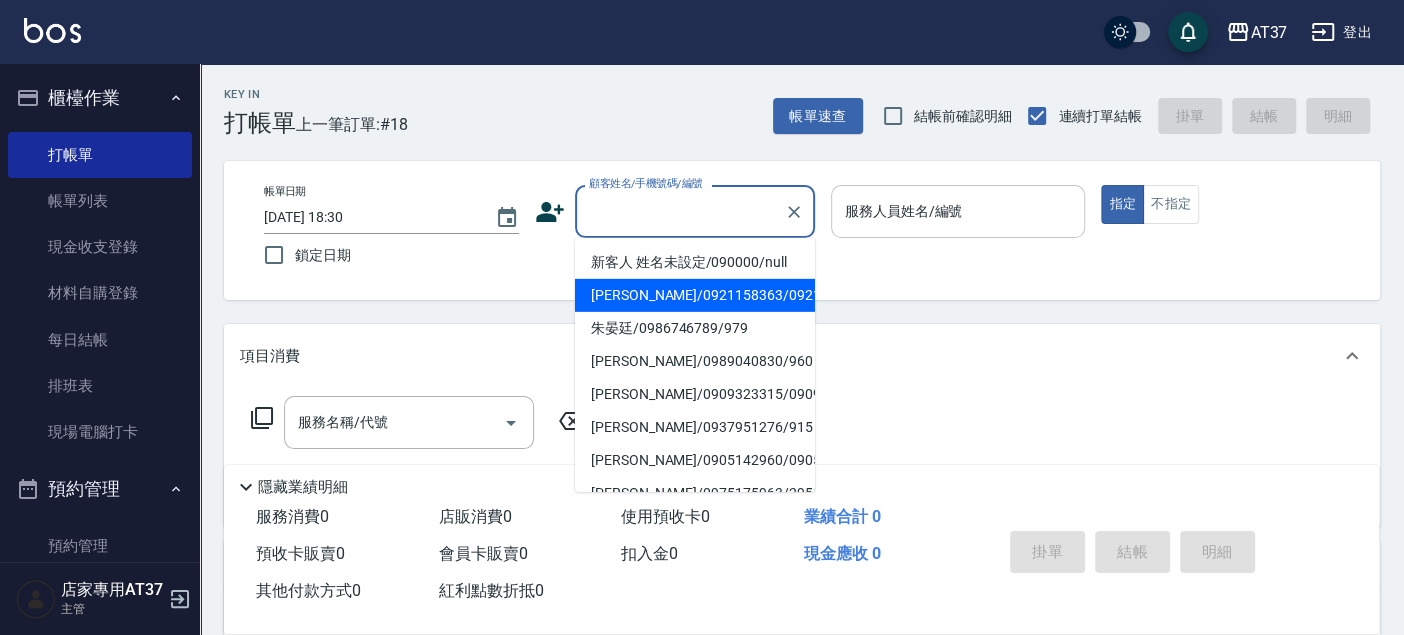 type on "新客人 姓名未設定/090000/null" 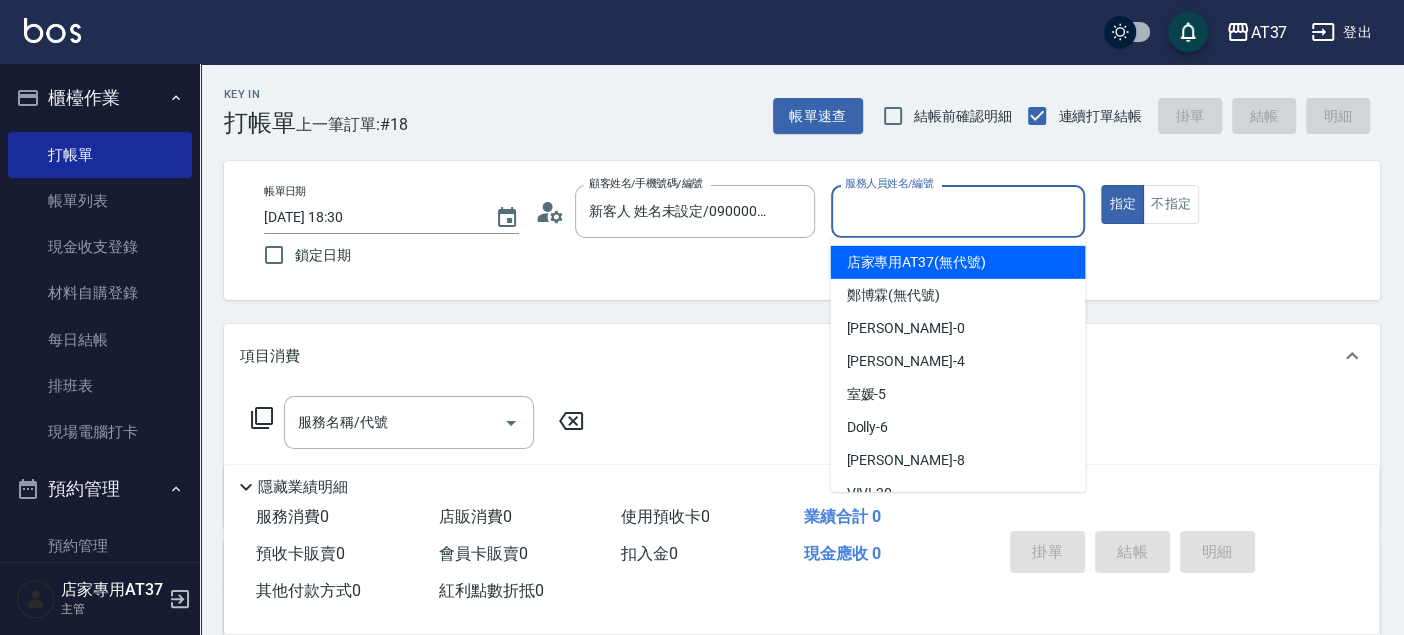 drag, startPoint x: 877, startPoint y: 200, endPoint x: 907, endPoint y: 258, distance: 65.29931 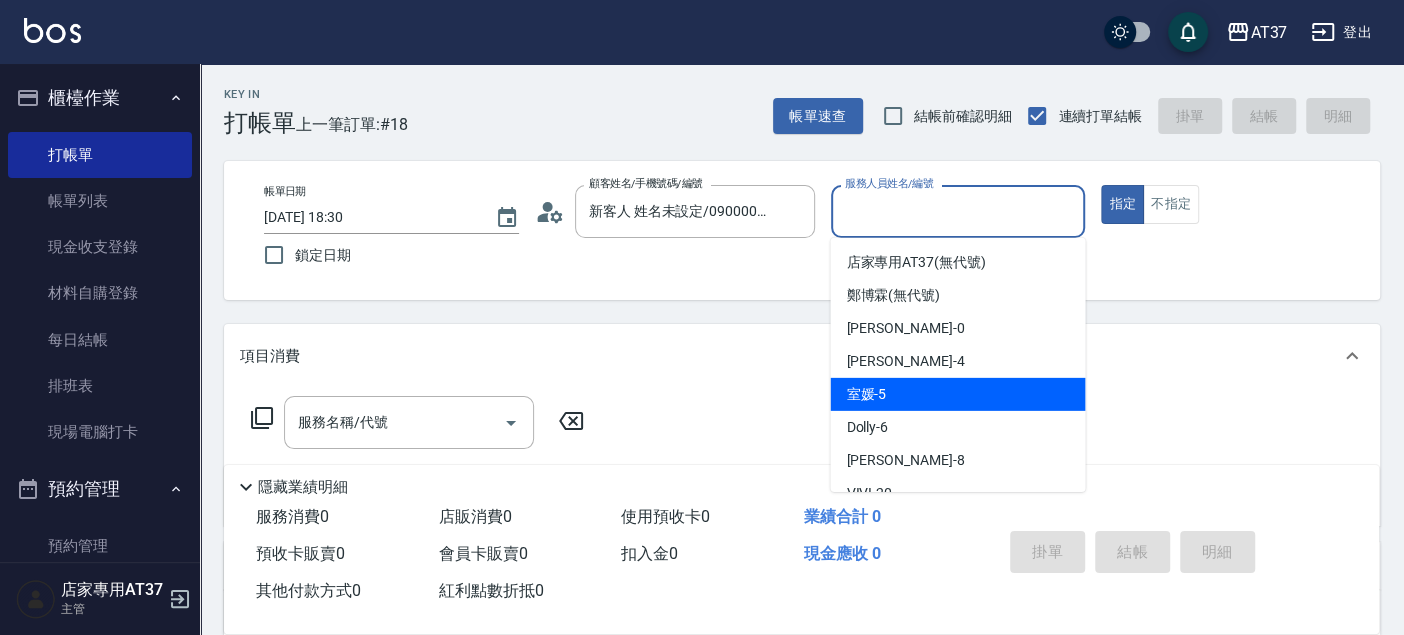 click on "室媛 -5" at bounding box center [957, 394] 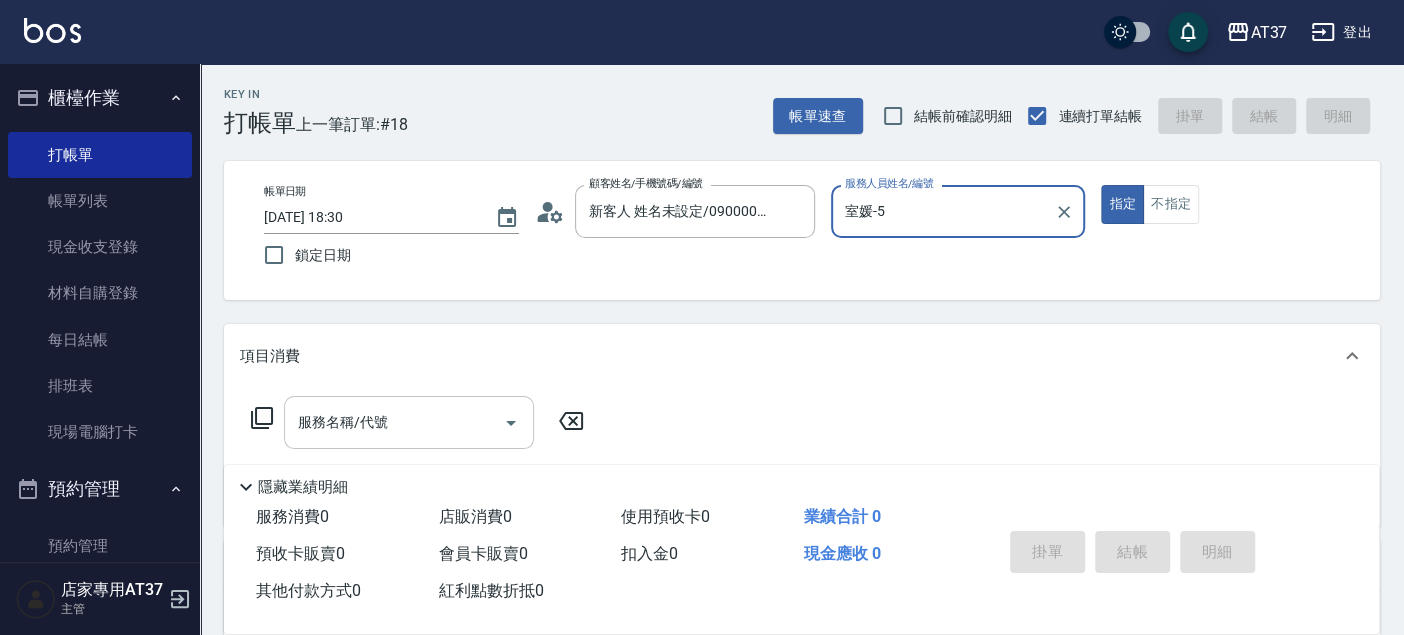 click on "服務名稱/代號" at bounding box center [394, 422] 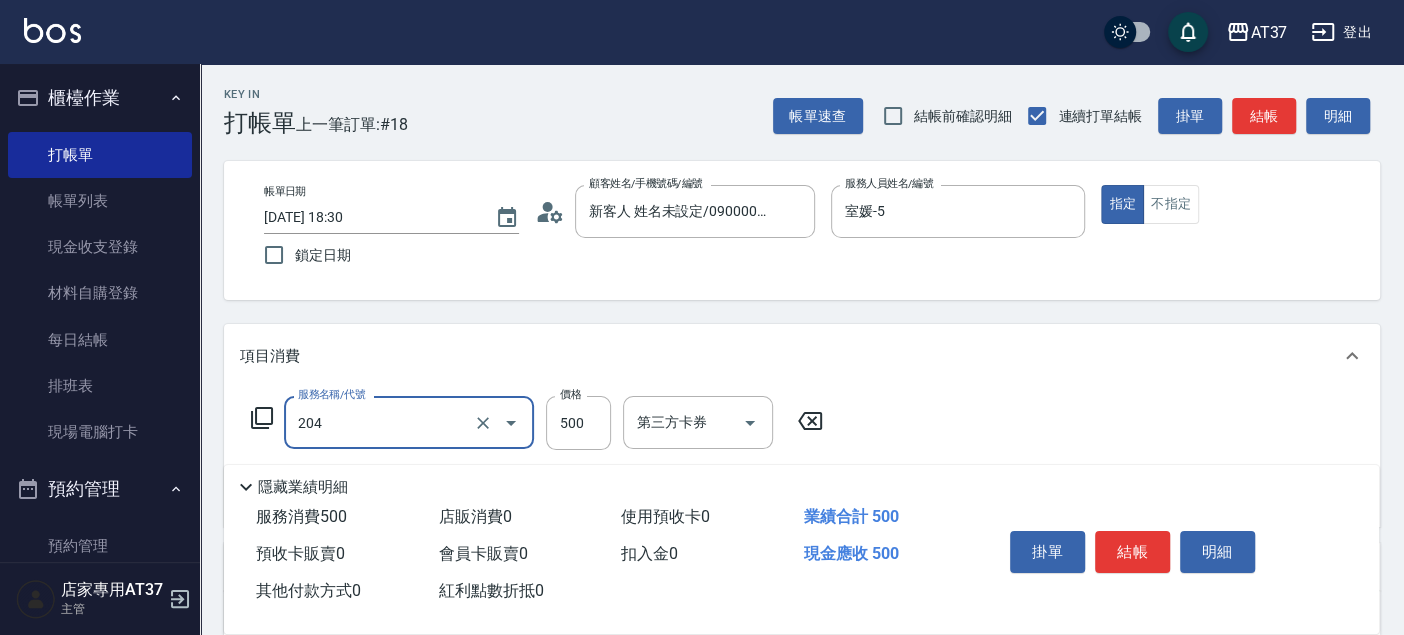 type on "A級洗+剪(204)" 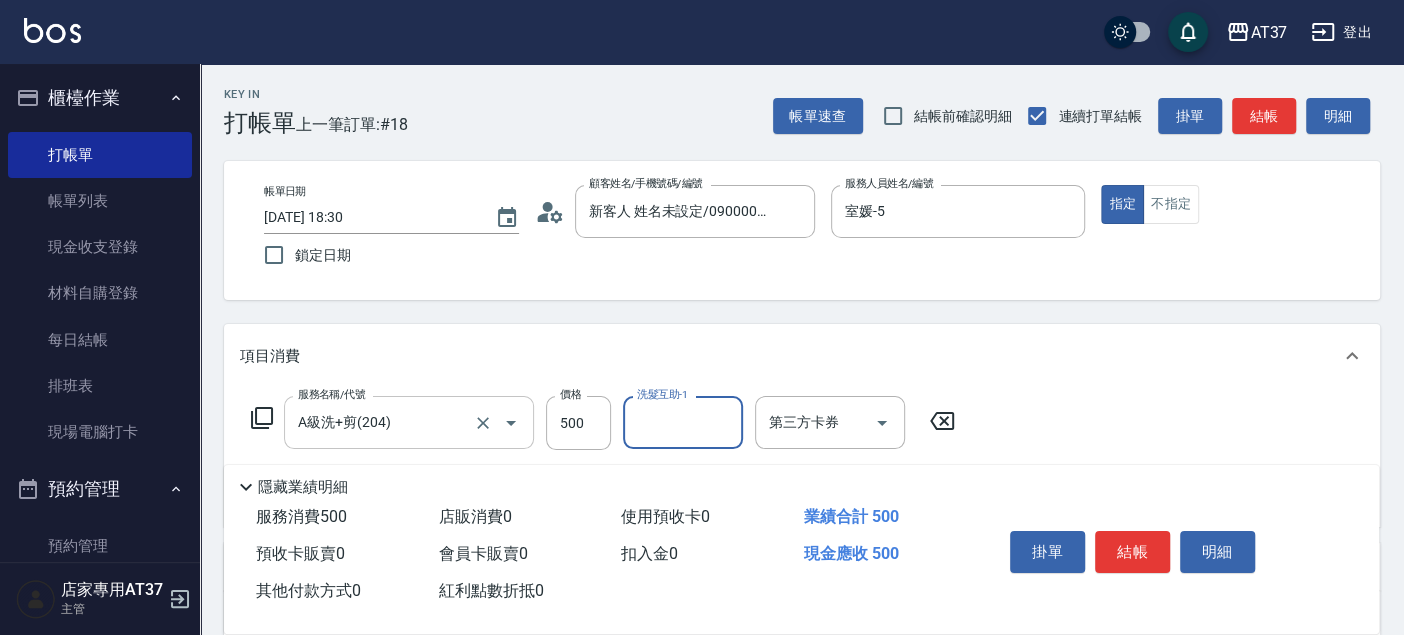 type on "4" 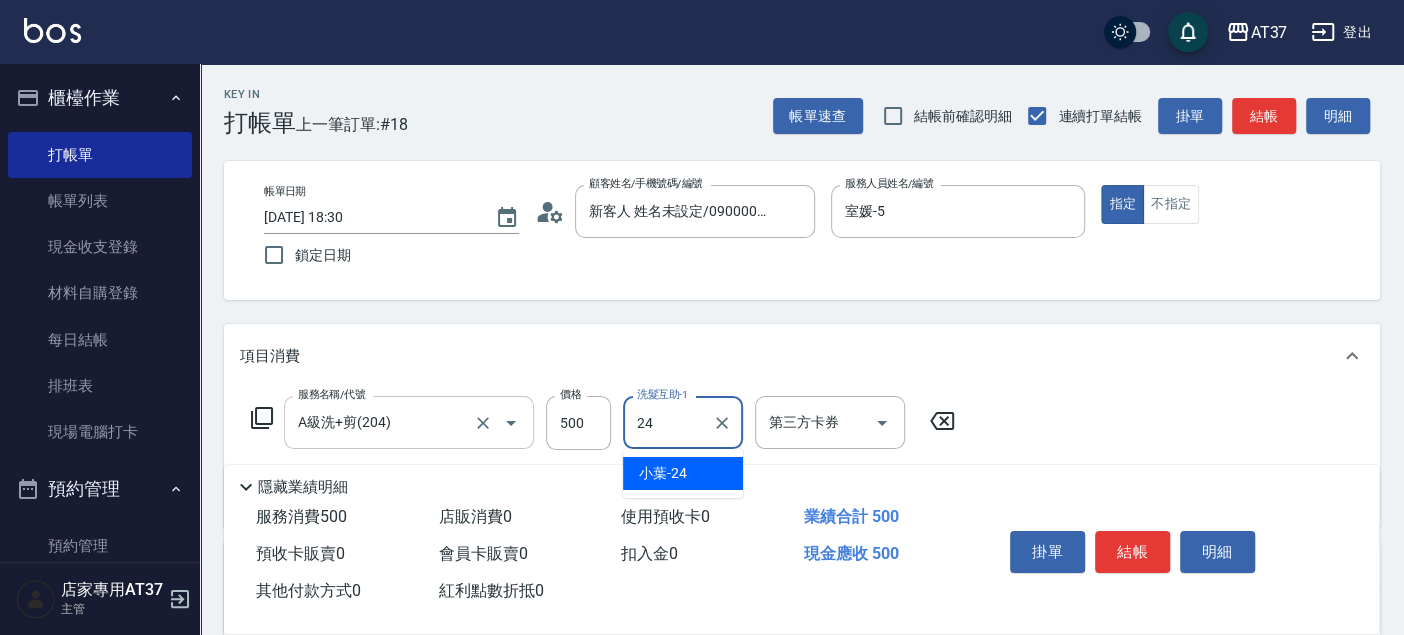 type on "小葉-24" 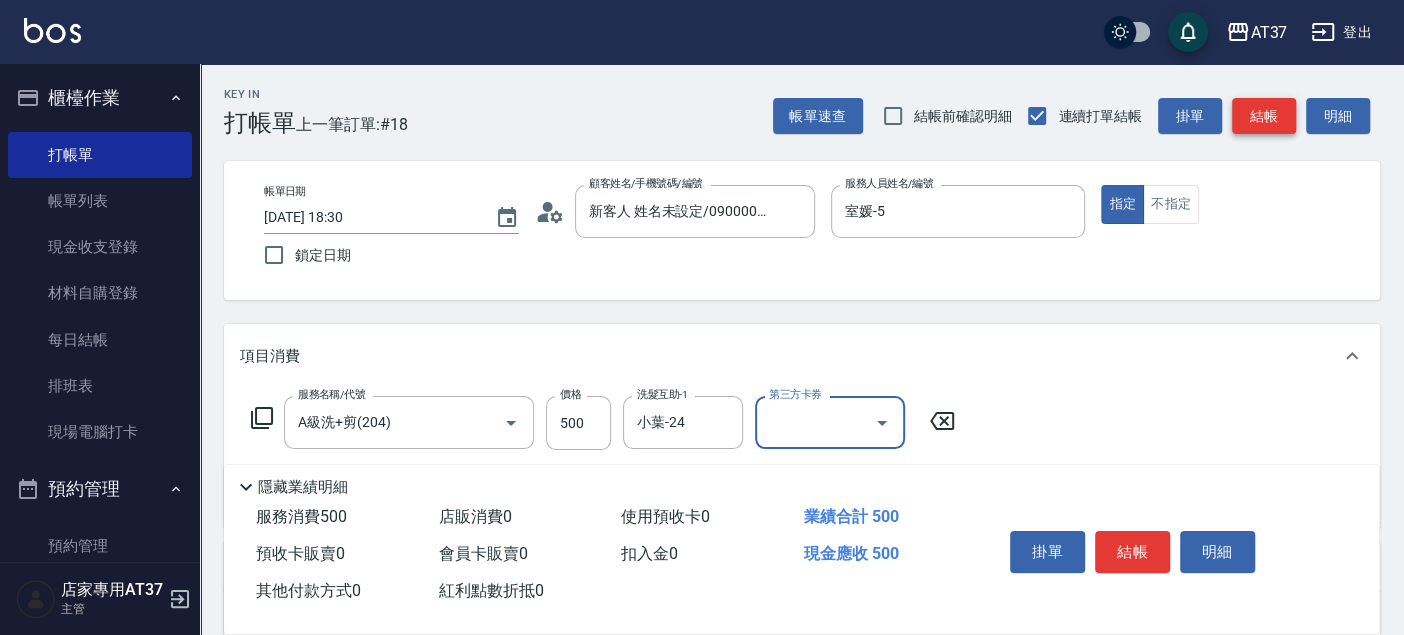 click on "結帳" at bounding box center (1264, 116) 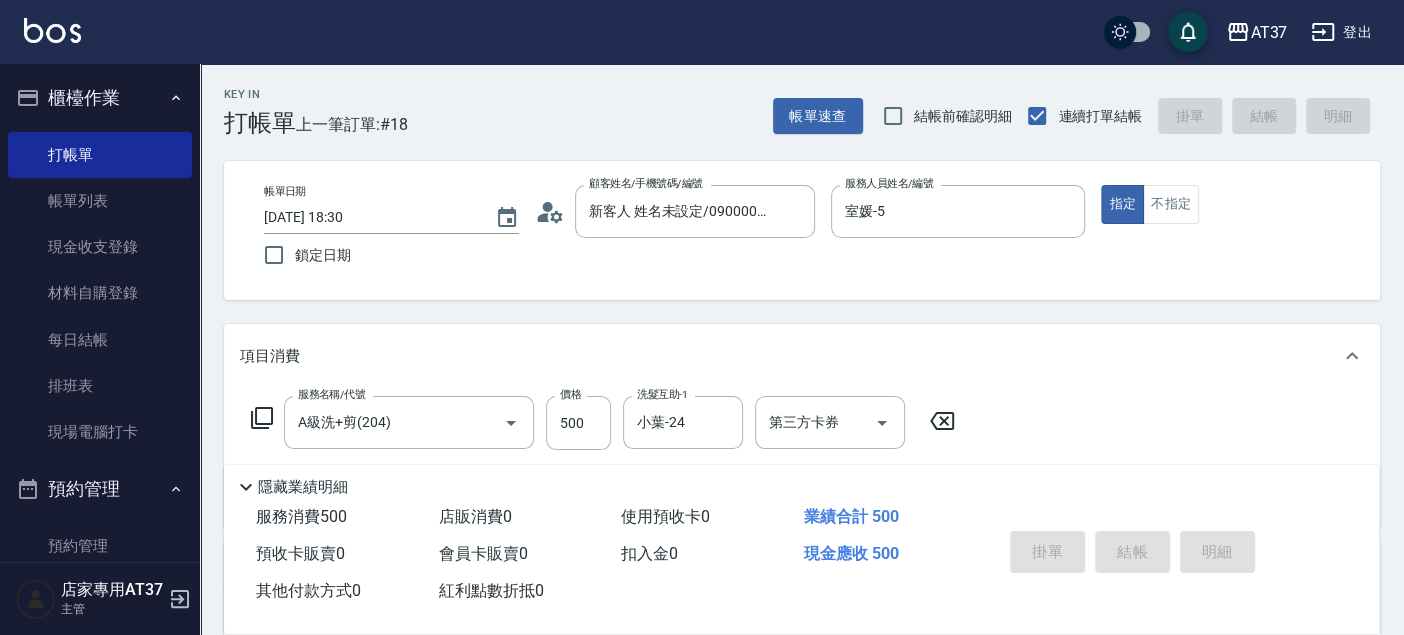 type 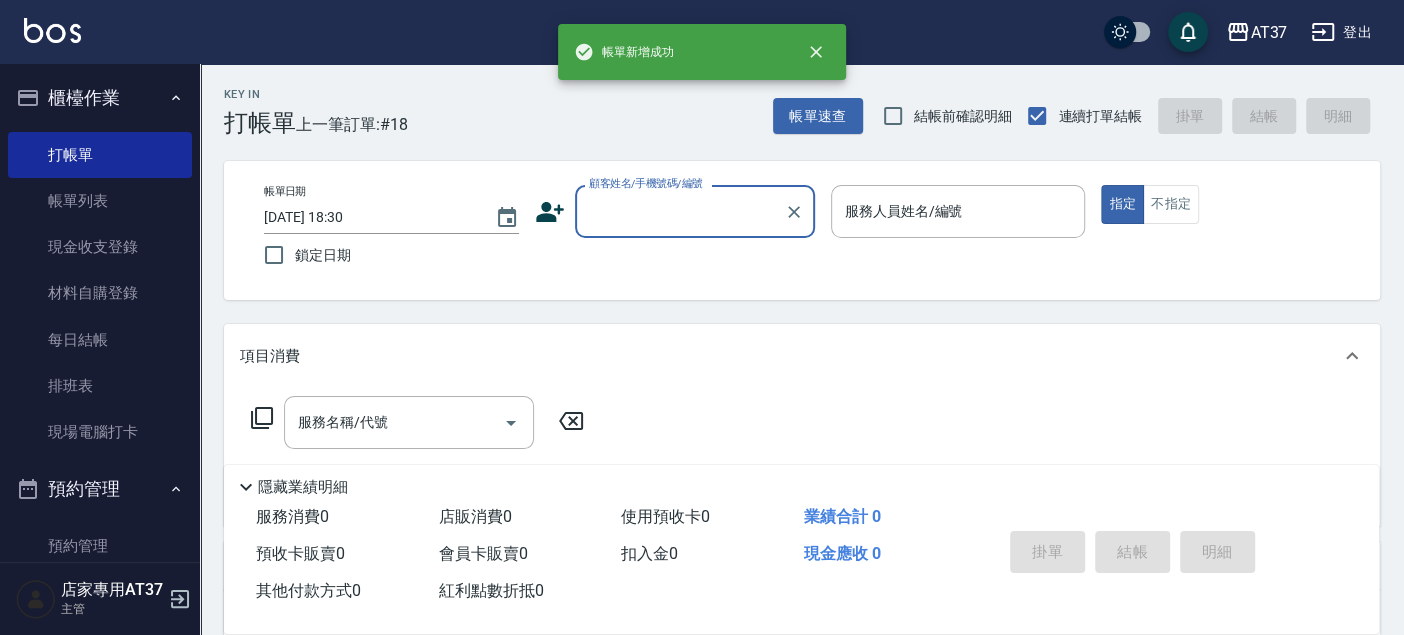 scroll, scrollTop: 0, scrollLeft: 0, axis: both 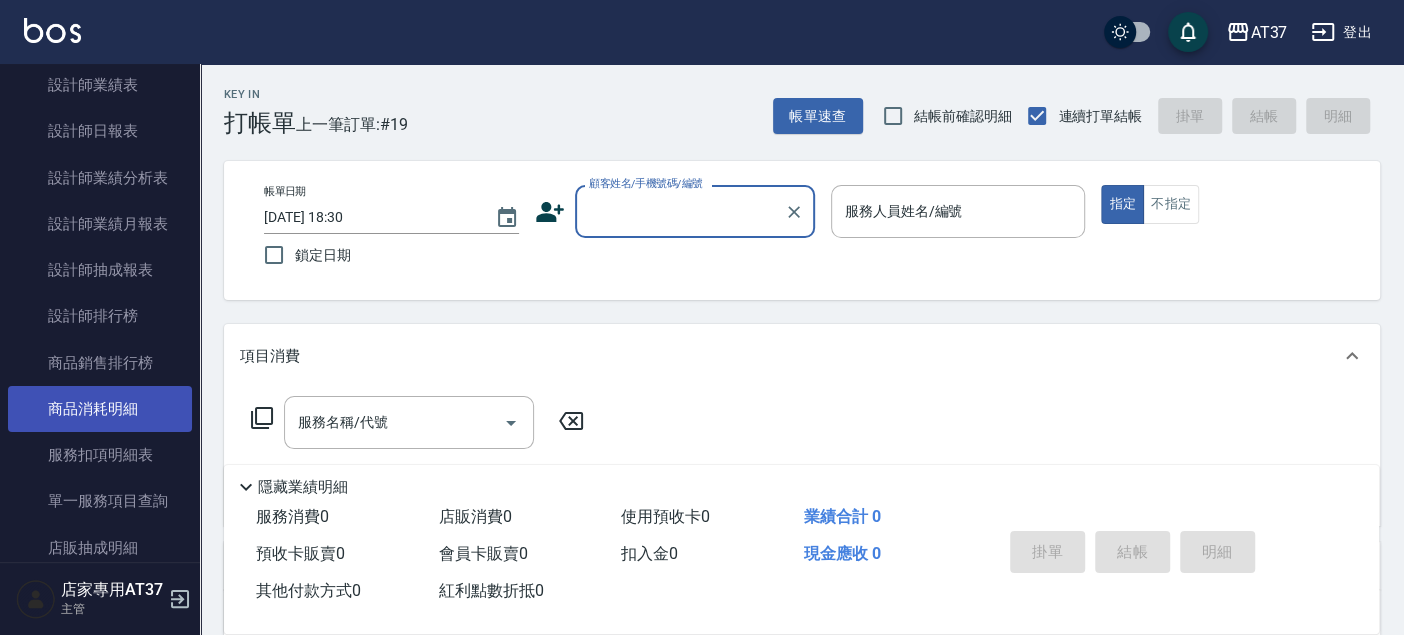 click on "商品消耗明細" at bounding box center (100, 409) 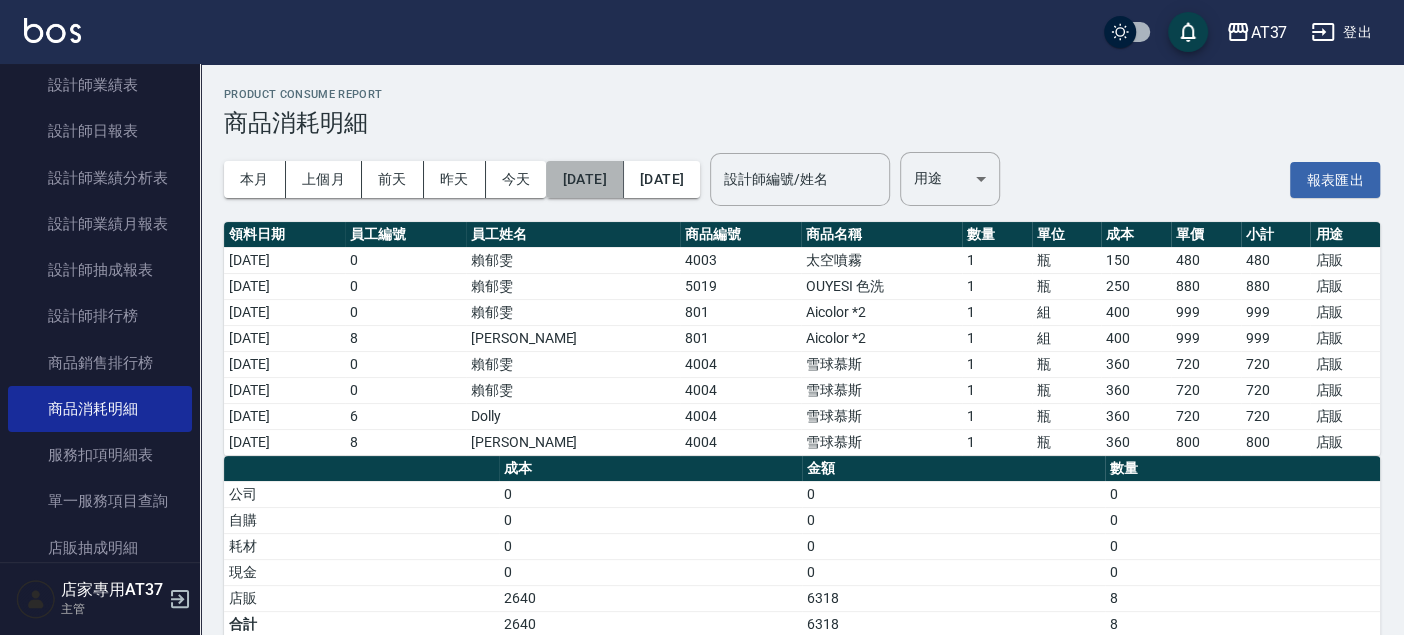 click on "[DATE]" at bounding box center (584, 179) 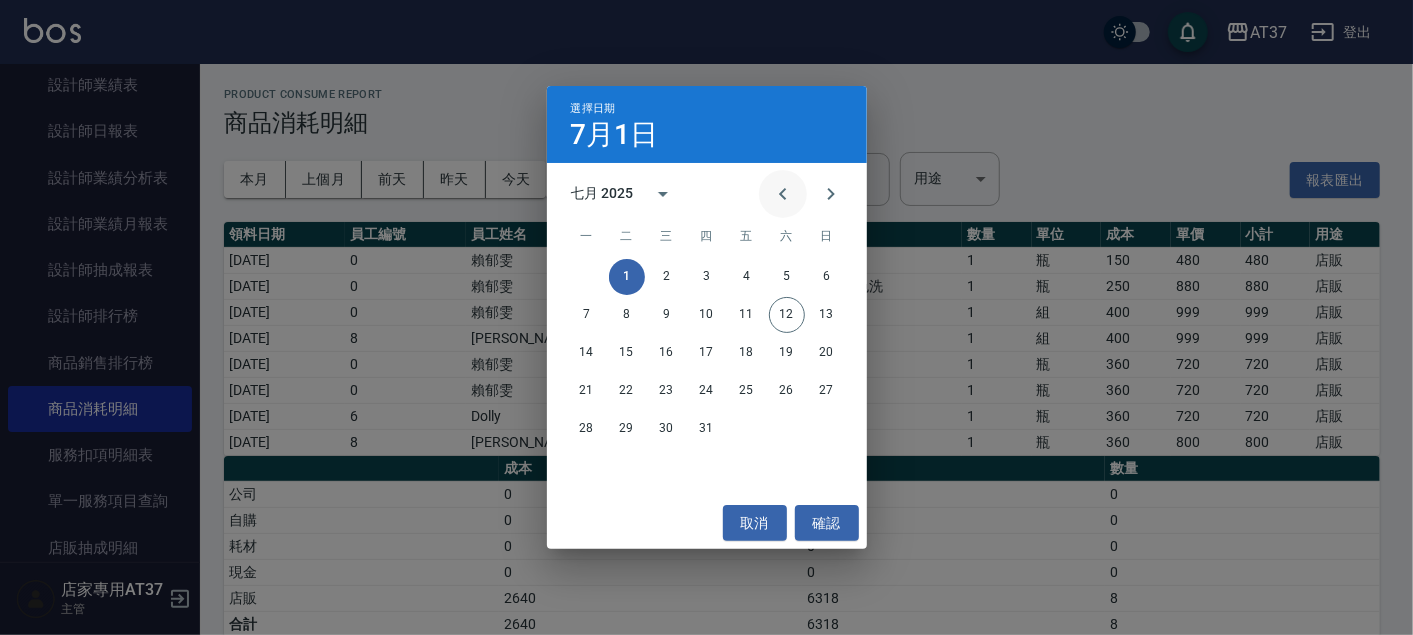 click 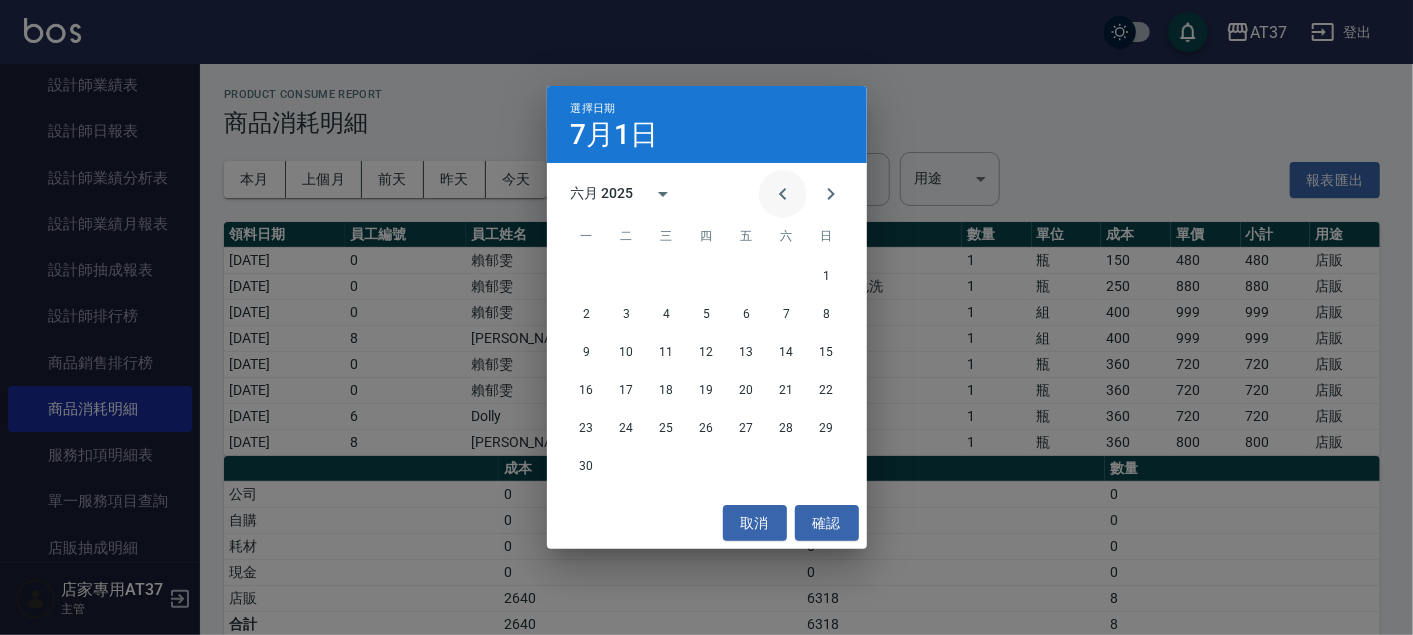 click 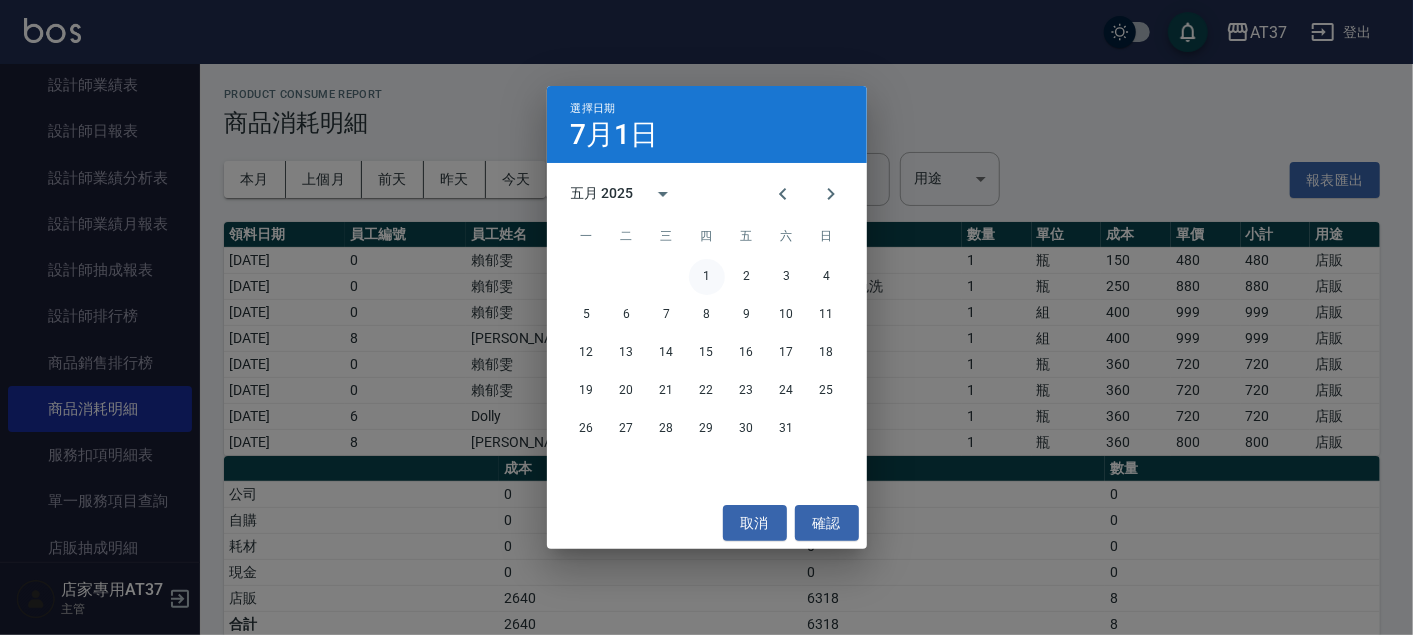 click on "1" at bounding box center (707, 277) 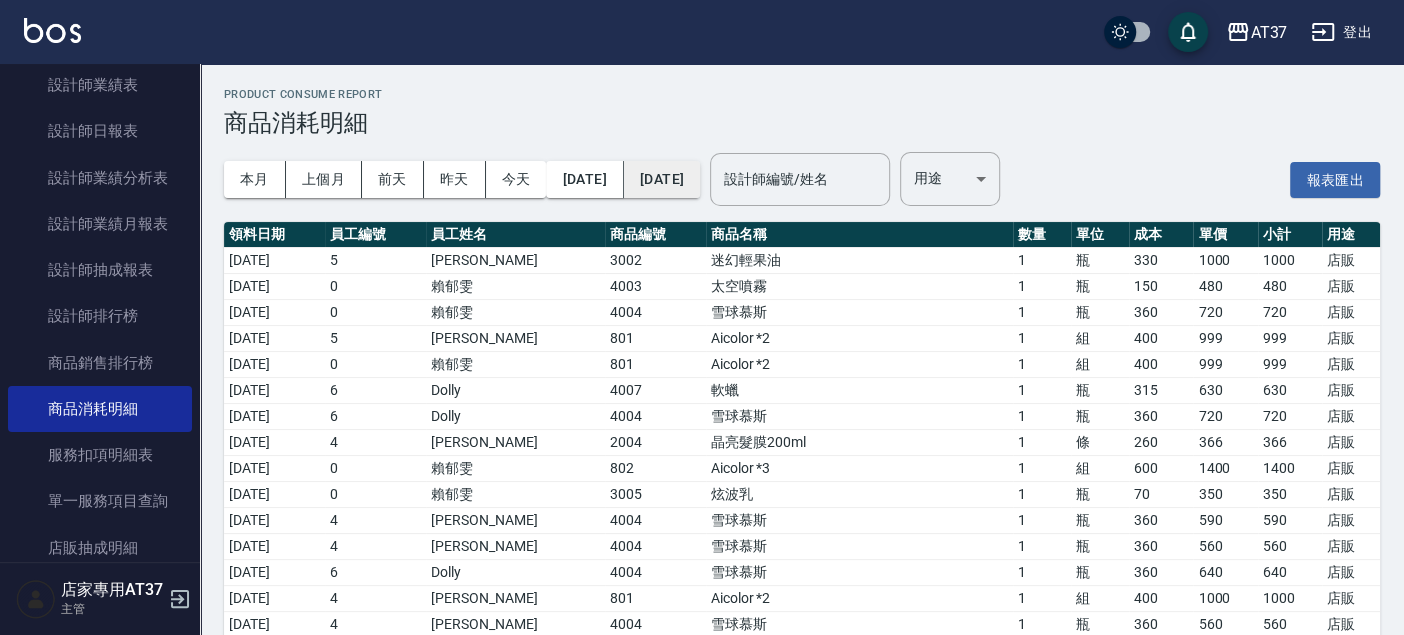 click on "[DATE]" at bounding box center (662, 179) 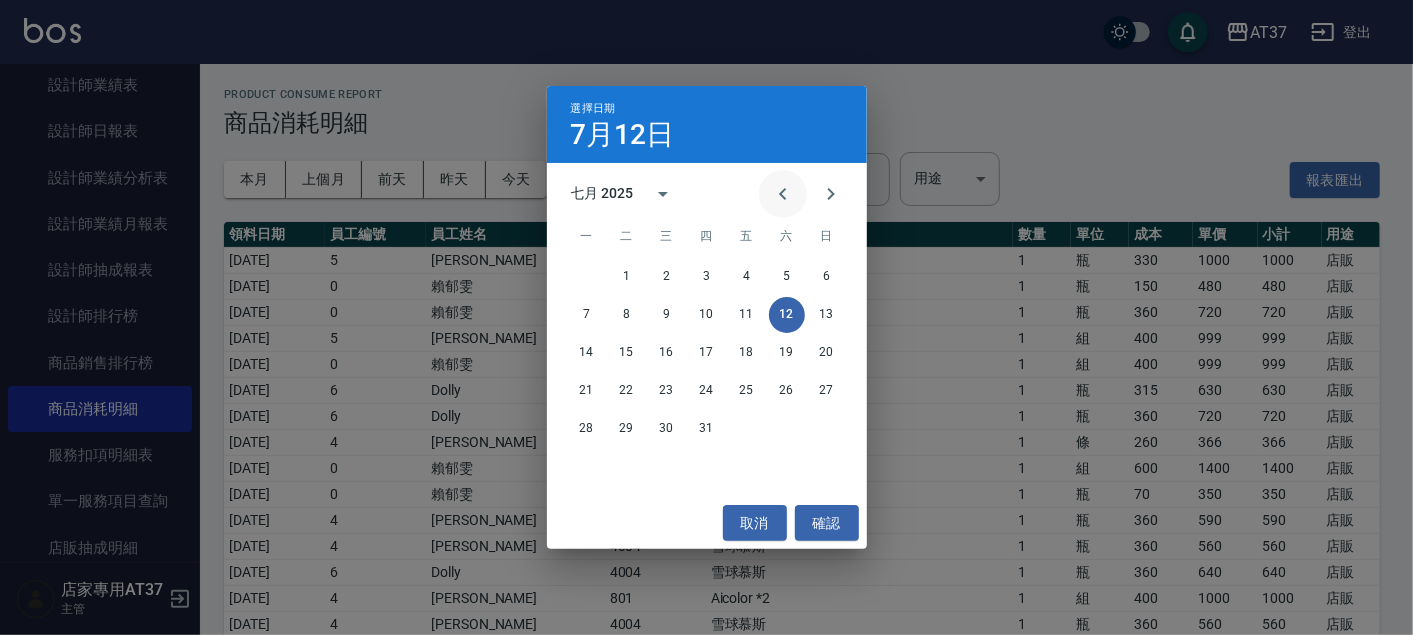 click 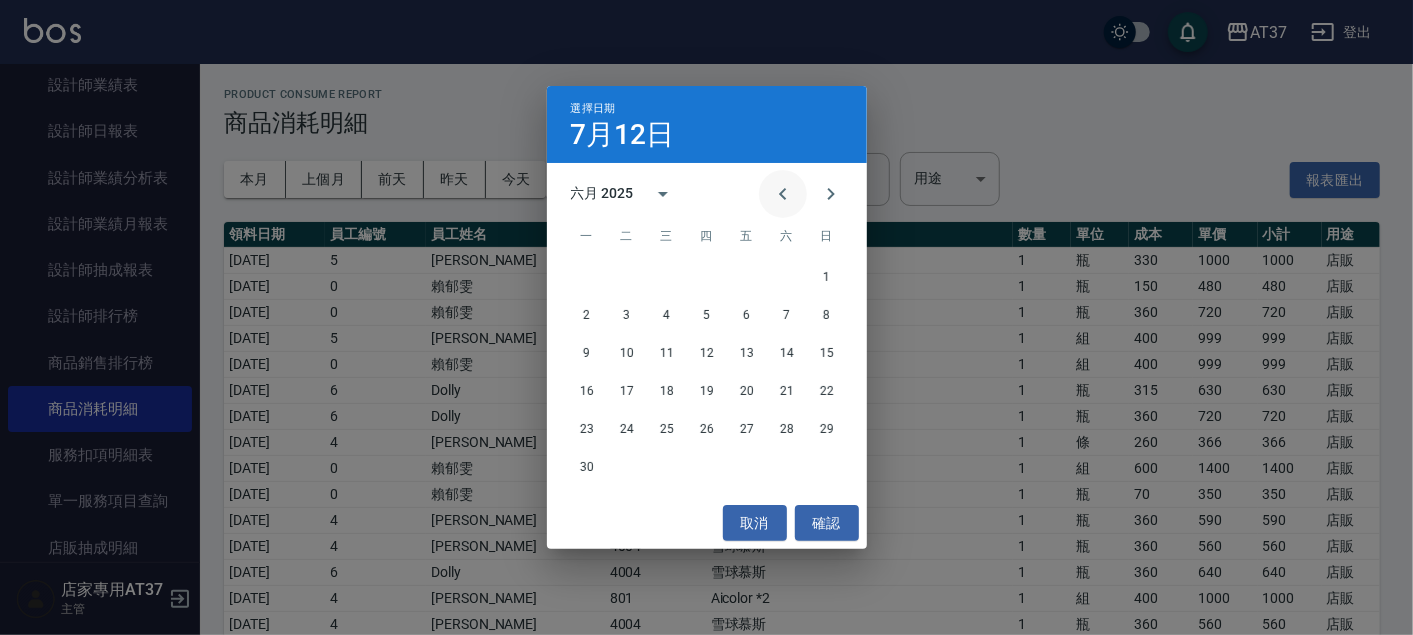 click 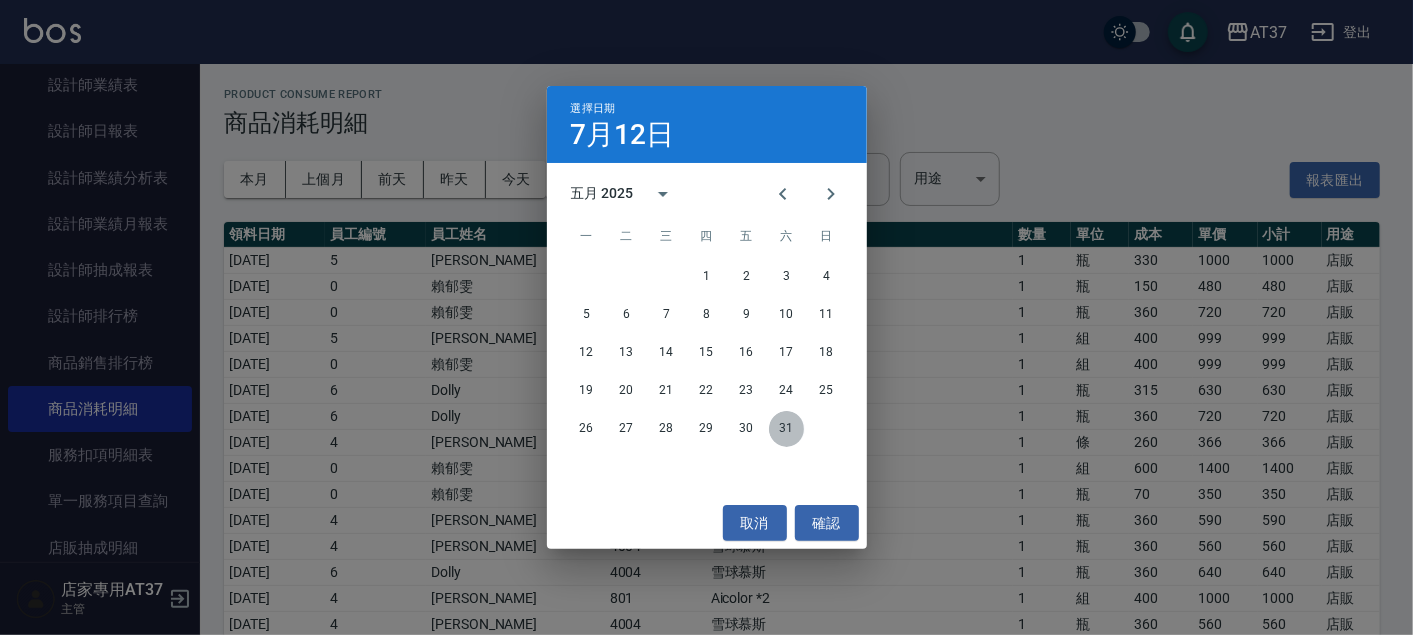 click on "31" at bounding box center (787, 429) 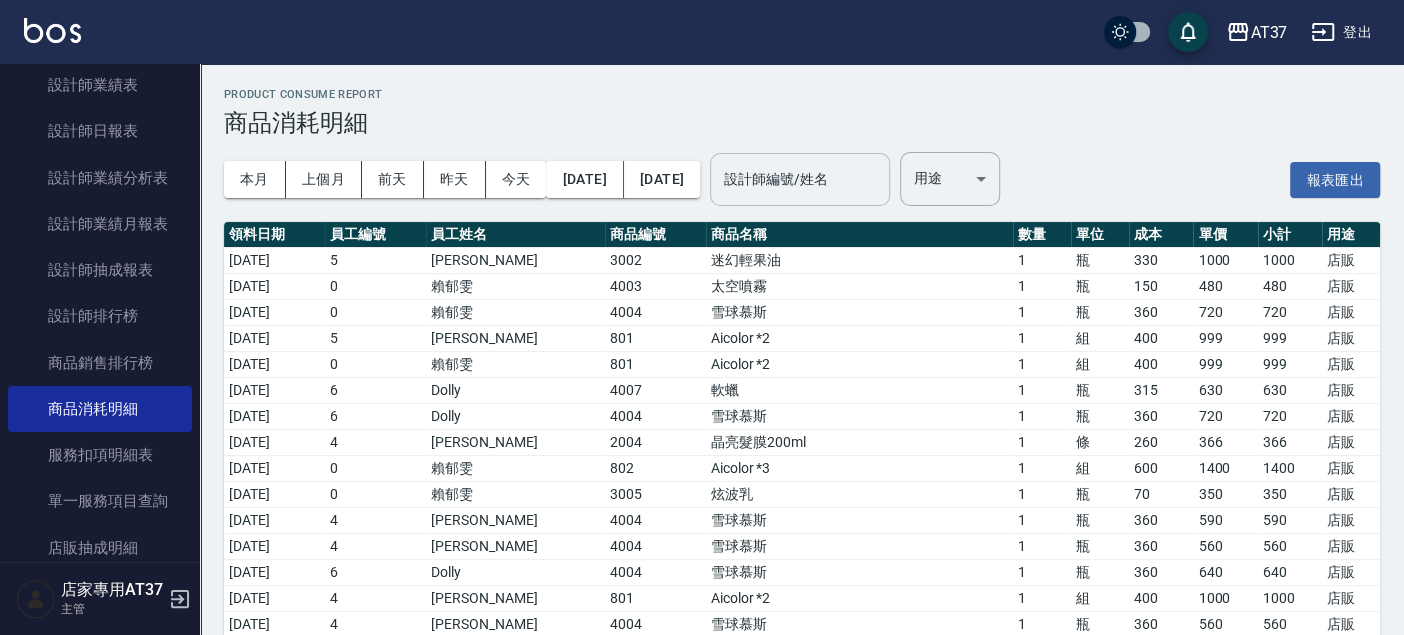 click on "設計師編號/姓名" at bounding box center [800, 179] 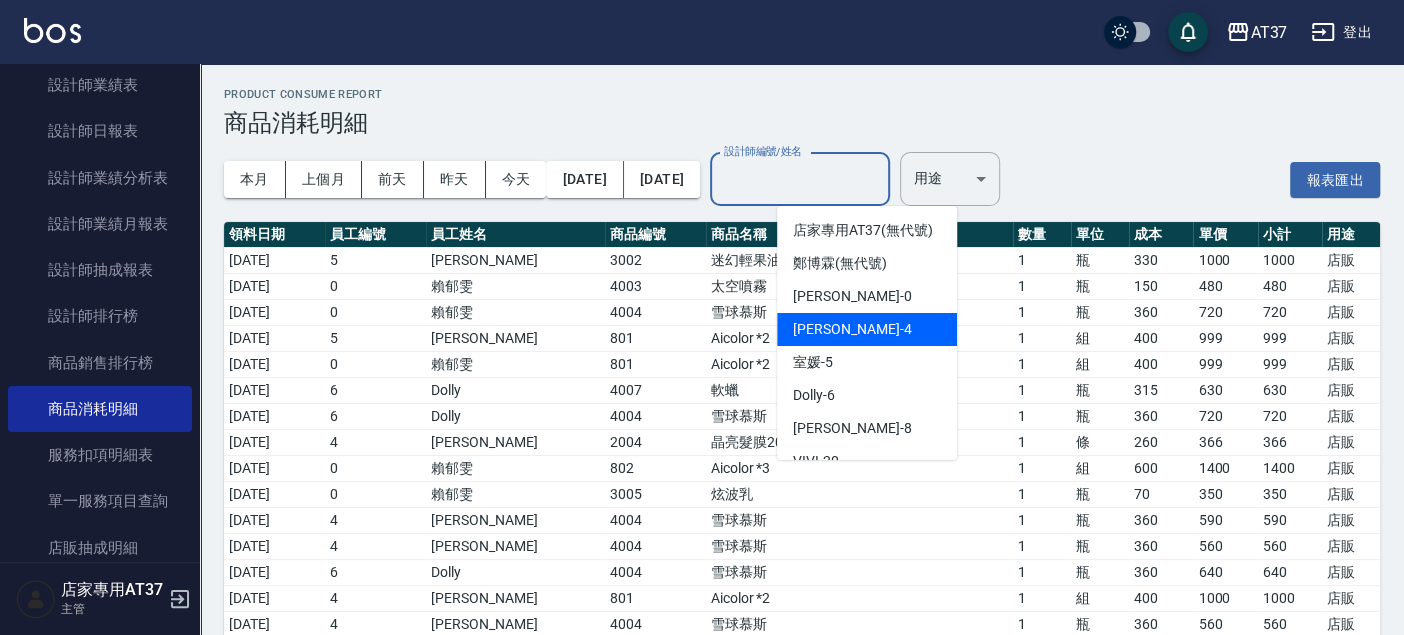 click on "[PERSON_NAME] -4" at bounding box center (867, 329) 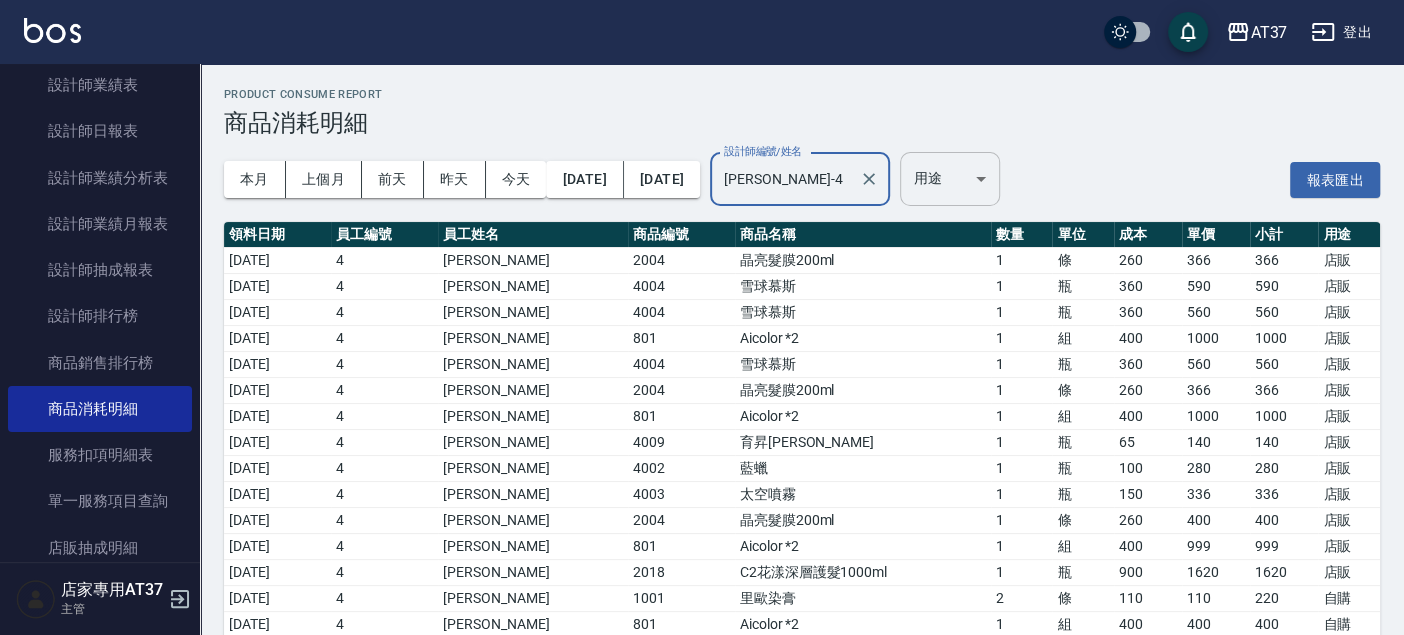 click on "AT37 登出 櫃檯作業 打帳單 帳單列表 現金收支登錄 材料自購登錄 每日結帳 排班表 現場電腦打卡 預約管理 預約管理 單日預約紀錄 單週預約紀錄 報表及分析 報表目錄 店家區間累計表 店家日報表 店家排行榜 互助日報表 互助月報表 互助排行榜 互助點數明細 互助業績報表 全店業績分析表 營業統計分析表 營業項目月分析表 設計師業績表 設計師日報表 設計師業績分析表 設計師業績月報表 設計師抽成報表 設計師排行榜 商品銷售排行榜 商品消耗明細 服務扣項明細表 單一服務項目查詢 店販抽成明細 店販分類抽成明細 顧客入金餘額表 顧客卡券餘額表 每日非現金明細 每日收支明細 收支分類明細表 非現金明細對帳單 費用分析表 損益表 客戶管理 客戶列表 客資篩選匯出 卡券管理 入金管理 員工及薪資 員工列表 全店打卡記錄 考勤排班總表 薪資條 薪資明細表 主管 ​" at bounding box center [702, 461] 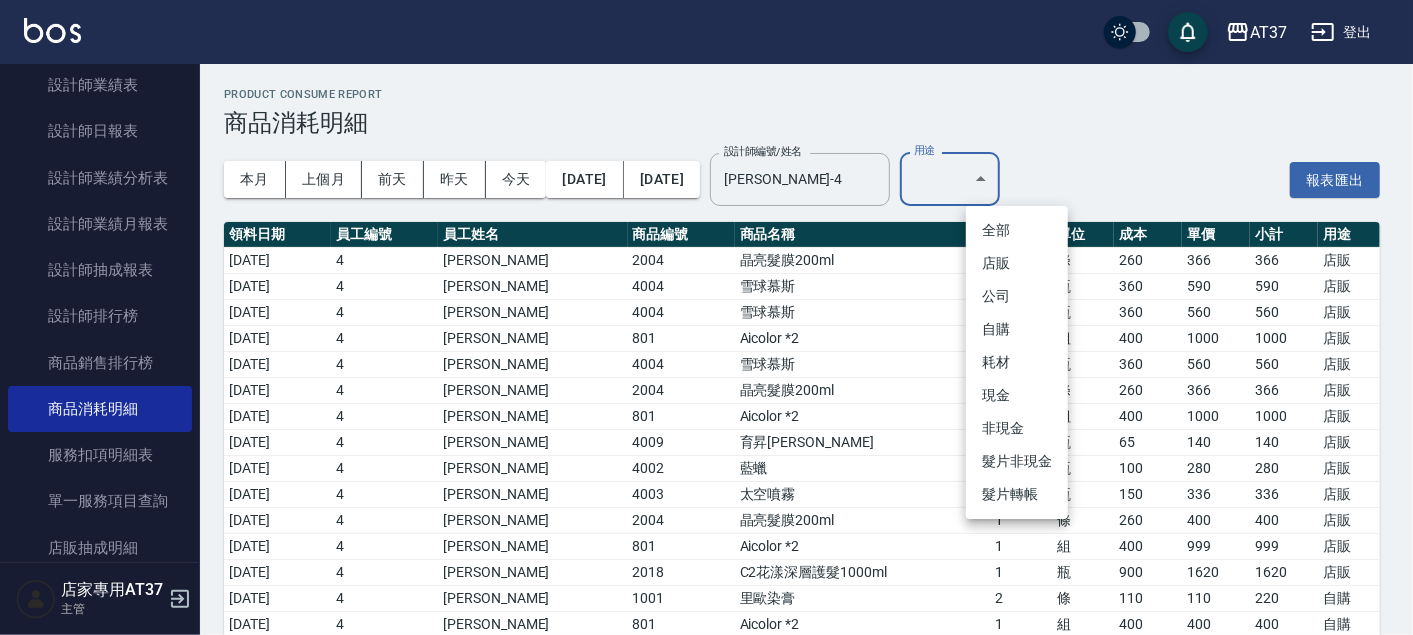 click on "自購" at bounding box center [1017, 329] 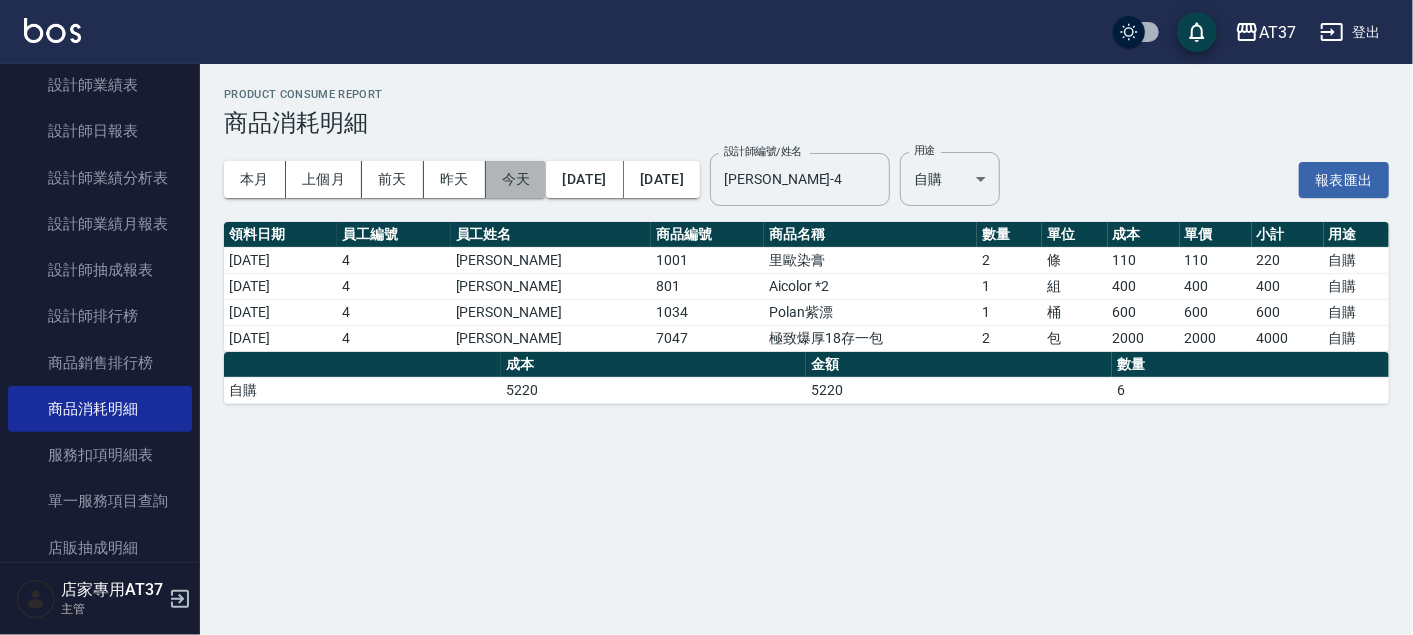 click on "今天" at bounding box center (516, 179) 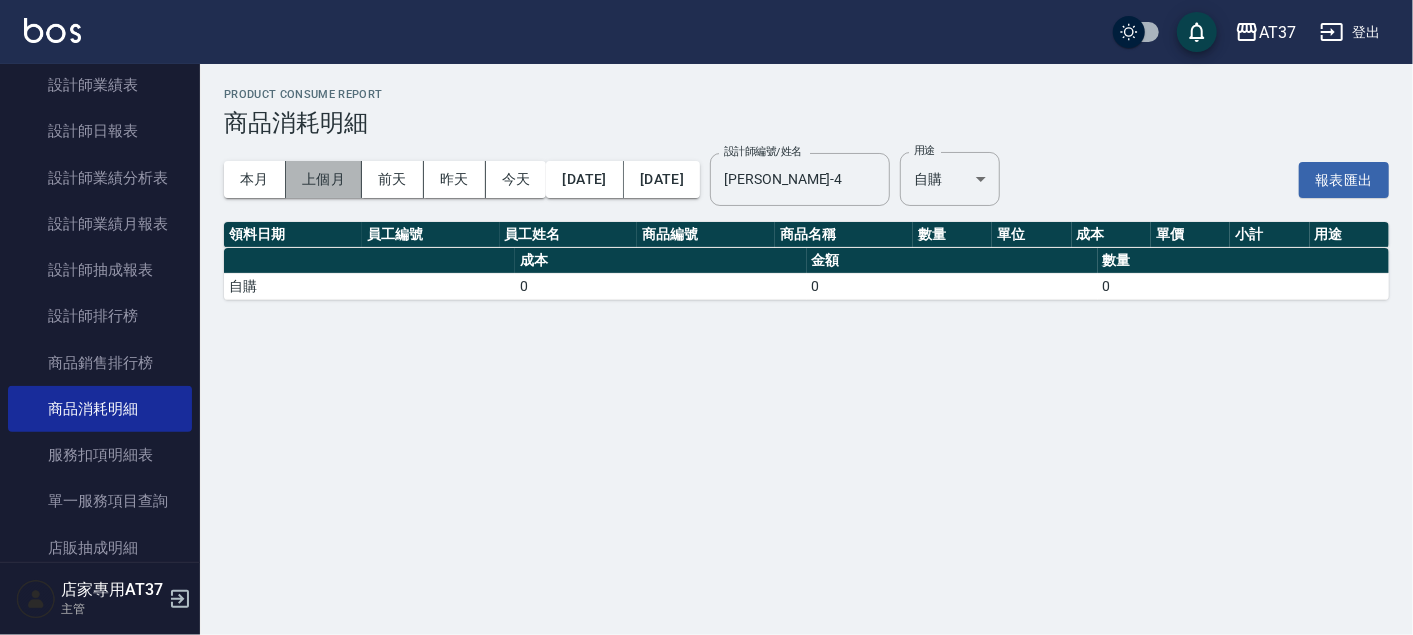 click on "上個月" at bounding box center [324, 179] 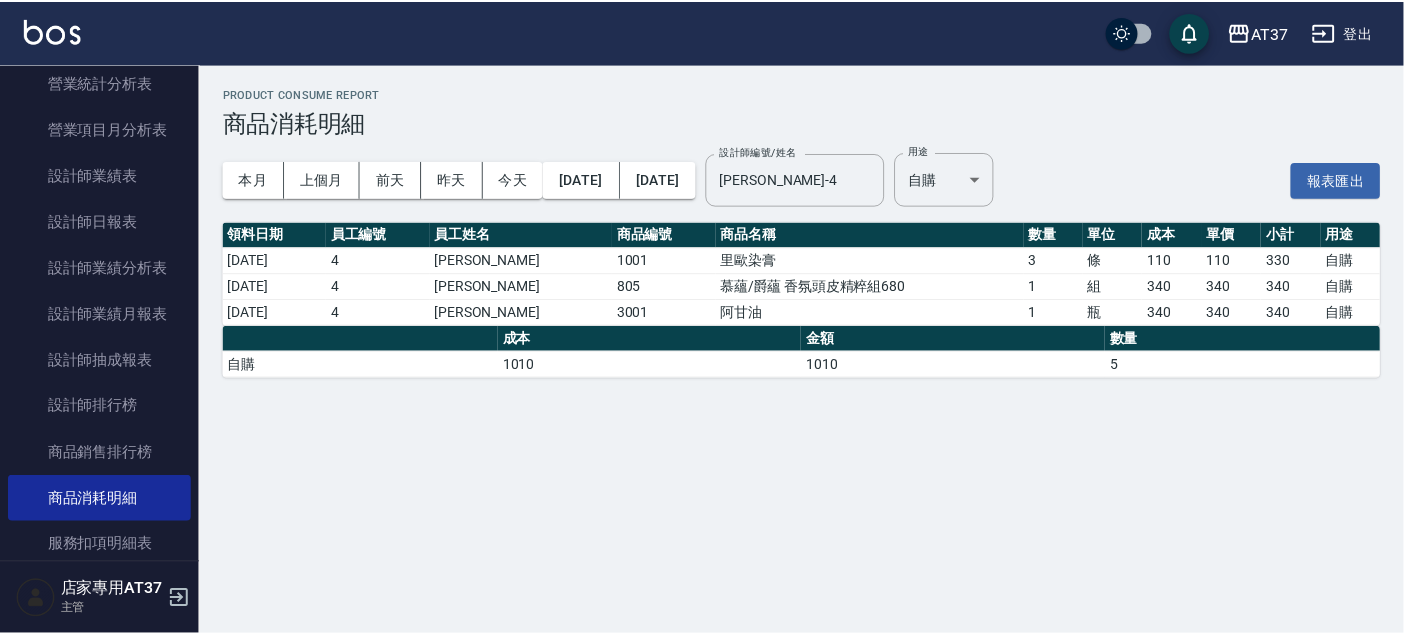 scroll, scrollTop: 1000, scrollLeft: 0, axis: vertical 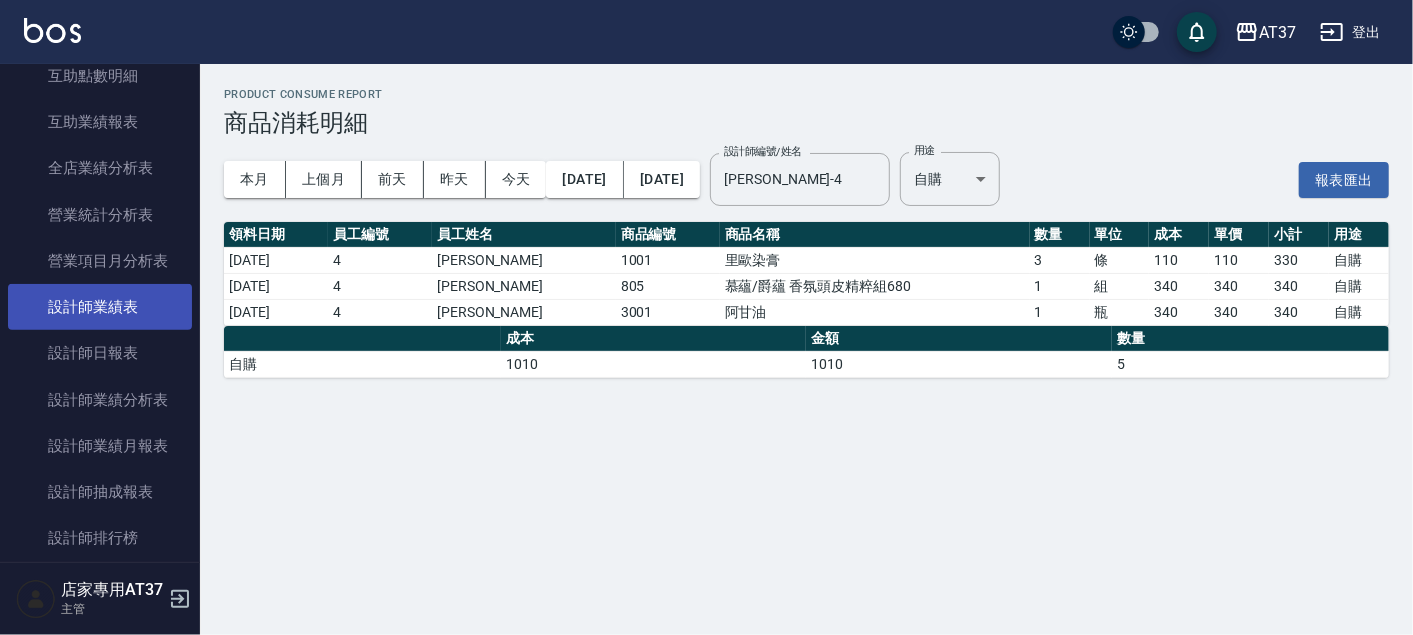 drag, startPoint x: 112, startPoint y: 362, endPoint x: 155, endPoint y: 322, distance: 58.728188 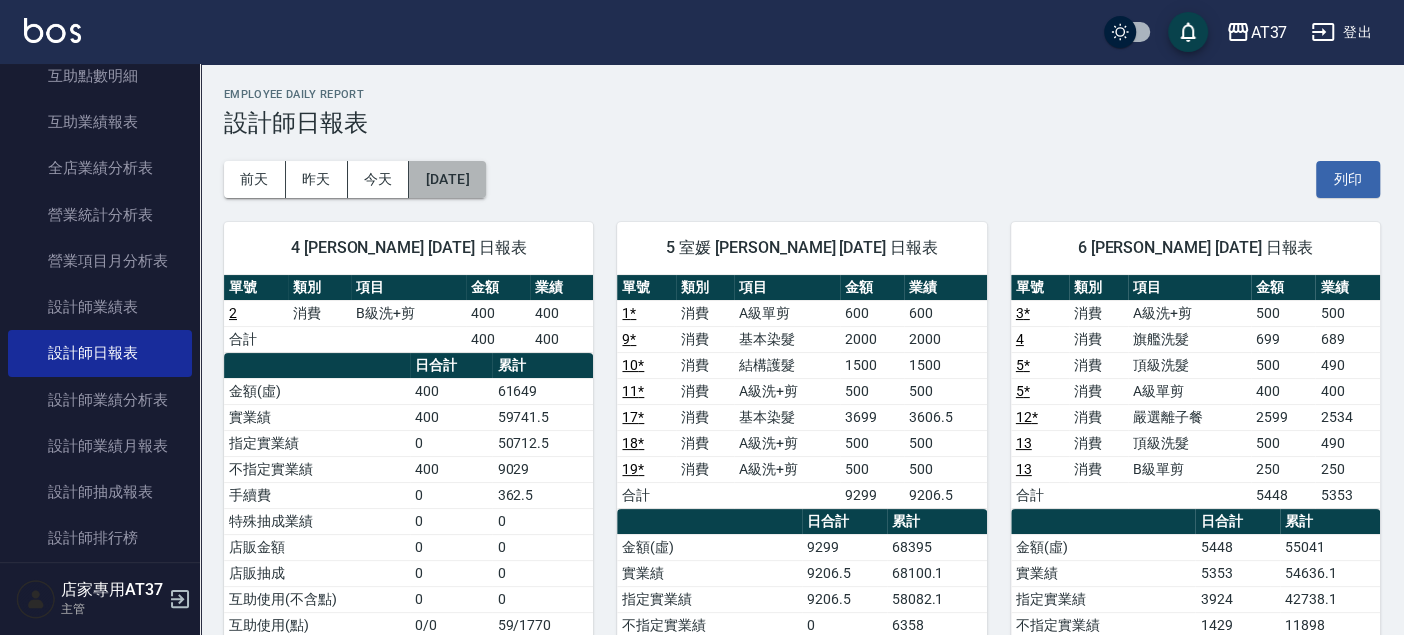 click on "[DATE]" at bounding box center (447, 179) 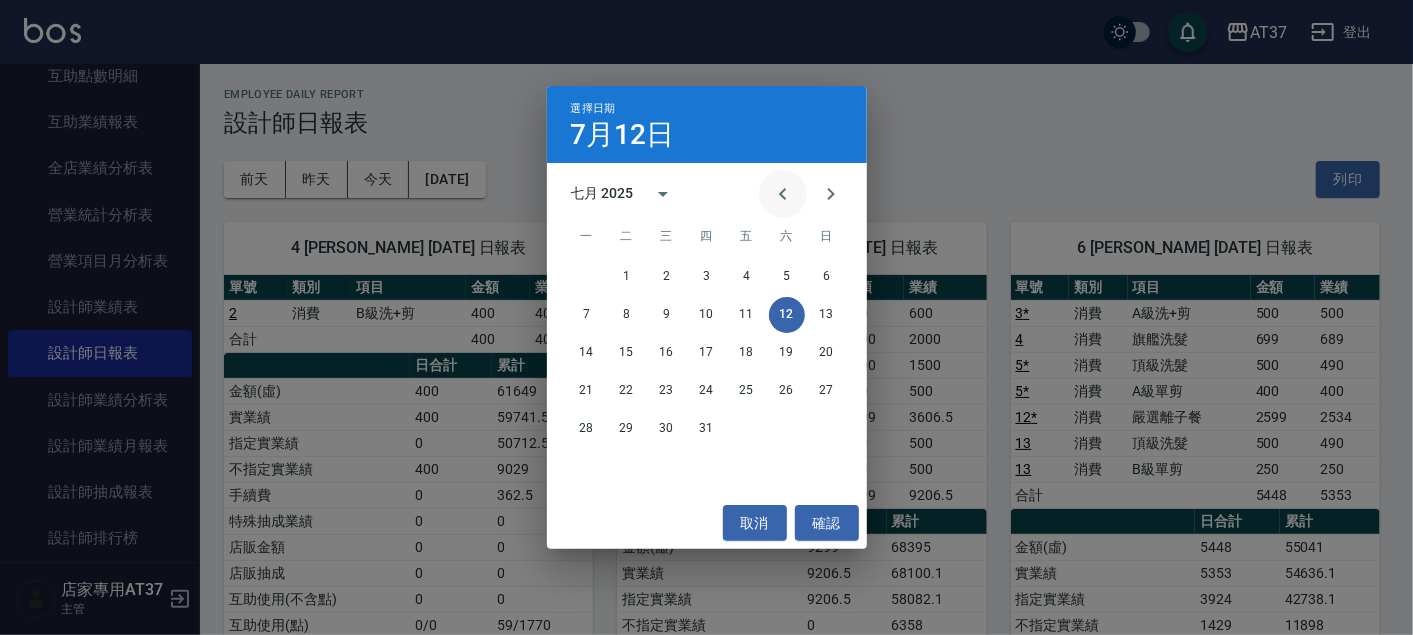 click 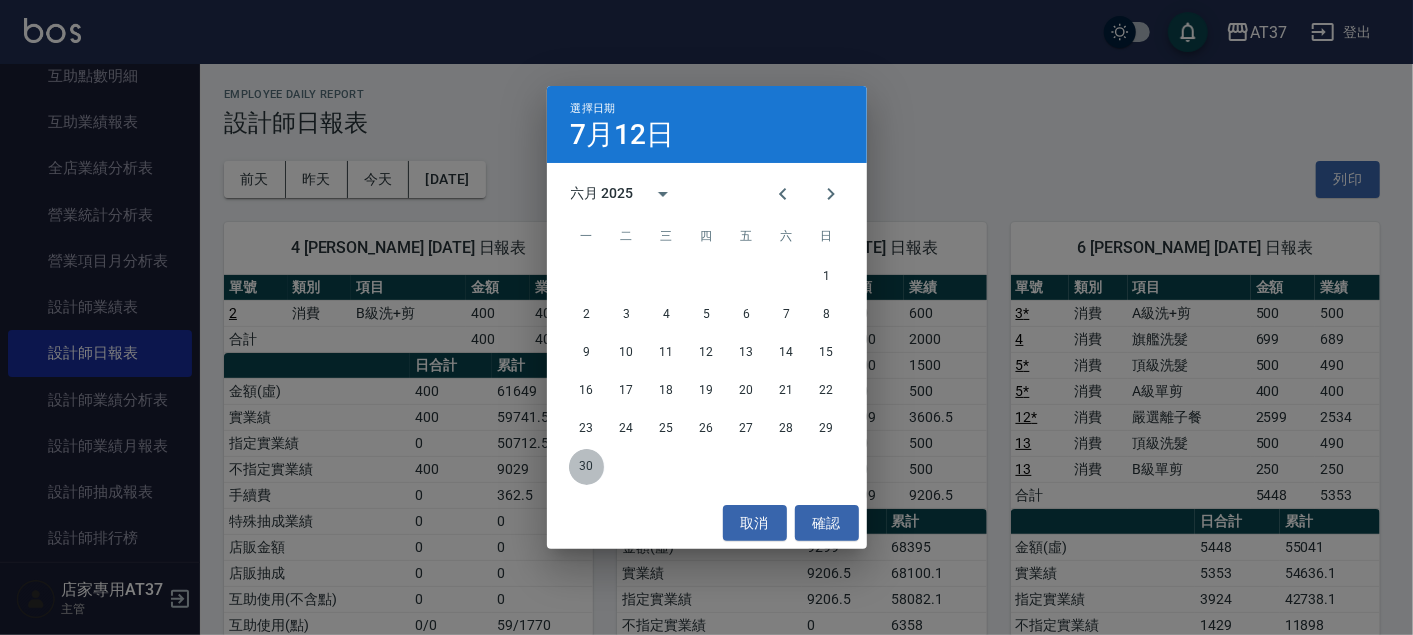 click on "30" at bounding box center [587, 467] 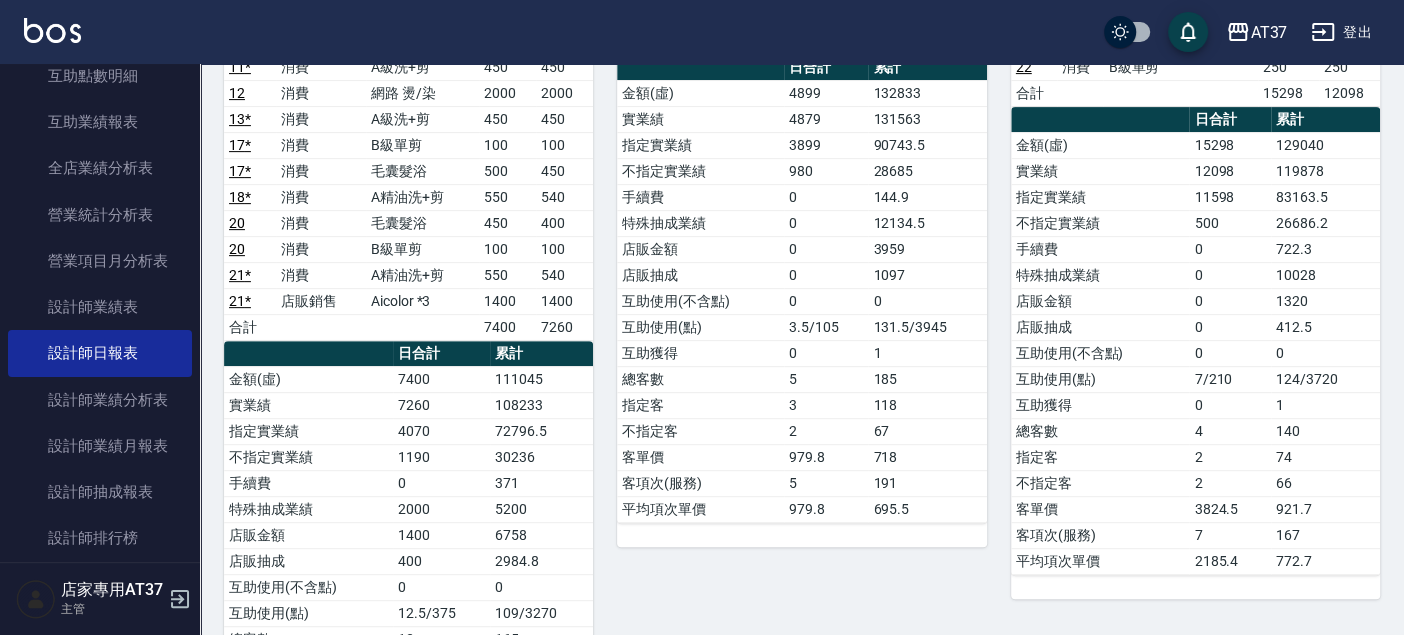 scroll, scrollTop: 444, scrollLeft: 0, axis: vertical 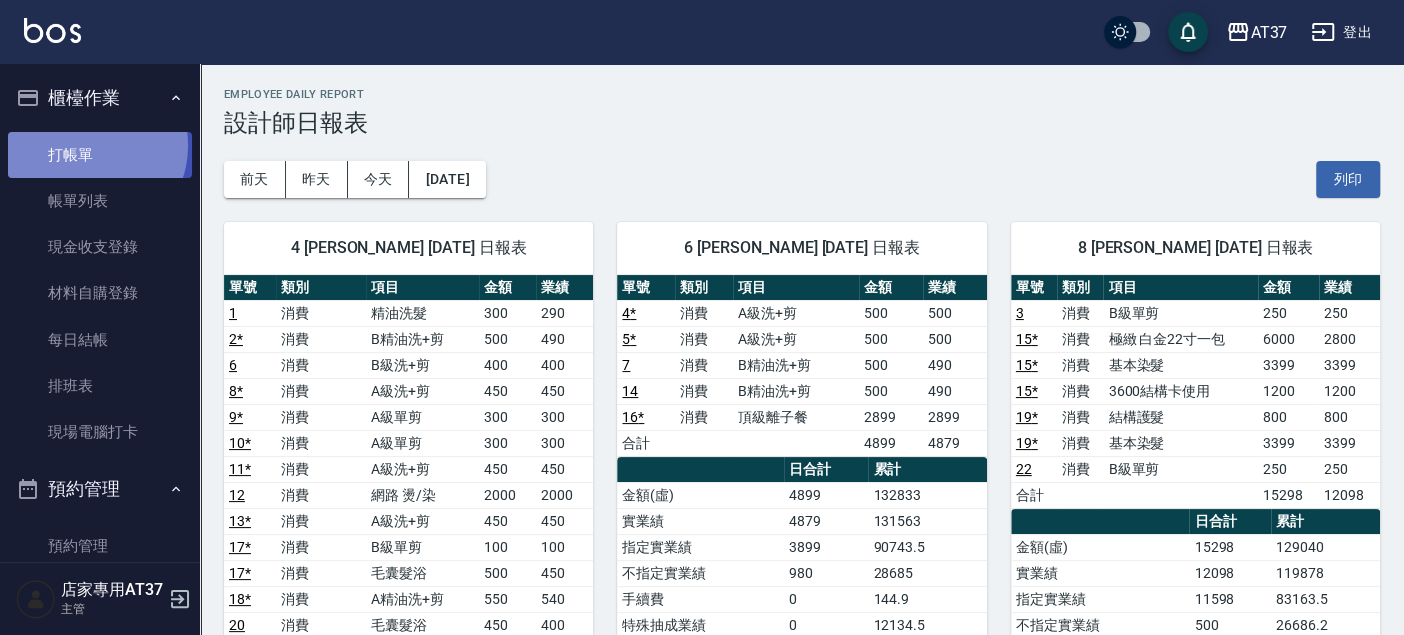 click on "打帳單" at bounding box center [100, 155] 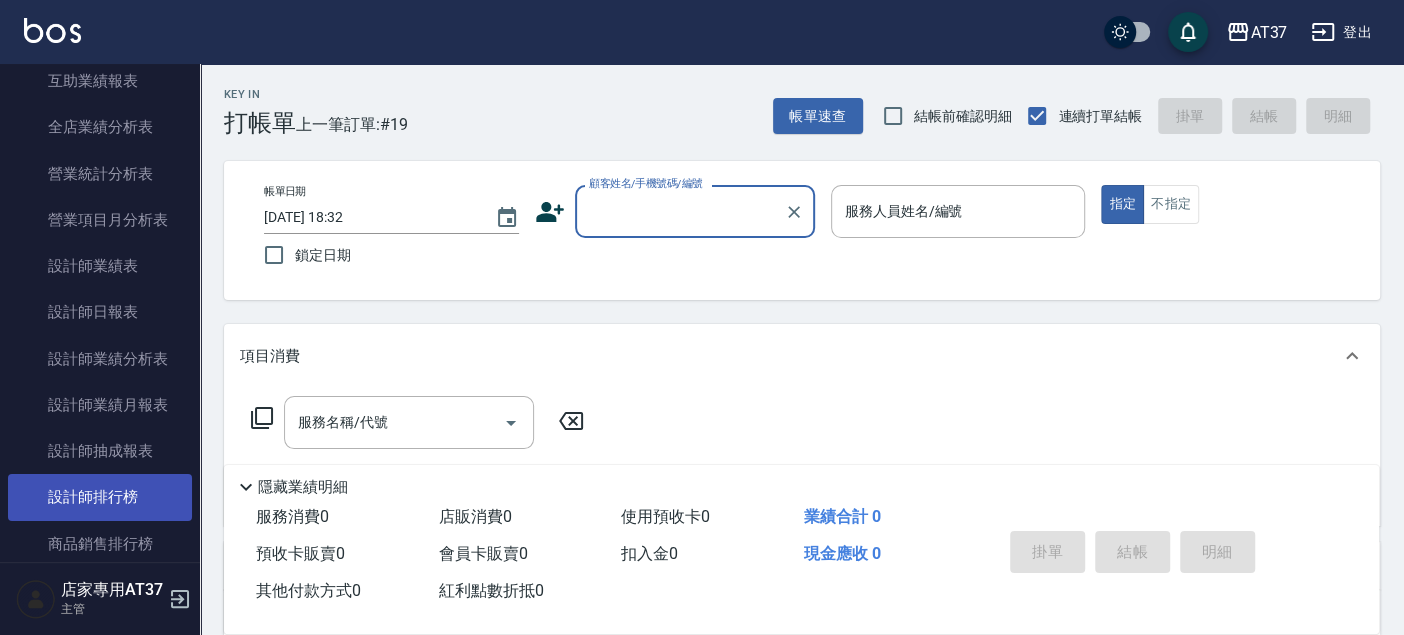 scroll, scrollTop: 1222, scrollLeft: 0, axis: vertical 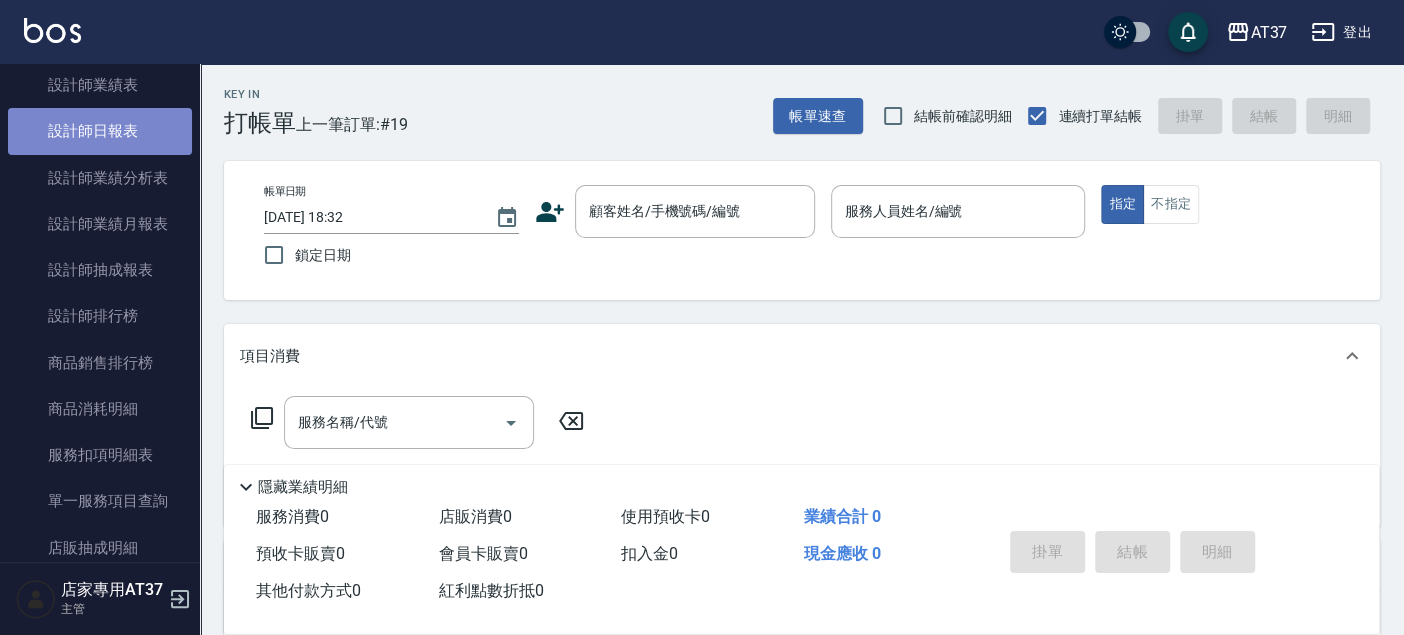 click on "設計師日報表" at bounding box center [100, 131] 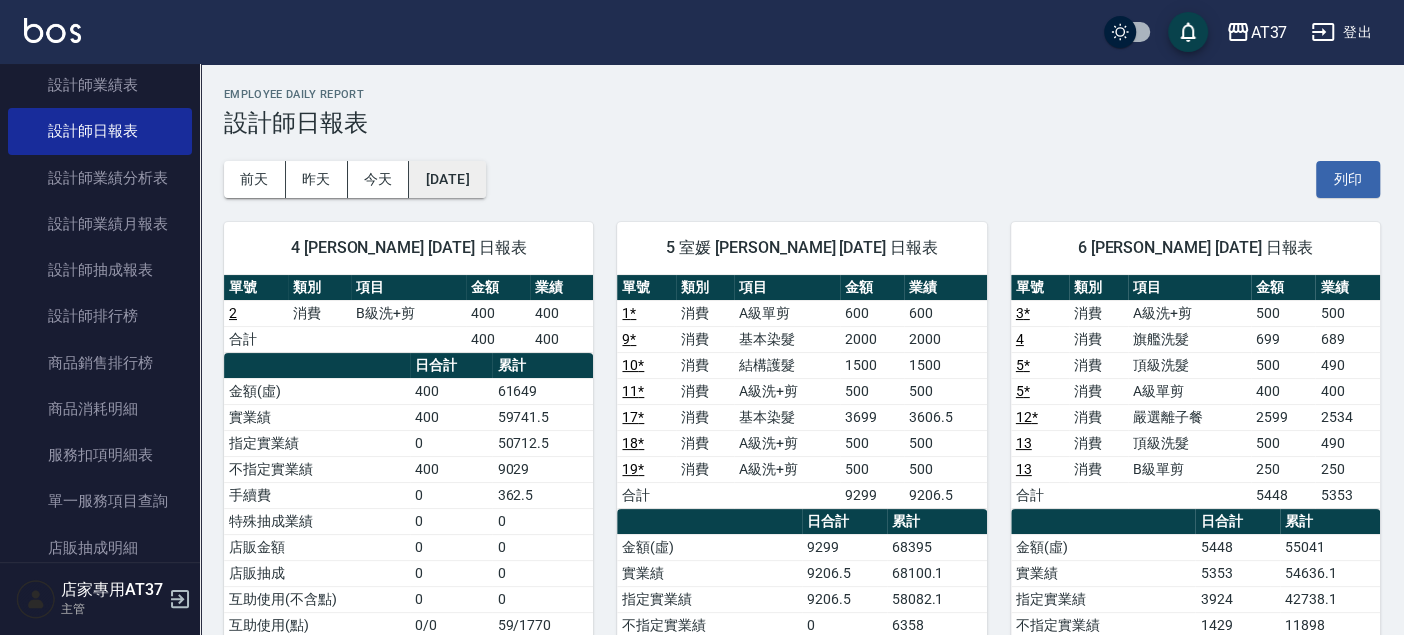 click on "[DATE]" at bounding box center [447, 179] 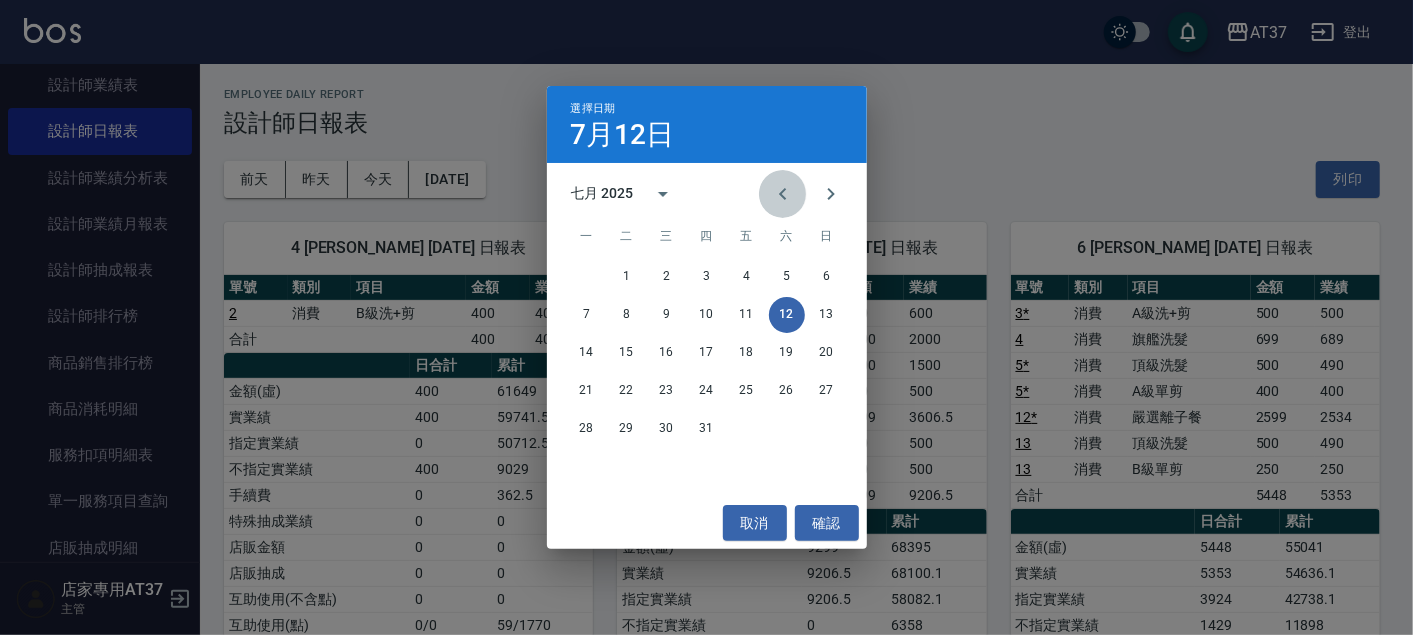 click 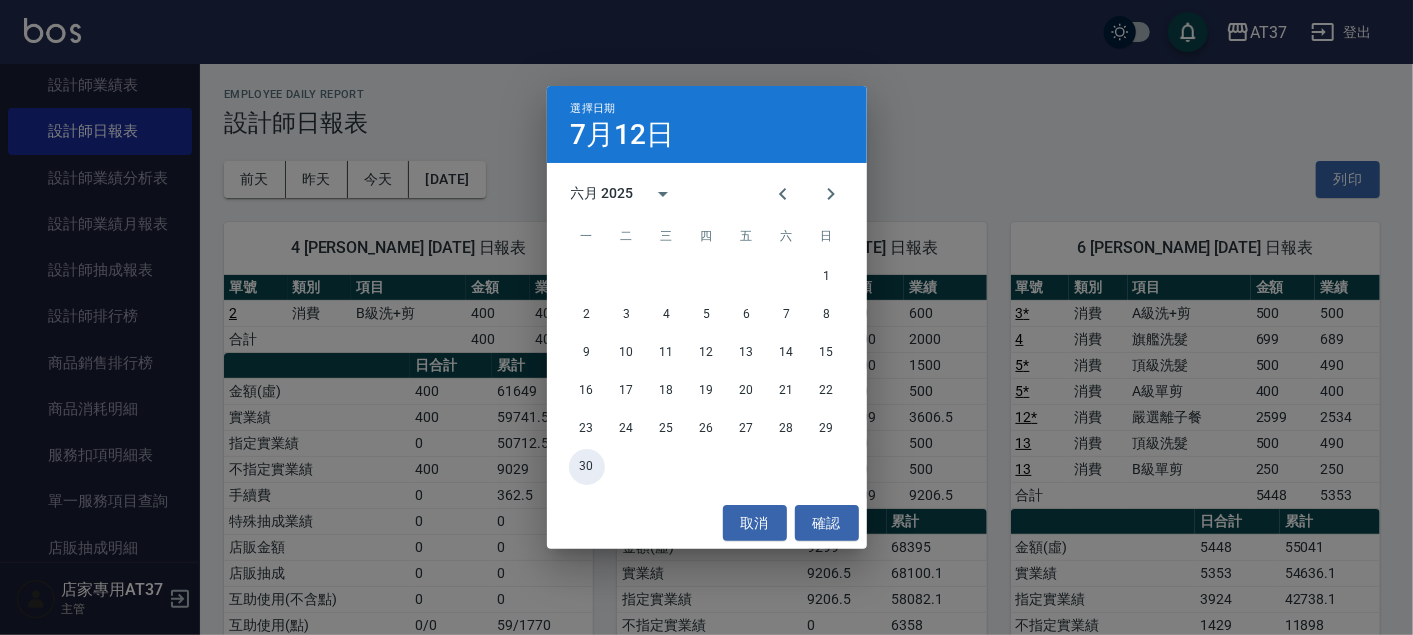 drag, startPoint x: 591, startPoint y: 468, endPoint x: 597, endPoint y: 458, distance: 11.661903 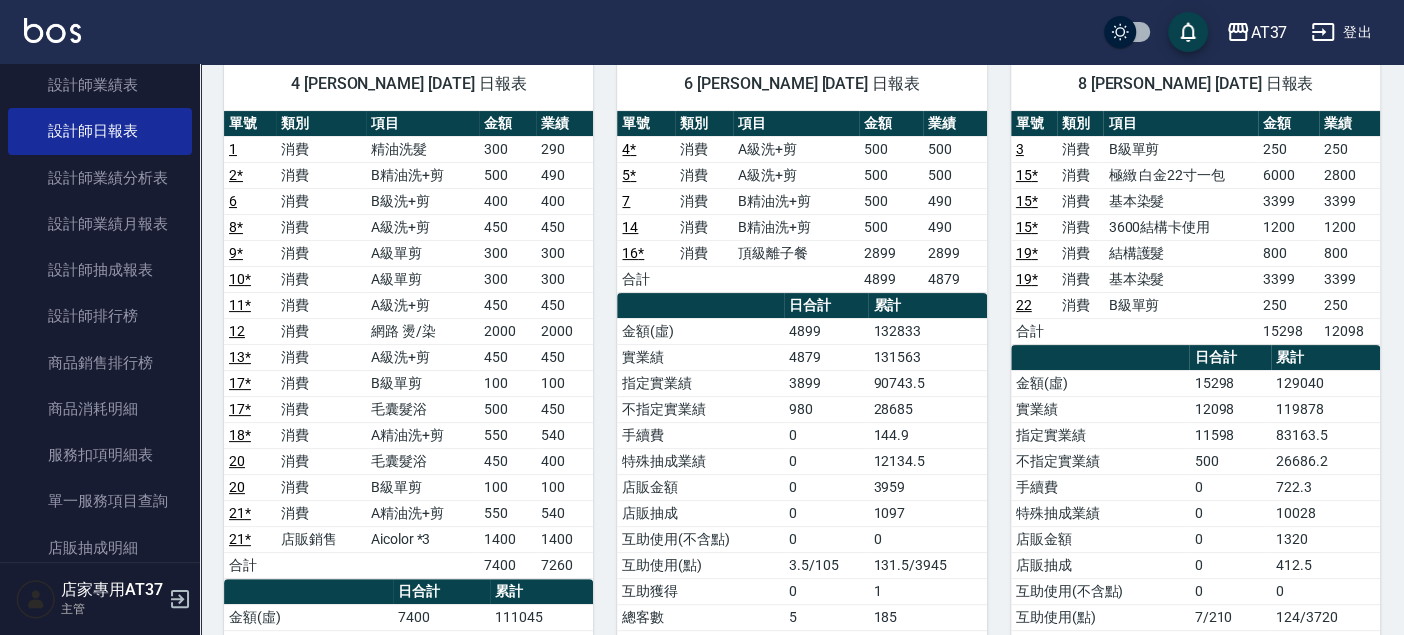 scroll, scrollTop: 444, scrollLeft: 0, axis: vertical 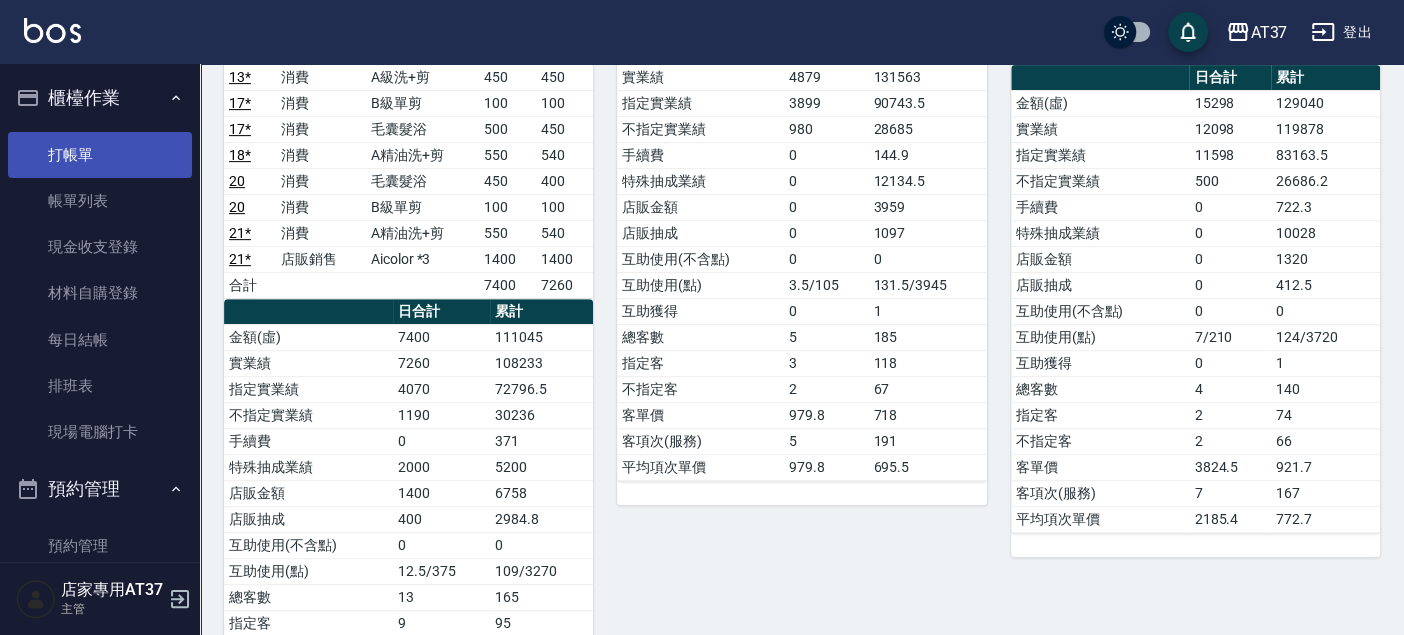 click on "打帳單" at bounding box center (100, 155) 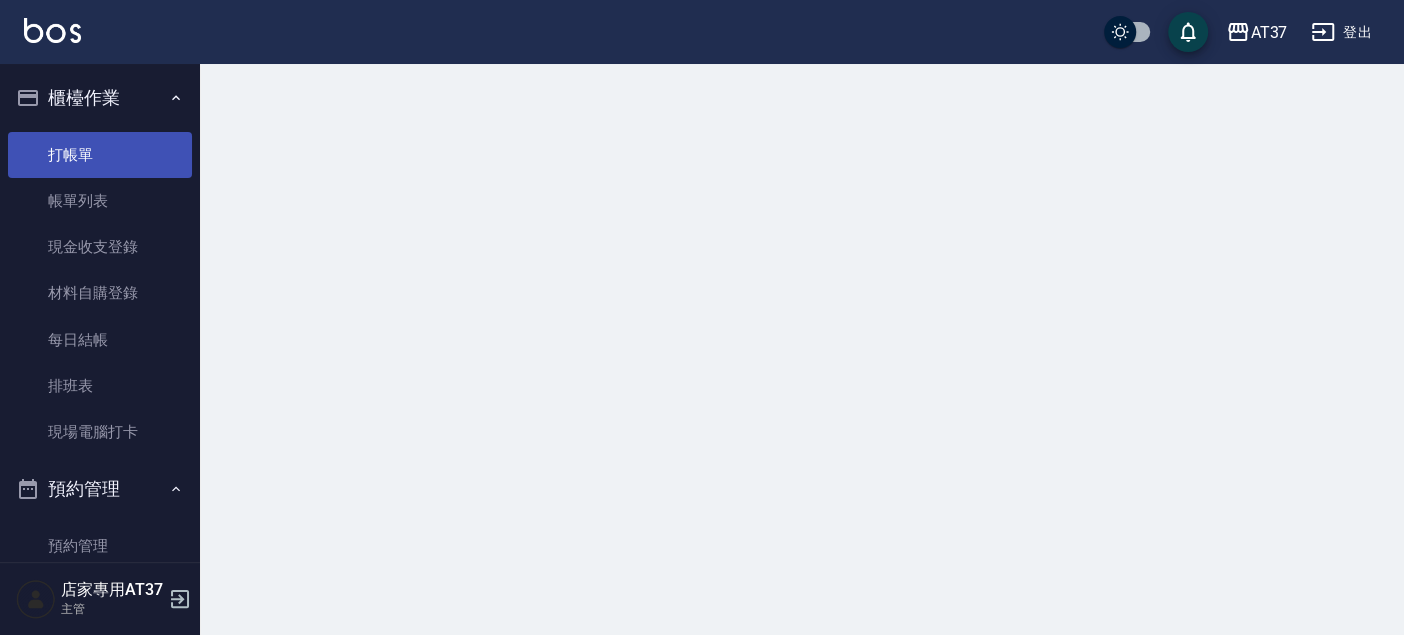 scroll, scrollTop: 0, scrollLeft: 0, axis: both 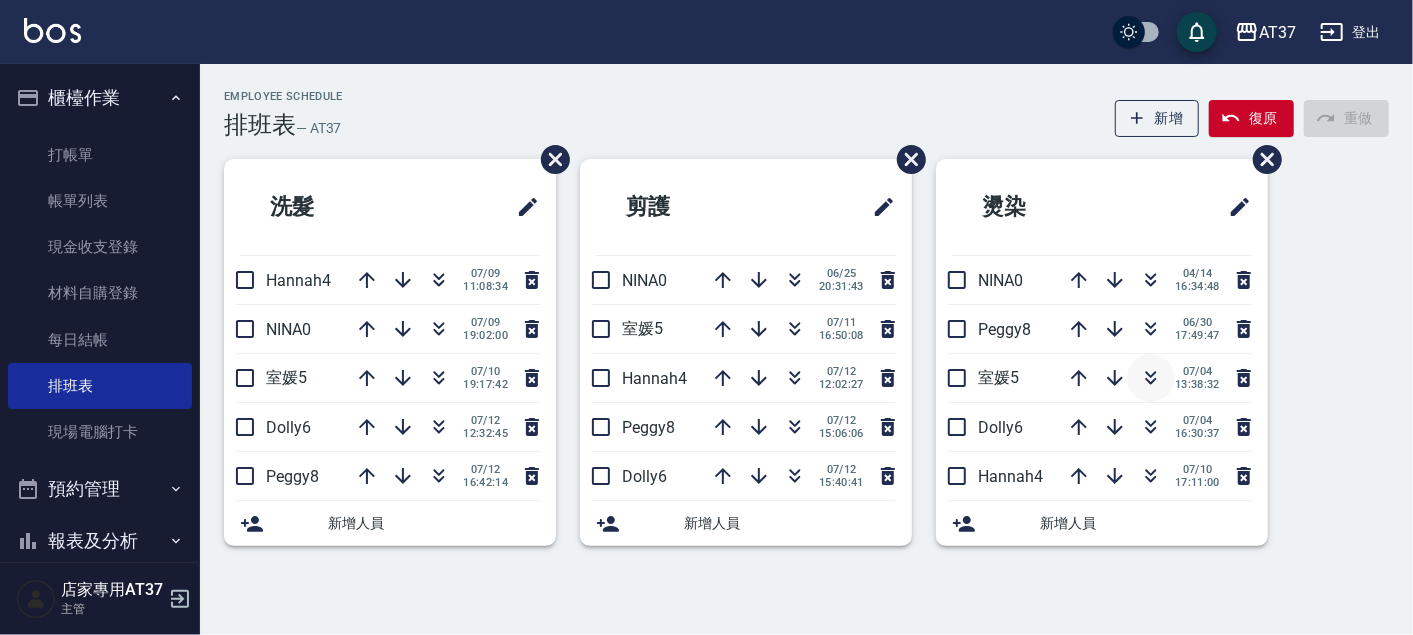 click 